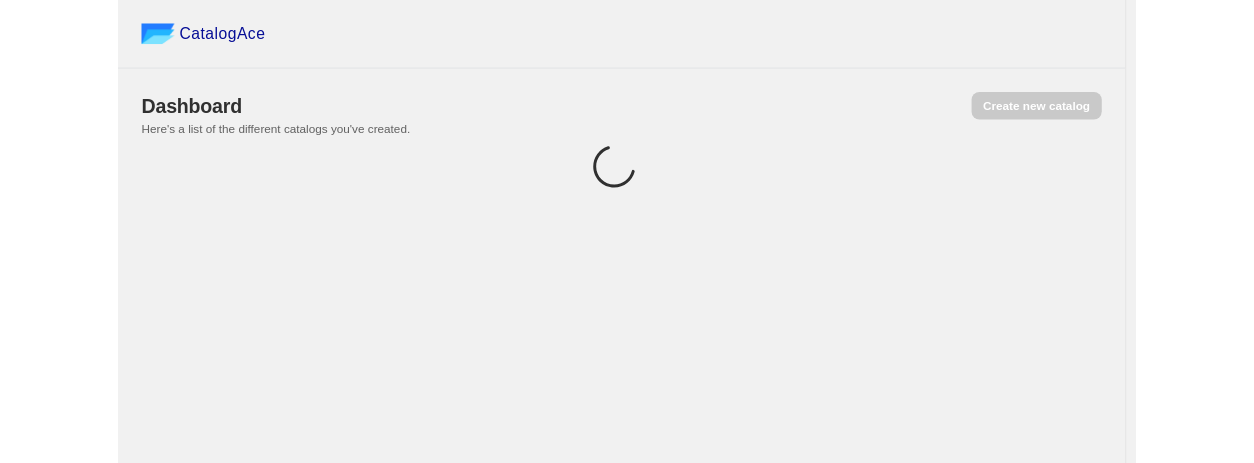 scroll, scrollTop: 0, scrollLeft: 0, axis: both 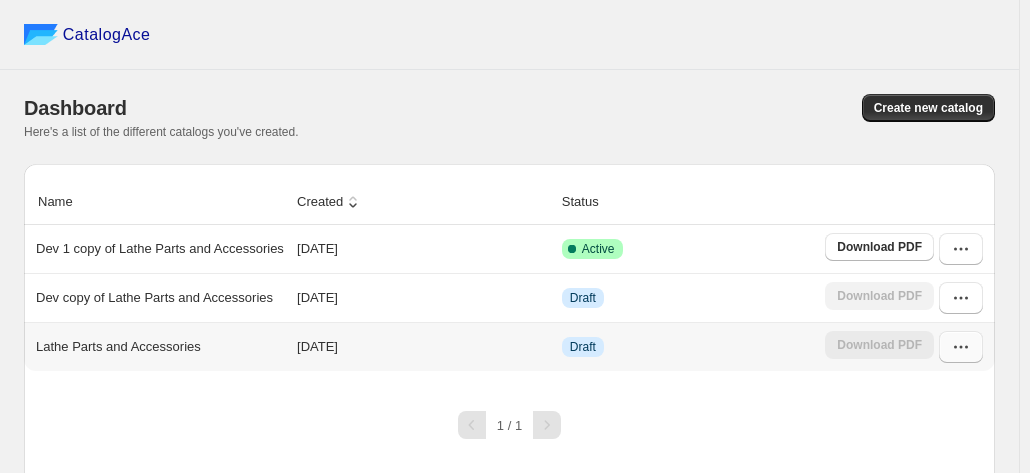 click 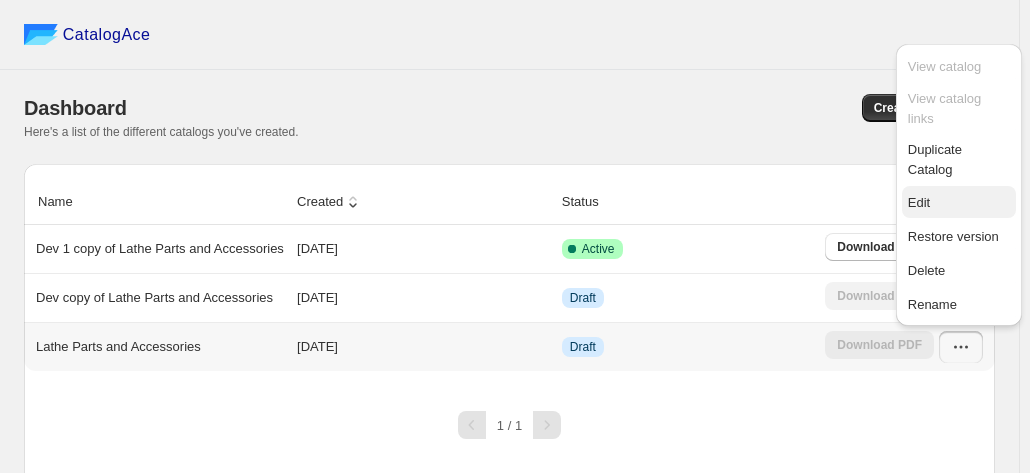 click on "Edit" at bounding box center [919, 202] 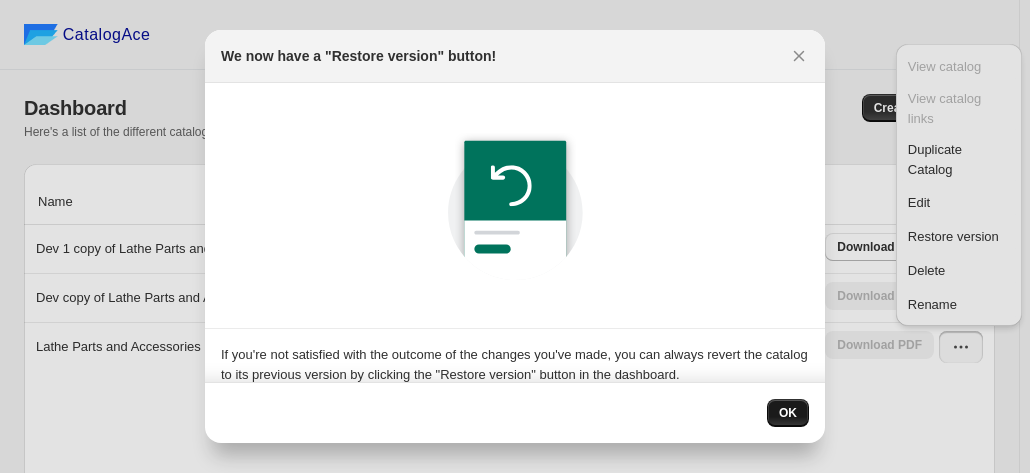 click on "OK" at bounding box center (788, 413) 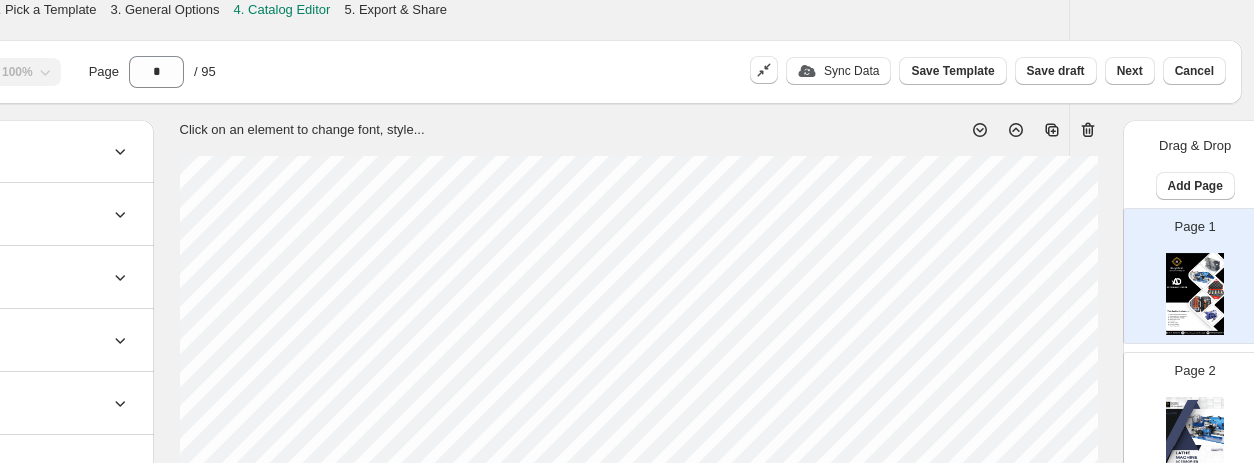scroll, scrollTop: 0, scrollLeft: 187, axis: horizontal 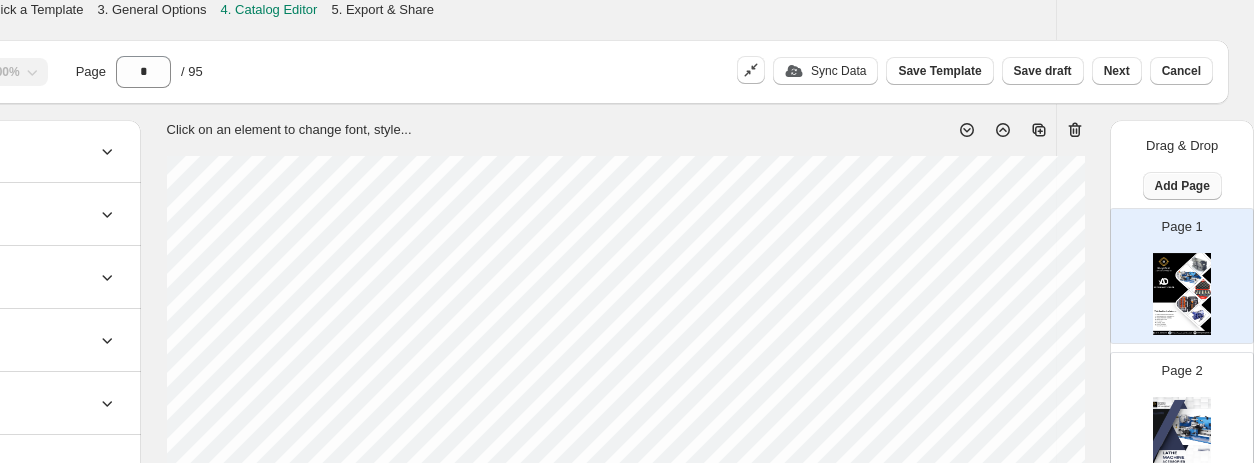 click on "Add Page" at bounding box center [1182, 186] 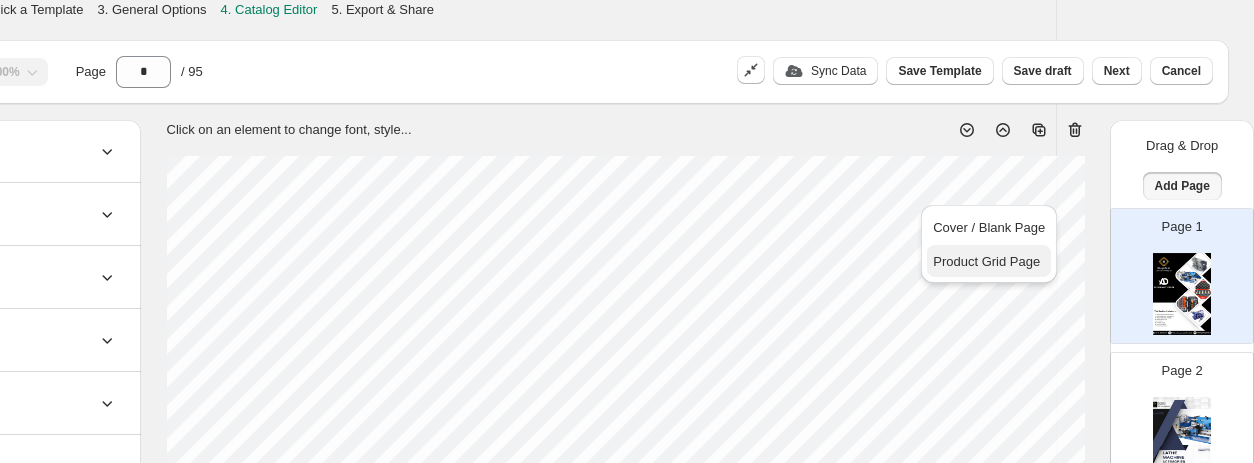 click on "Product Grid Page" at bounding box center [986, 261] 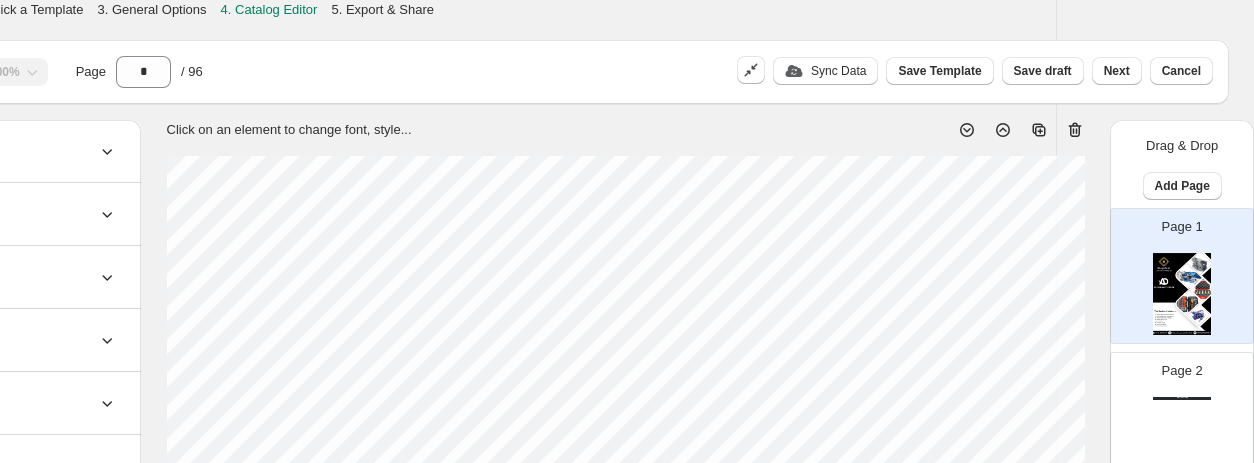 scroll, scrollTop: 100, scrollLeft: 187, axis: both 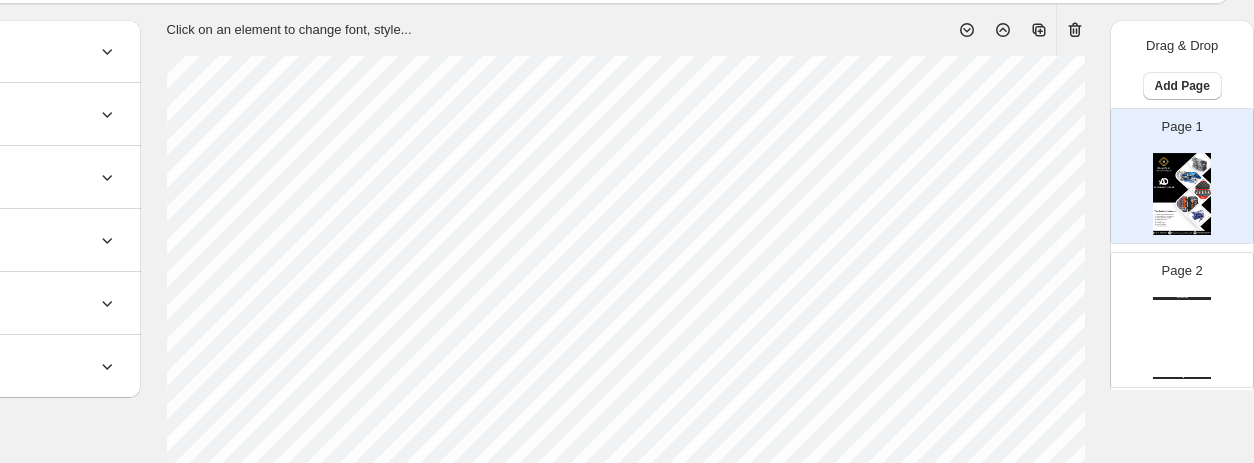 click on "Watch Catalog Watch Catalog | Page undefined" at bounding box center [1182, 338] 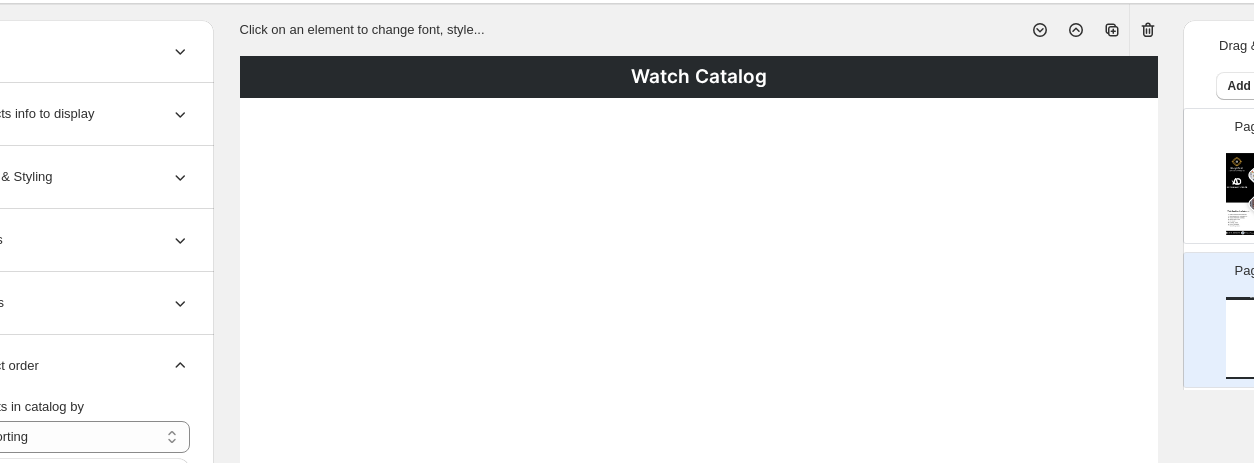 scroll, scrollTop: 100, scrollLeft: 0, axis: vertical 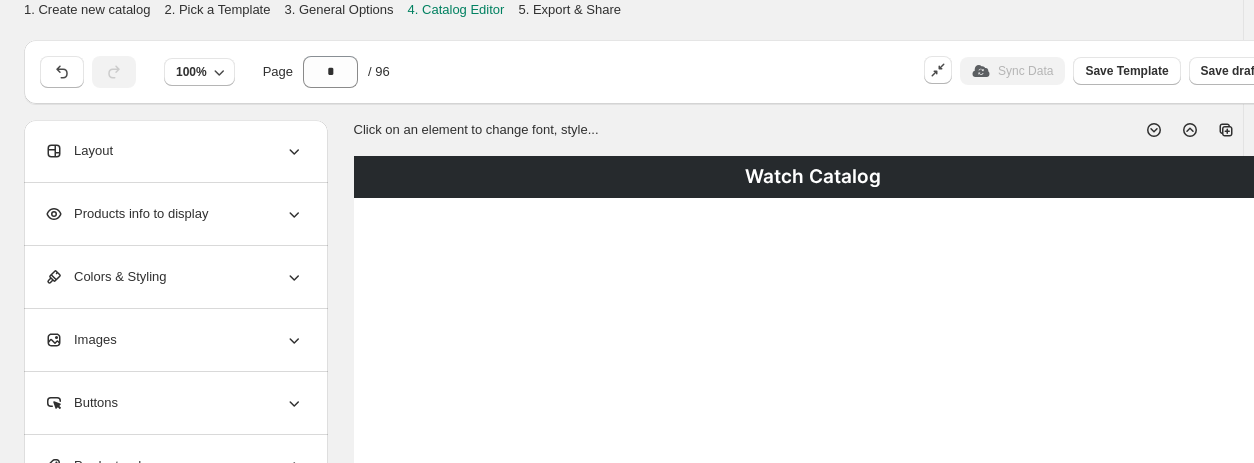 click on "Layout" at bounding box center [174, 151] 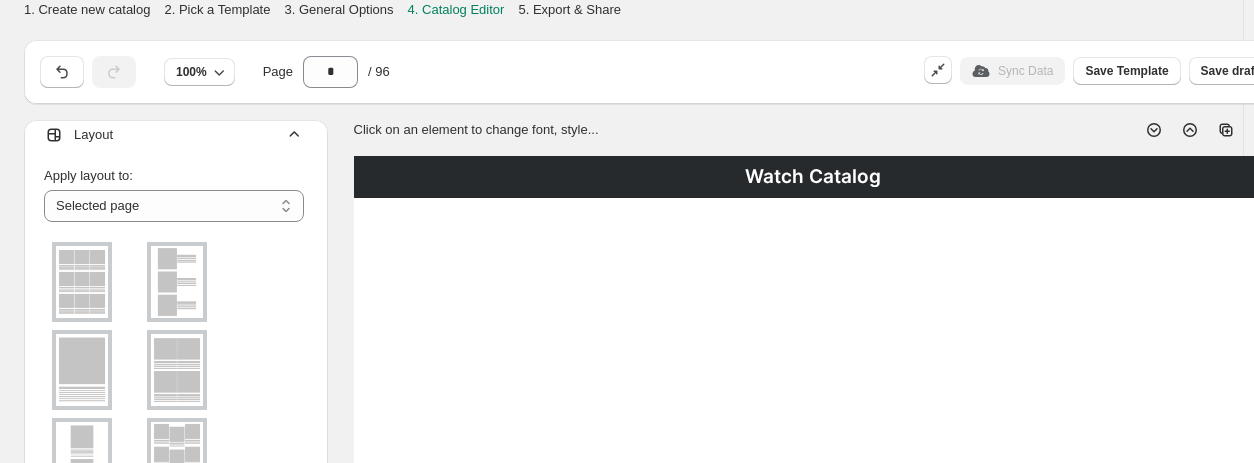 scroll, scrollTop: 0, scrollLeft: 0, axis: both 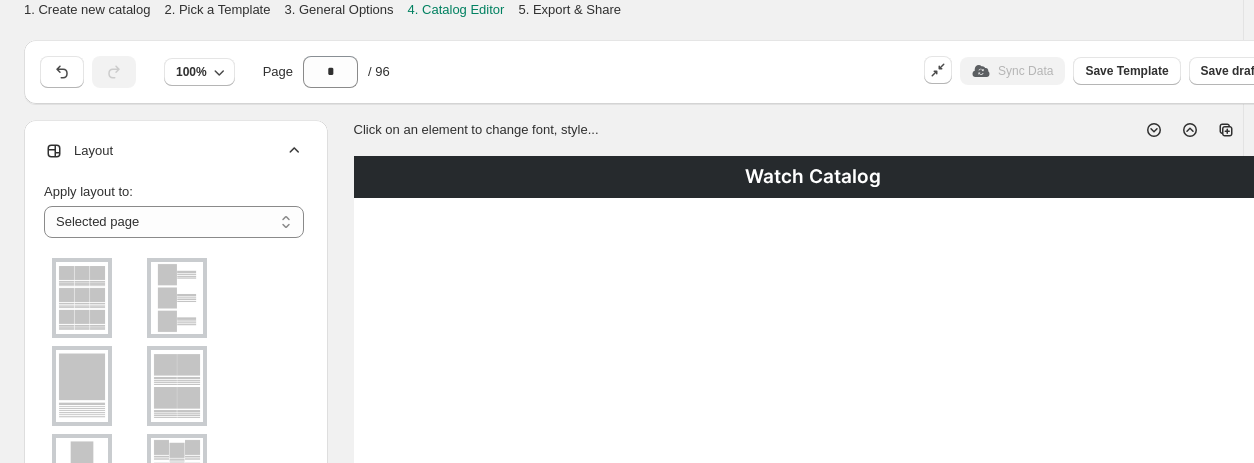 click at bounding box center [82, 298] 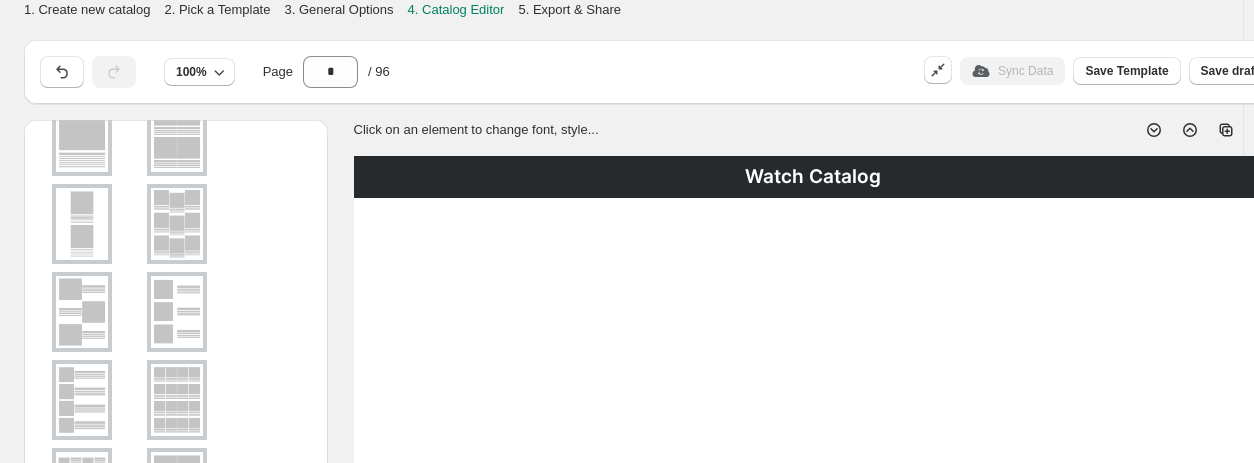 scroll, scrollTop: 452, scrollLeft: 0, axis: vertical 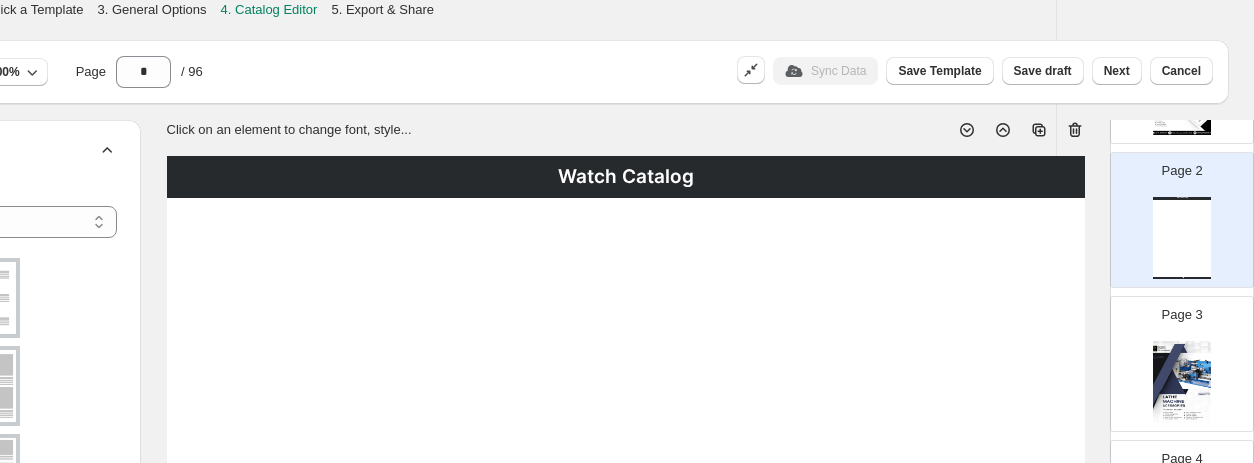click on "Watch Catalog Watch Catalog | Page undefined" at bounding box center [1182, 238] 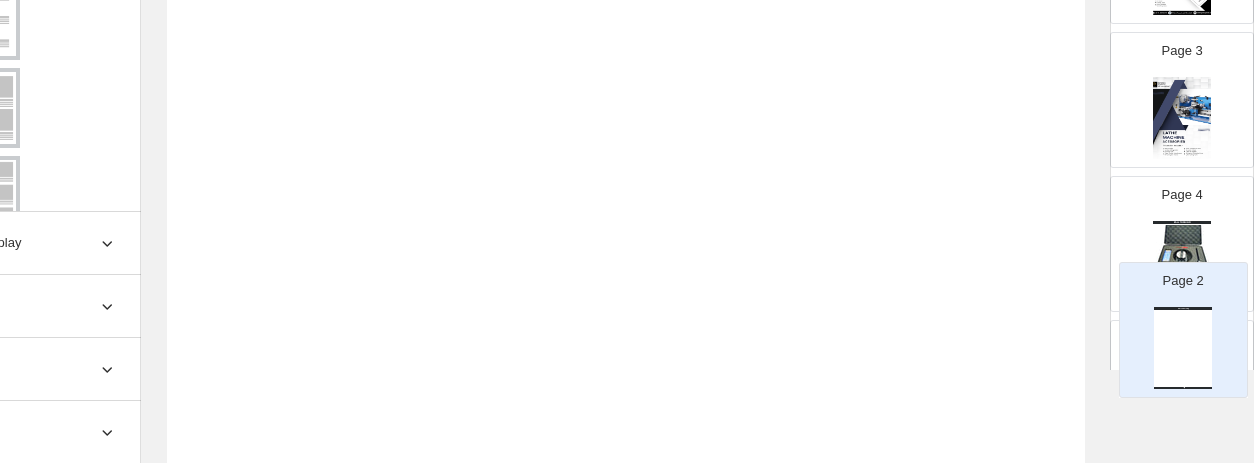 scroll, scrollTop: 486, scrollLeft: 187, axis: both 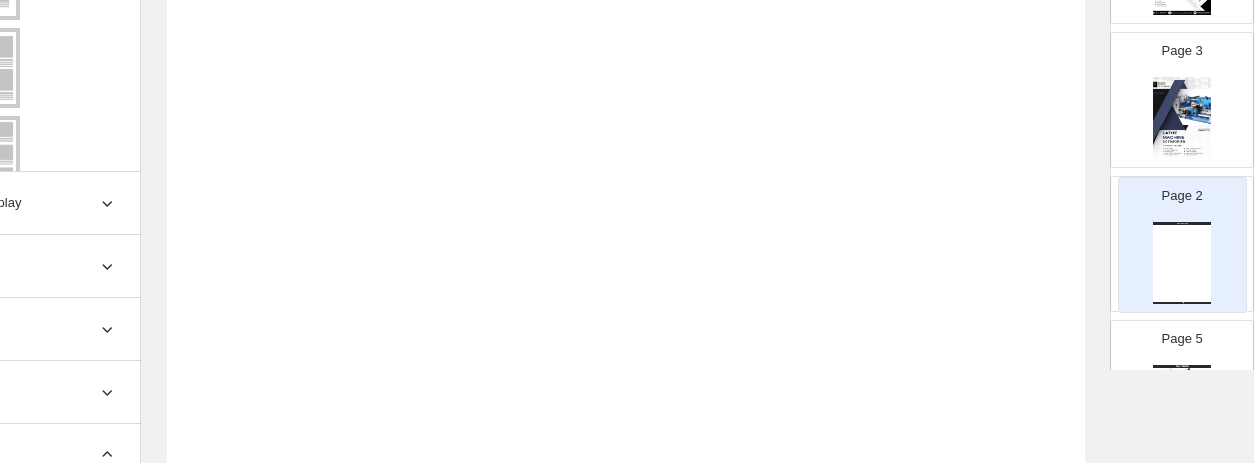 drag, startPoint x: 1183, startPoint y: 351, endPoint x: 1189, endPoint y: 272, distance: 79.22752 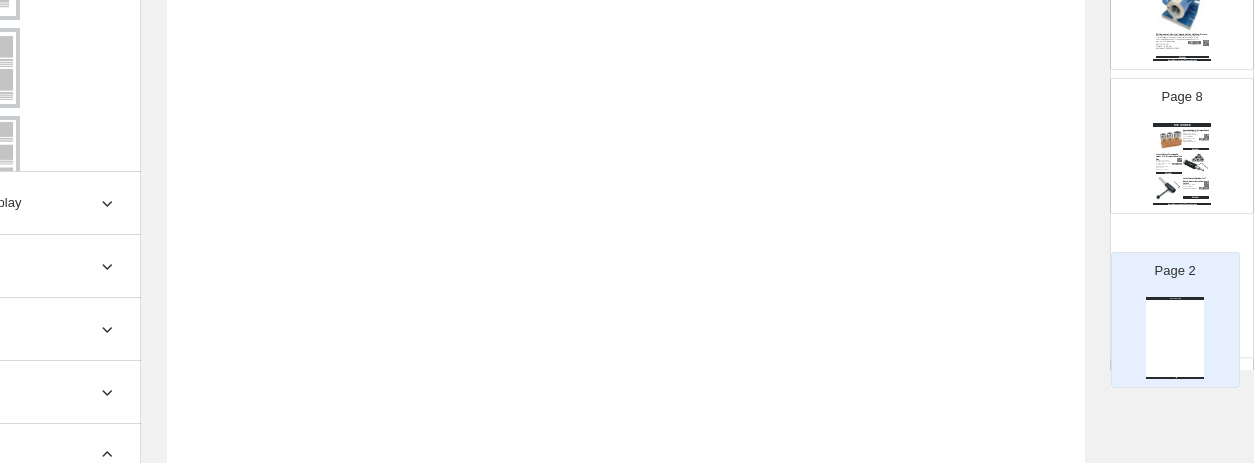 scroll, scrollTop: 997, scrollLeft: 0, axis: vertical 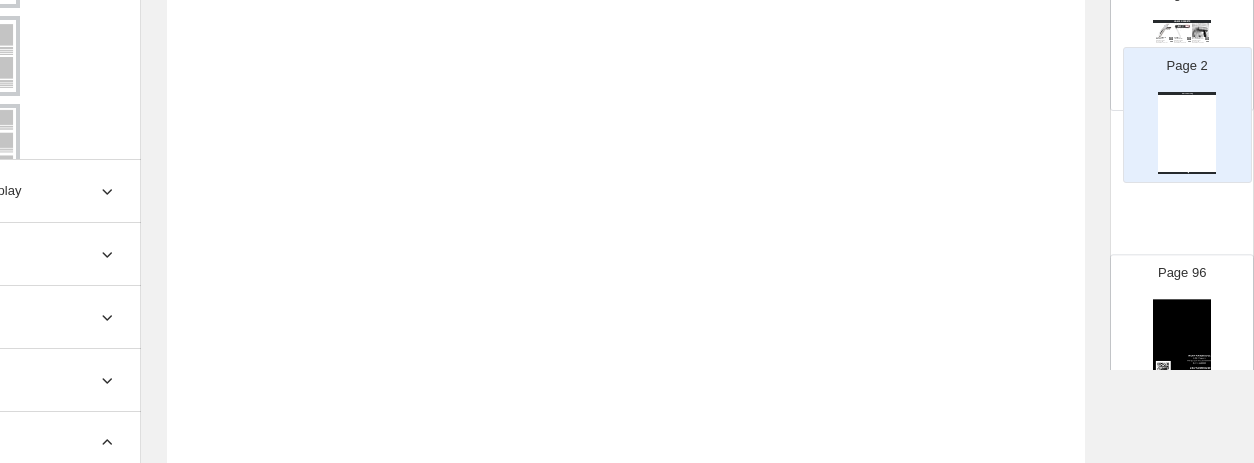drag, startPoint x: 1177, startPoint y: 269, endPoint x: 1189, endPoint y: 110, distance: 159.4522 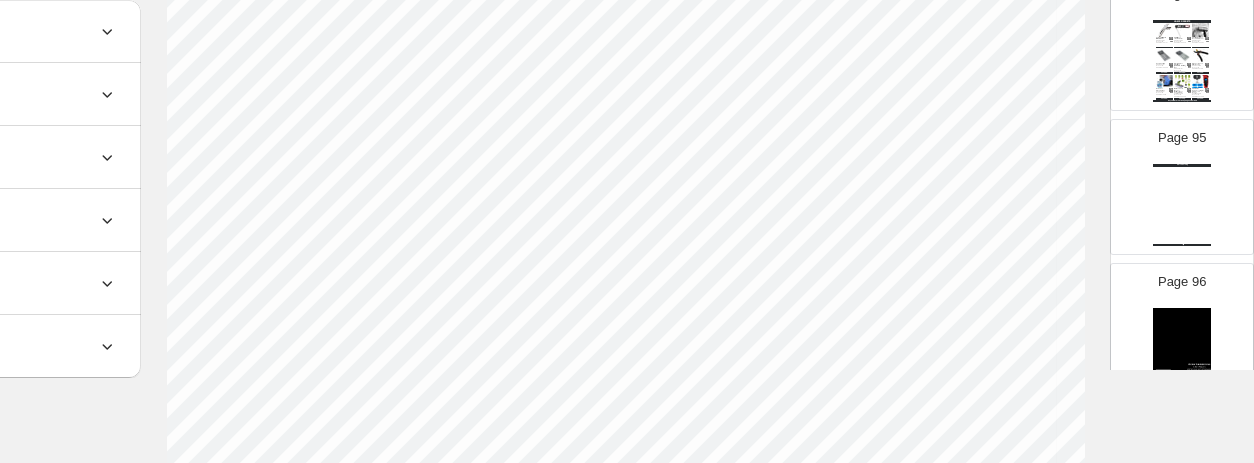 scroll, scrollTop: 497, scrollLeft: 162, axis: both 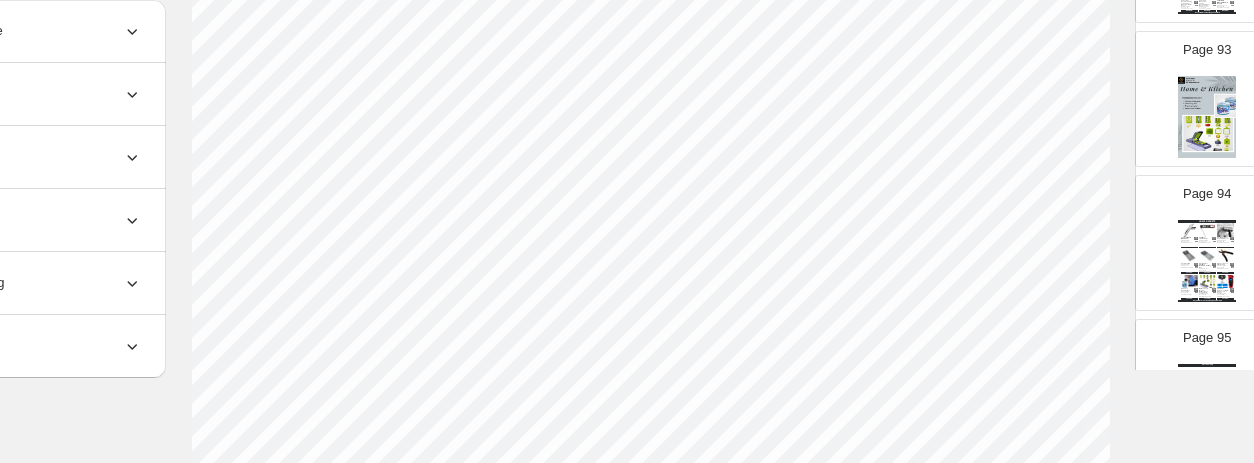 click on "Watch Catalog Watch Catalog | Page undefined" at bounding box center (1207, 405) 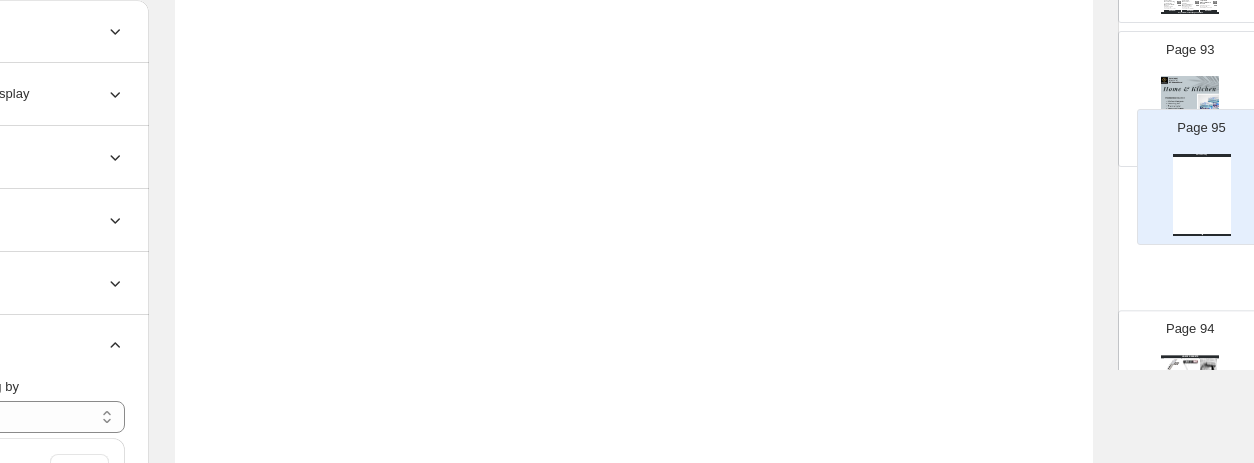 drag, startPoint x: 1196, startPoint y: 343, endPoint x: 1198, endPoint y: 179, distance: 164.01219 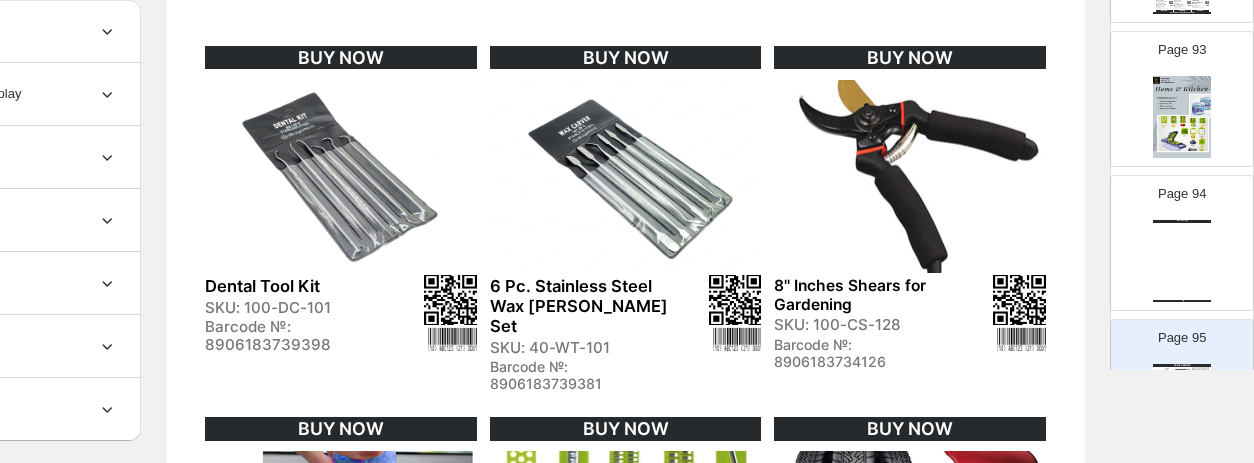 click on "Watch Catalog Watch Catalog | Page undefined" at bounding box center [1182, 261] 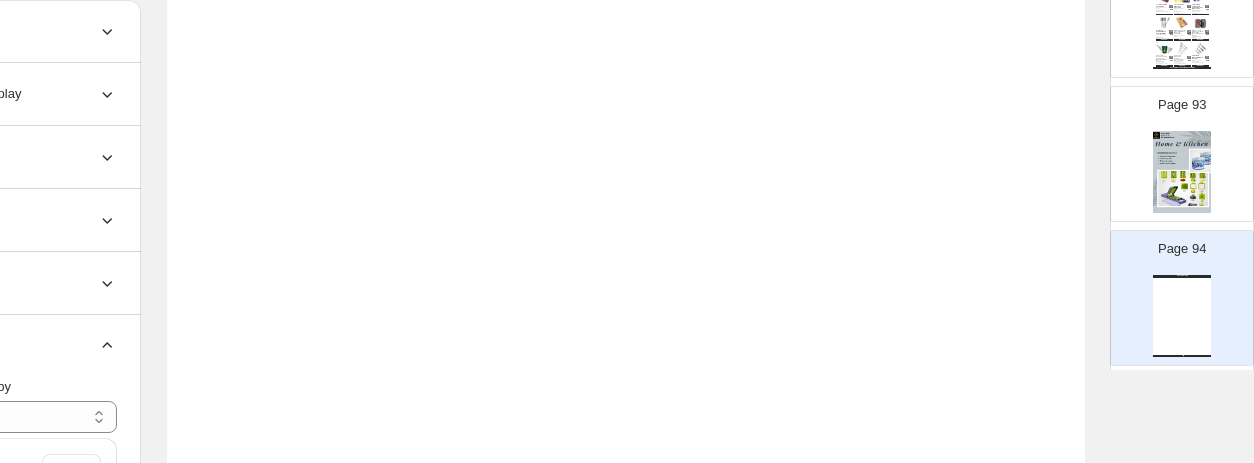 scroll, scrollTop: 13205, scrollLeft: 0, axis: vertical 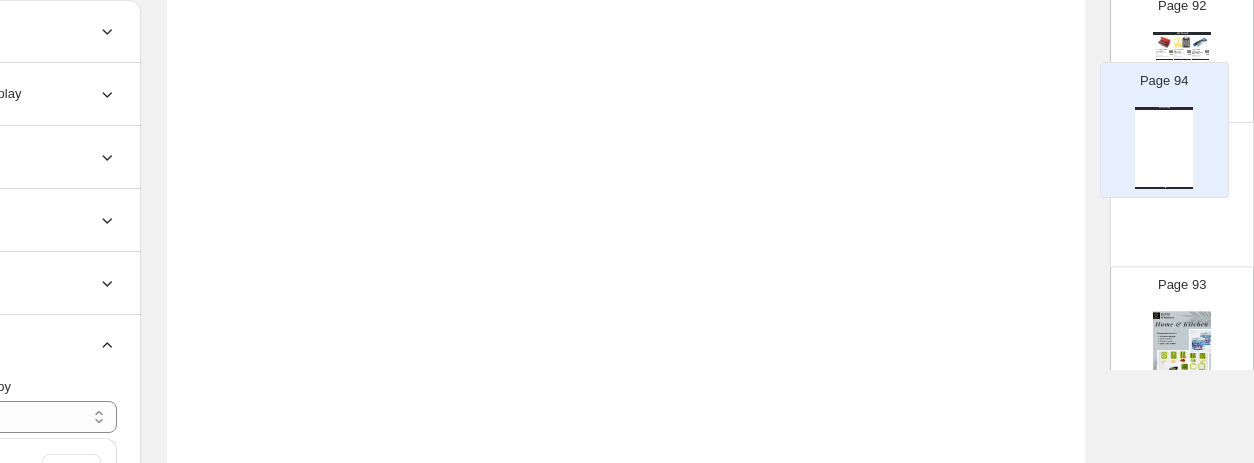 drag, startPoint x: 1172, startPoint y: 207, endPoint x: 1170, endPoint y: 128, distance: 79.025314 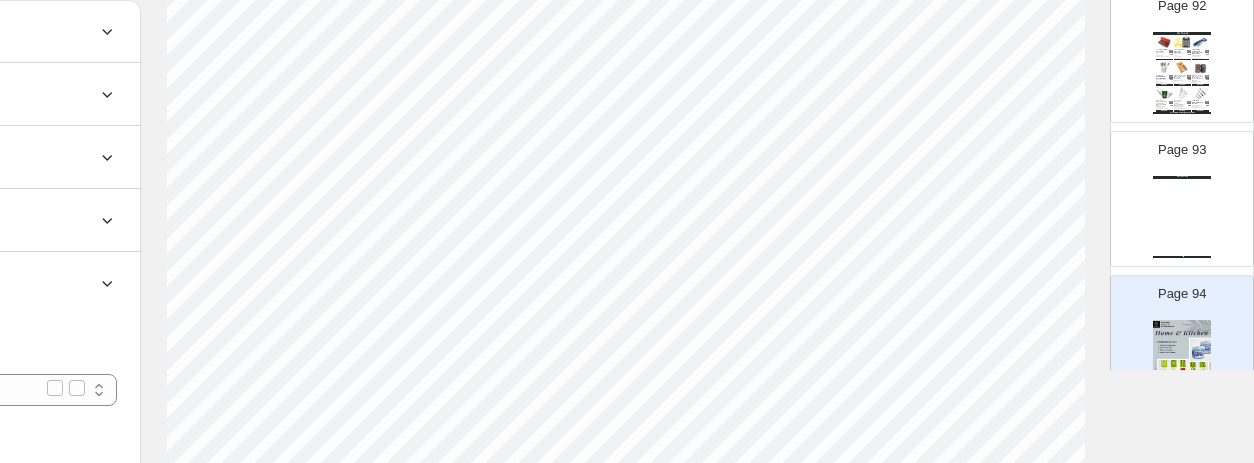 scroll, scrollTop: 497, scrollLeft: 162, axis: both 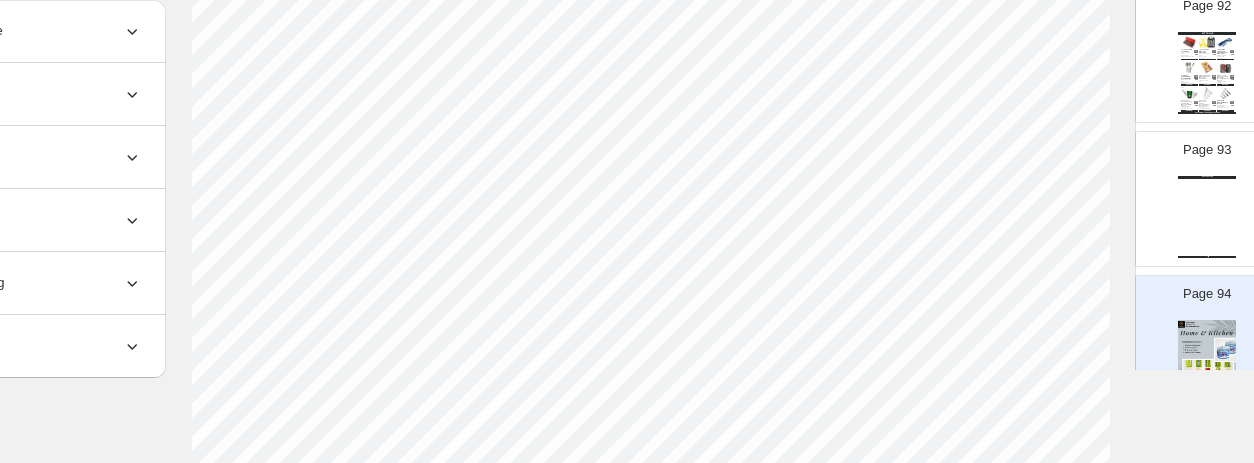 click on "Watch Catalog Watch Catalog | Page undefined" at bounding box center (1207, 217) 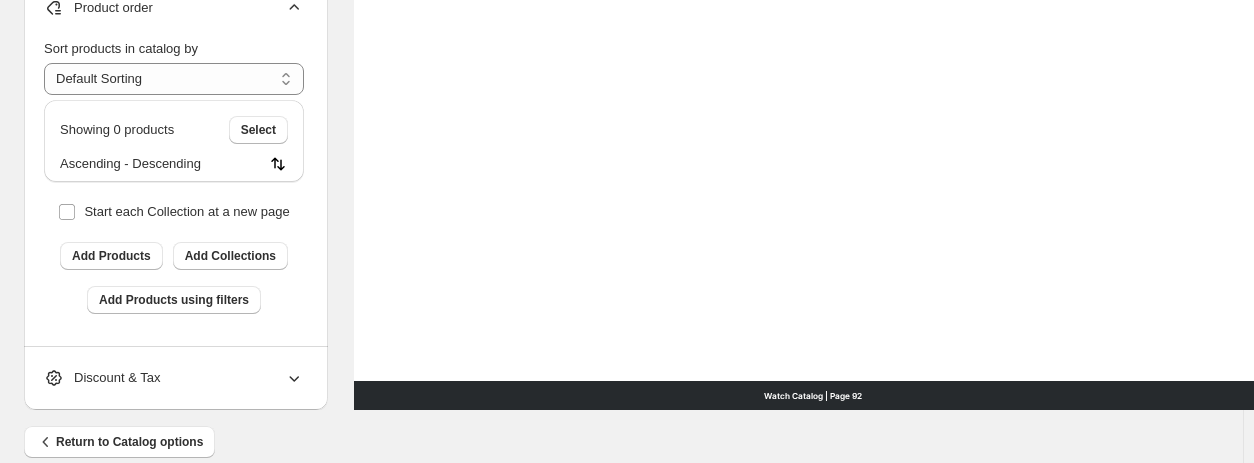 scroll, scrollTop: 962, scrollLeft: 0, axis: vertical 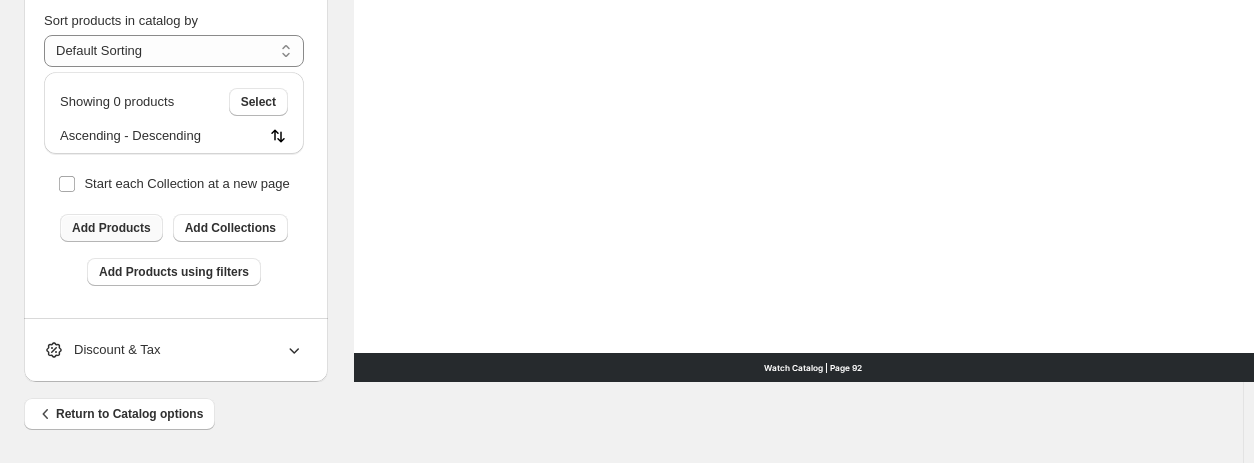 click on "Add Products" at bounding box center (111, 228) 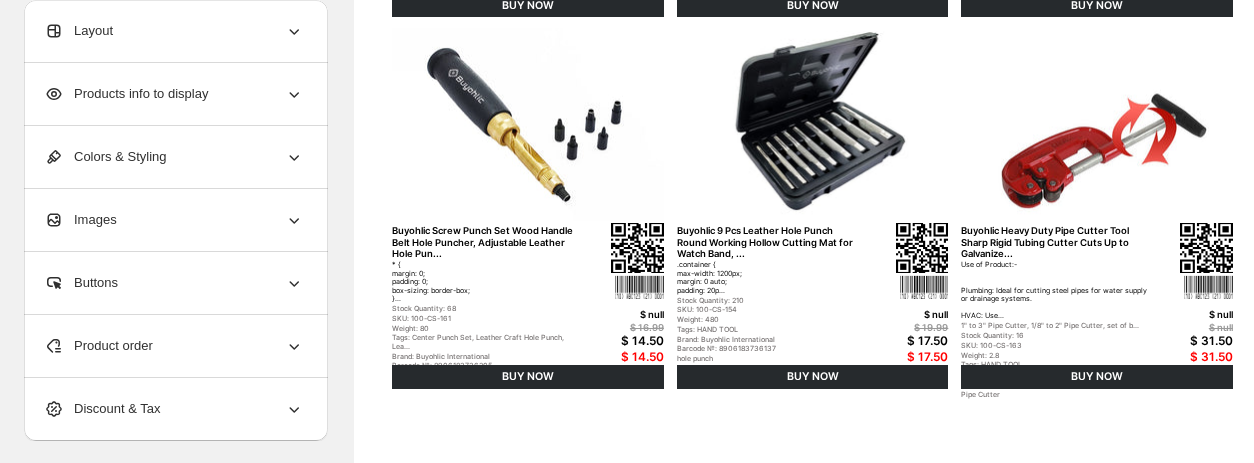 scroll, scrollTop: 862, scrollLeft: 0, axis: vertical 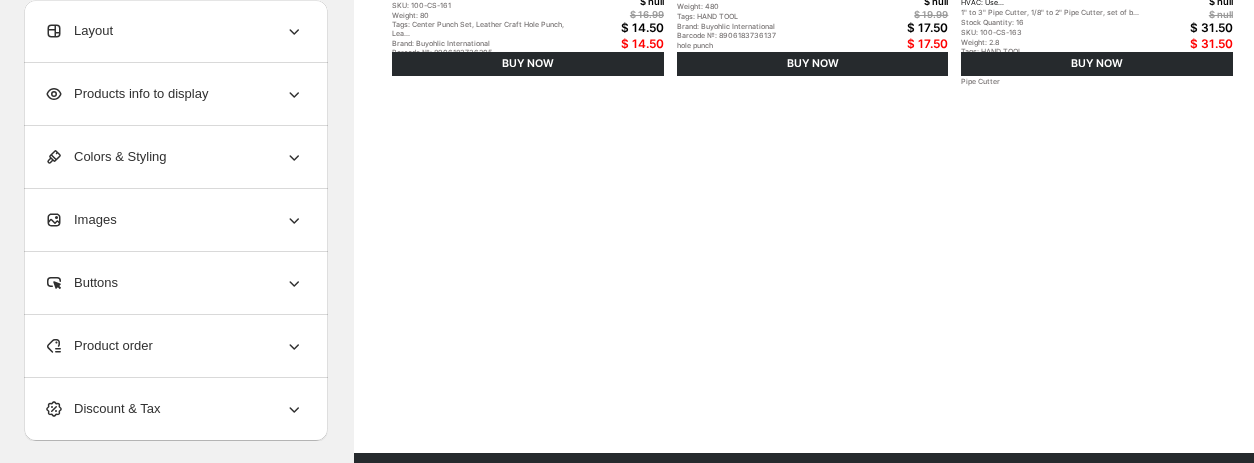 click on "Product order" at bounding box center [98, 346] 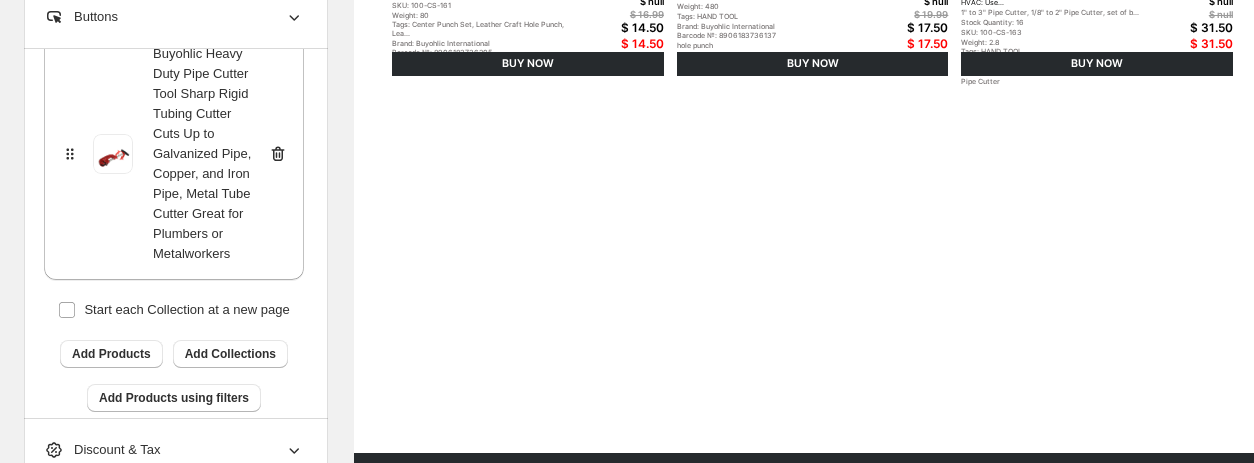 scroll, scrollTop: 1107, scrollLeft: 0, axis: vertical 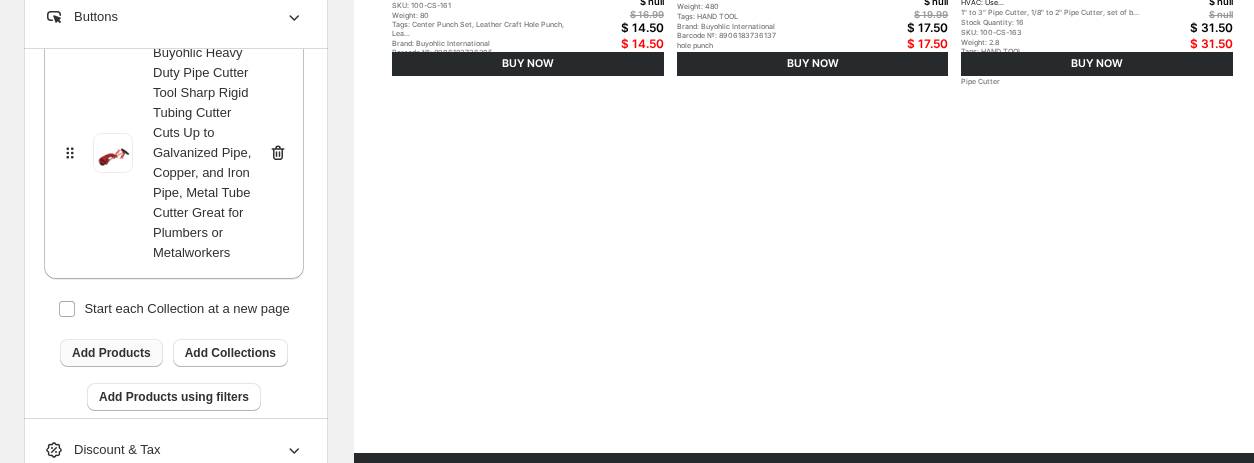 click on "Add Products" at bounding box center [111, 353] 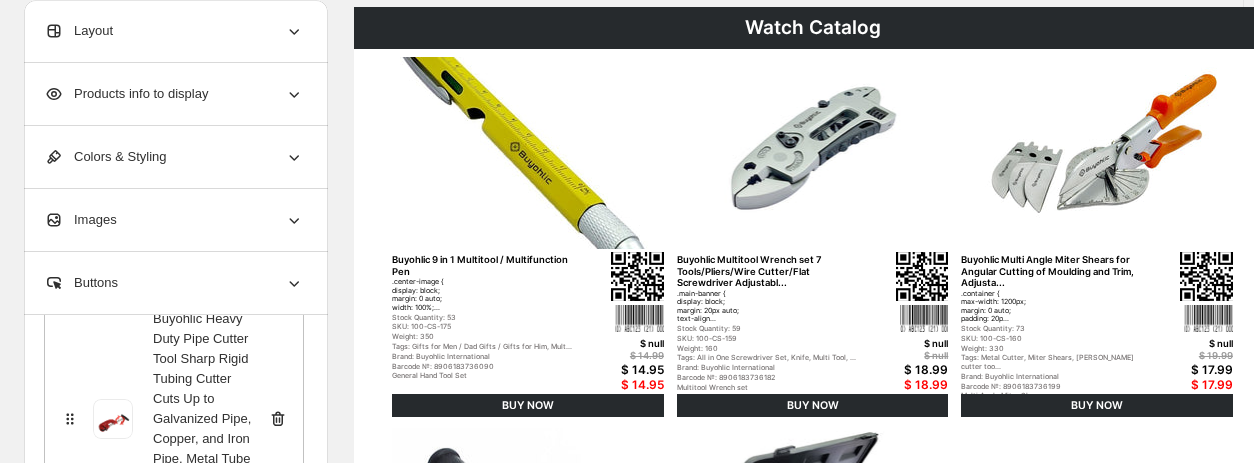 scroll, scrollTop: 400, scrollLeft: 0, axis: vertical 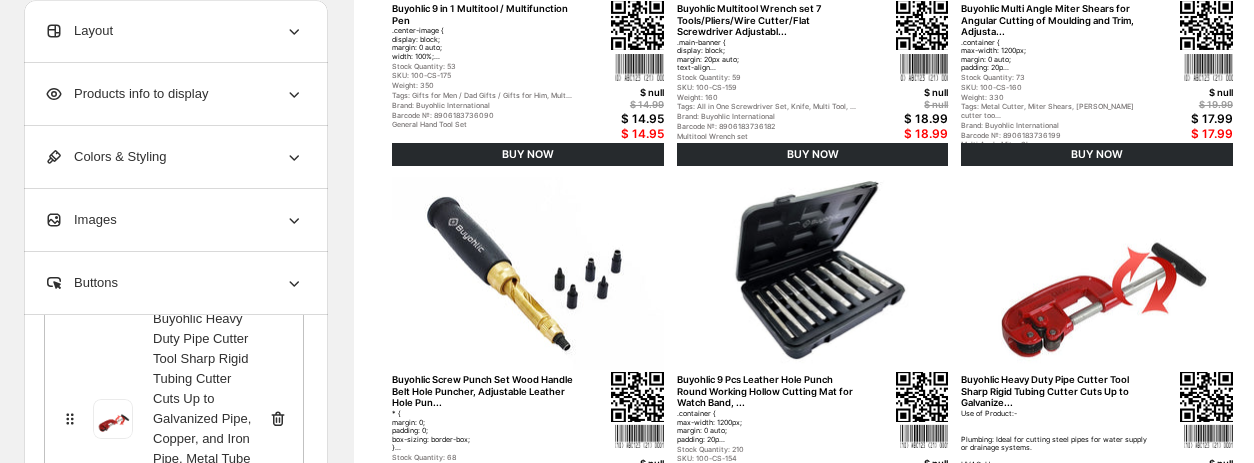 drag, startPoint x: 695, startPoint y: 461, endPoint x: 965, endPoint y: 448, distance: 270.31277 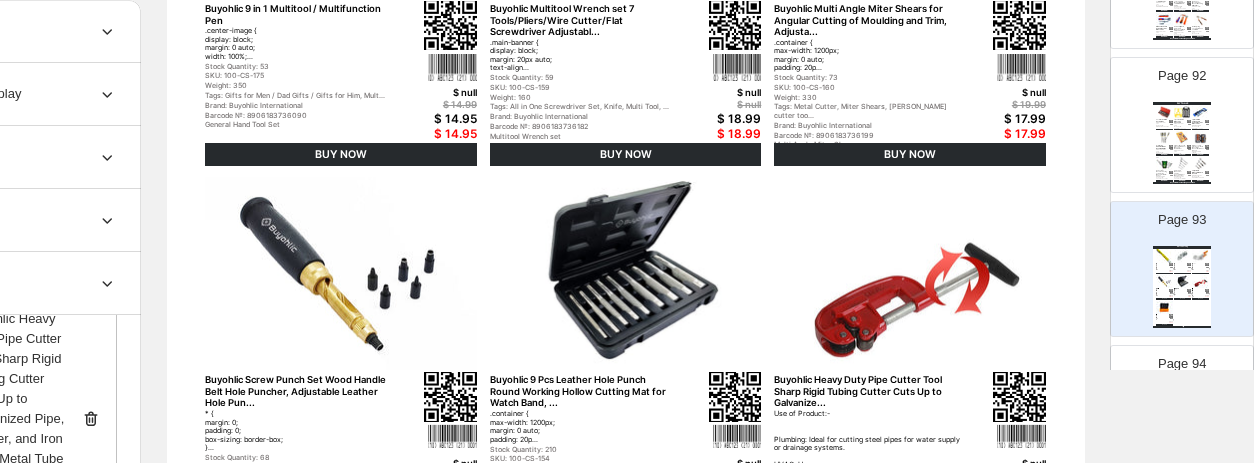 scroll, scrollTop: 13105, scrollLeft: 0, axis: vertical 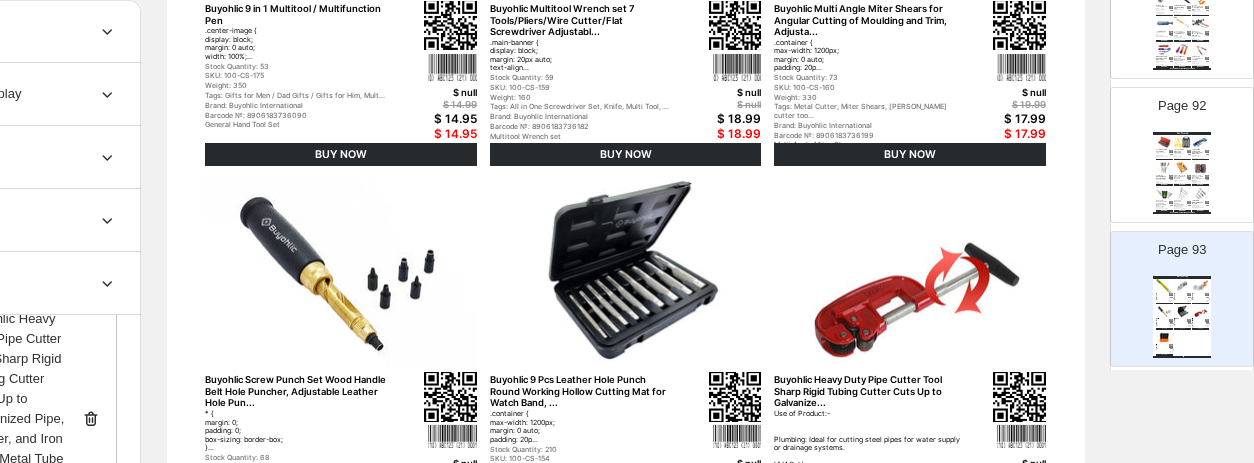 click on "Buyohlic International | Page undefined" at bounding box center (1182, 213) 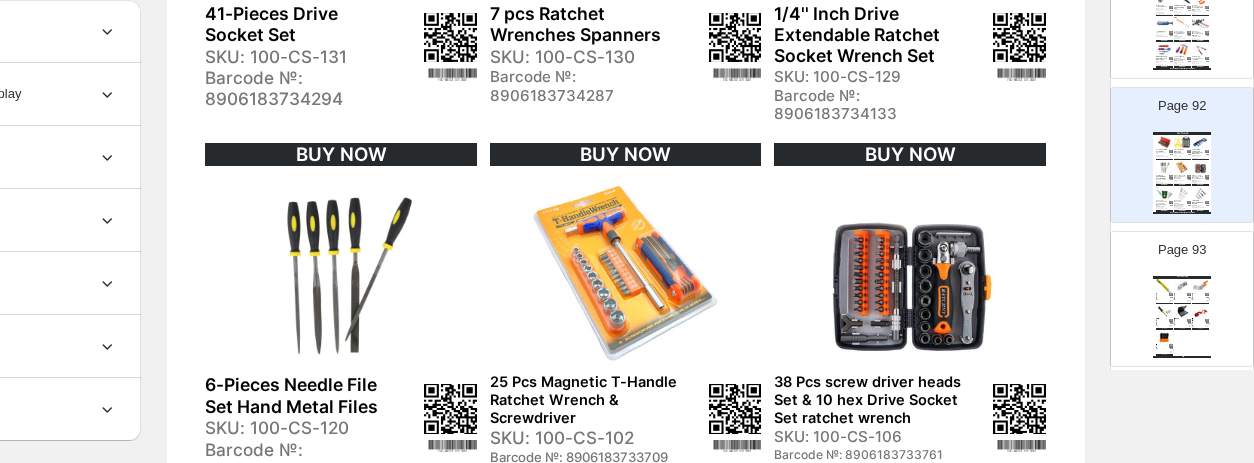 scroll, scrollTop: 0, scrollLeft: 0, axis: both 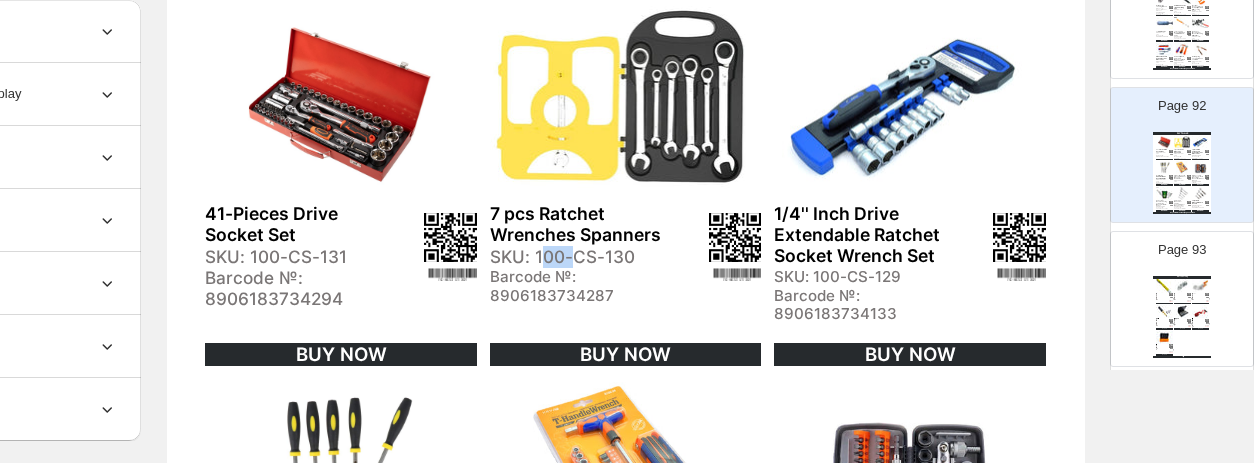 drag, startPoint x: 538, startPoint y: 256, endPoint x: 569, endPoint y: 257, distance: 31.016125 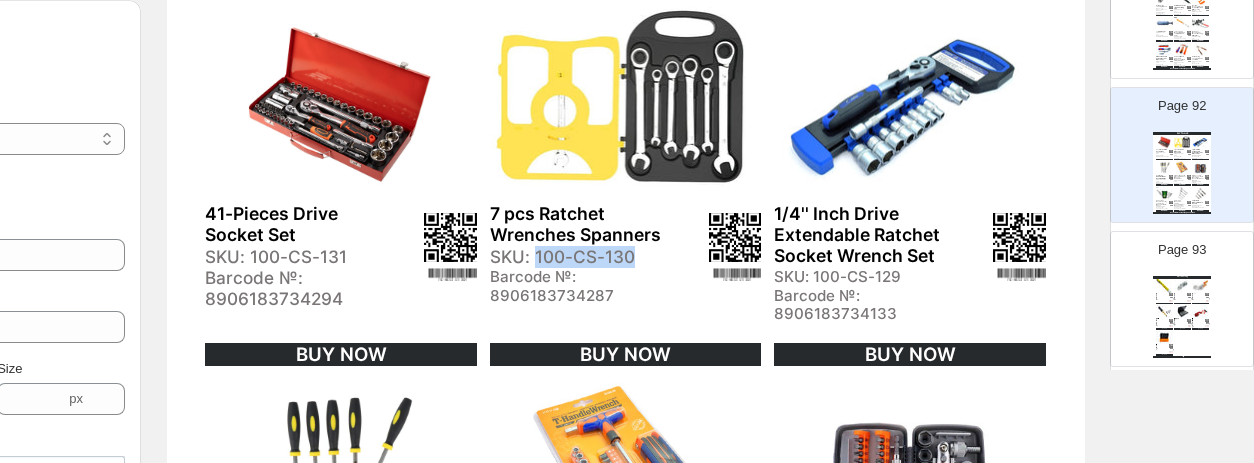 drag, startPoint x: 532, startPoint y: 253, endPoint x: 650, endPoint y: 255, distance: 118.016945 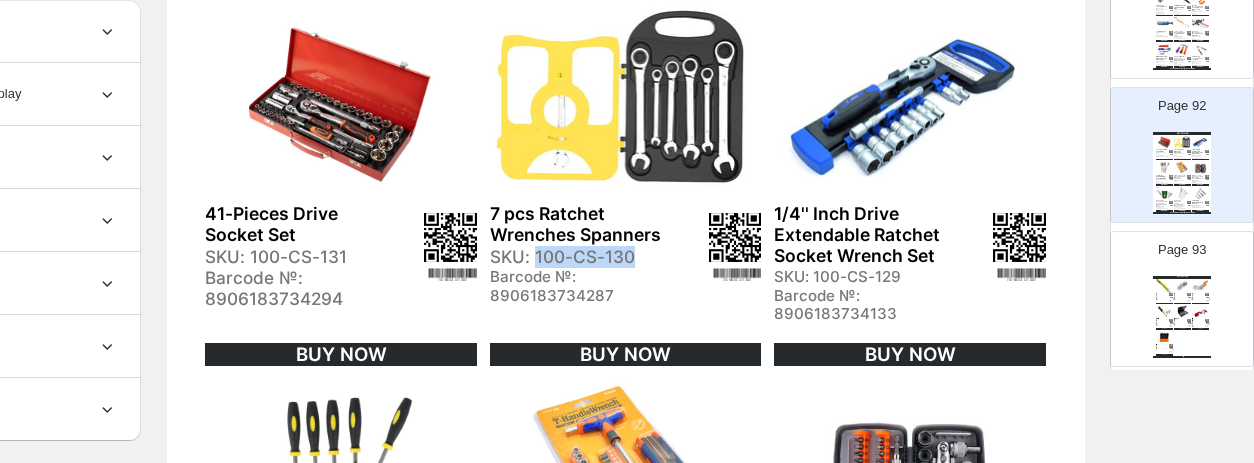 copy on "100-CS-130" 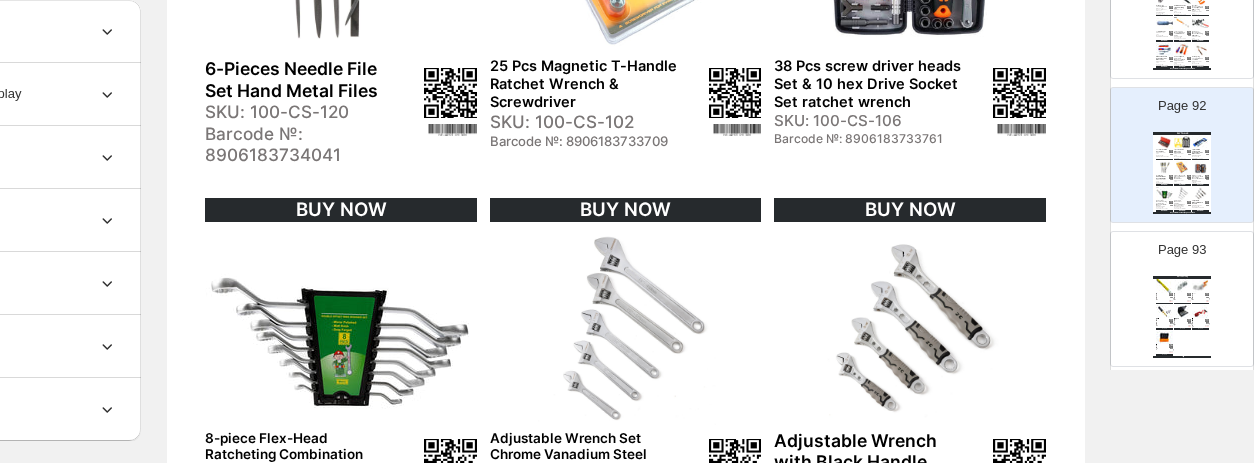 scroll, scrollTop: 700, scrollLeft: 187, axis: both 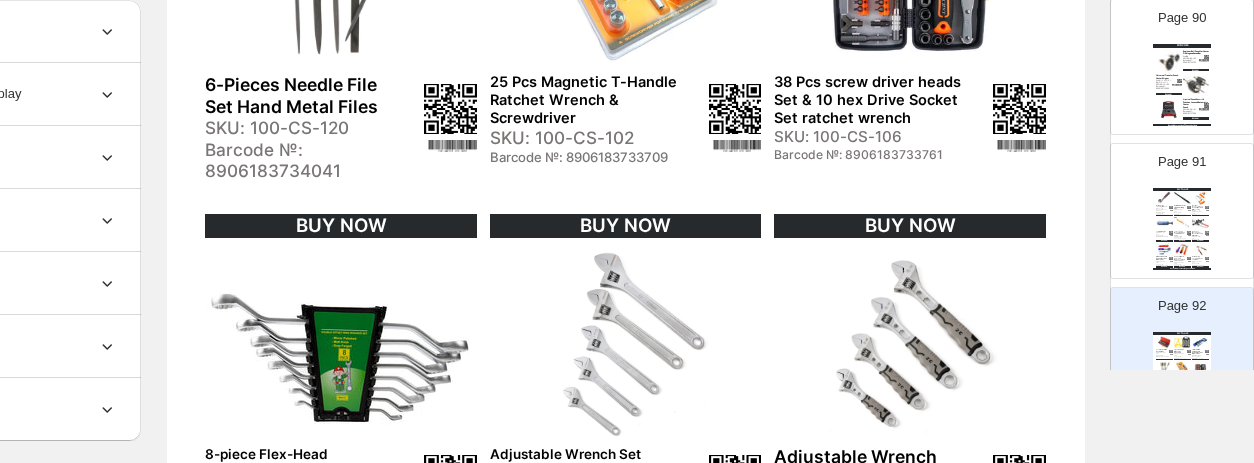 click at bounding box center (1182, 197) 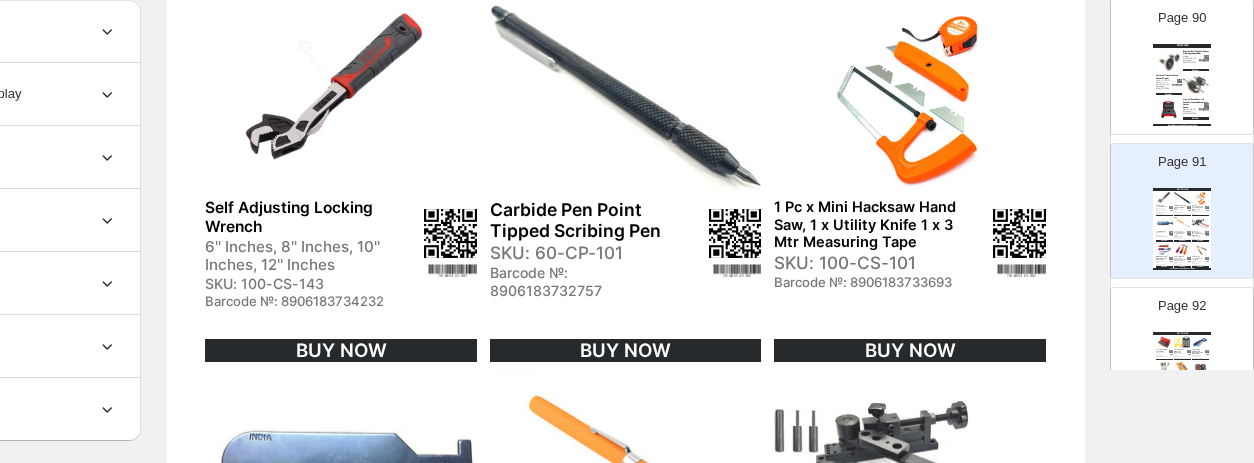 scroll, scrollTop: 200, scrollLeft: 187, axis: both 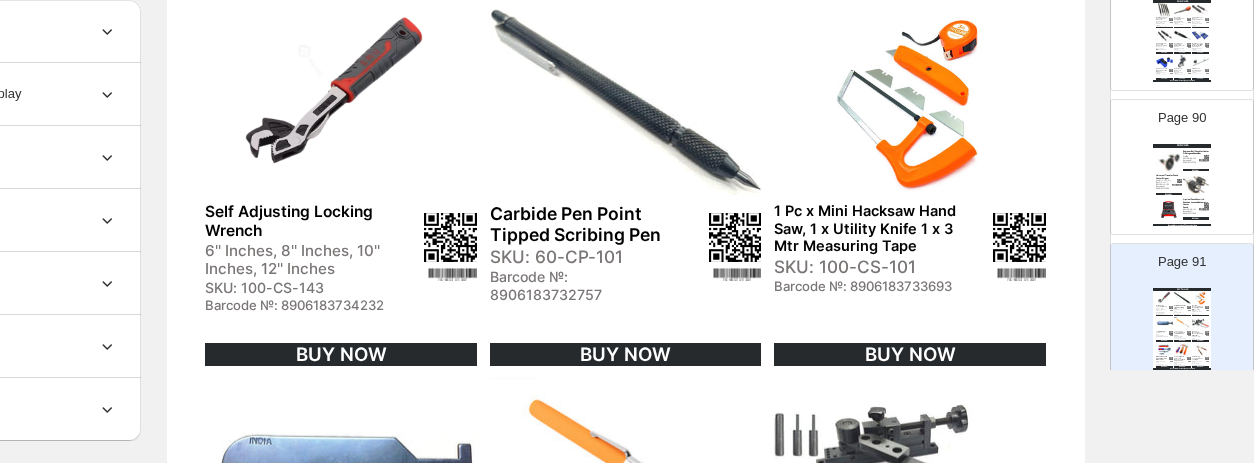 click at bounding box center (1196, 185) 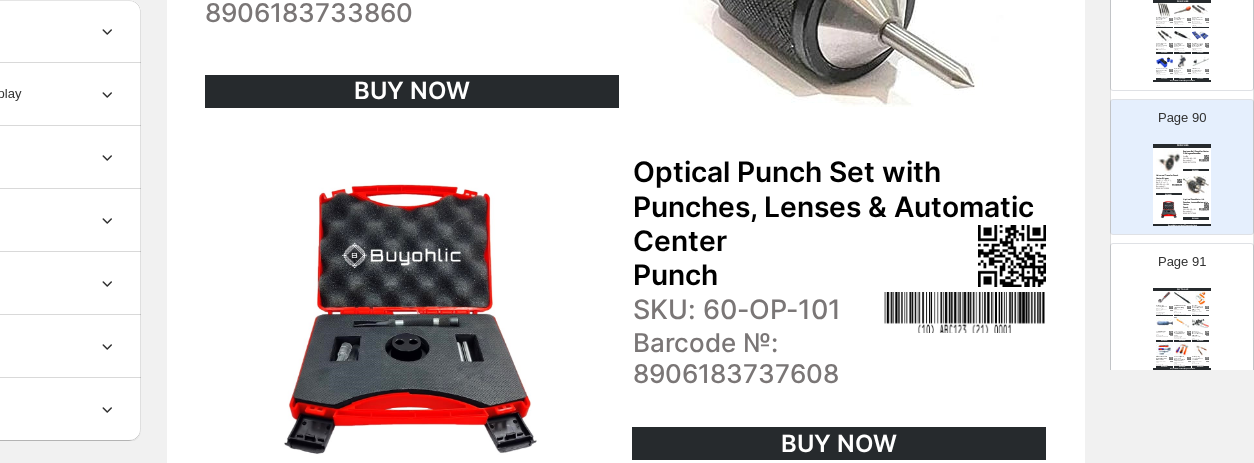 scroll, scrollTop: 800, scrollLeft: 187, axis: both 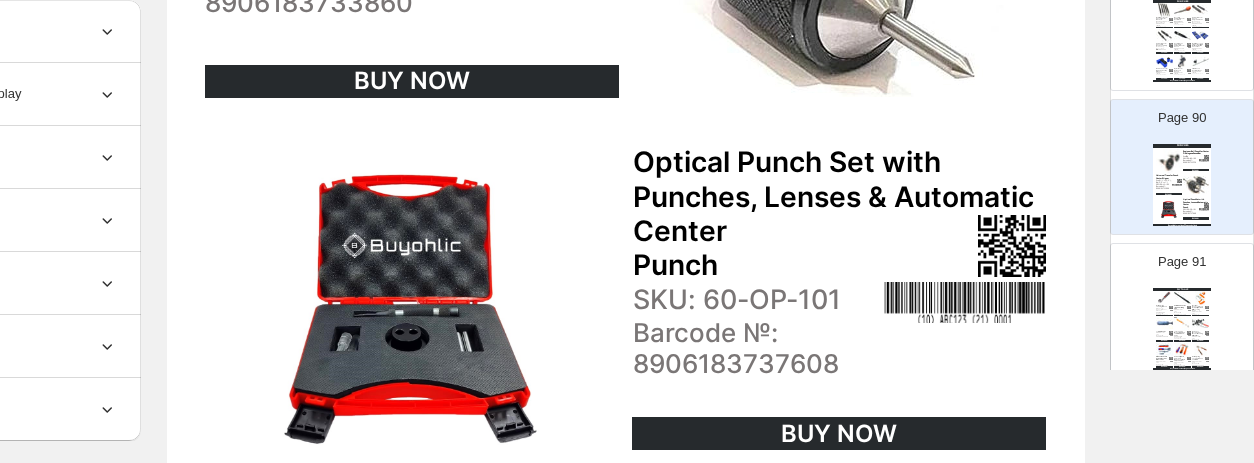 click at bounding box center (1164, 323) 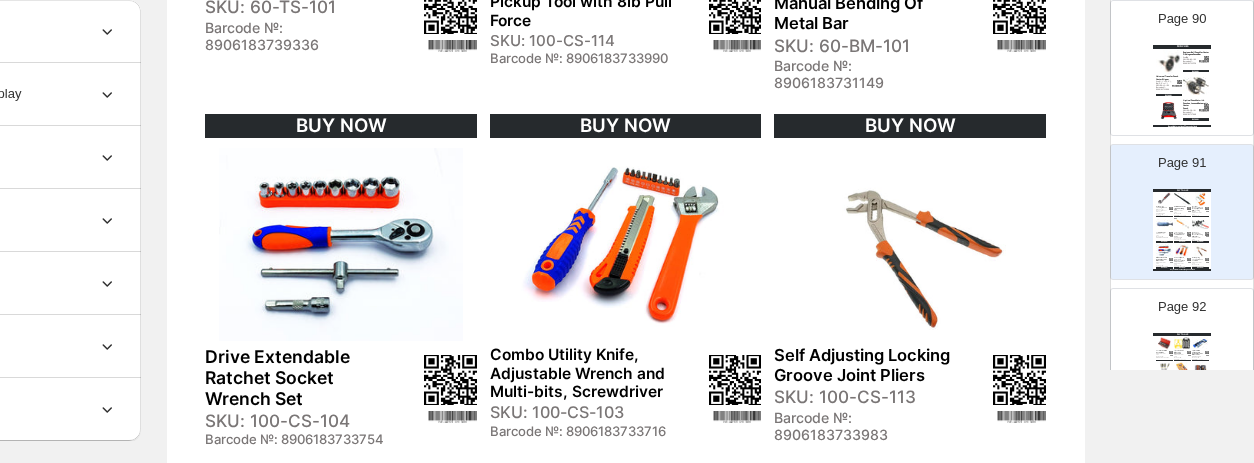 scroll, scrollTop: 13005, scrollLeft: 0, axis: vertical 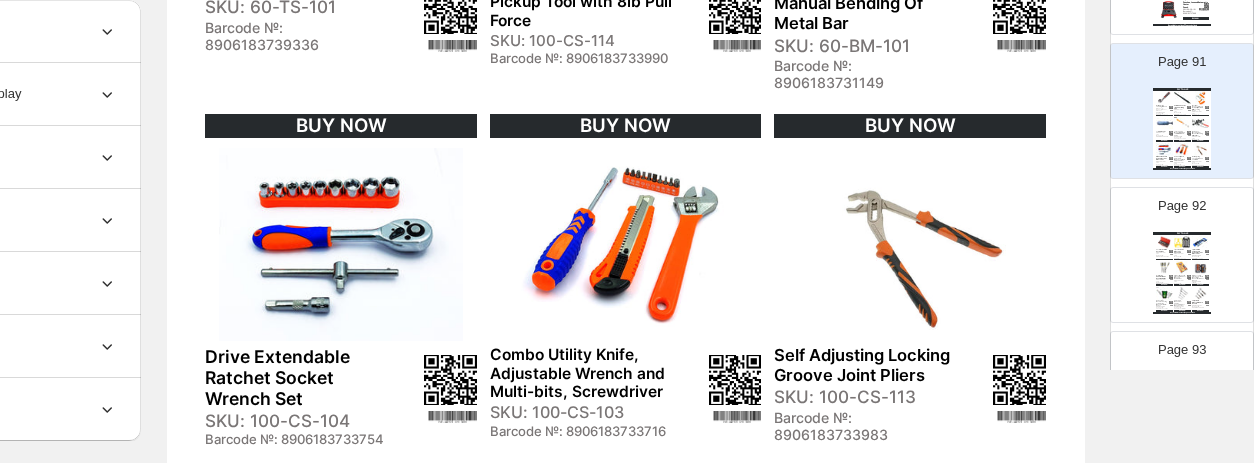 click on "Page 92 DIY TOOLS 41-Pieces Drive Socket Set SKU:  100-CS-131 Barcode №:  8906183734294 BUY NOW 7 pcs Ratchet Wrenches Spanners SKU:  100-CS-130 Barcode №:  8906183734287 BUY NOW 1/4'' Inch Drive Extendable Ratchet Socket Wrench Set SKU:  100-CS-129 Barcode №:  8906183734133 BUY NOW  6-Pieces Needle File Set Hand Metal Files SKU:  100-CS-120 Barcode №:  8906183734041 BUY NOW 25 Pcs Magnetic T-Handle Ratchet Wrench & Screwdriver SKU:  100-CS-102 Barcode №:  8906183733709 BUY NOW 38 Pcs screw driver heads Set & 10 hex Drive Socket Set ratchet wrench  SKU:  100-CS-106 Barcode №:  8906183733761 BUY NOW  8-piece Flex-Head Ratcheting Combination Wrench Set 6'' to 18'' Inches SKU:  100-CS-109 Barcode №:  8906183733853 BUY NOW Adjustable Wrench Set Chrome Vanadium Steel Wrenches Set SKU:  100-CS-204 Barcode №:  8906183734553 BUY NOW  Adjustable Wrench with Black Handle SKU:  100-CS-202 Barcode №:  8906183734539 BUY NOW Buyohlic International | Page undefined" at bounding box center (1174, 247) 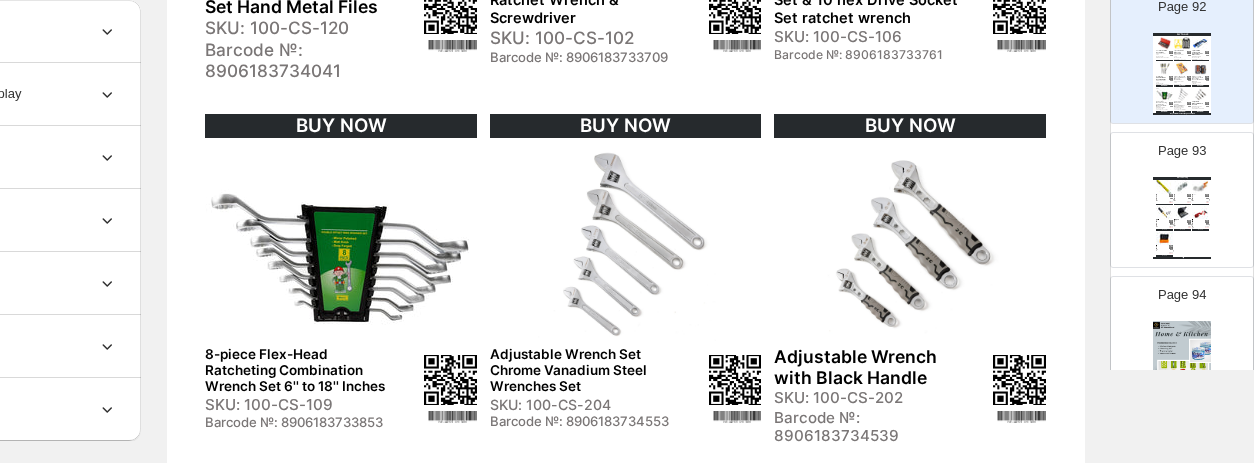 scroll, scrollTop: 13205, scrollLeft: 0, axis: vertical 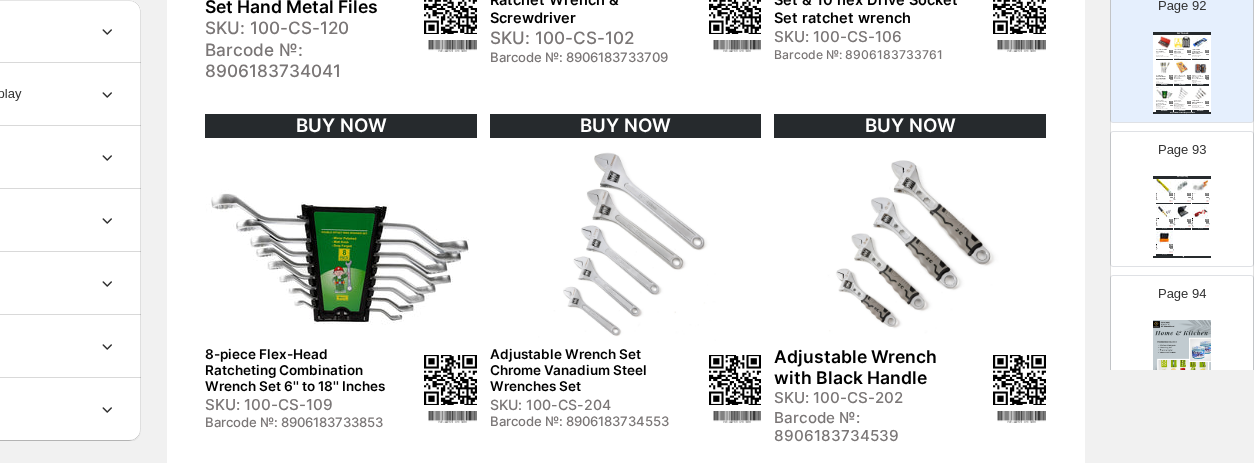 click on "Buyohlic Screw Punch Set Wood Handle Belt Hole Puncher, Adjustable Leather Hole Pun..." at bounding box center (1162, 219) 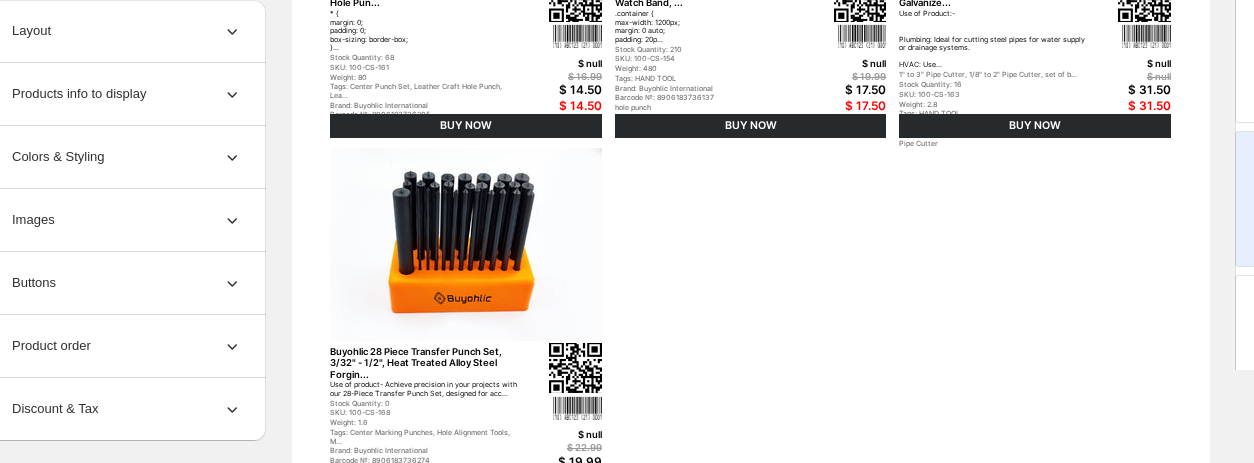scroll, scrollTop: 800, scrollLeft: 0, axis: vertical 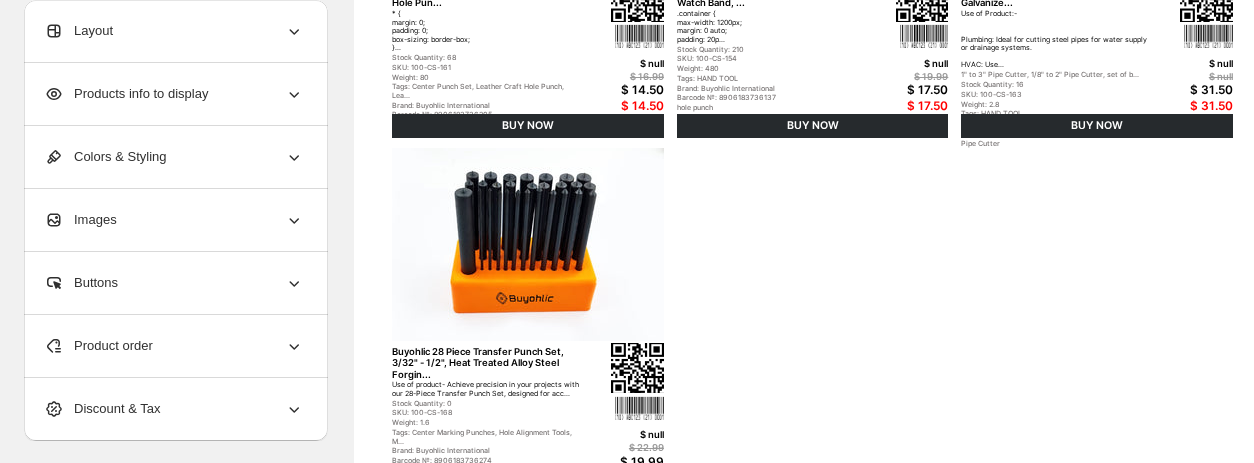 click on "Product order" at bounding box center (98, 346) 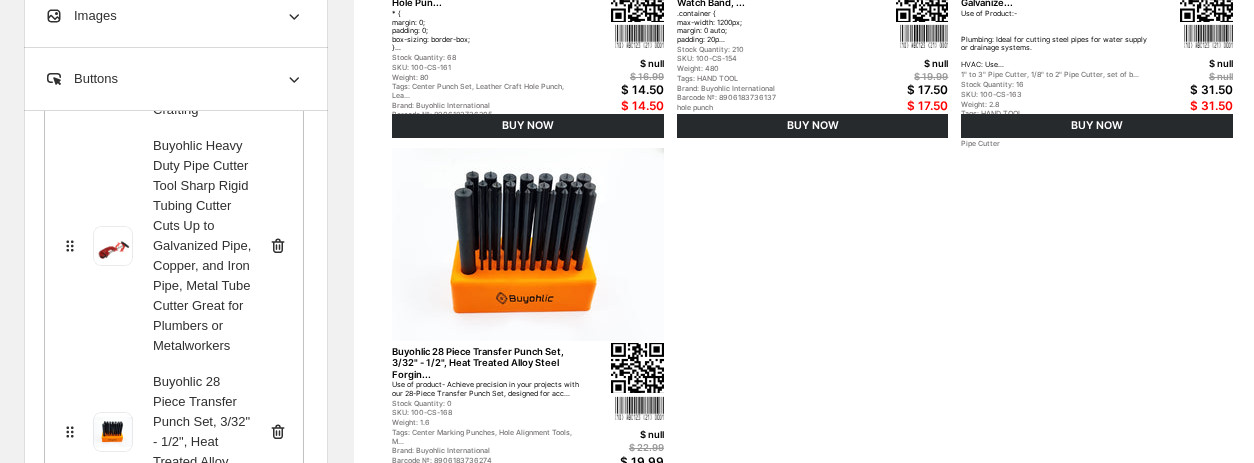scroll, scrollTop: 1243, scrollLeft: 0, axis: vertical 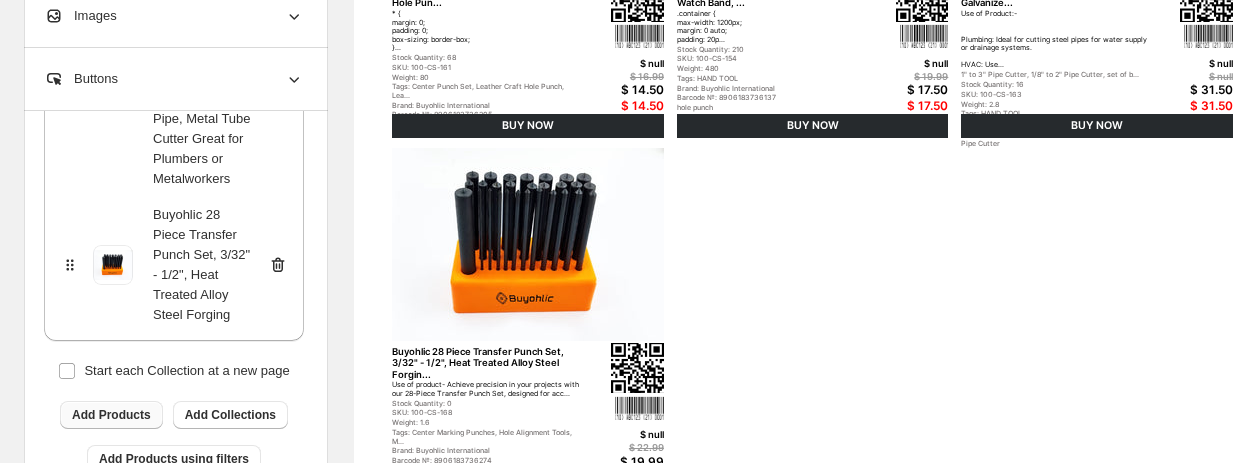 click on "Add Products" at bounding box center [111, 415] 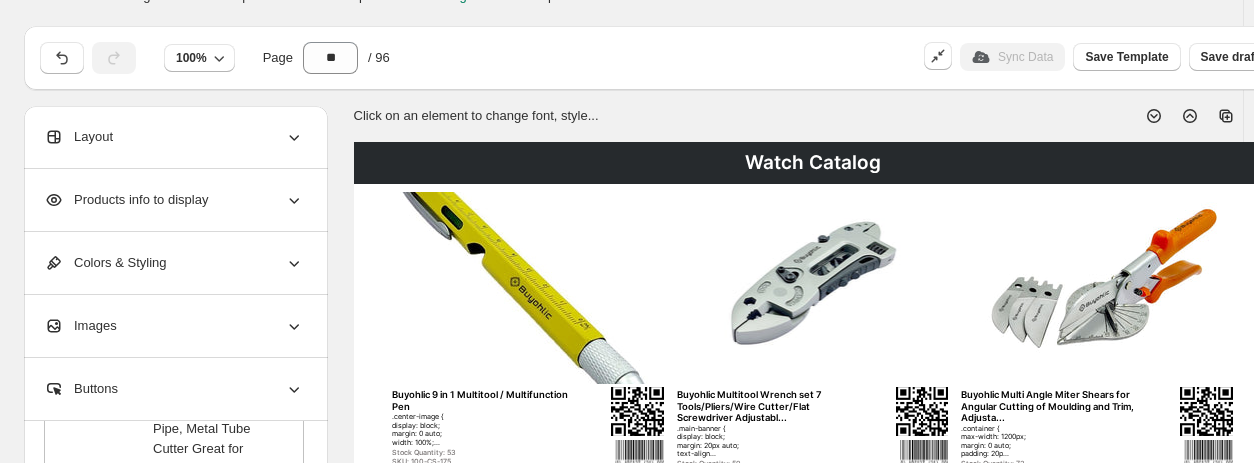 scroll, scrollTop: 0, scrollLeft: 0, axis: both 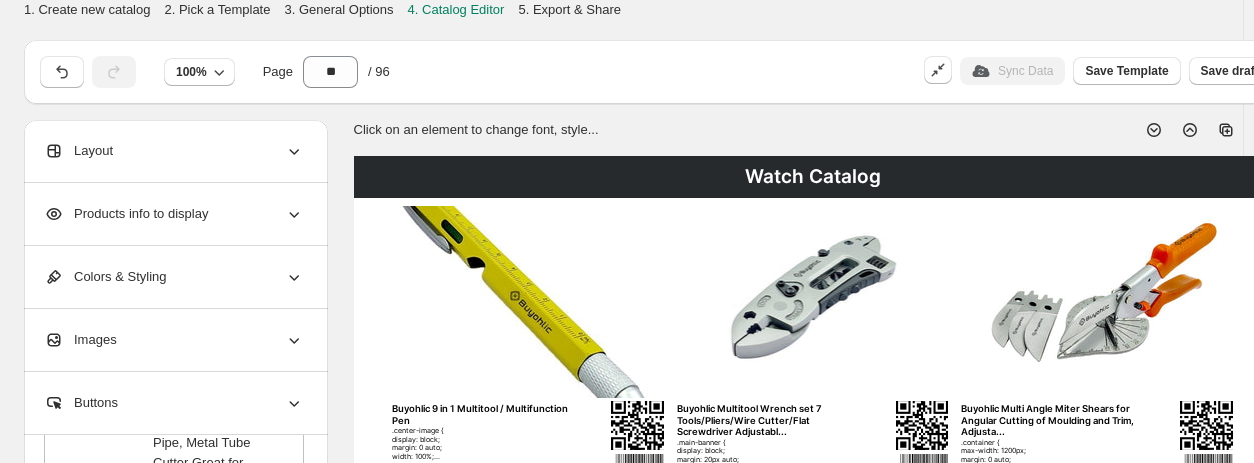 click on "Products info to display" at bounding box center (126, 214) 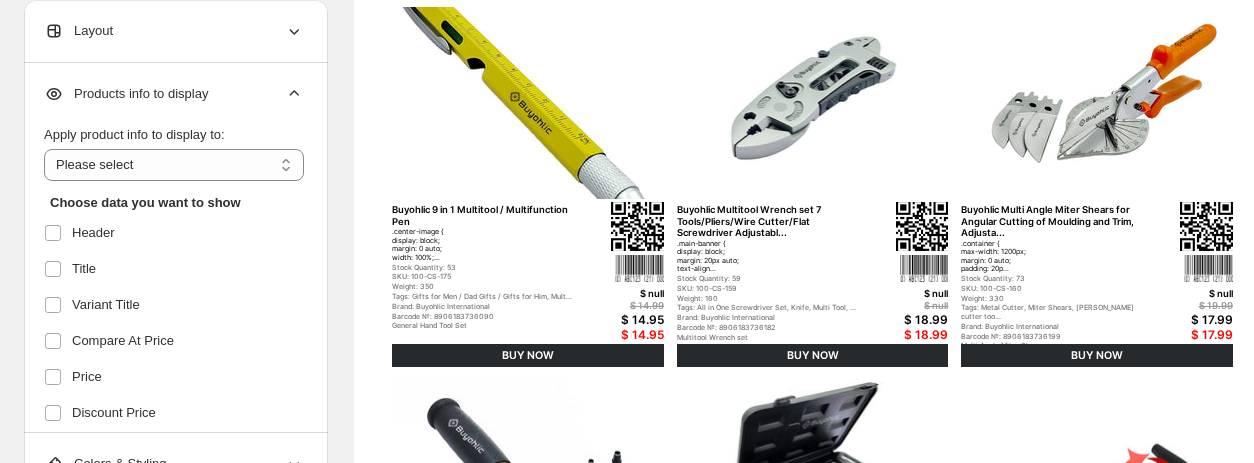 scroll, scrollTop: 200, scrollLeft: 0, axis: vertical 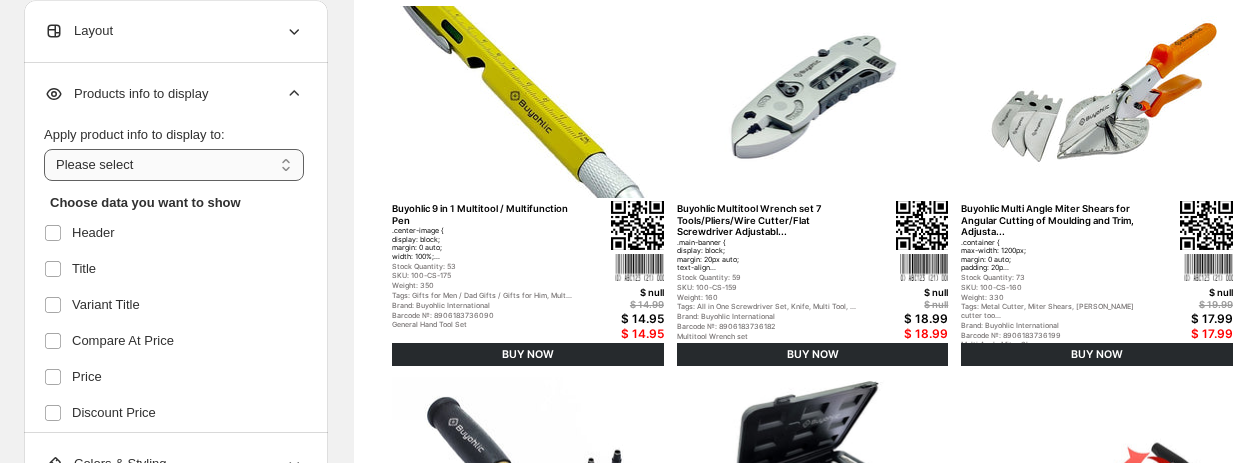 click on "**********" at bounding box center [174, 165] 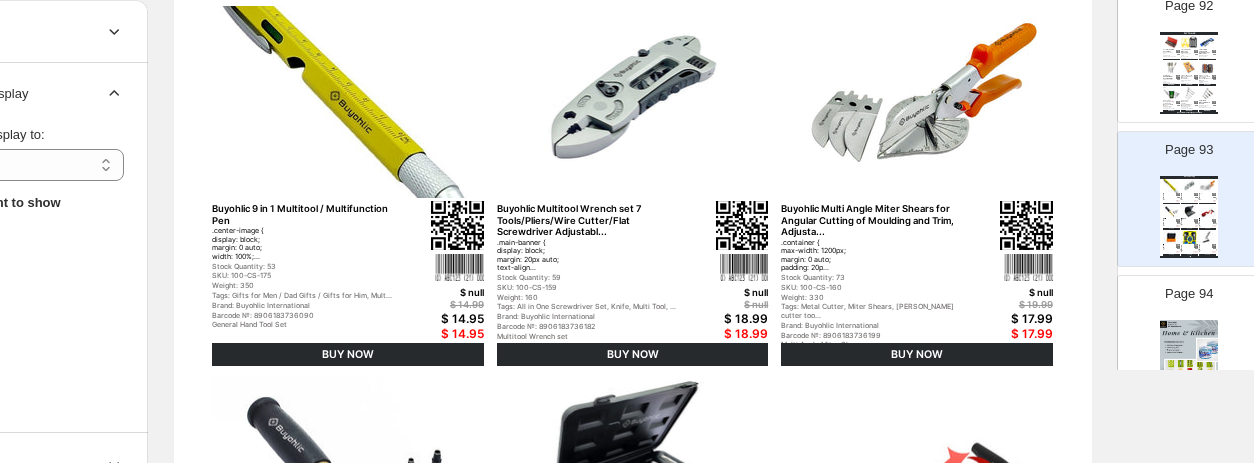 scroll, scrollTop: 200, scrollLeft: 187, axis: both 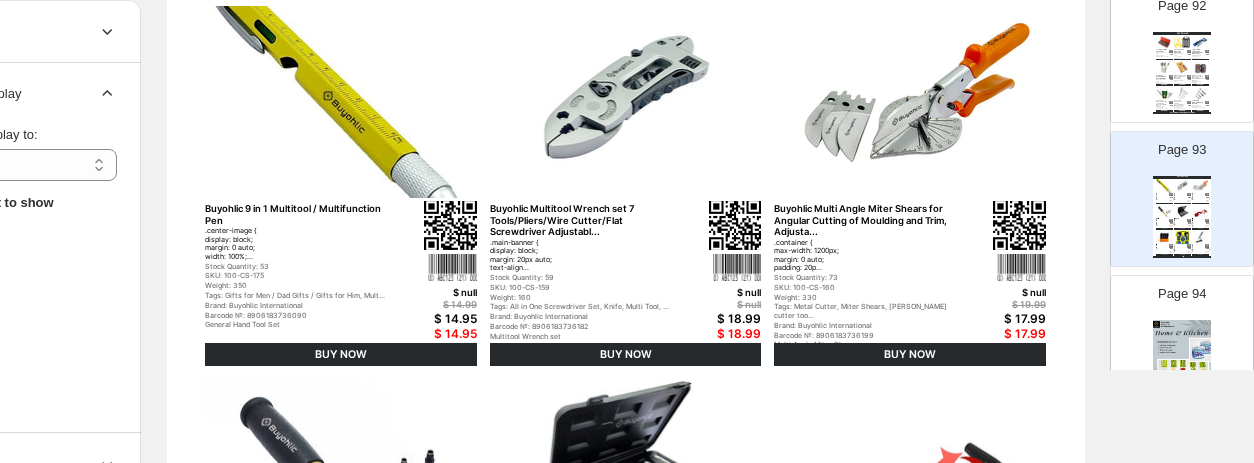 click at bounding box center [1182, 237] 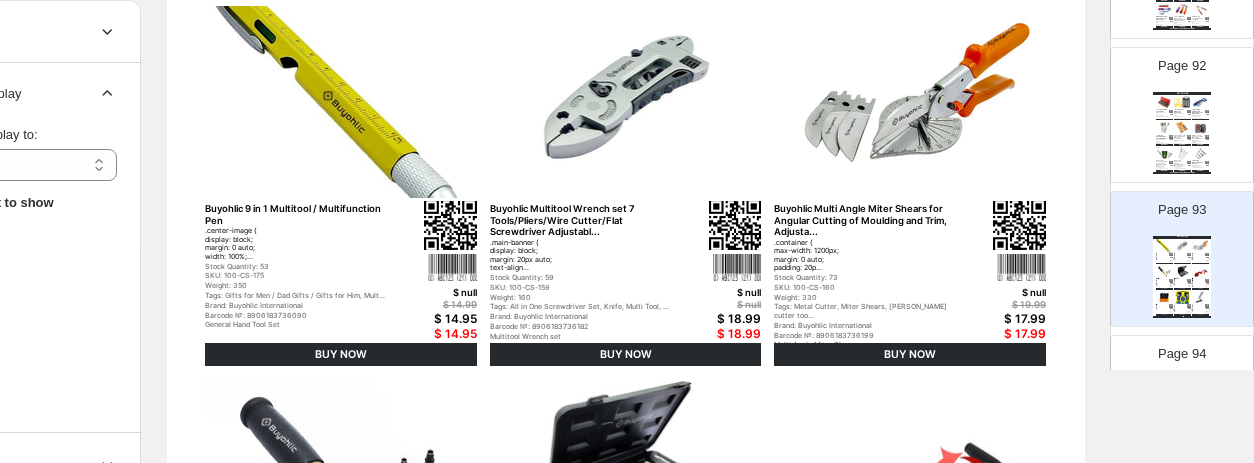scroll, scrollTop: 13105, scrollLeft: 0, axis: vertical 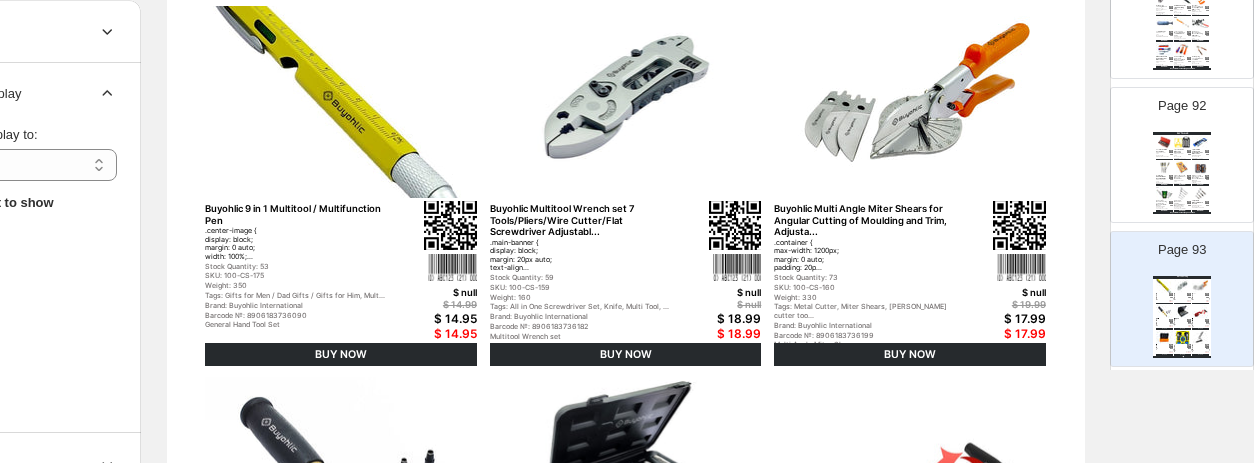 click on "DIY TOOLS 41-Pieces Drive Socket Set SKU:  100-CS-131 Barcode №:  8906183734294 BUY NOW 7 pcs Ratchet Wrenches Spanners SKU:  100-CS-130 Barcode №:  8906183734287 BUY NOW 1/4'' Inch Drive Extendable Ratchet Socket Wrench Set SKU:  100-CS-129 Barcode №:  8906183734133 BUY NOW  6-Pieces Needle File Set Hand Metal Files SKU:  100-CS-120 Barcode №:  8906183734041 BUY NOW 25 Pcs Magnetic T-Handle Ratchet Wrench & Screwdriver SKU:  100-CS-102 Barcode №:  8906183733709 BUY NOW 38 Pcs screw driver heads Set & 10 hex Drive Socket Set ratchet wrench  SKU:  100-CS-106 Barcode №:  8906183733761 BUY NOW  8-piece Flex-Head Ratcheting Combination Wrench Set 6'' to 18'' Inches SKU:  100-CS-109 Barcode №:  8906183733853 BUY NOW Adjustable Wrench Set Chrome Vanadium Steel Wrenches Set SKU:  100-CS-204 Barcode №:  8906183734553 BUY NOW  Adjustable Wrench with Black Handle SKU:  100-CS-202 Barcode №:  8906183734539 BUY NOW Buyohlic International | Page undefined" at bounding box center [1182, 173] 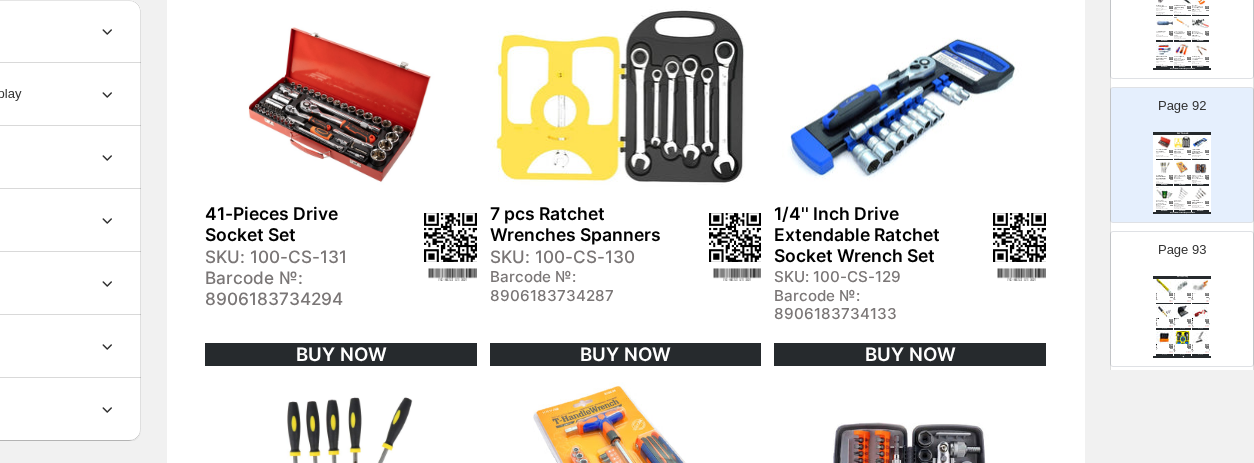 scroll, scrollTop: 0, scrollLeft: 0, axis: both 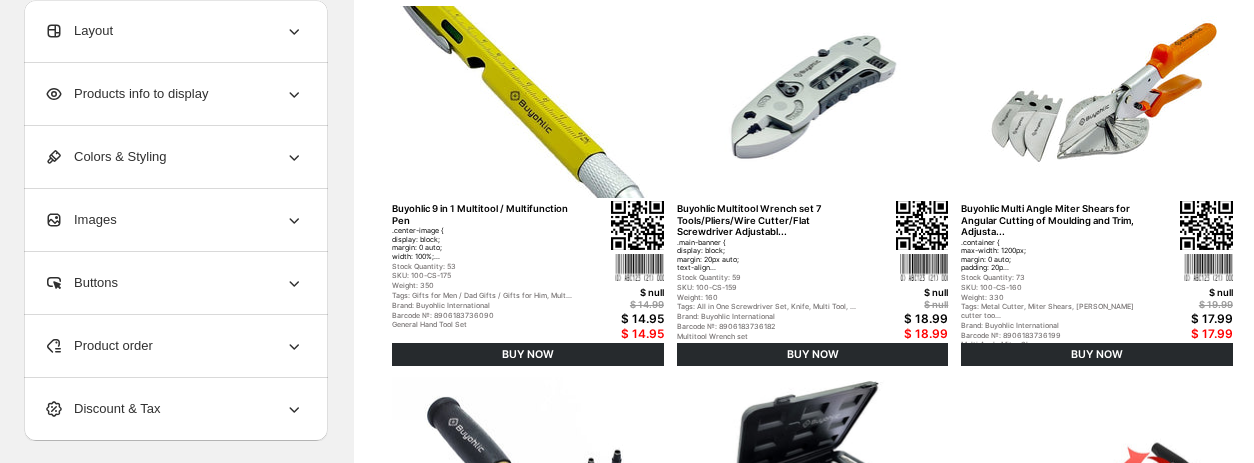 click on "Products info to display" at bounding box center [126, 94] 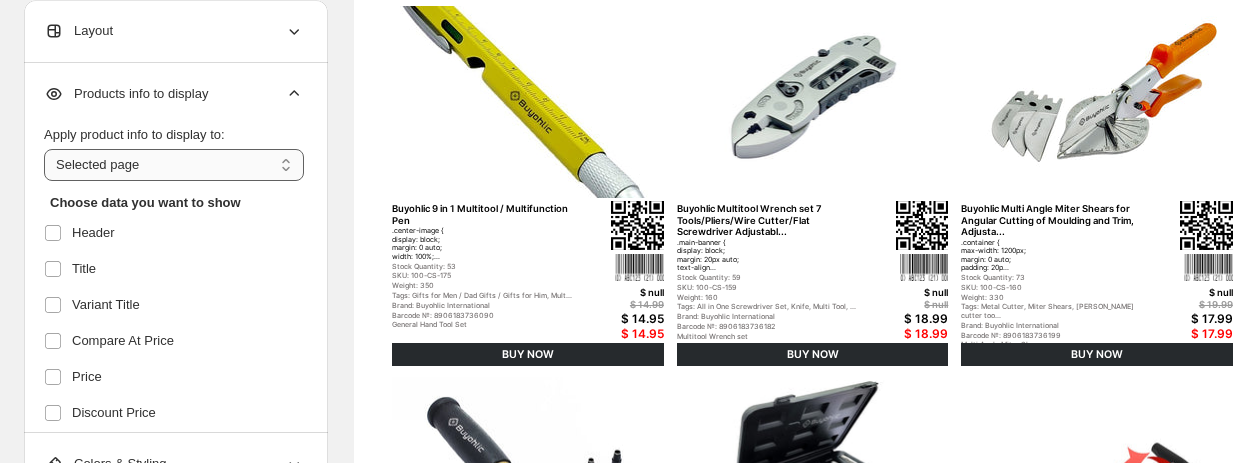 click on "**********" at bounding box center (174, 165) 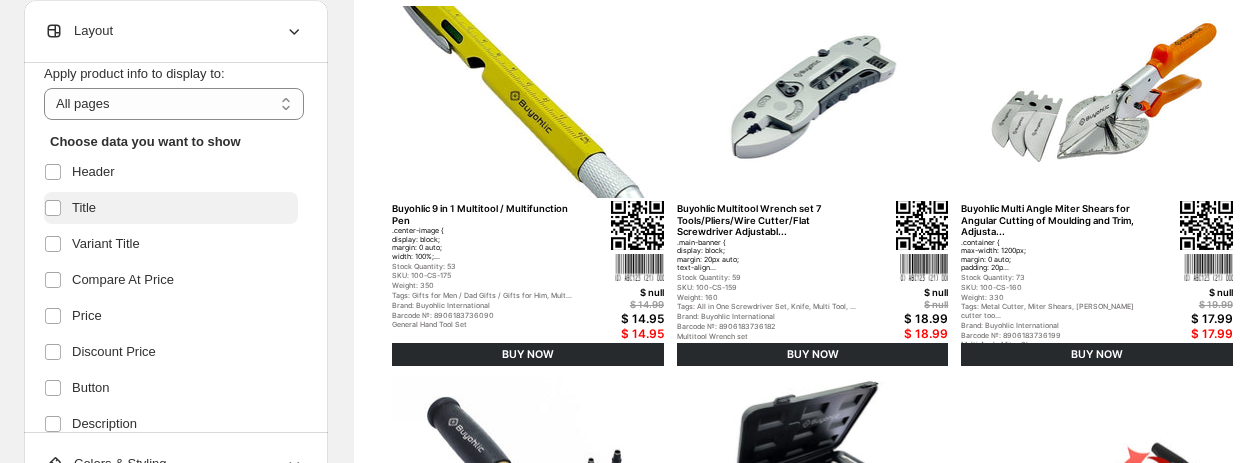 scroll, scrollTop: 100, scrollLeft: 0, axis: vertical 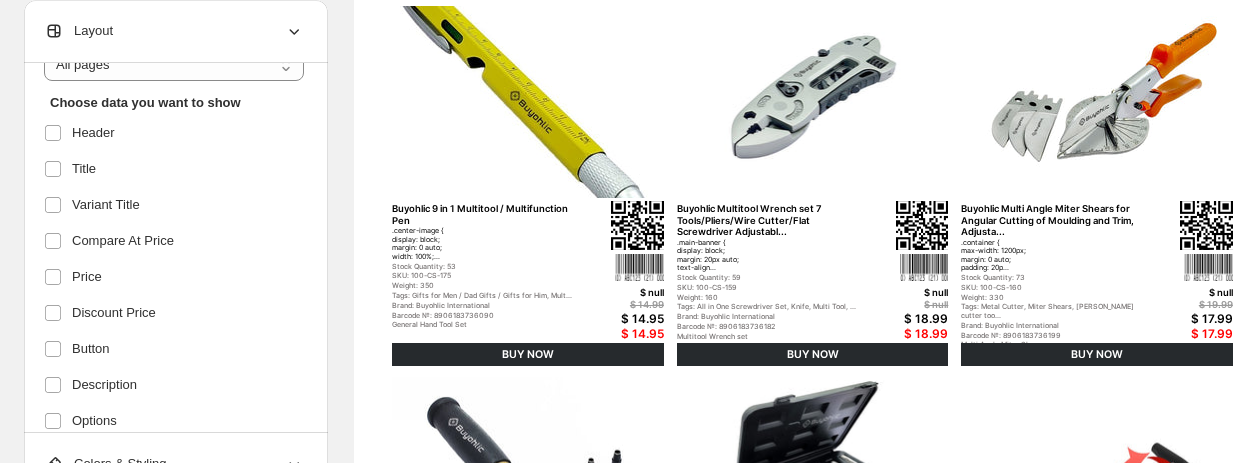 click on "Header Title Variant Title Compare At Price Price Discount Price Button Description Options Inventory QTY SKU Weight Tags Vendor/Brand Product Type Barcode Barcode Number QR Code Footer Cost per item" at bounding box center (171, 475) 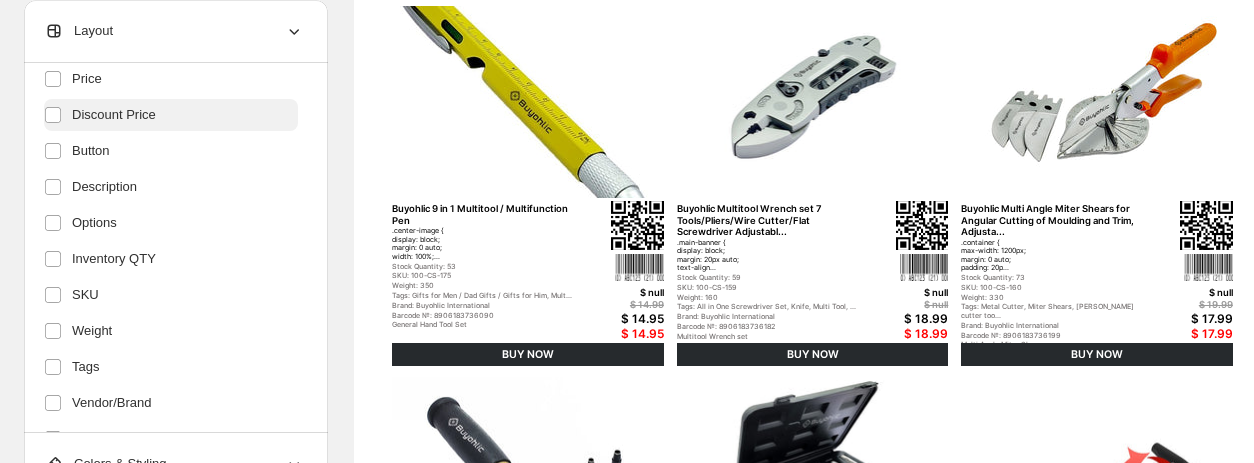 scroll, scrollTop: 300, scrollLeft: 0, axis: vertical 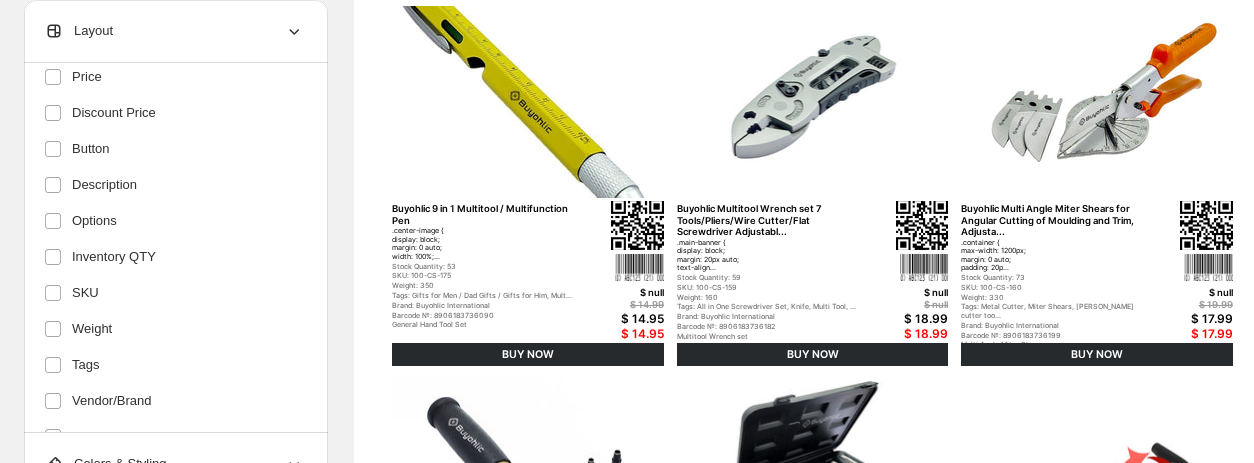 click on "**********" at bounding box center [176, 248] 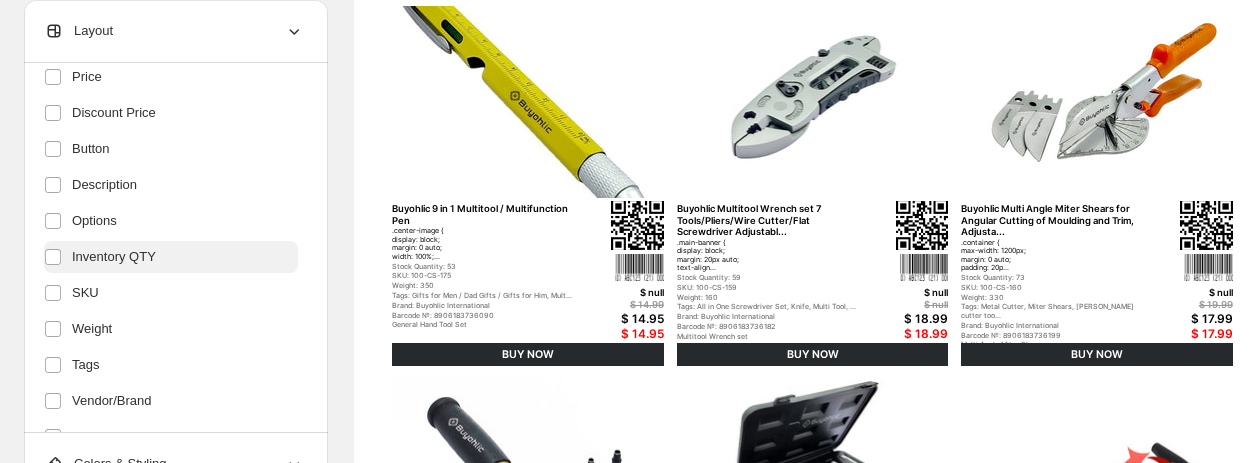 scroll, scrollTop: 400, scrollLeft: 0, axis: vertical 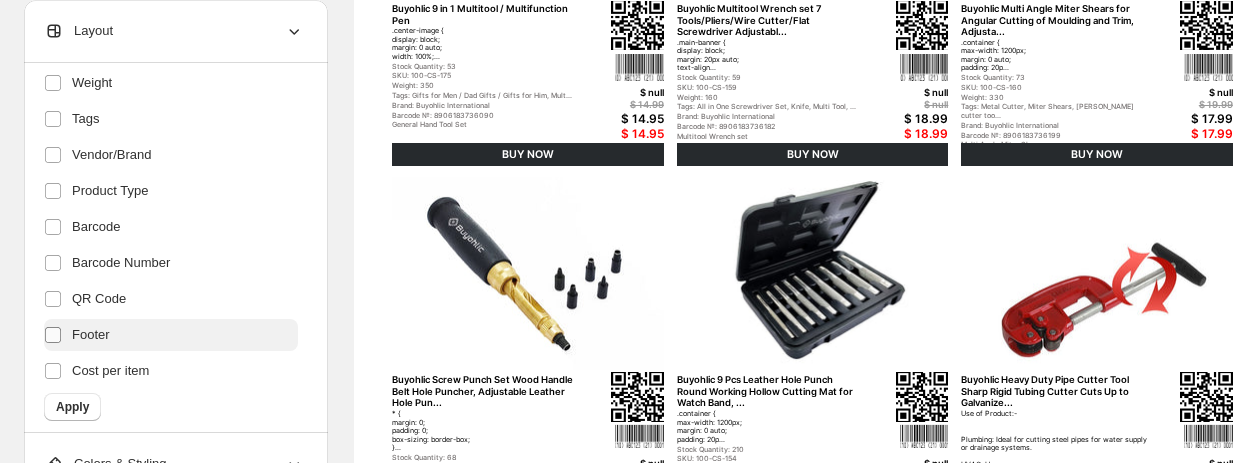 click at bounding box center [57, 335] 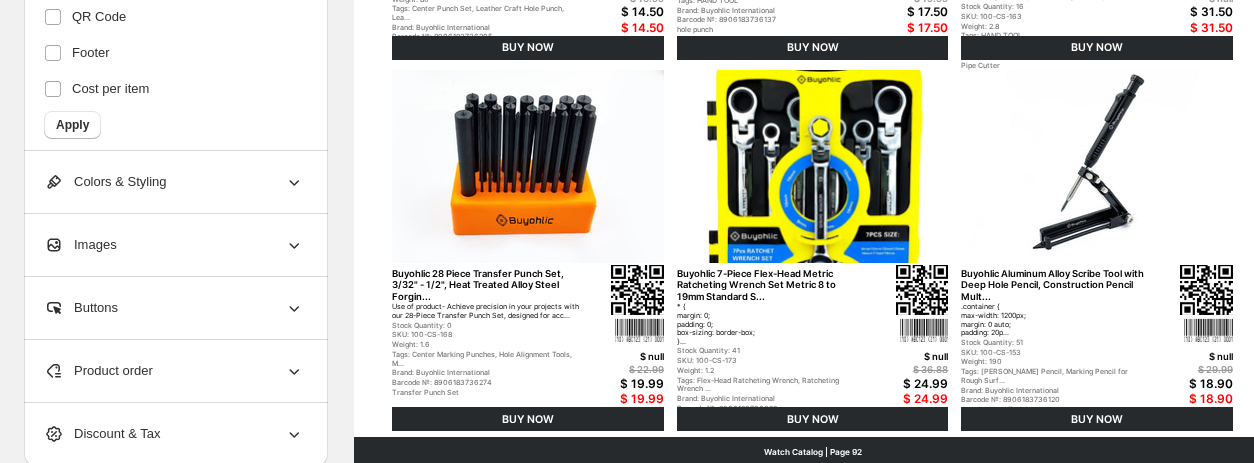 scroll, scrollTop: 900, scrollLeft: 0, axis: vertical 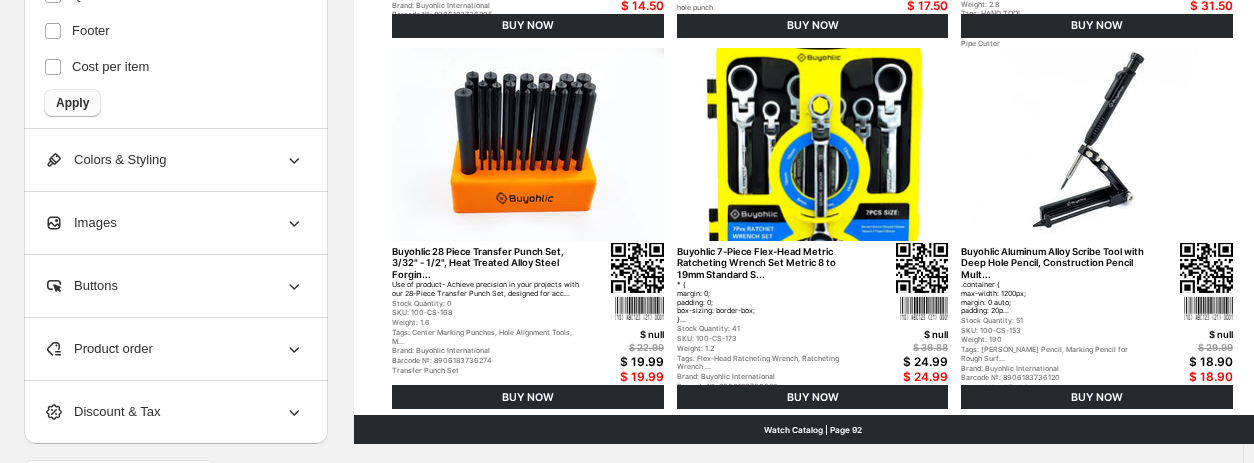 click on "Apply" at bounding box center (72, 103) 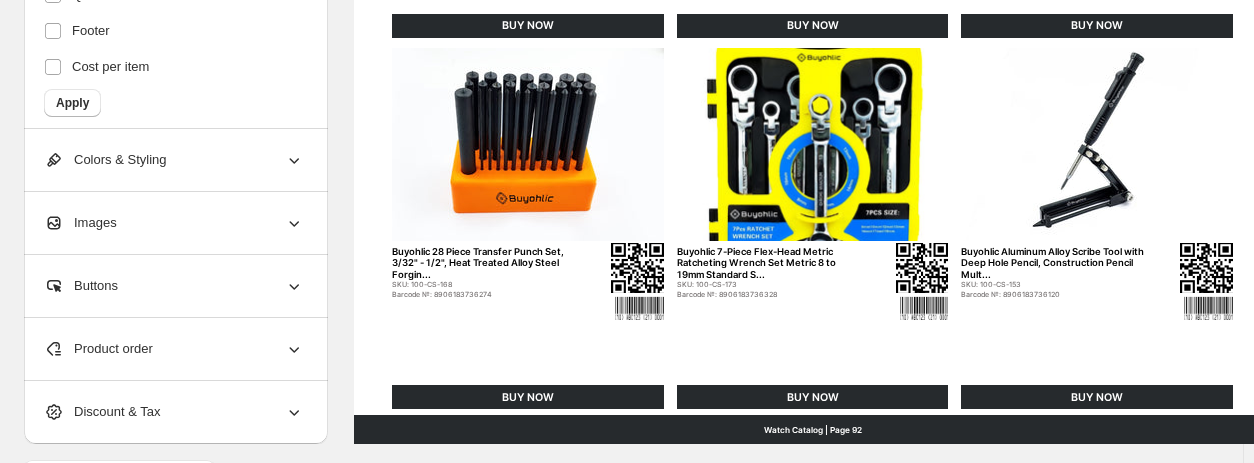 click on "Watch Catalog | Page 92" at bounding box center (813, 429) 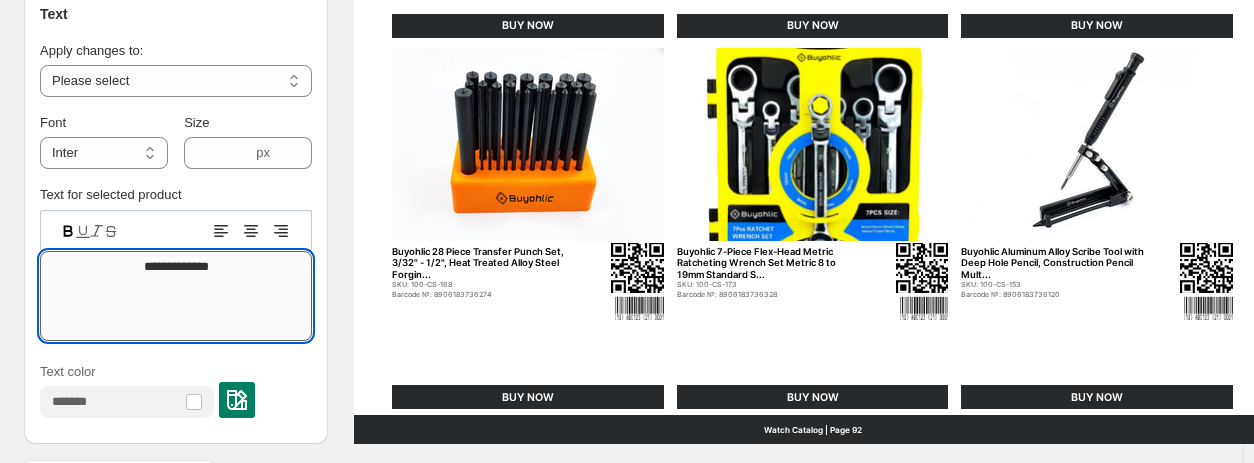click on "**********" at bounding box center (176, 296) 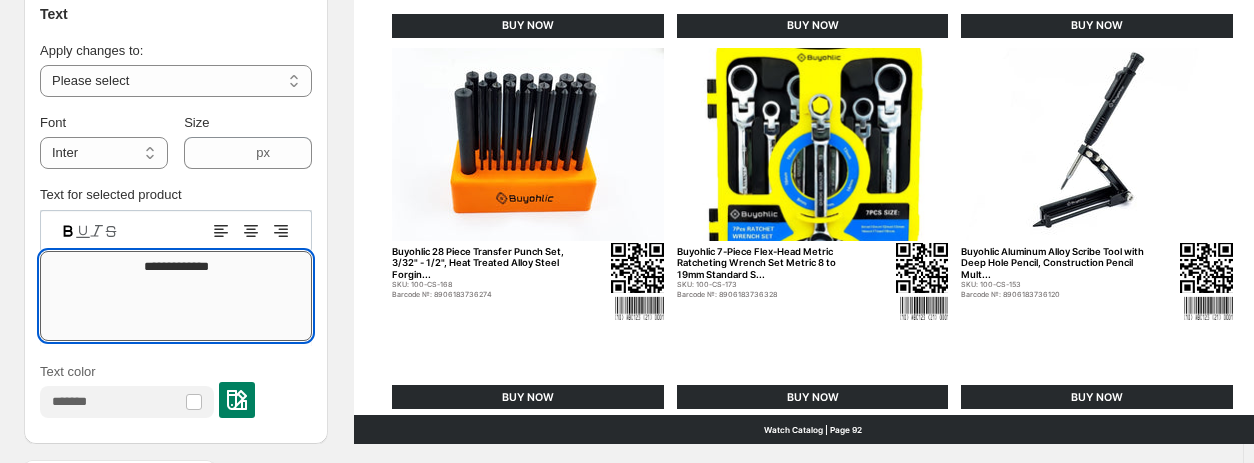 click on "**********" at bounding box center (176, 296) 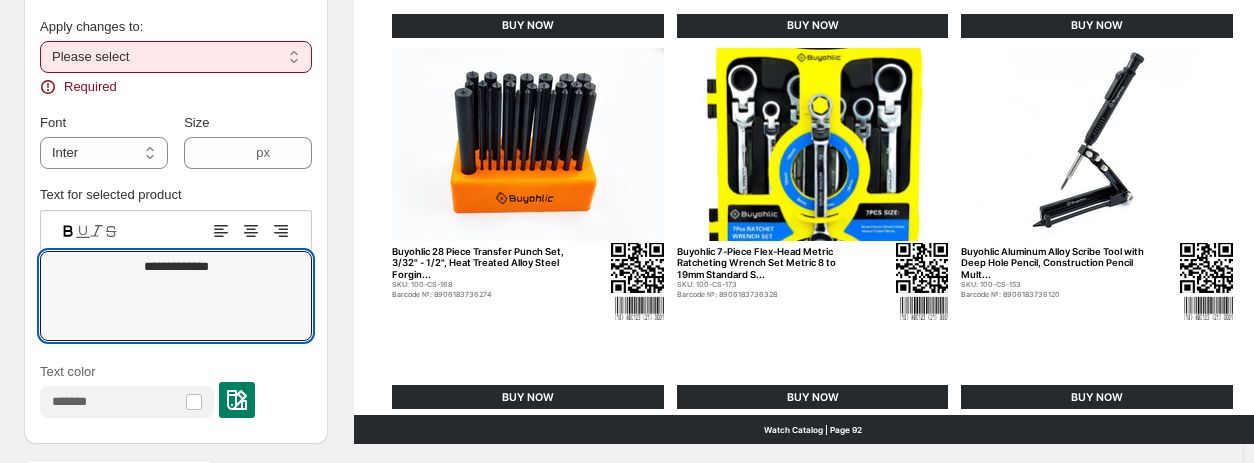 click on "**********" at bounding box center (176, 57) 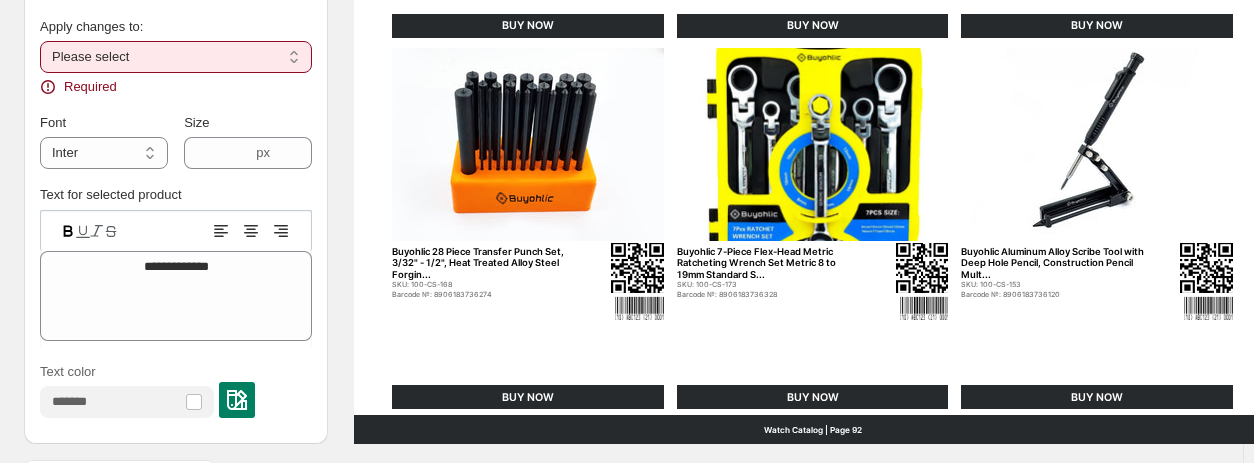 select on "**********" 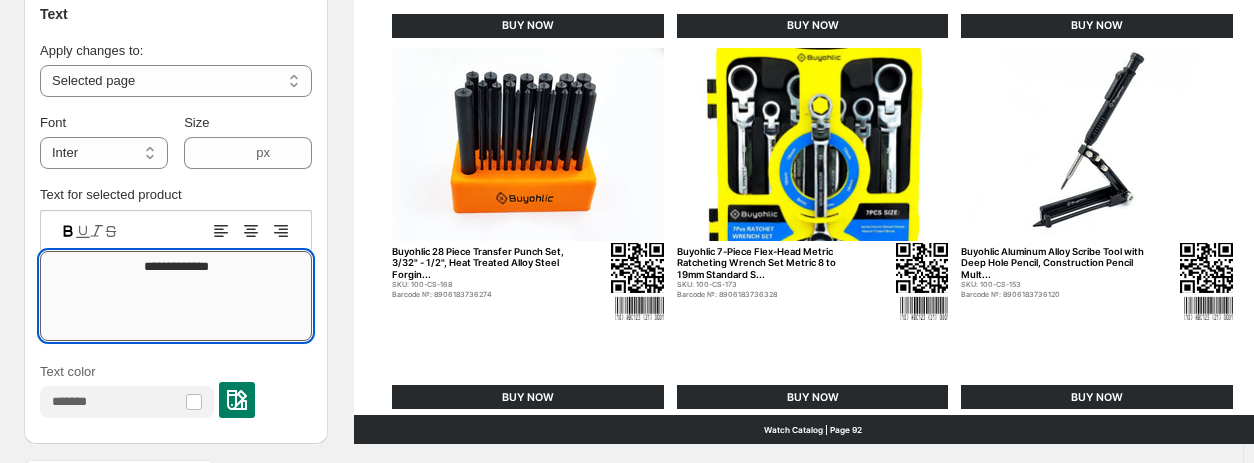 click on "**********" at bounding box center [176, 296] 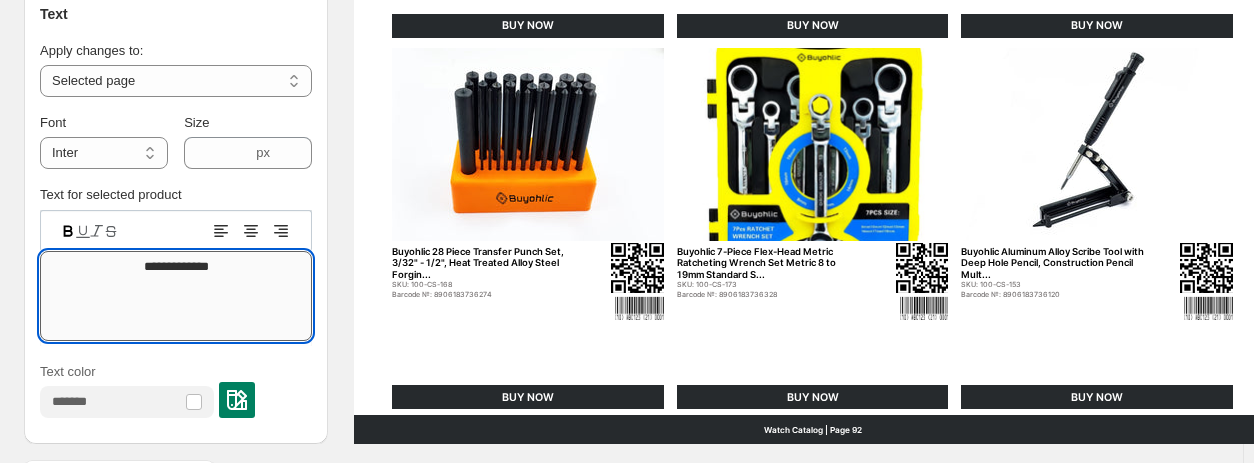 click on "**********" at bounding box center (176, 296) 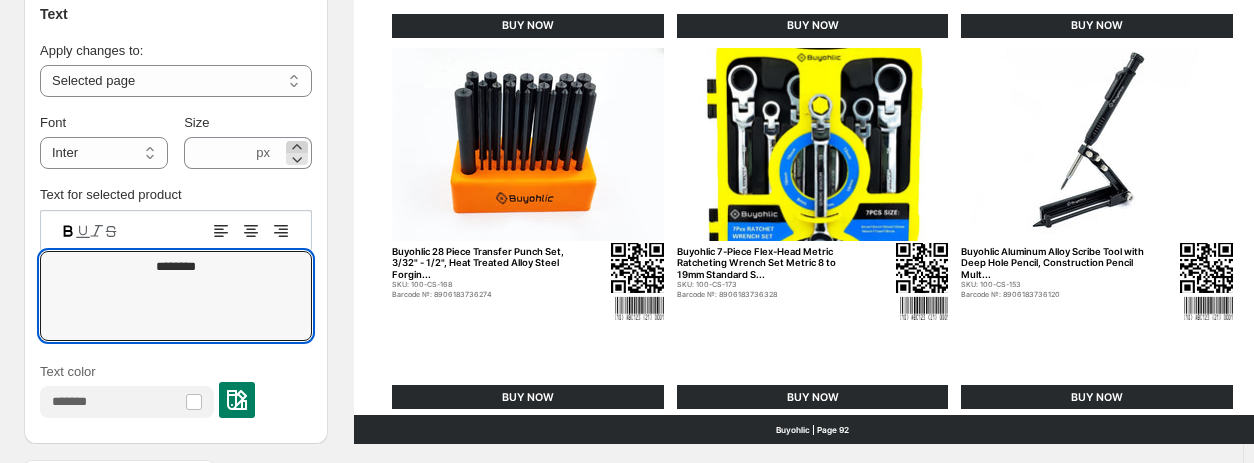 type on "********" 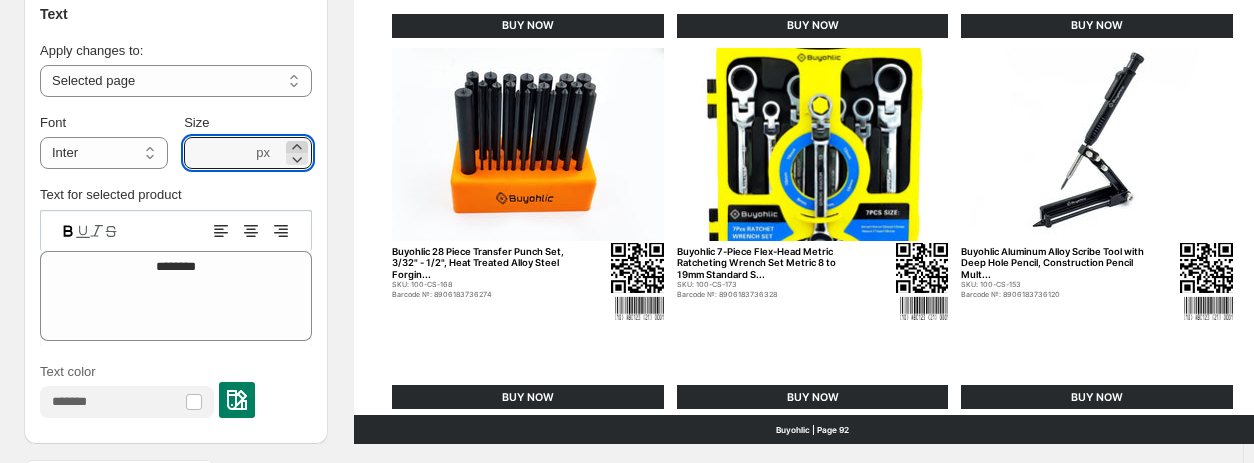 click 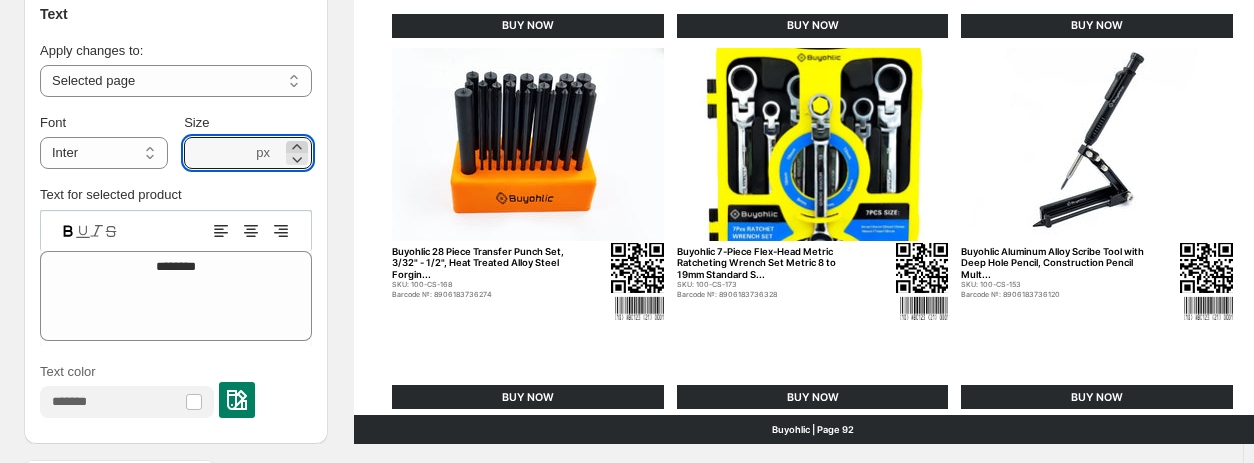 click 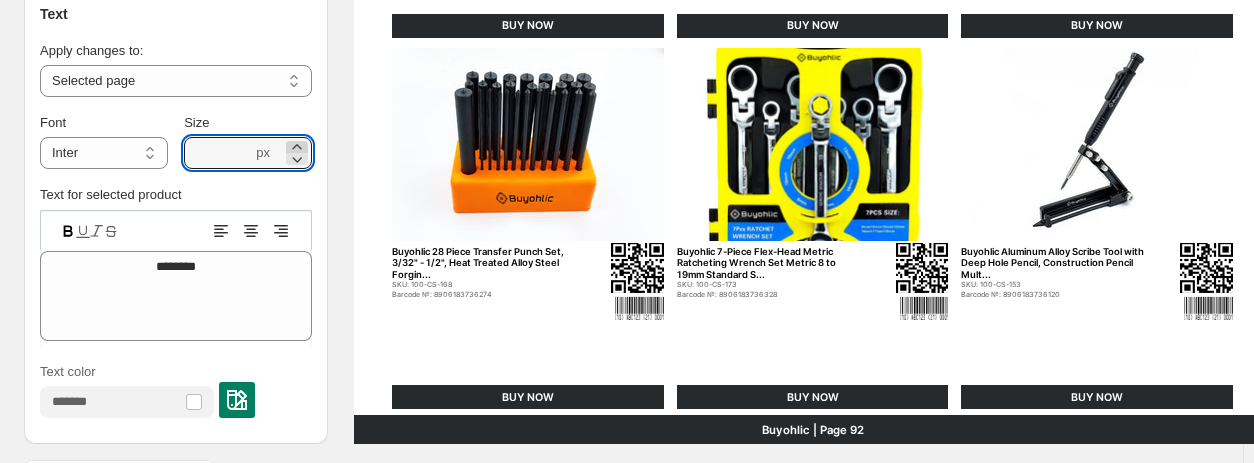 click 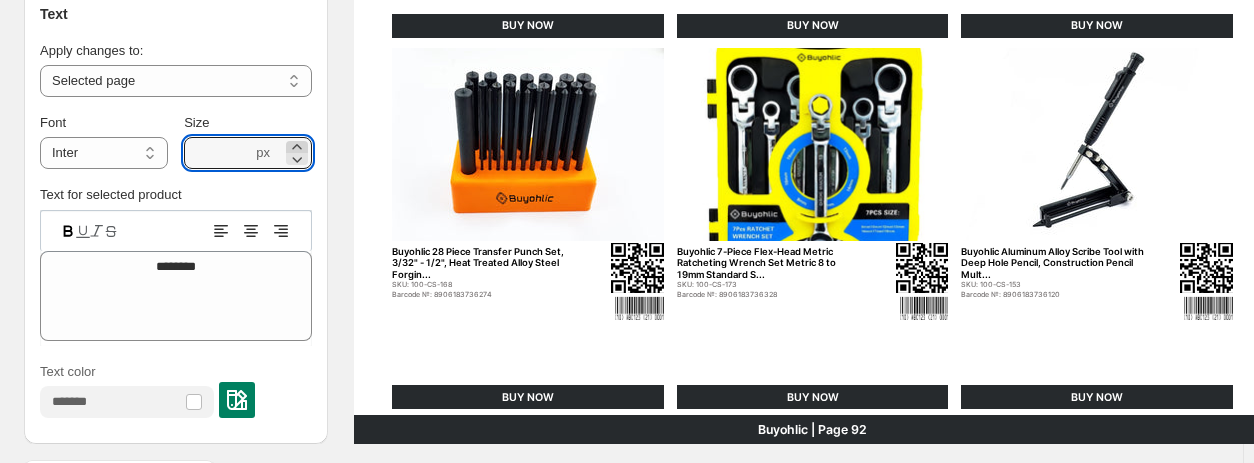 click 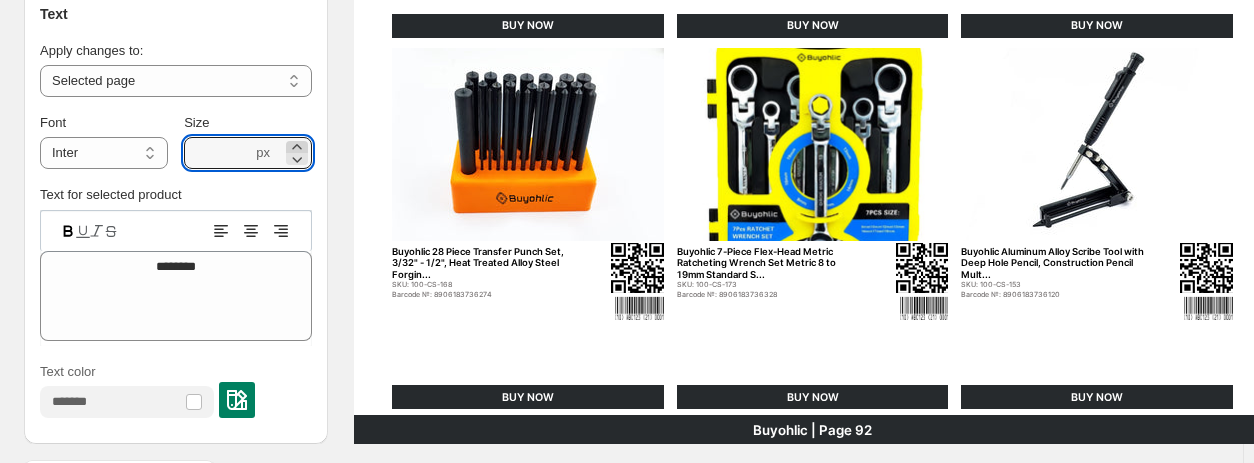 click 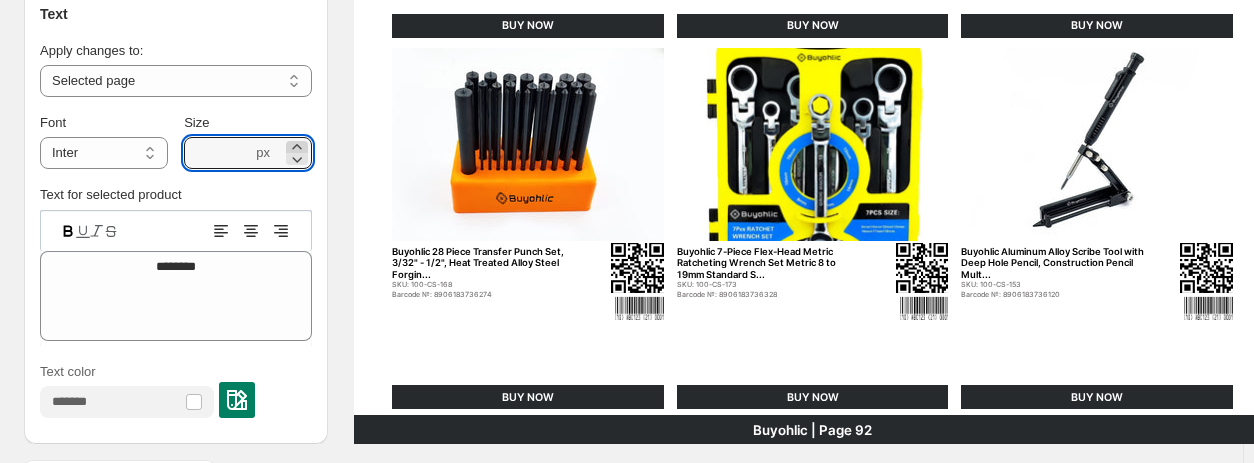click 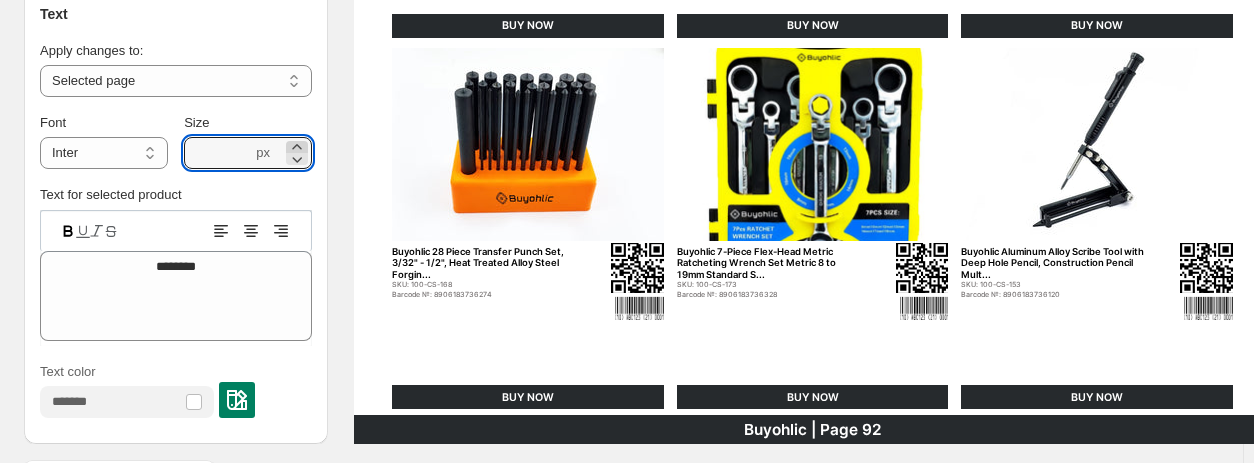 click 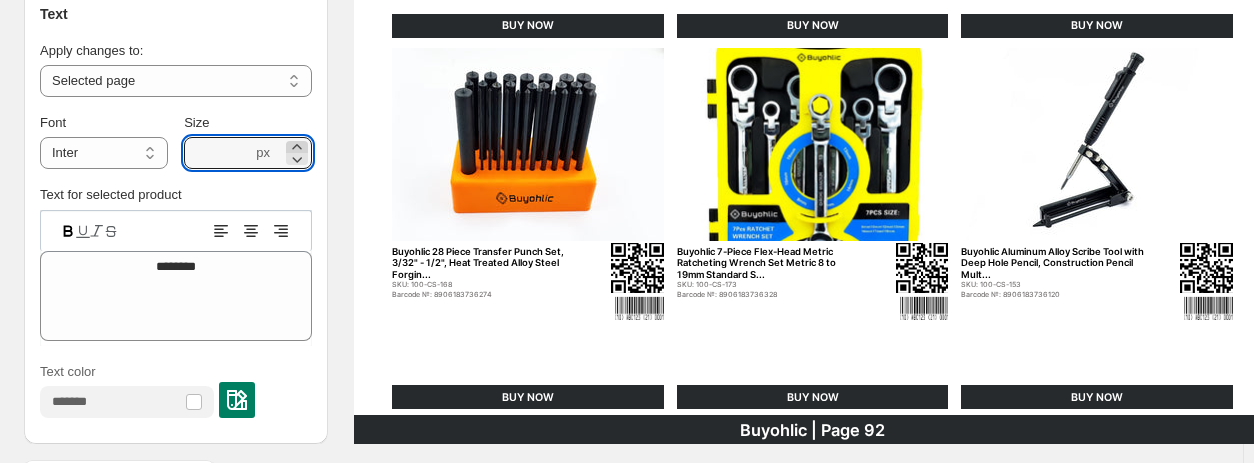 click 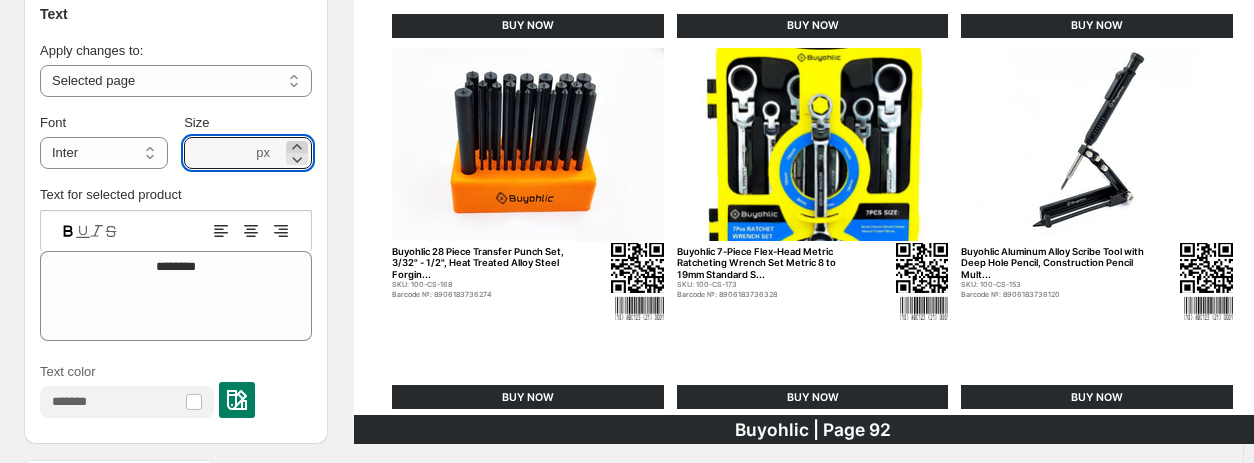 click 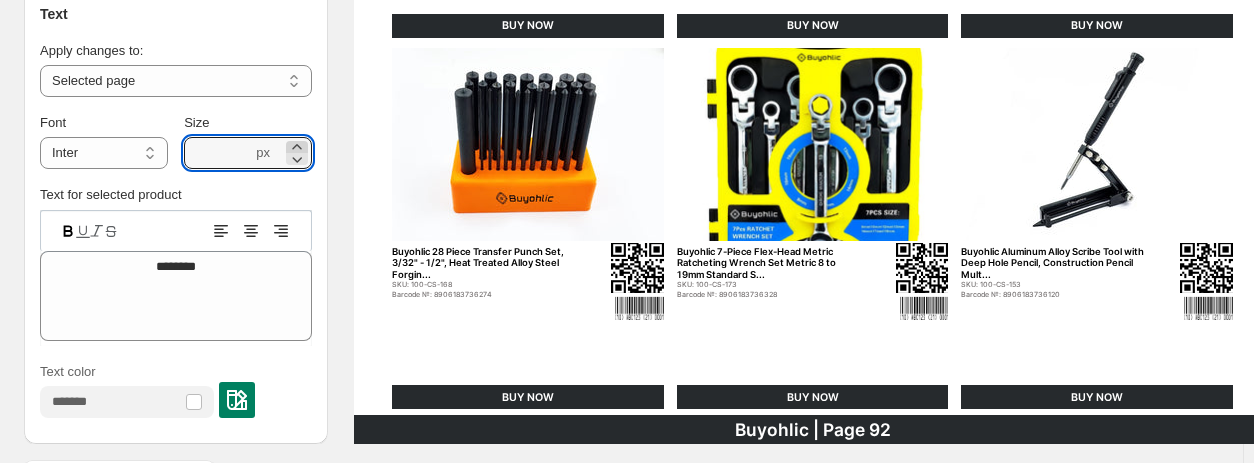 click 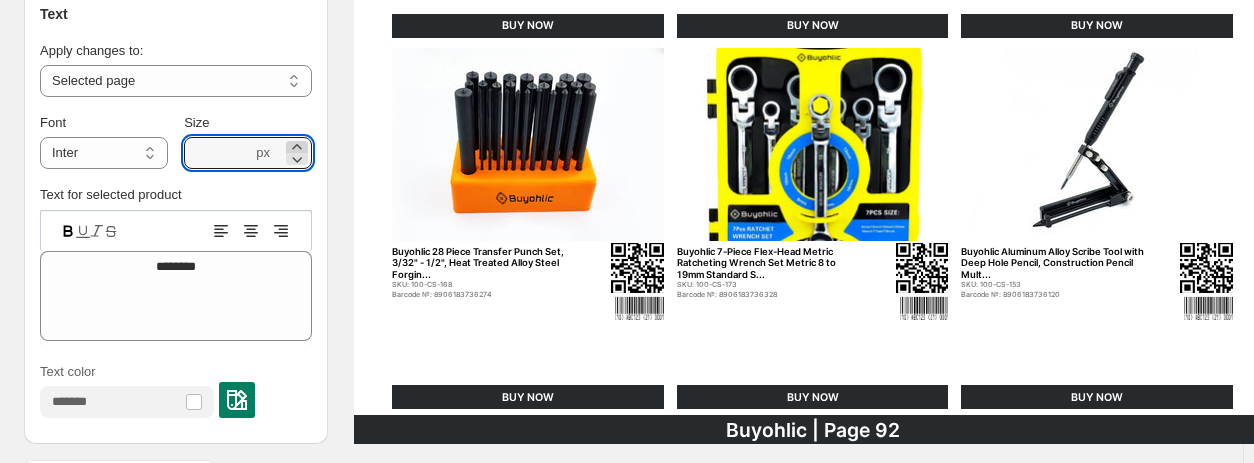 click 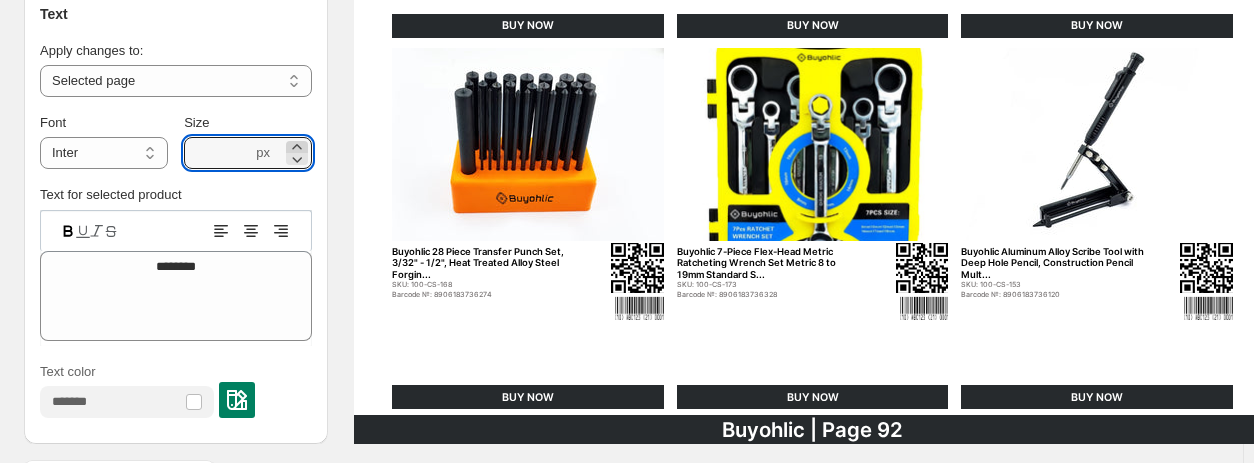 click 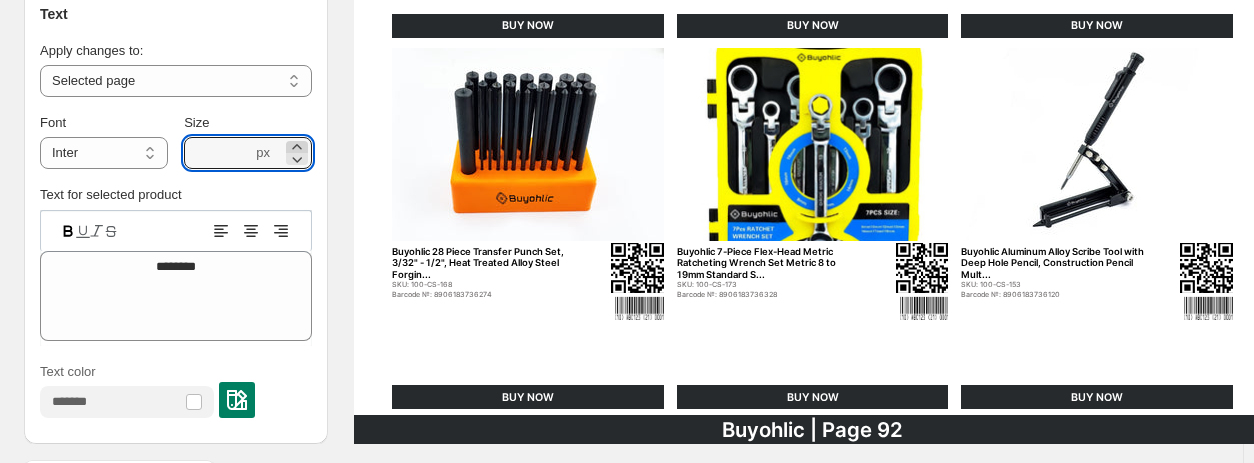click 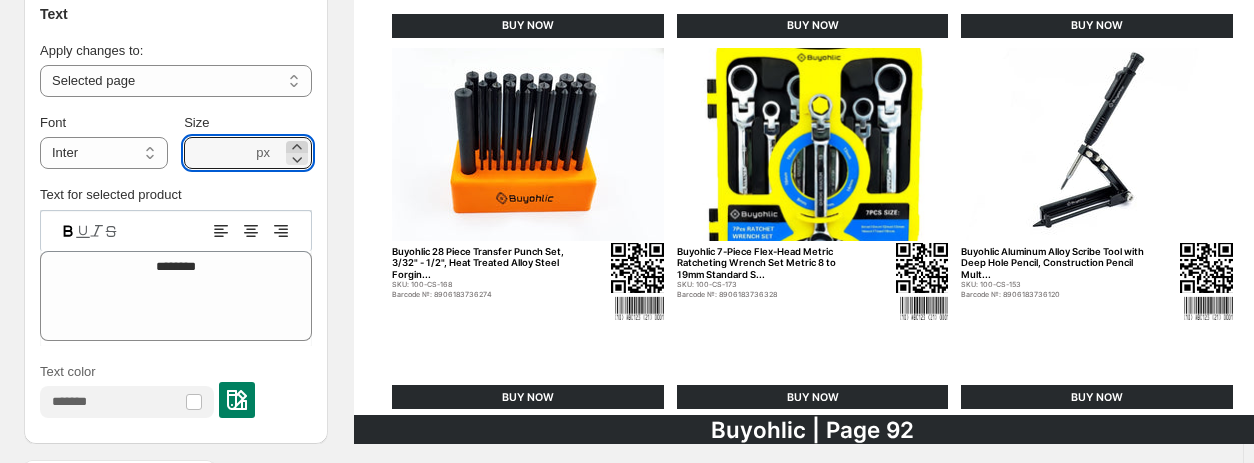 click 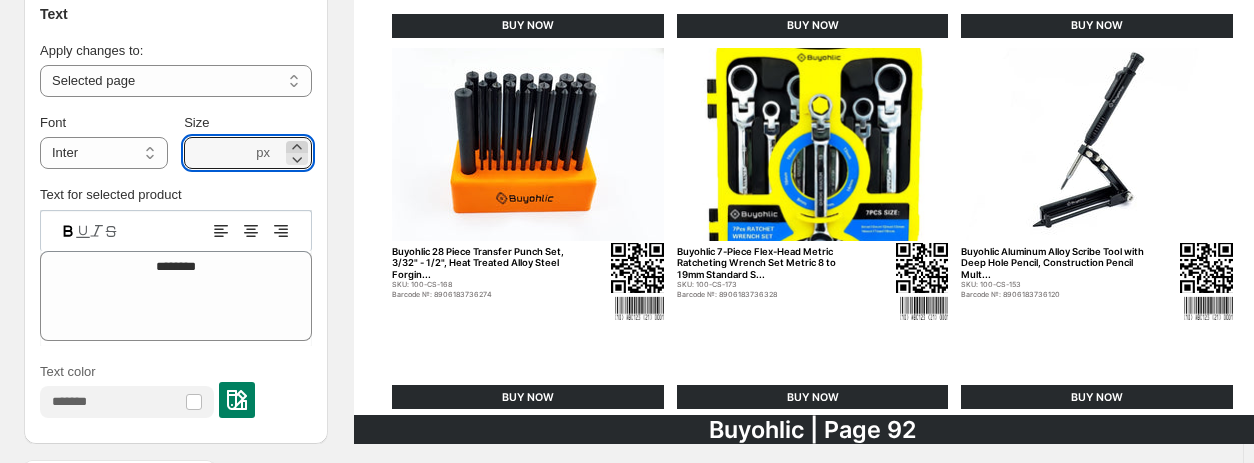 click 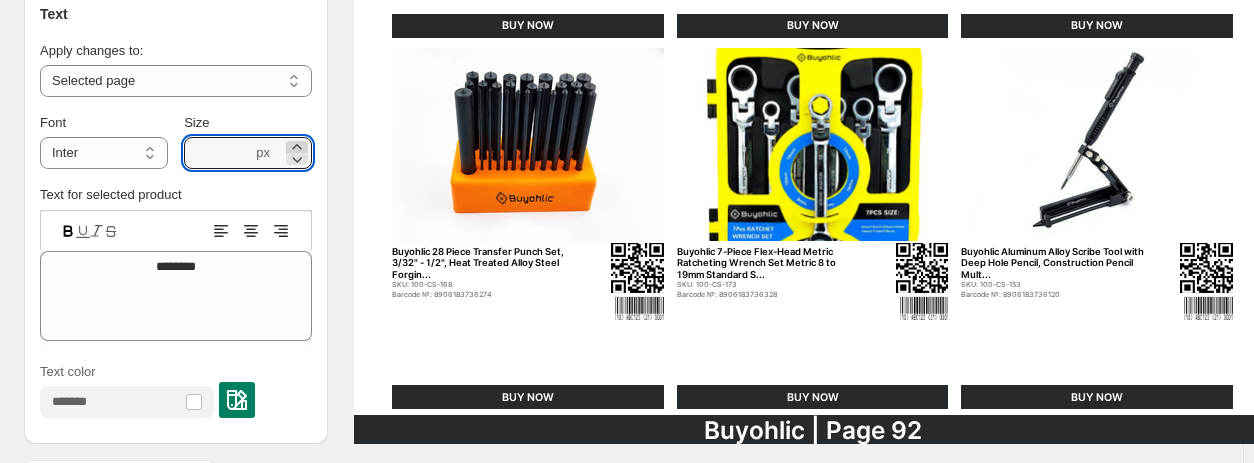 click 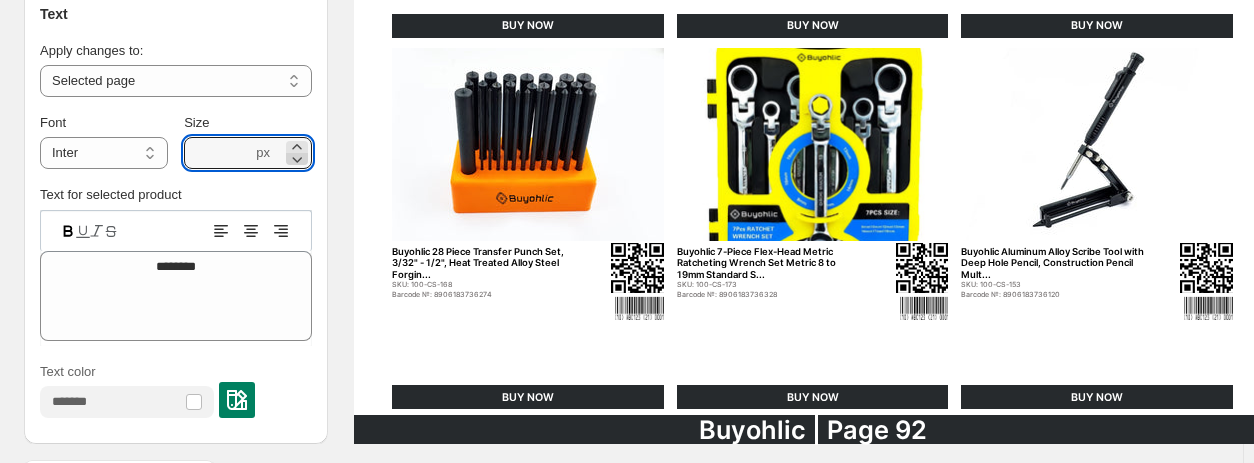 click 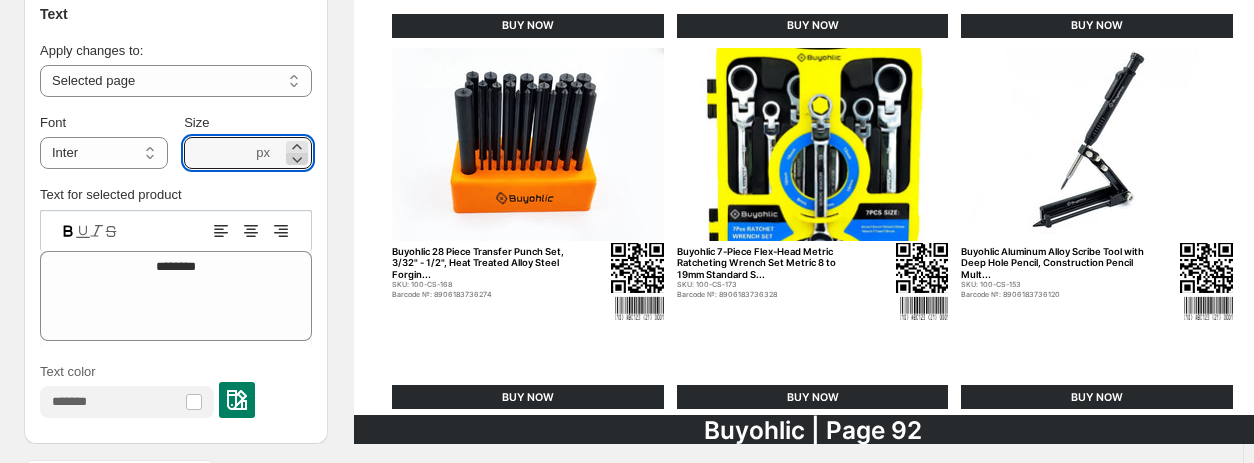 click 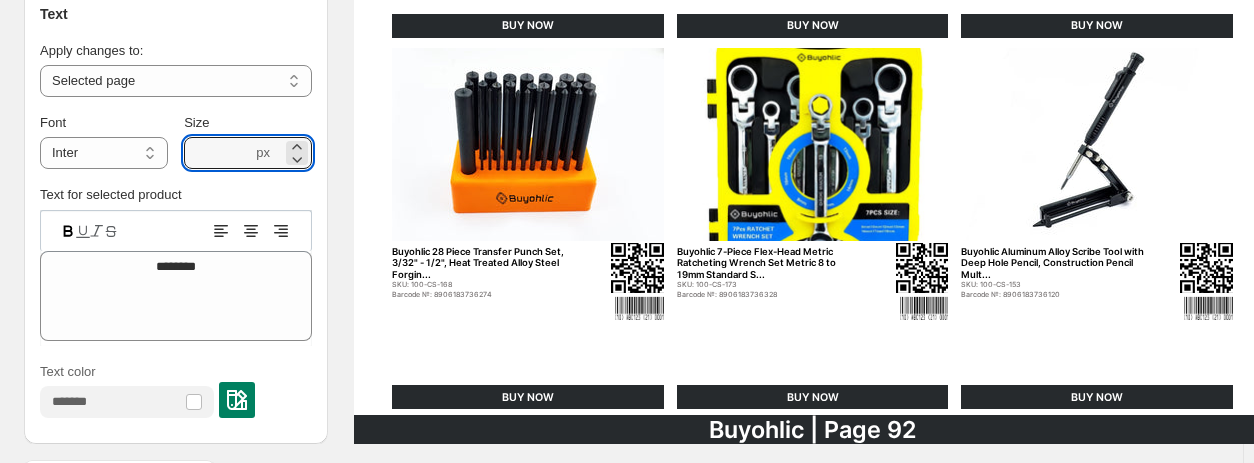 click on "BUY NOW" at bounding box center (528, 397) 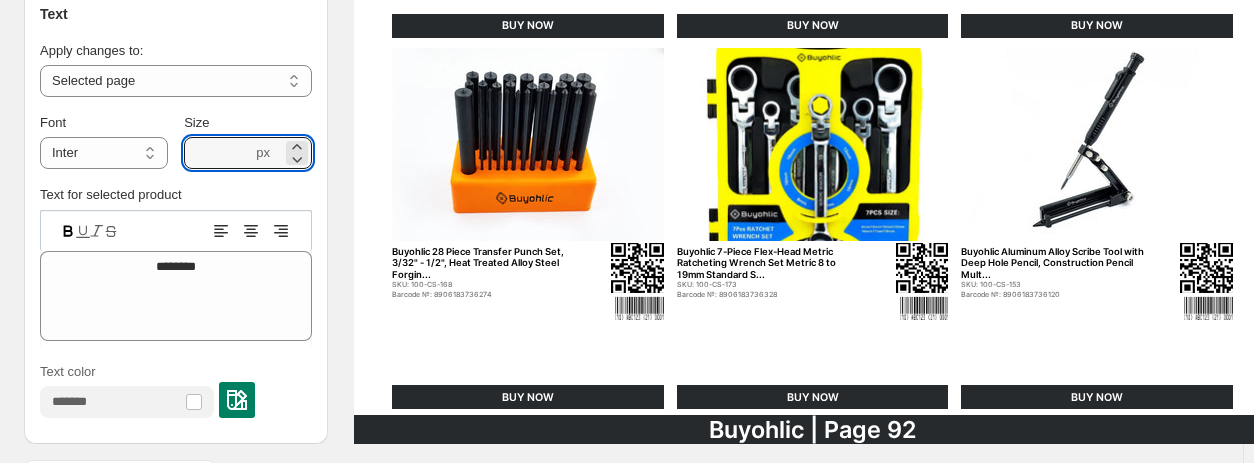 type on "****" 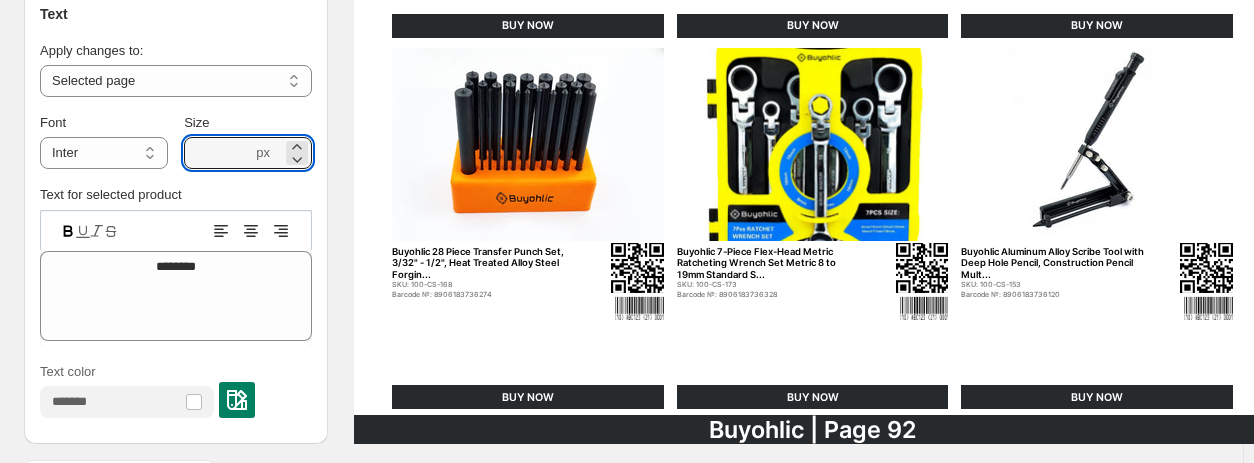 type on "*******" 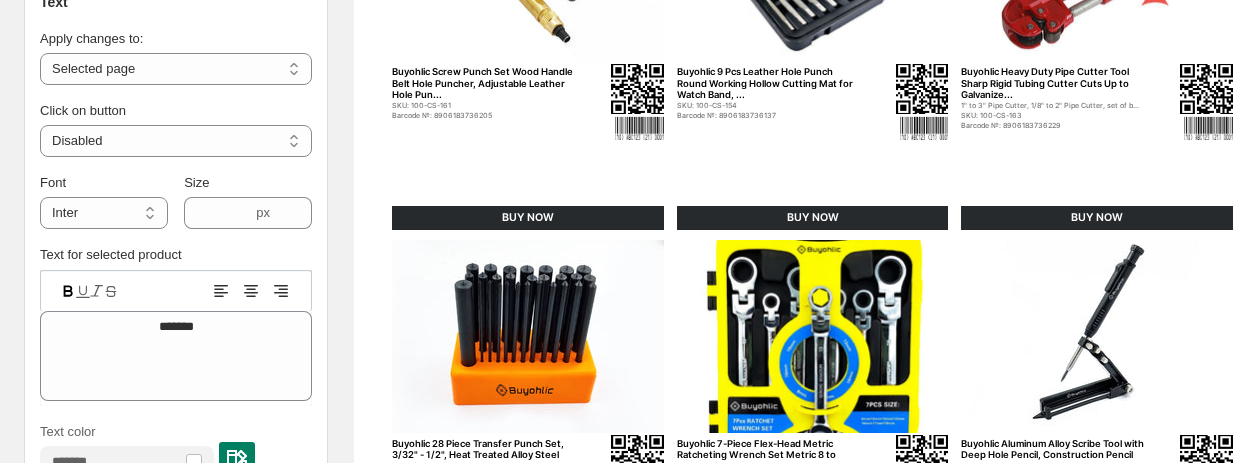 scroll, scrollTop: 600, scrollLeft: 0, axis: vertical 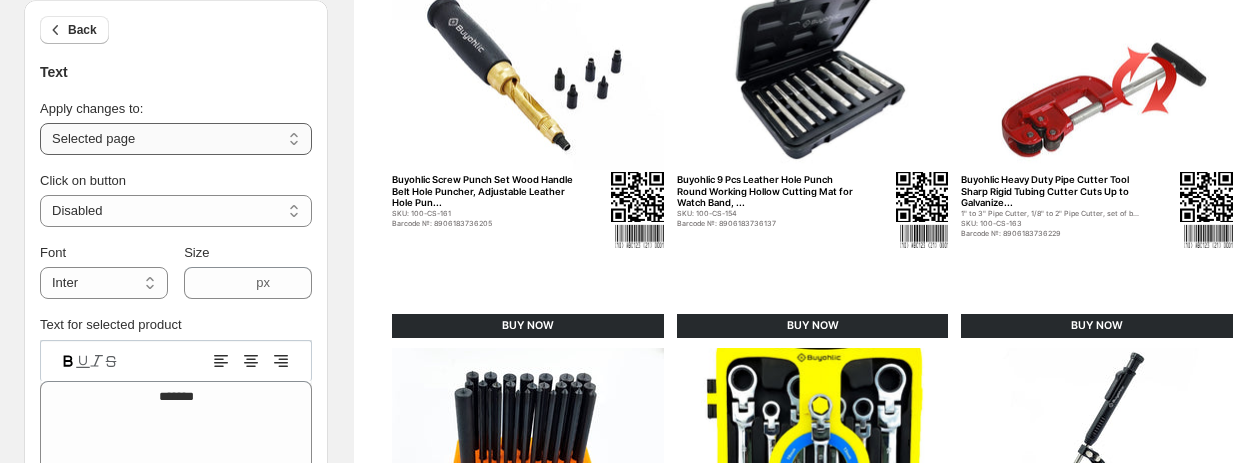 click on "**********" at bounding box center (176, 139) 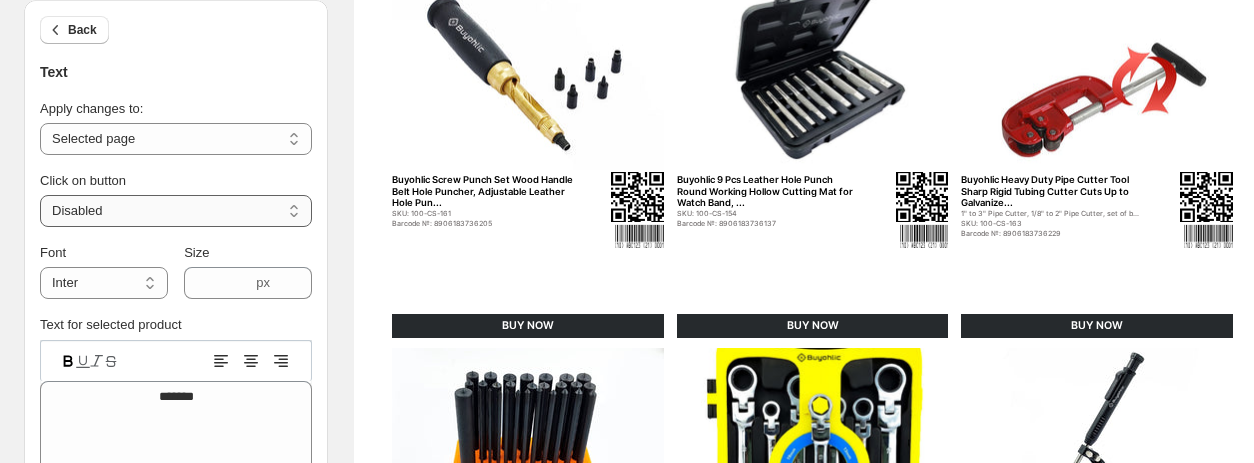 click on "**********" at bounding box center [176, 211] 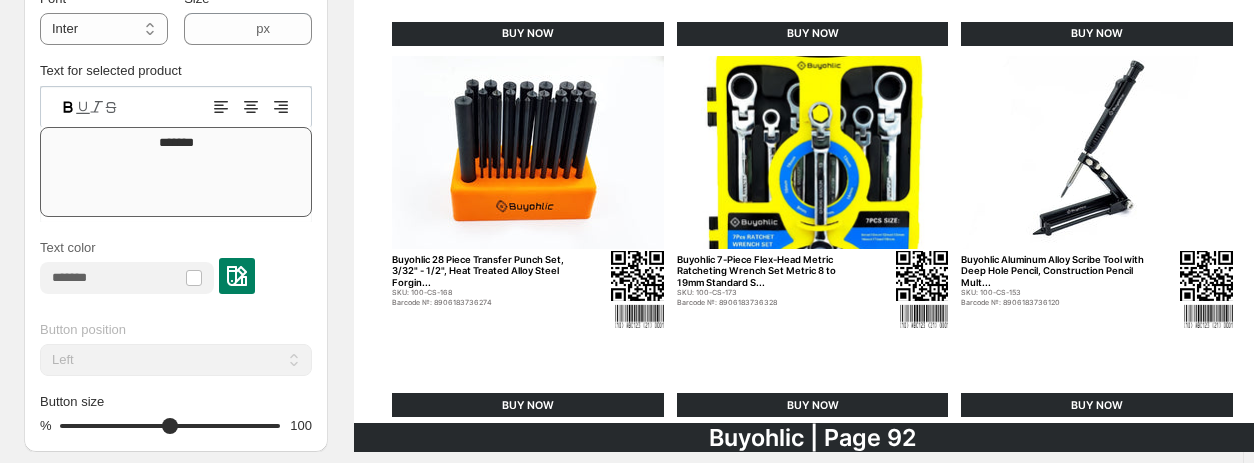 scroll, scrollTop: 862, scrollLeft: 0, axis: vertical 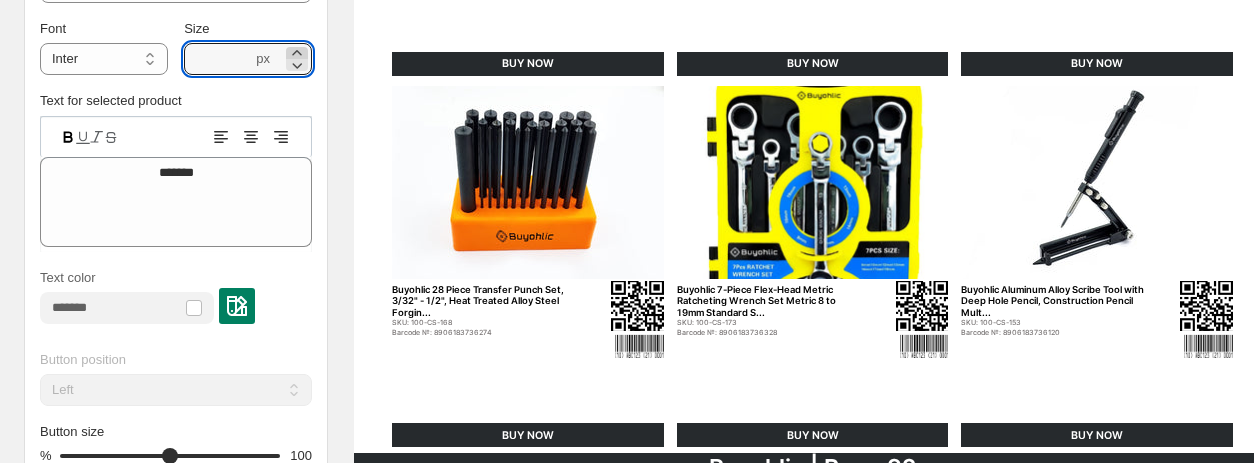 click 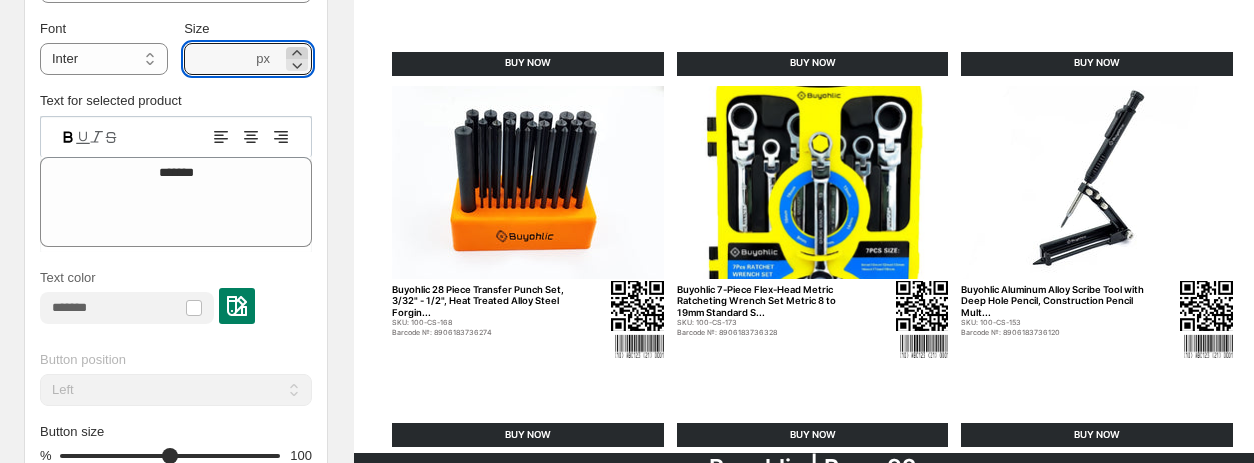 click 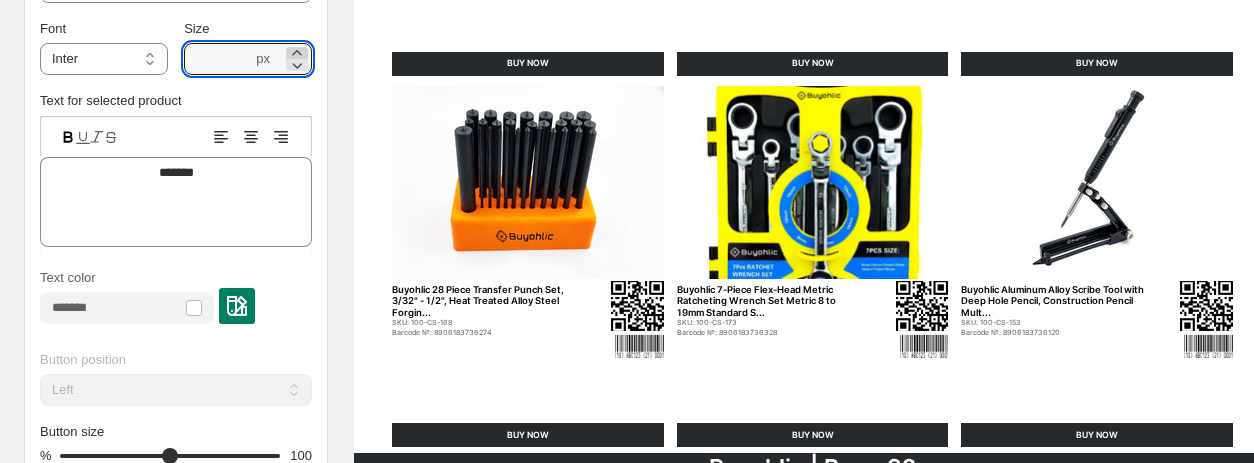 click 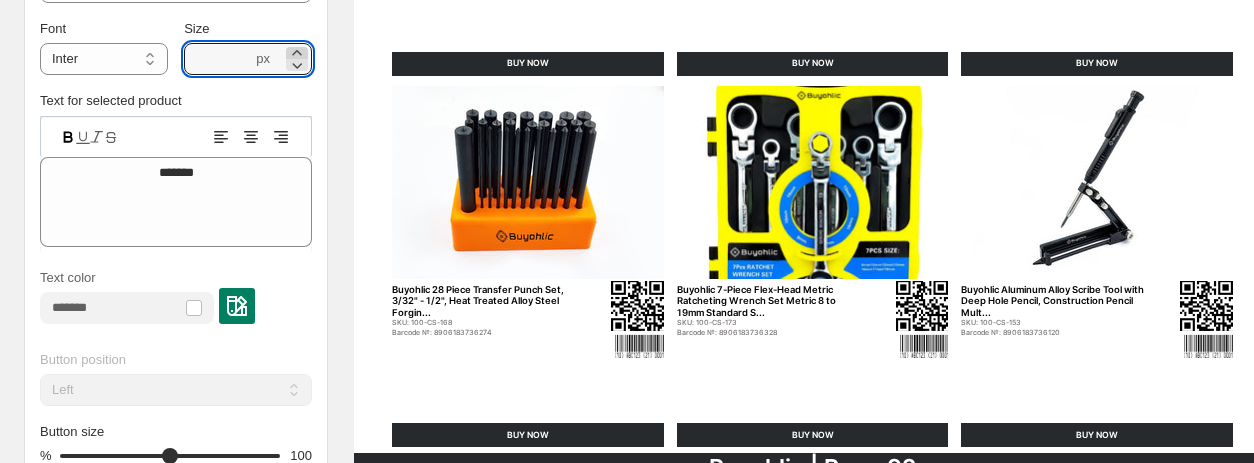 click 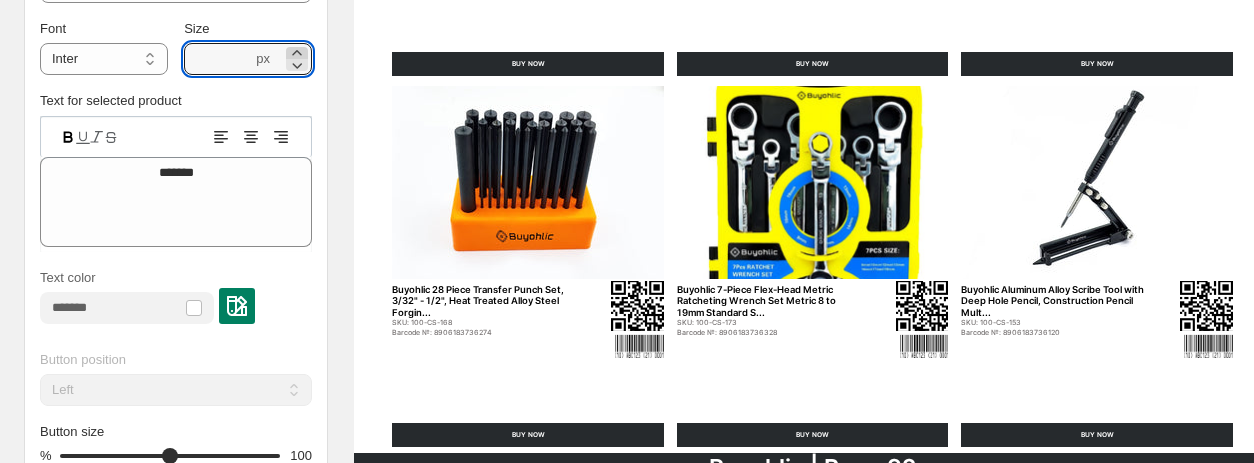 click 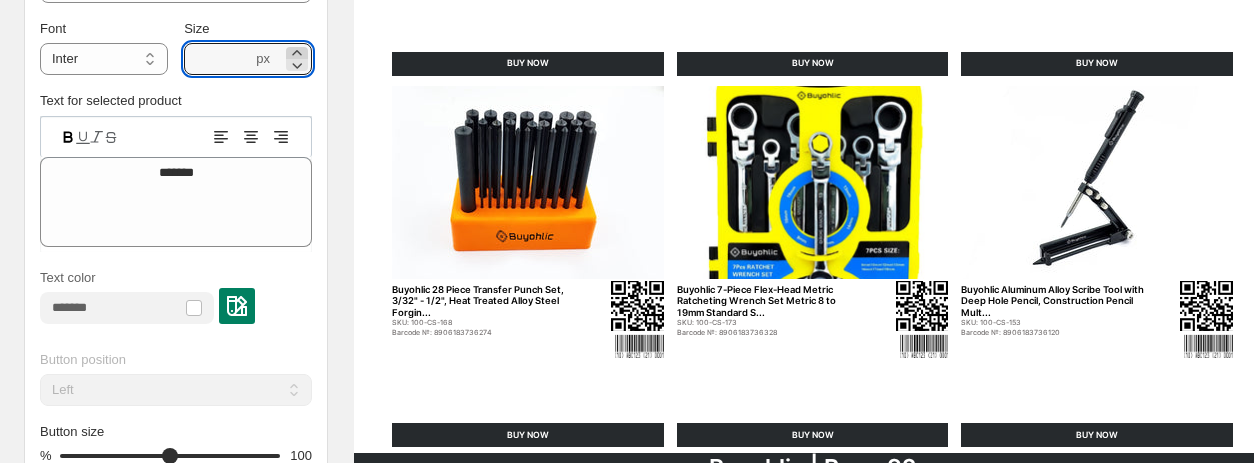 click 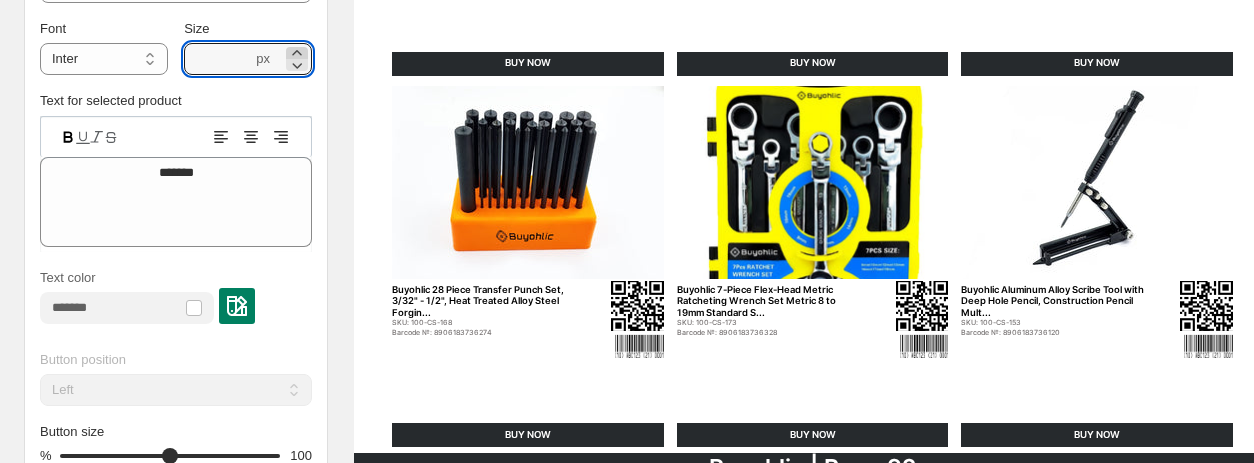 click 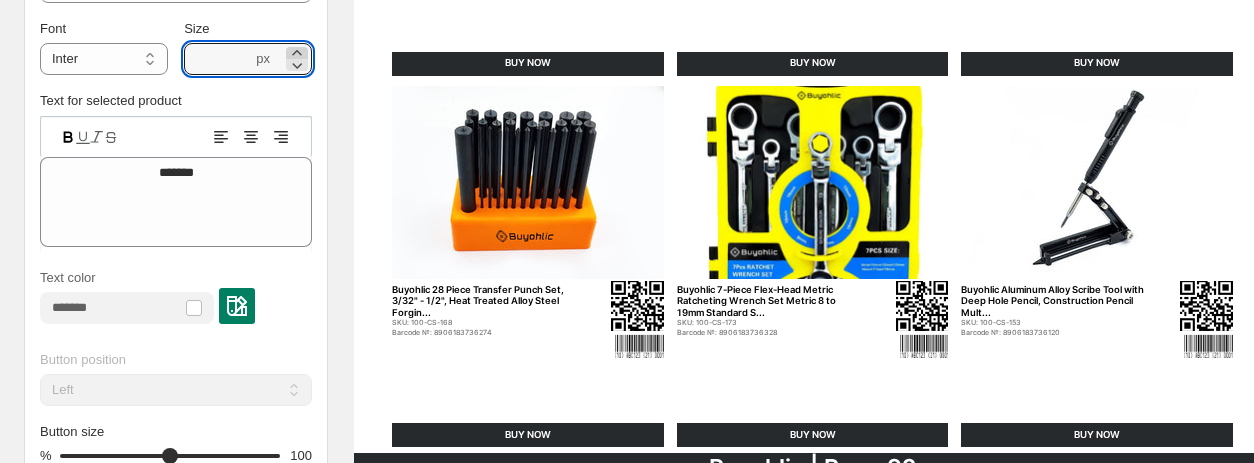 click 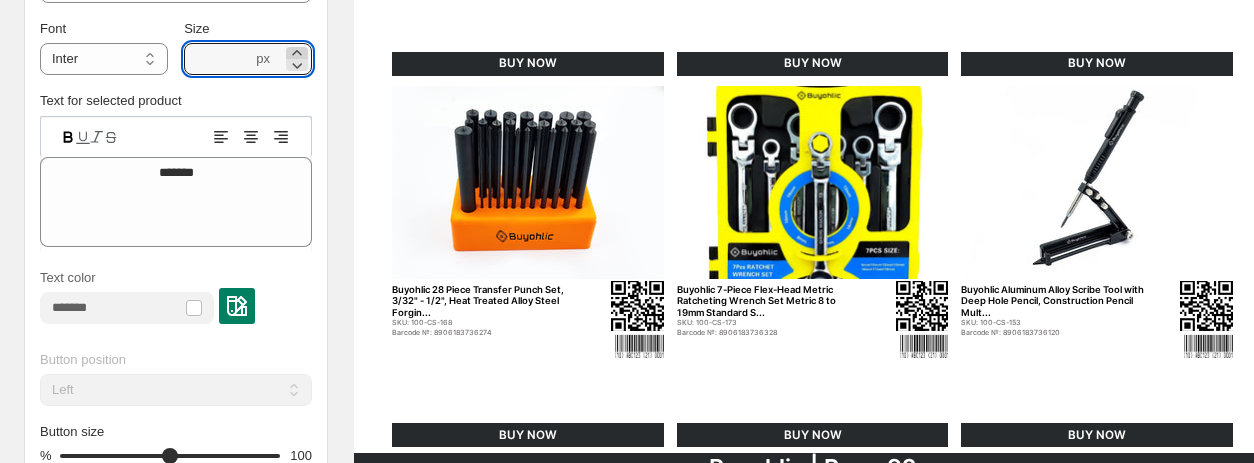 click 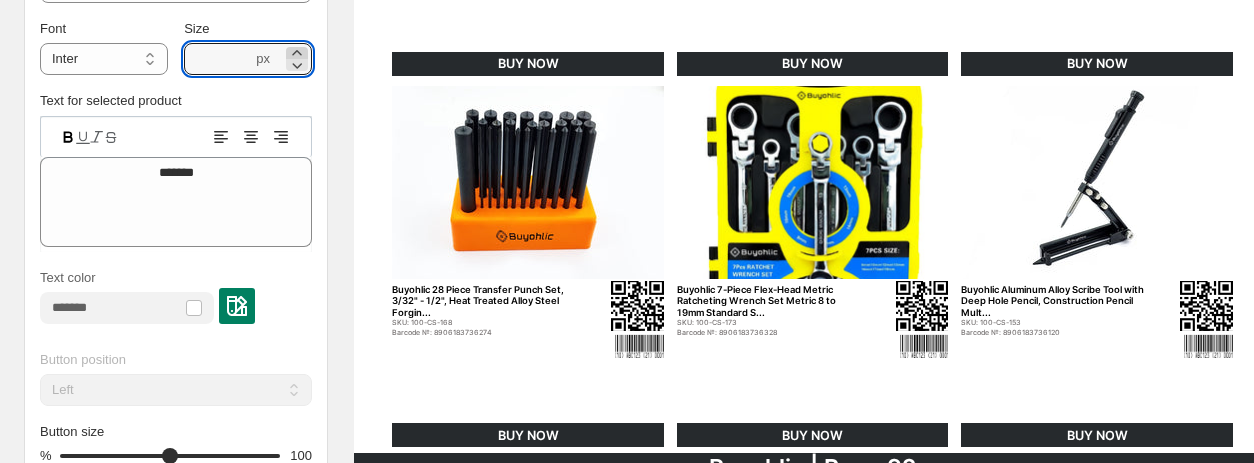 click 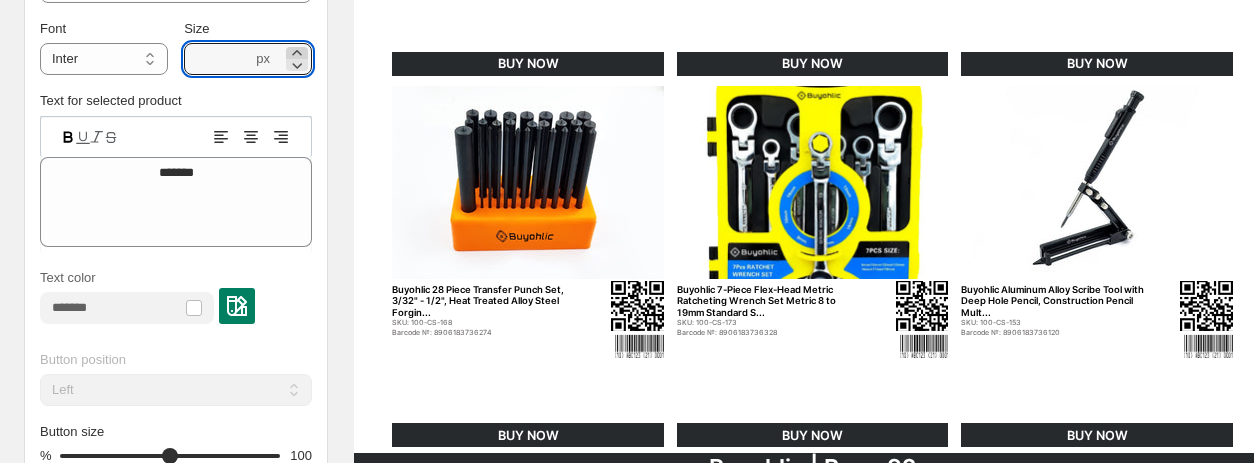 click 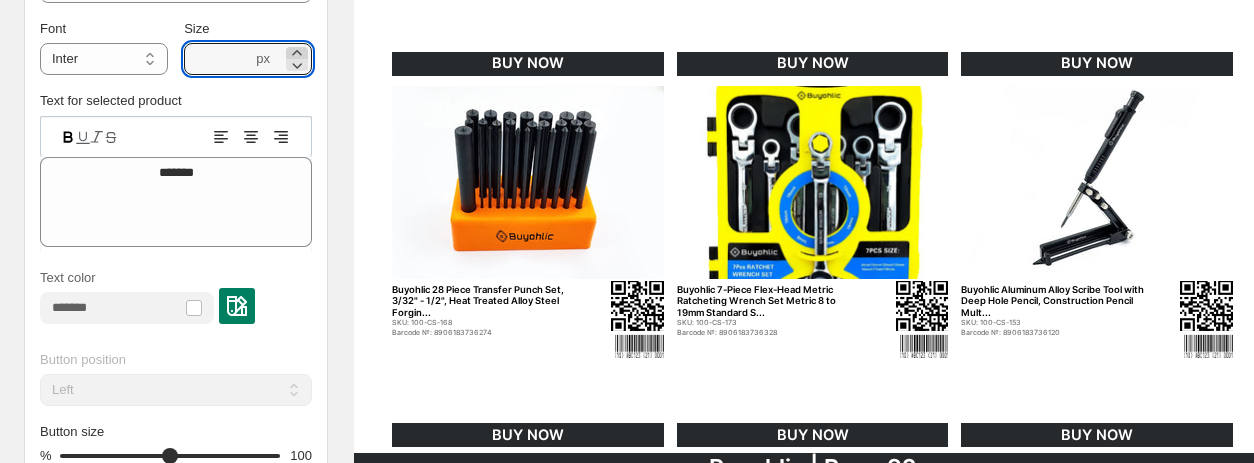 click 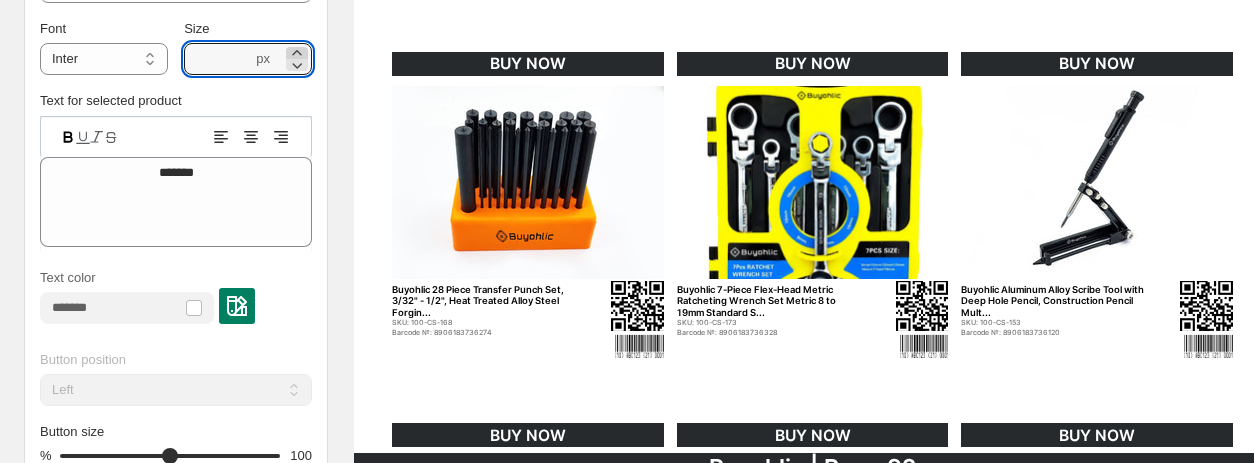 click 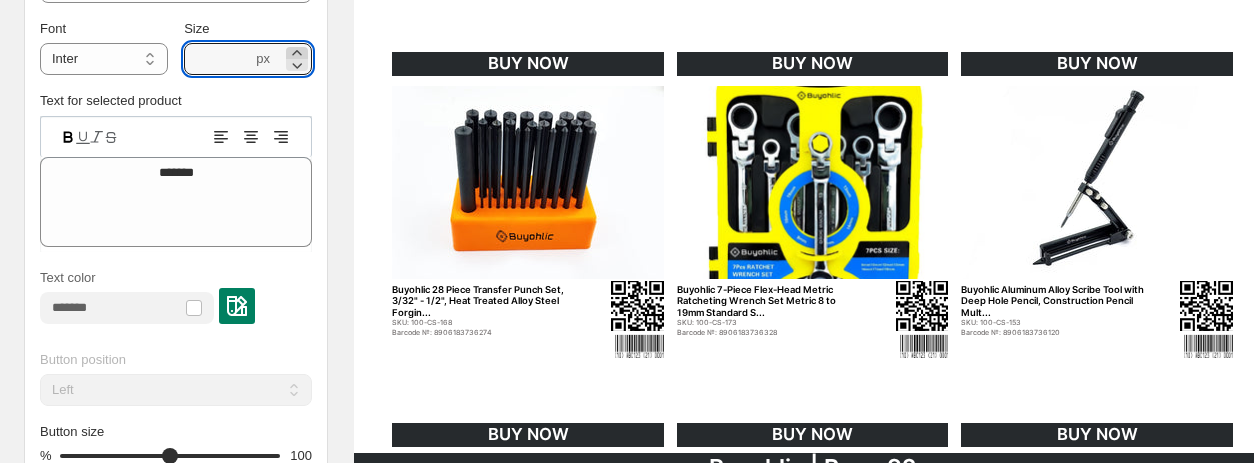 click 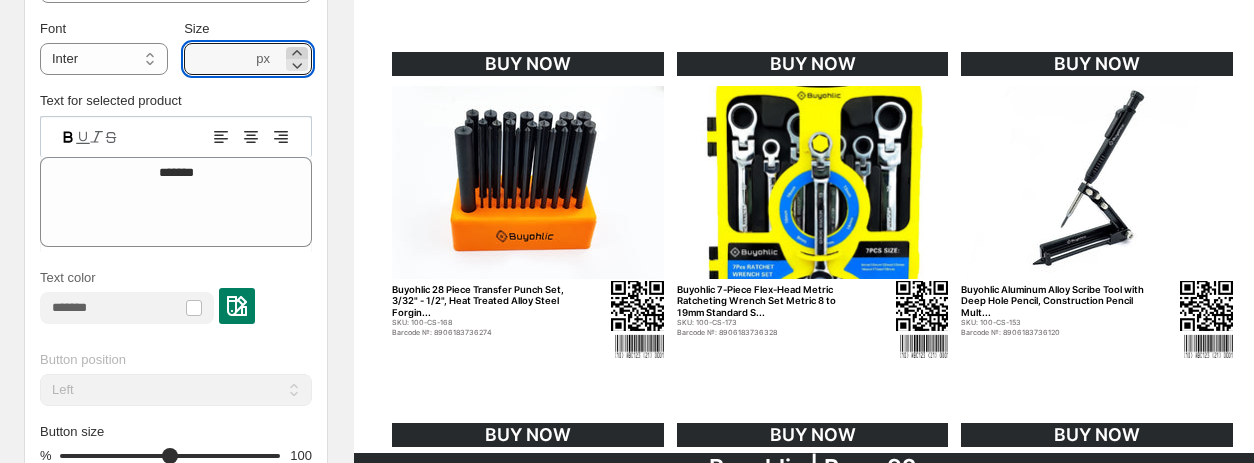 click 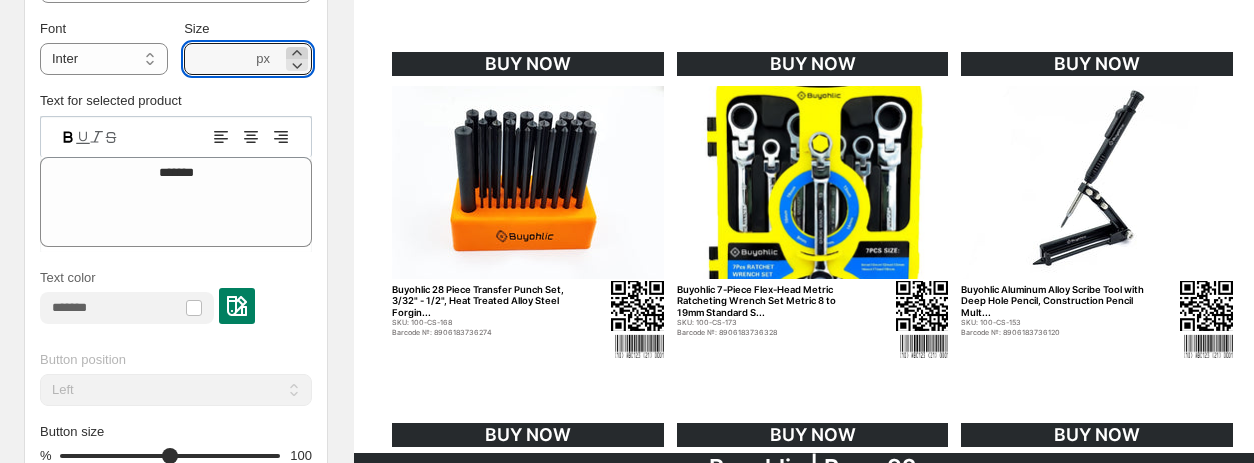click 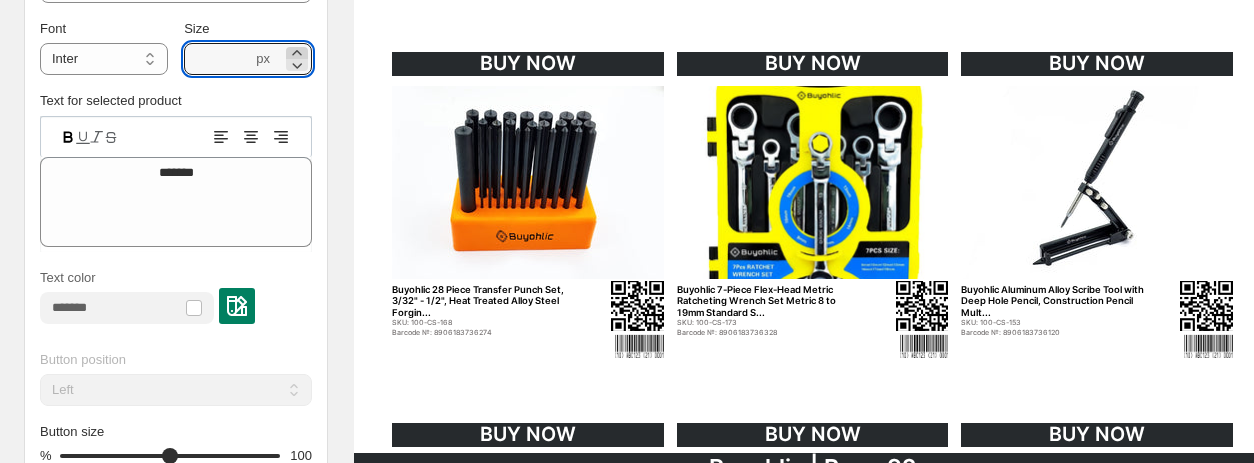 click 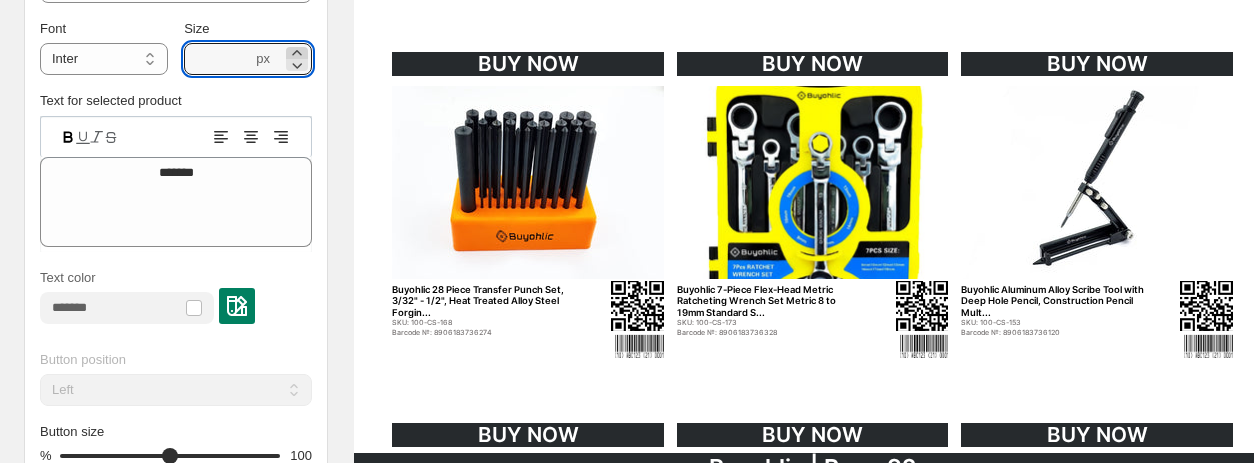 click 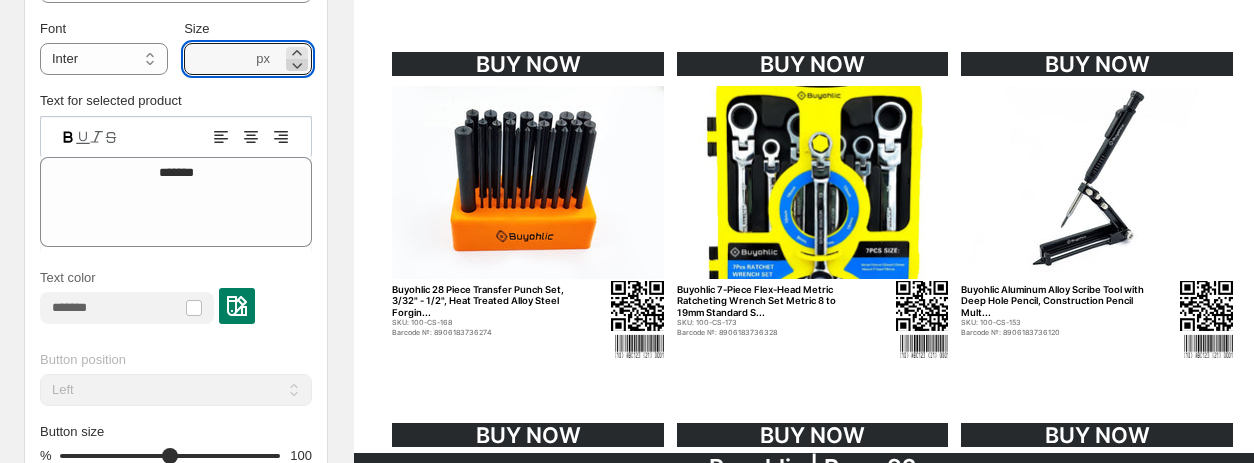 click 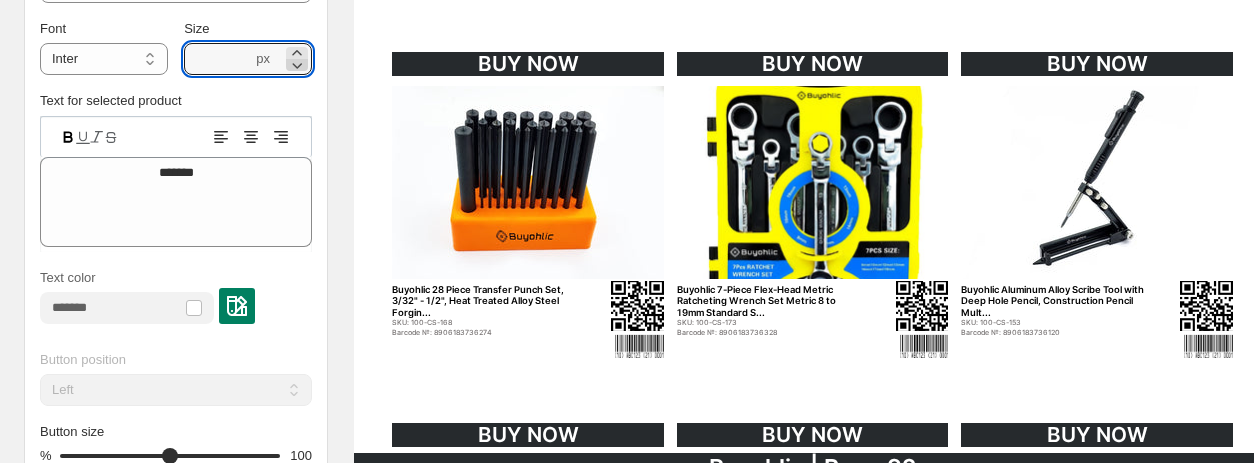 click 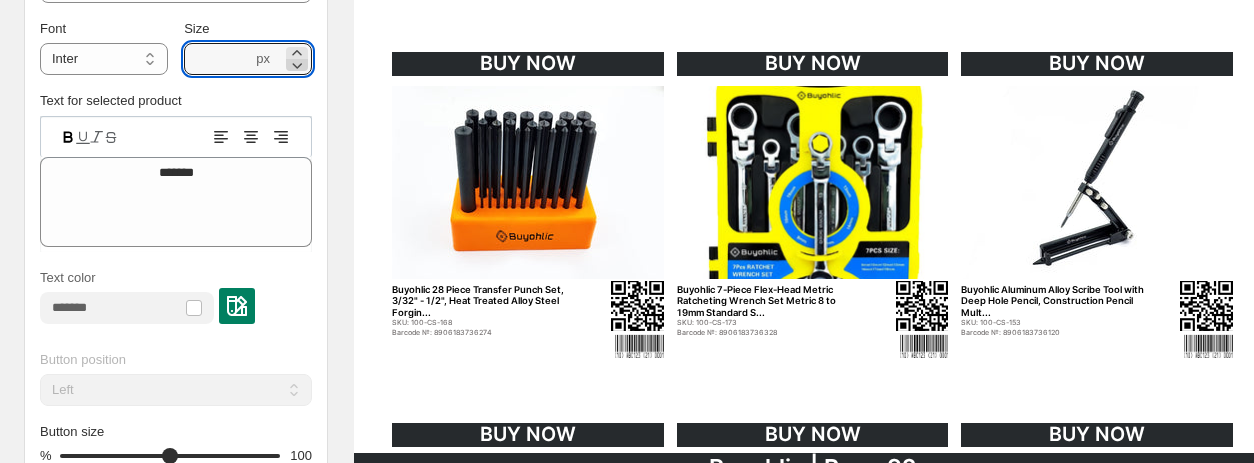 click 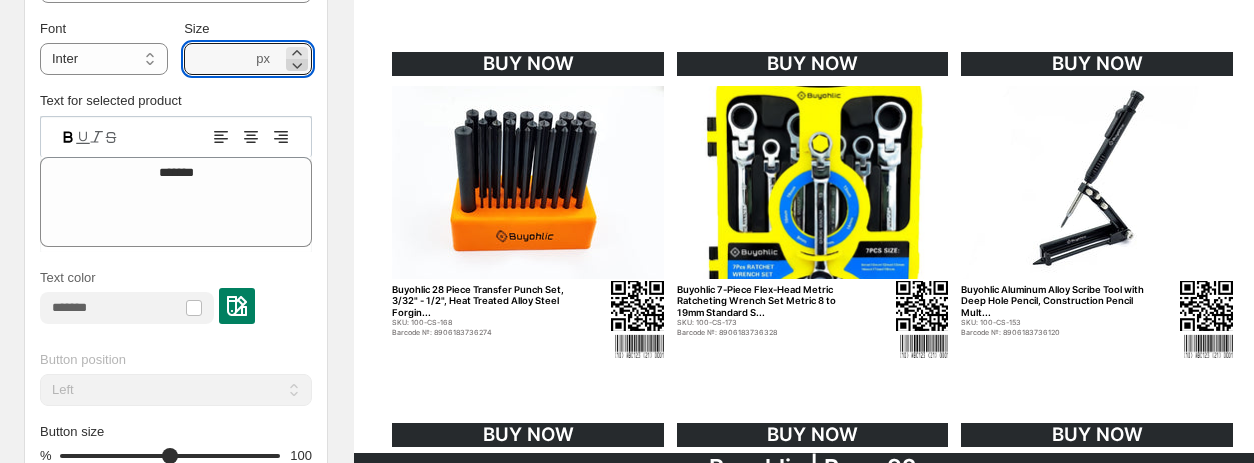 click 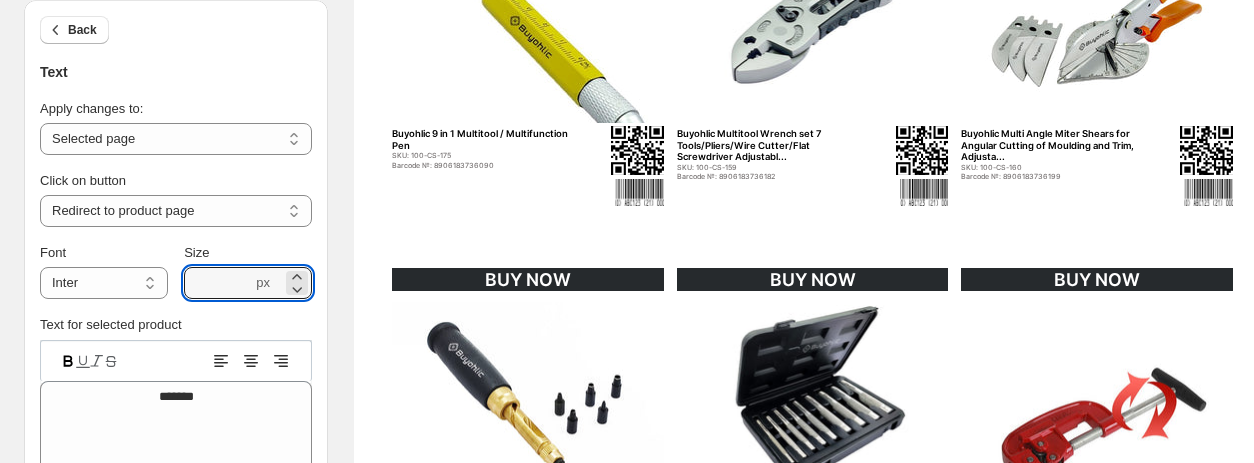 scroll, scrollTop: 162, scrollLeft: 0, axis: vertical 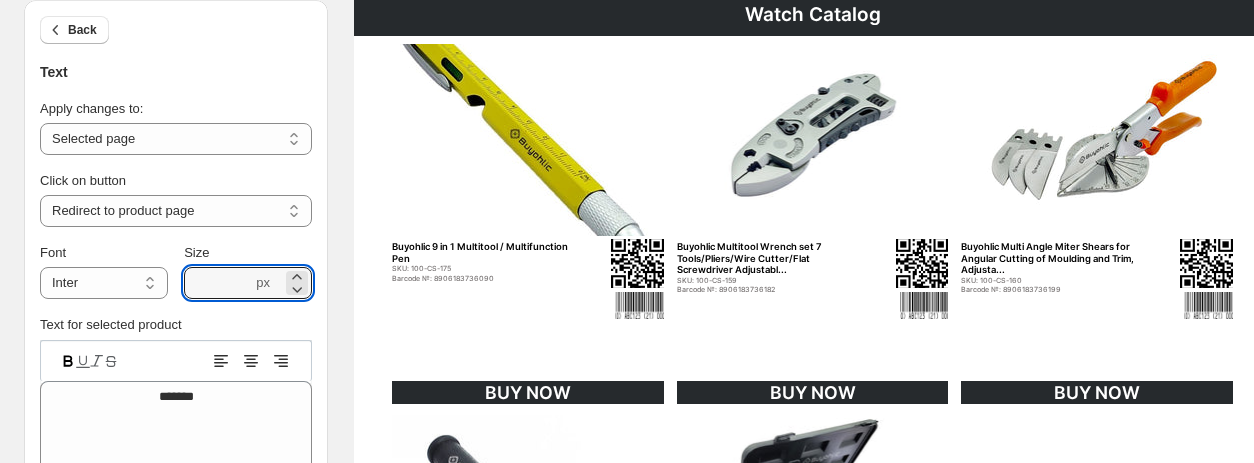 click at bounding box center [528, 140] 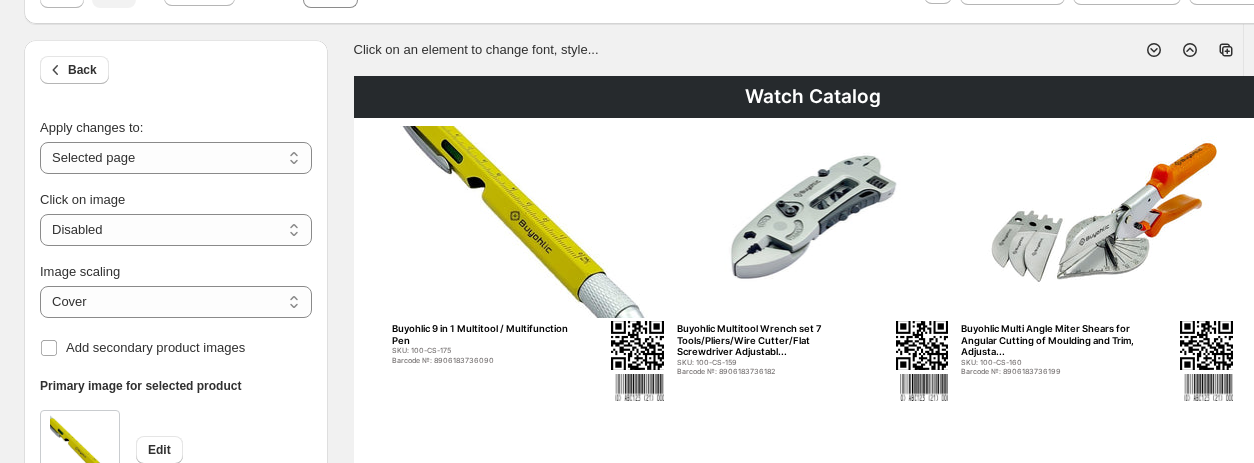 scroll, scrollTop: 200, scrollLeft: 0, axis: vertical 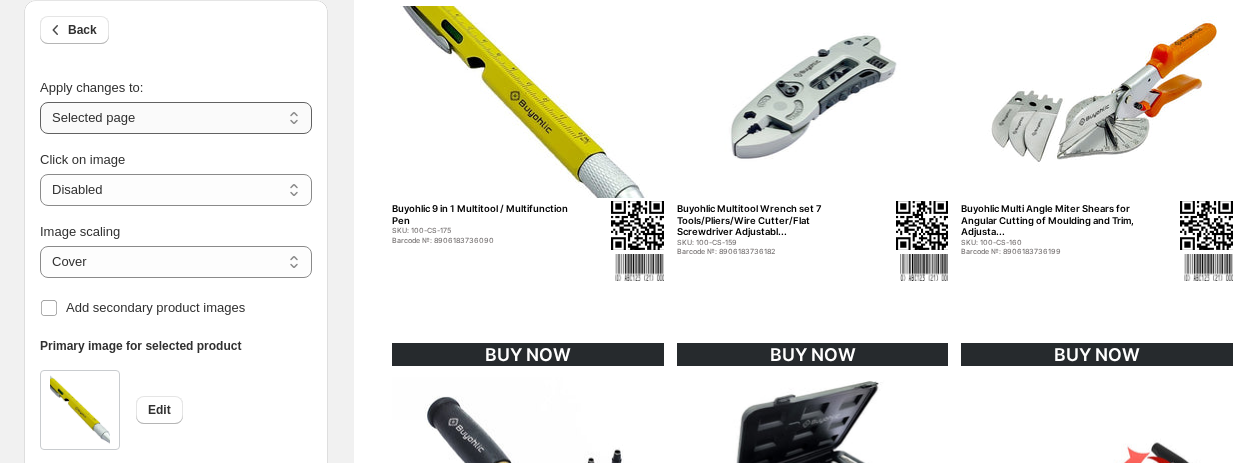 click on "**********" at bounding box center (176, 118) 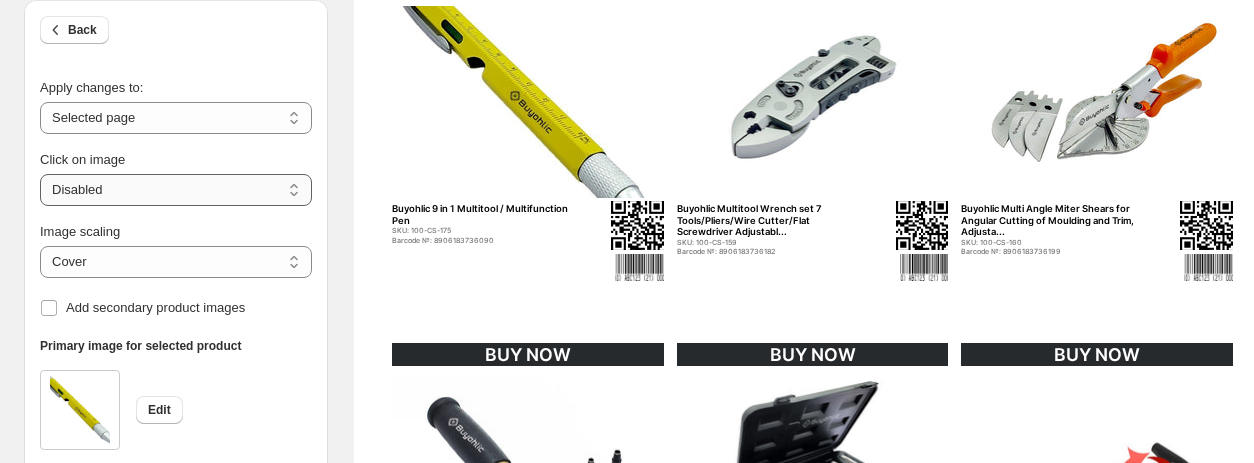 click on "**********" at bounding box center [176, 190] 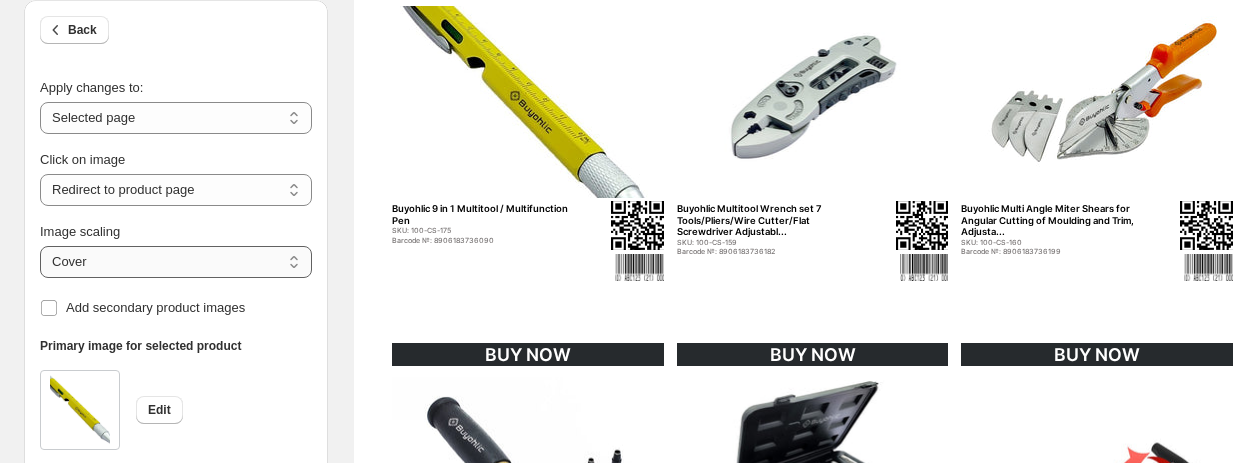 click on "***** *******" at bounding box center (176, 262) 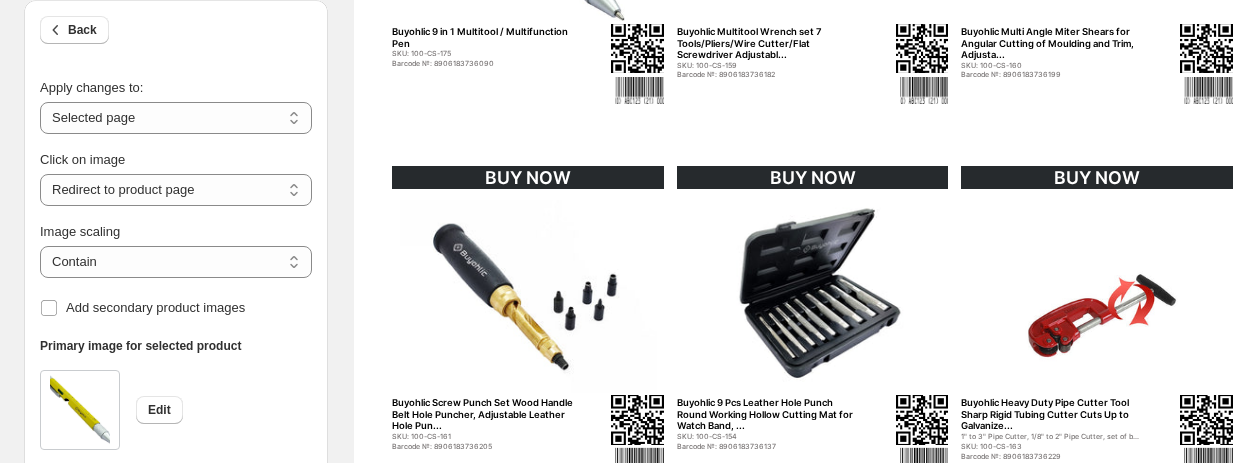 scroll, scrollTop: 500, scrollLeft: 0, axis: vertical 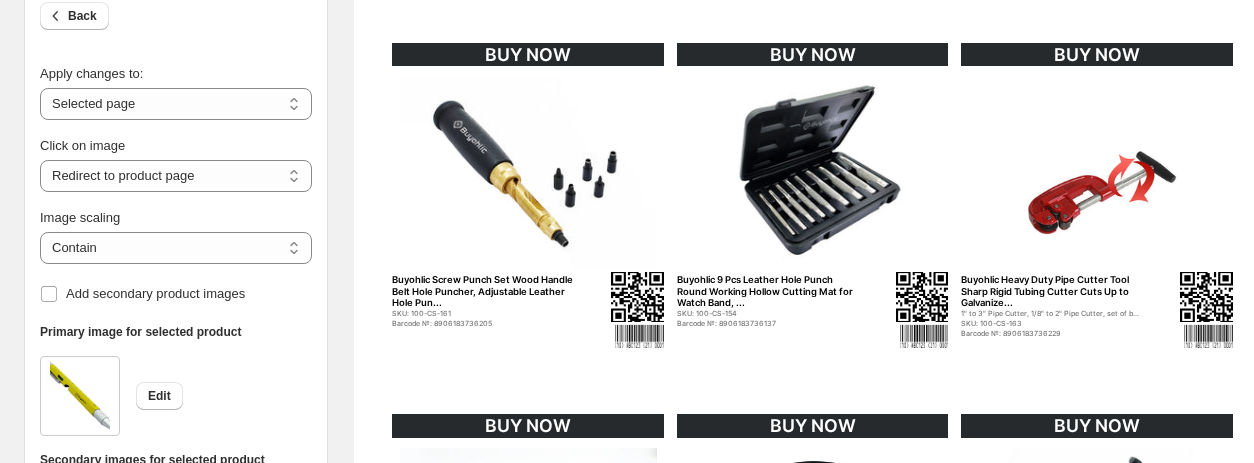 click at bounding box center (1097, 173) 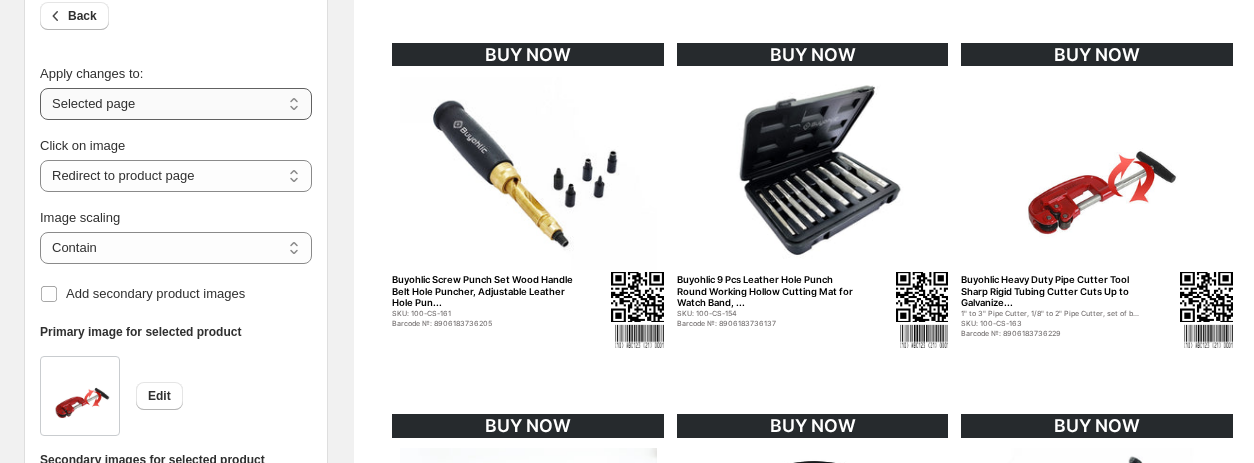 click on "**********" at bounding box center (176, 104) 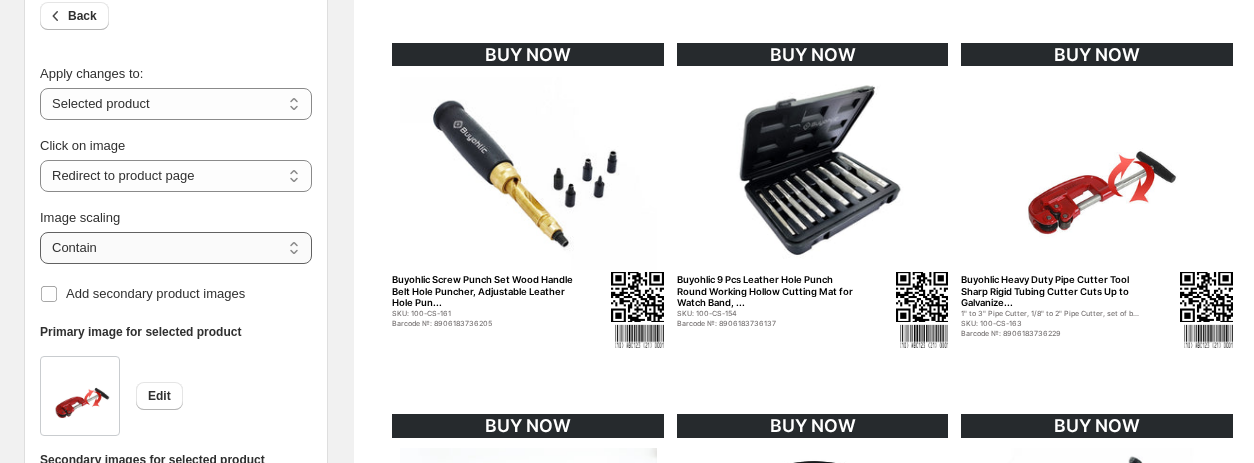 click on "***** *******" at bounding box center [176, 248] 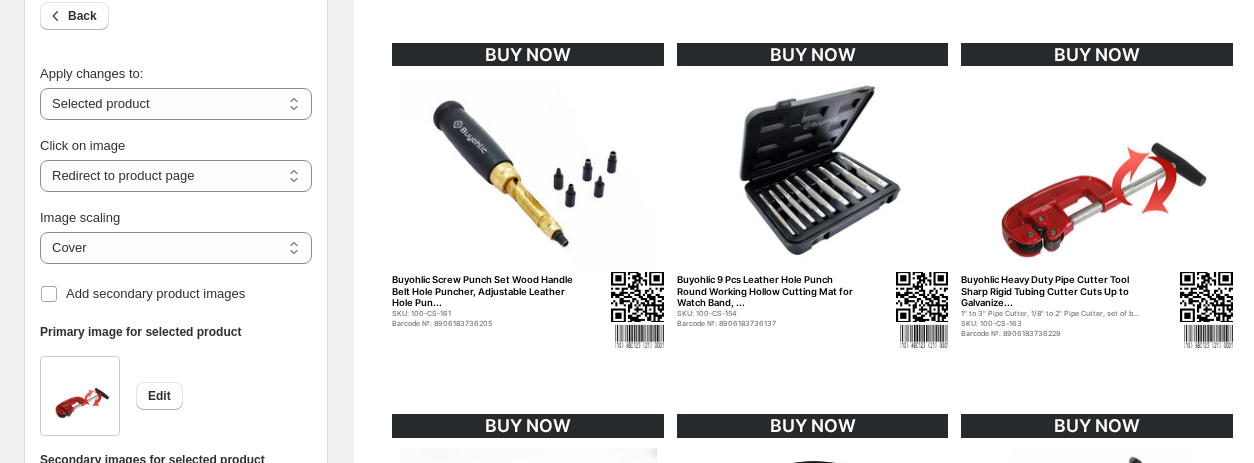 click at bounding box center [528, 173] 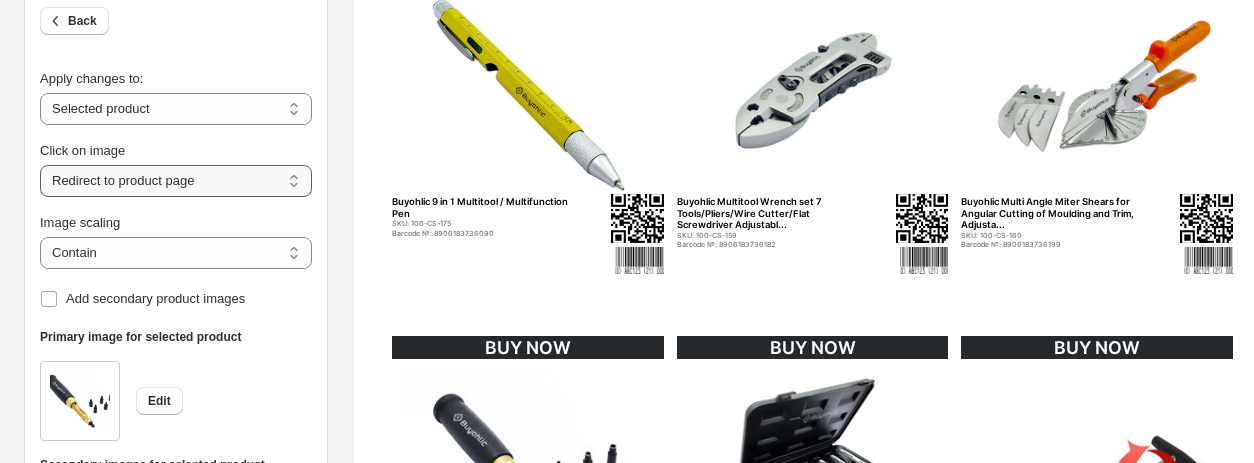scroll, scrollTop: 200, scrollLeft: 0, axis: vertical 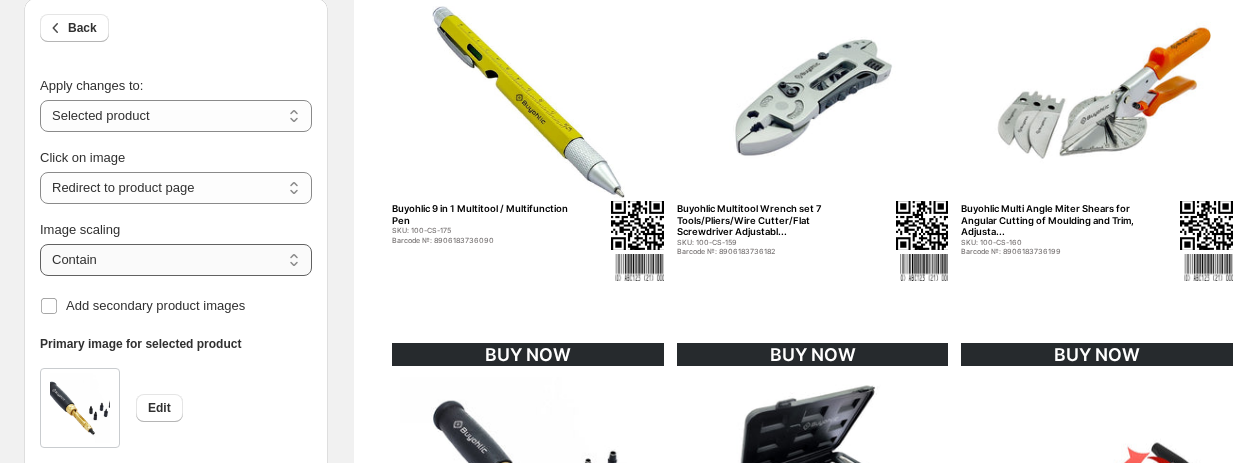 click on "***** *******" at bounding box center [176, 260] 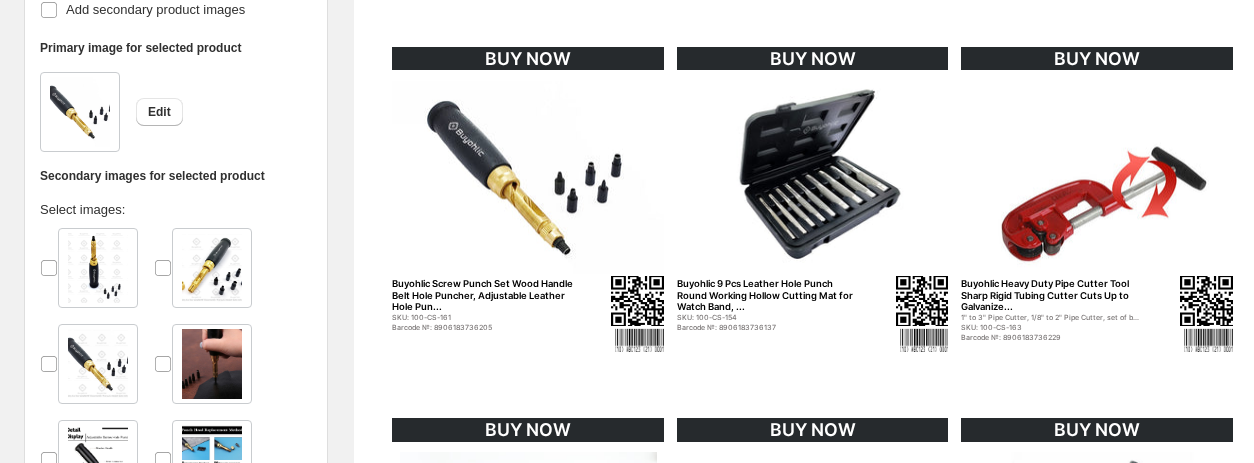 scroll, scrollTop: 500, scrollLeft: 0, axis: vertical 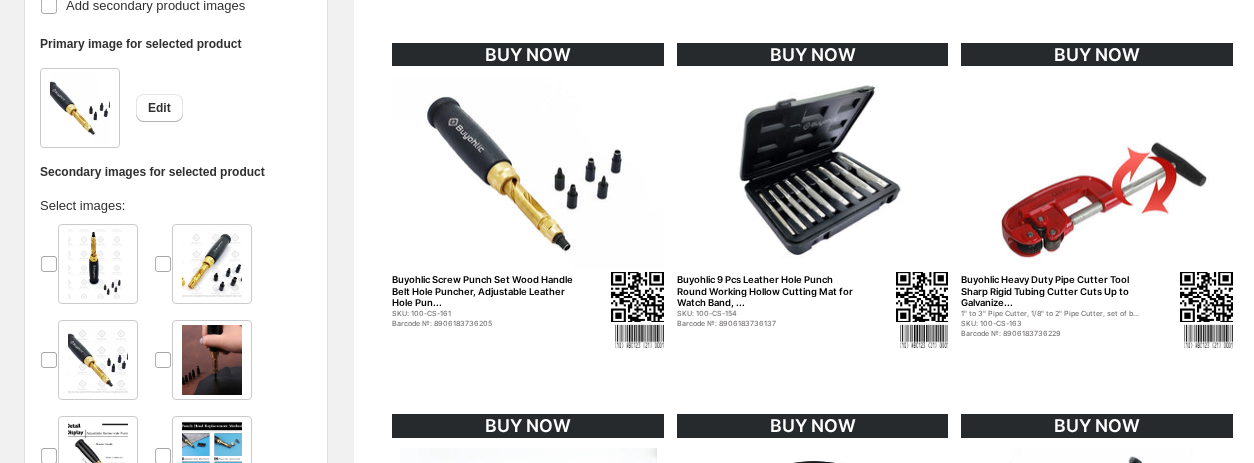 click at bounding box center (813, 173) 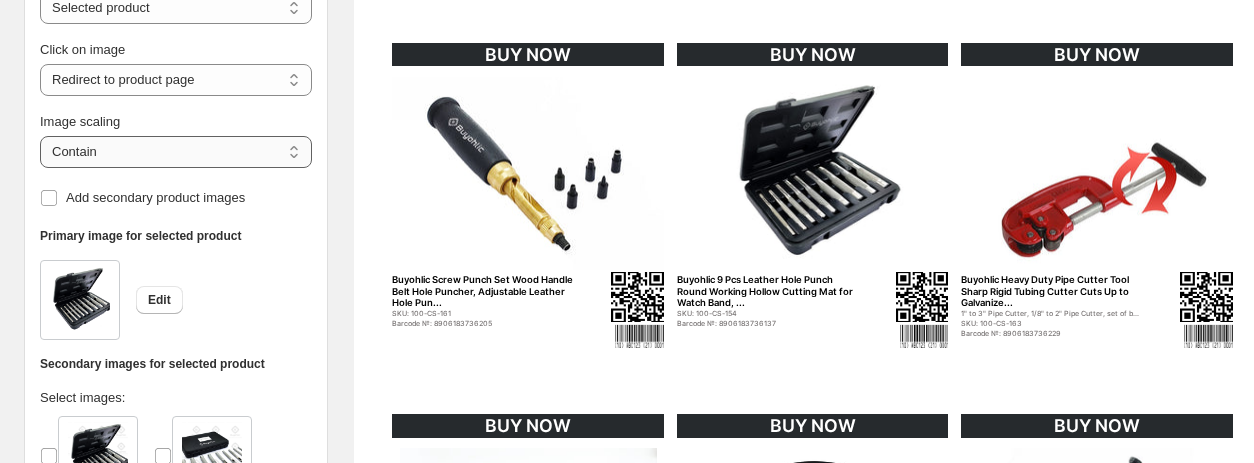click on "***** *******" at bounding box center [176, 152] 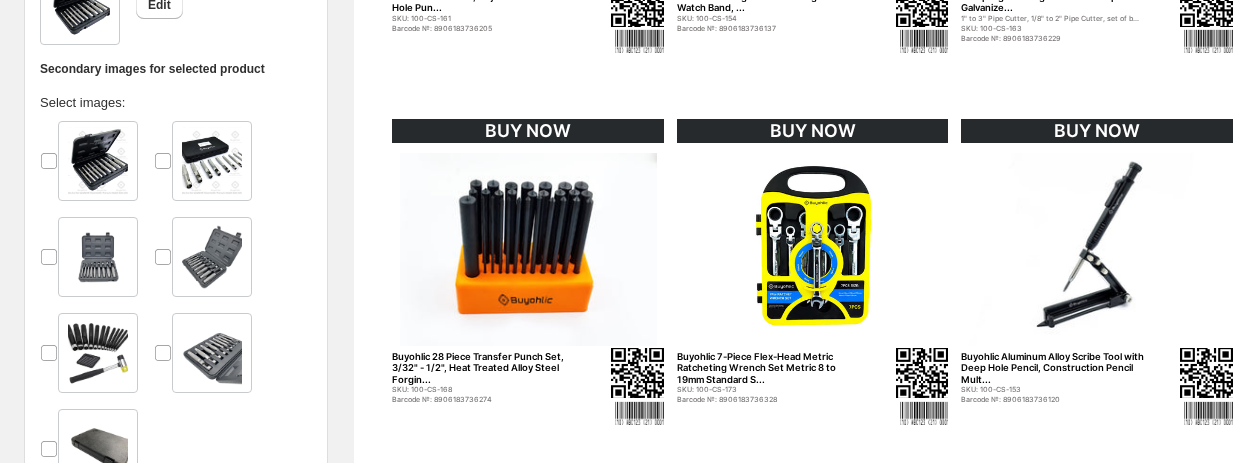 scroll, scrollTop: 800, scrollLeft: 0, axis: vertical 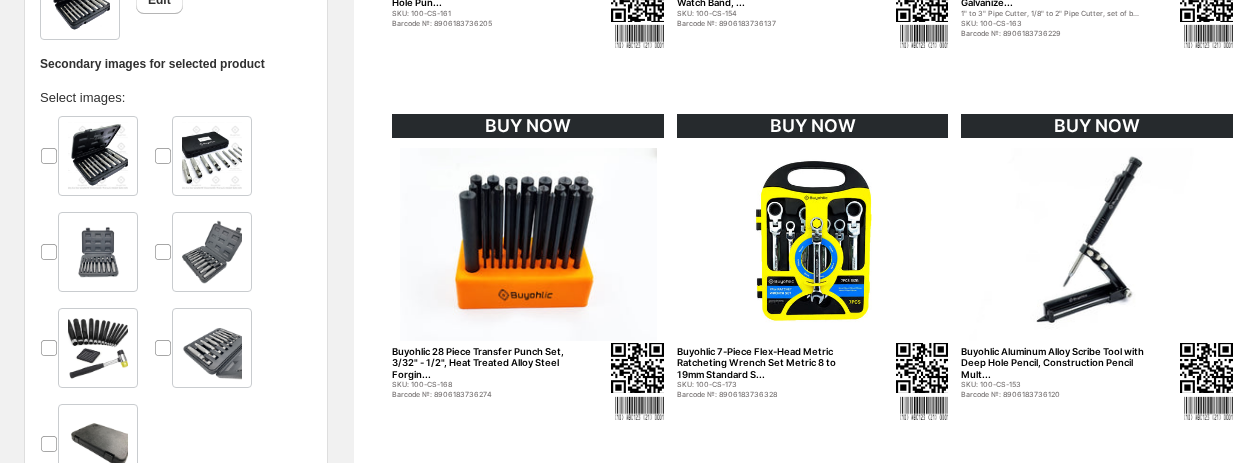 click at bounding box center [1097, 244] 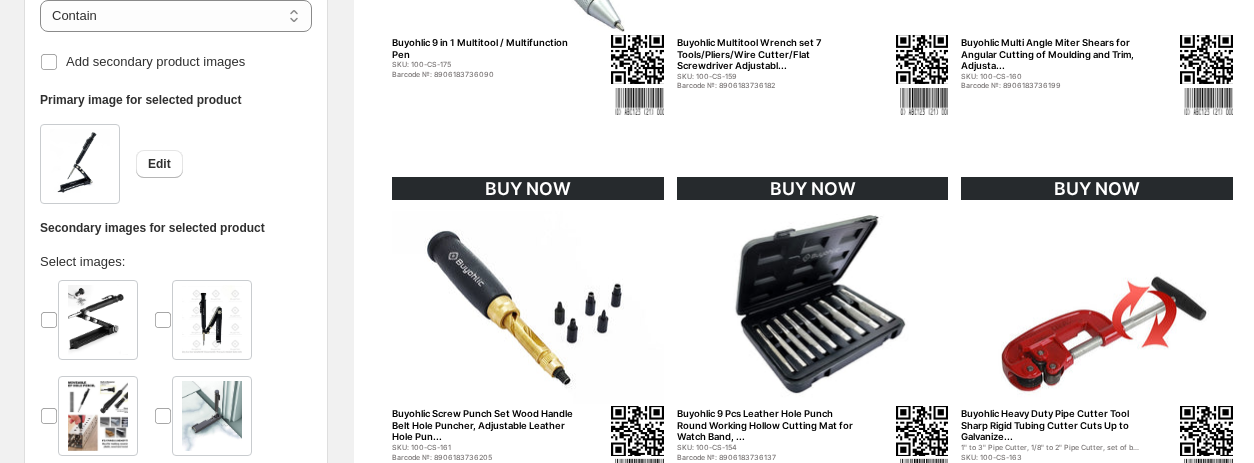 scroll, scrollTop: 300, scrollLeft: 0, axis: vertical 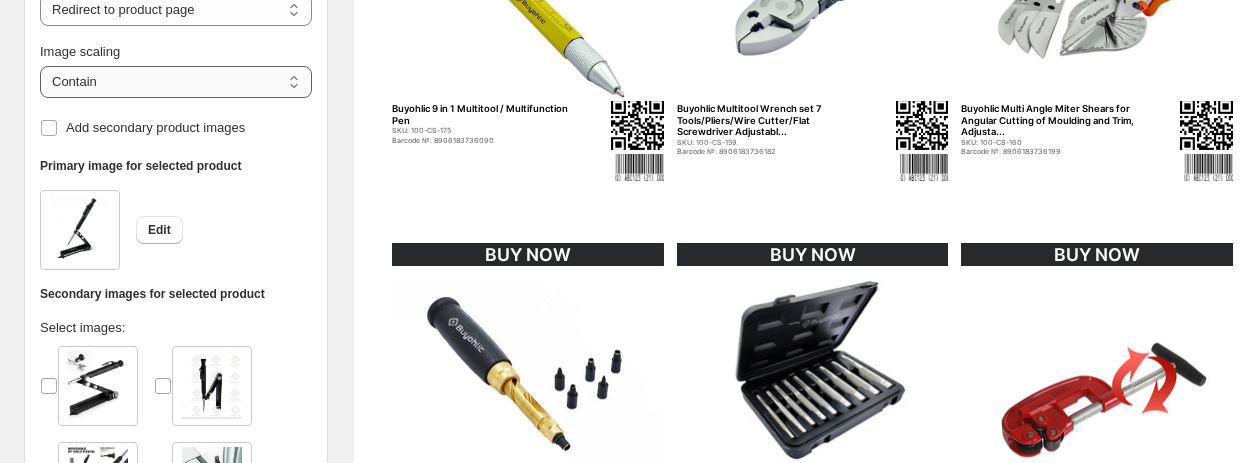click on "***** *******" at bounding box center [176, 82] 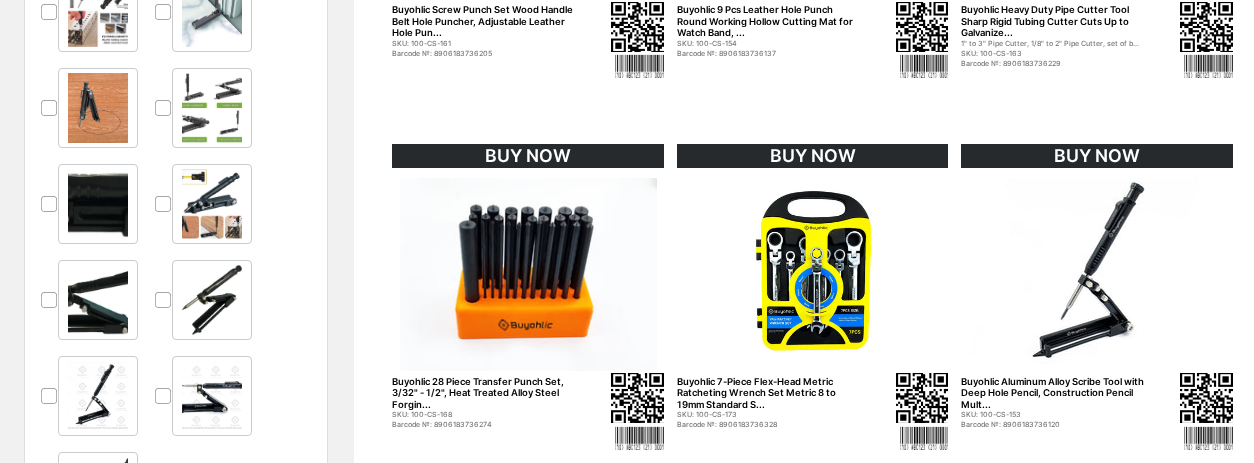 scroll, scrollTop: 800, scrollLeft: 0, axis: vertical 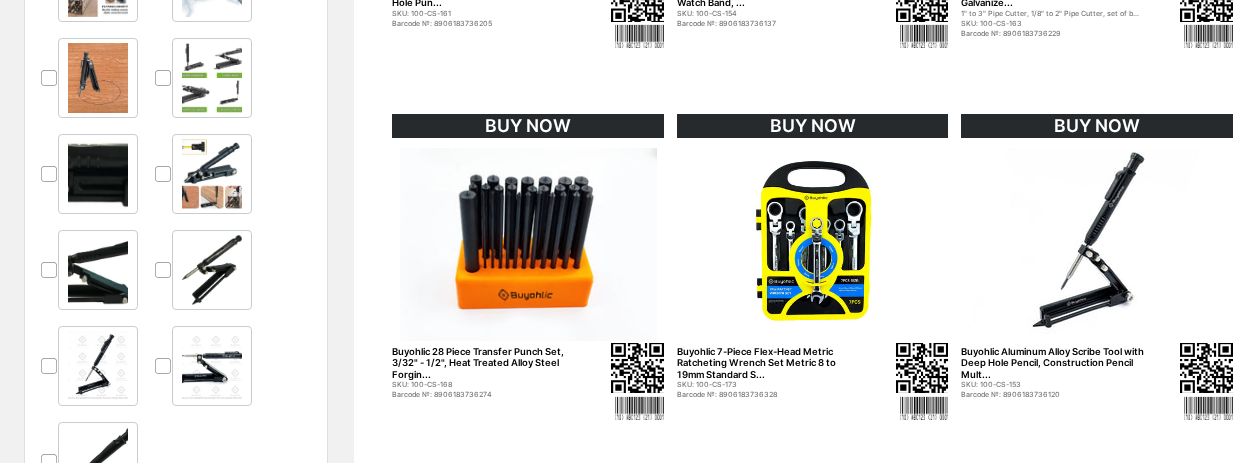click at bounding box center [528, 244] 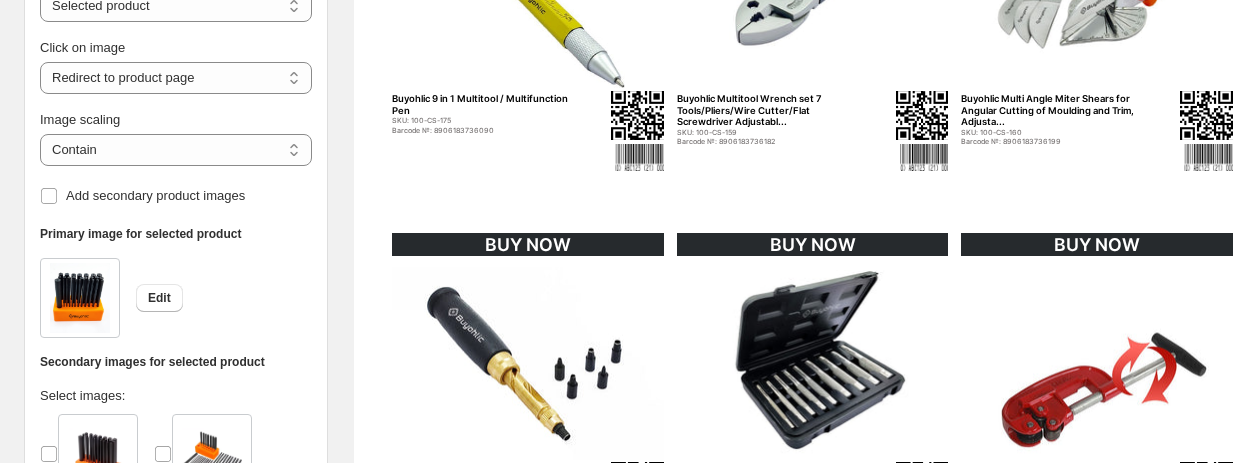 scroll, scrollTop: 300, scrollLeft: 0, axis: vertical 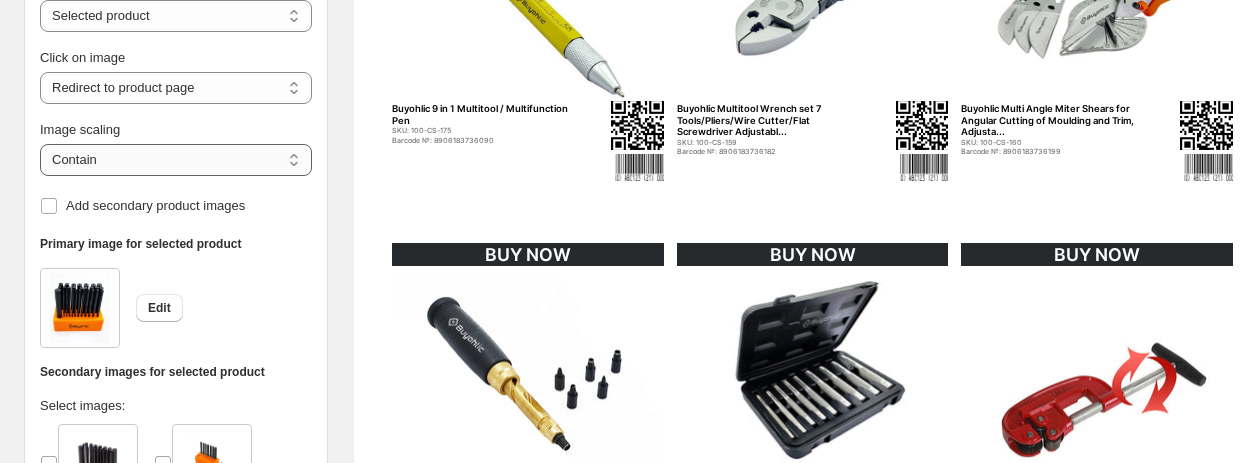 drag, startPoint x: 107, startPoint y: 156, endPoint x: 93, endPoint y: 174, distance: 22.803509 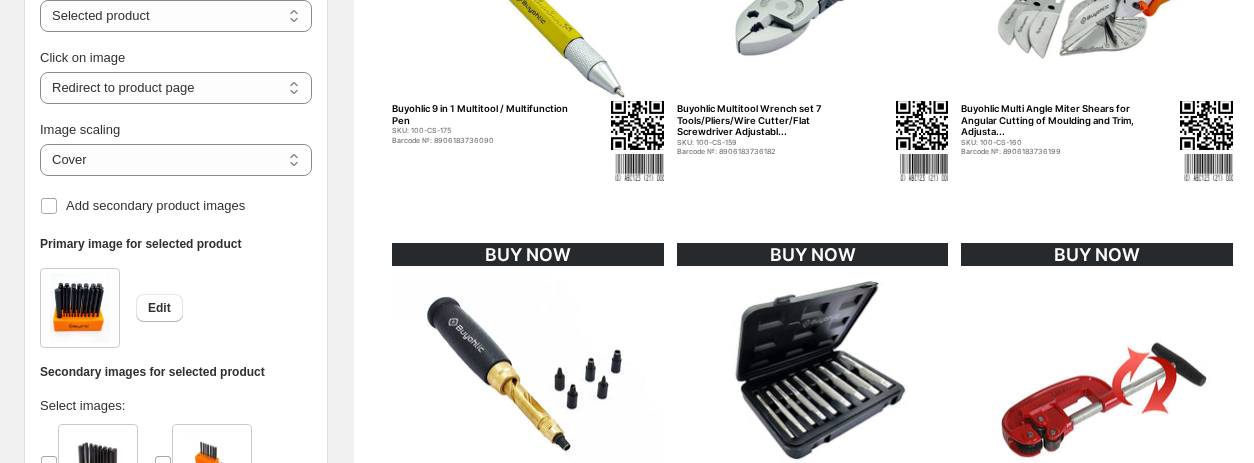 scroll, scrollTop: 100, scrollLeft: 0, axis: vertical 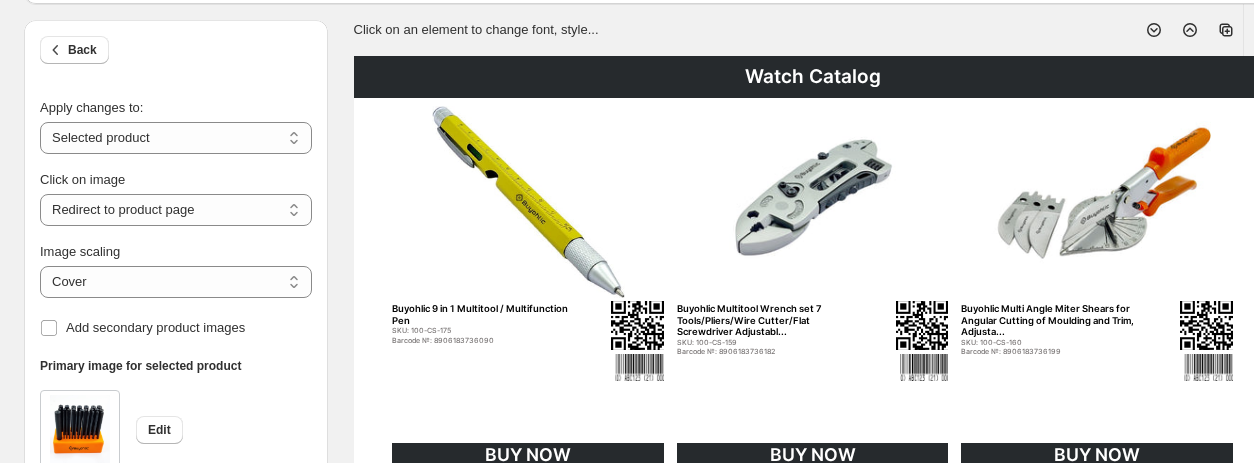 click at bounding box center [813, 202] 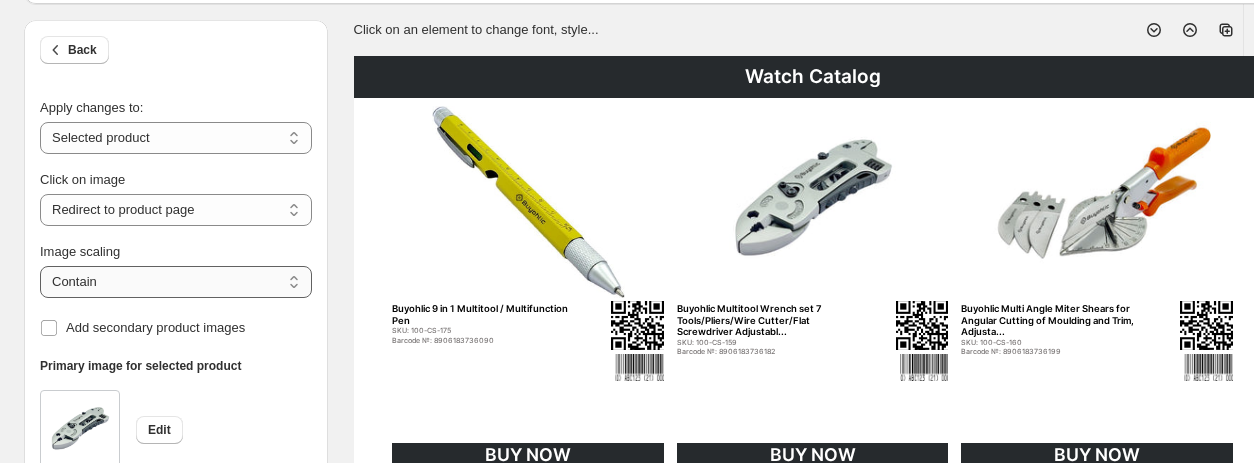 click on "***** *******" at bounding box center [176, 282] 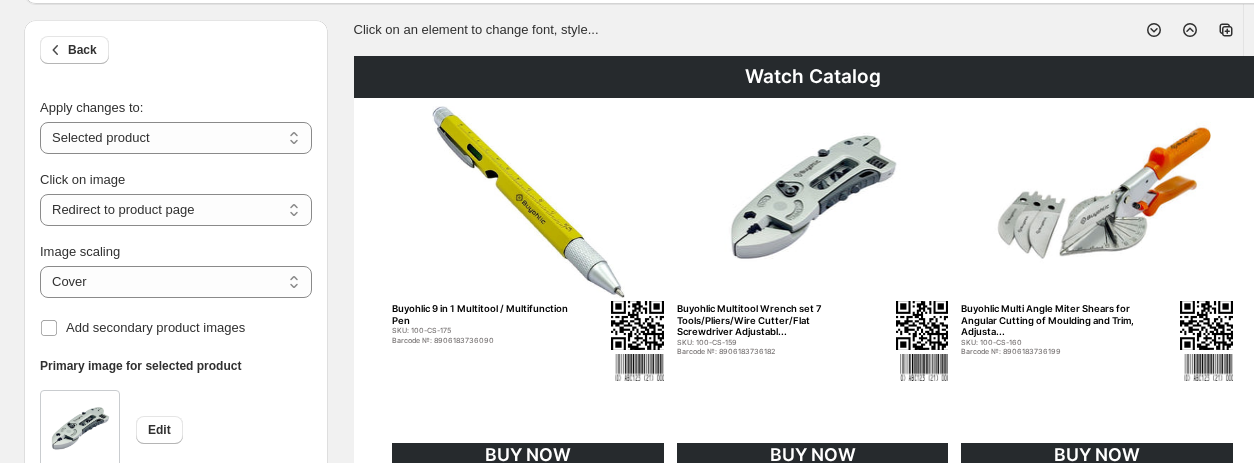 click at bounding box center [1097, 202] 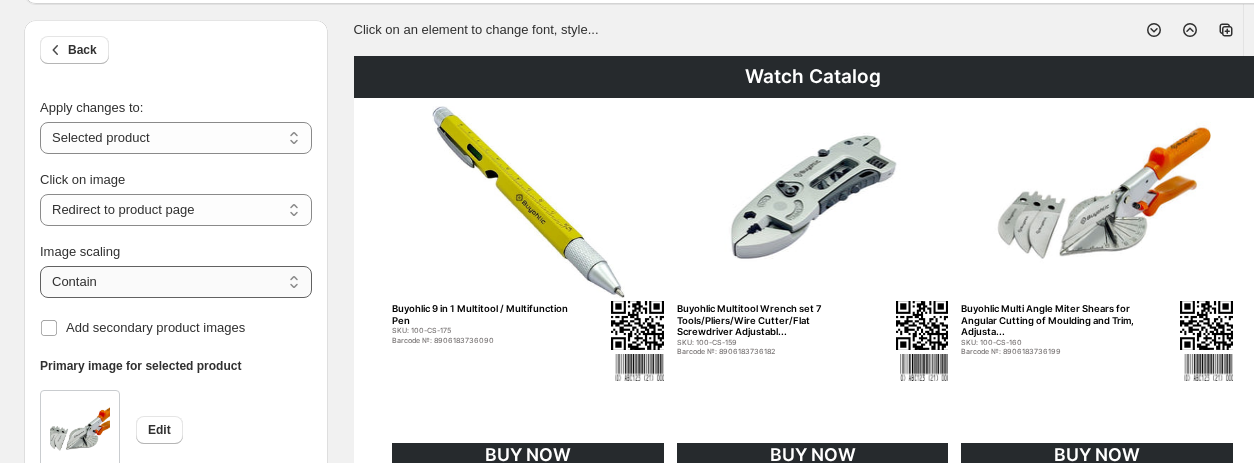 click on "***** *******" at bounding box center [176, 282] 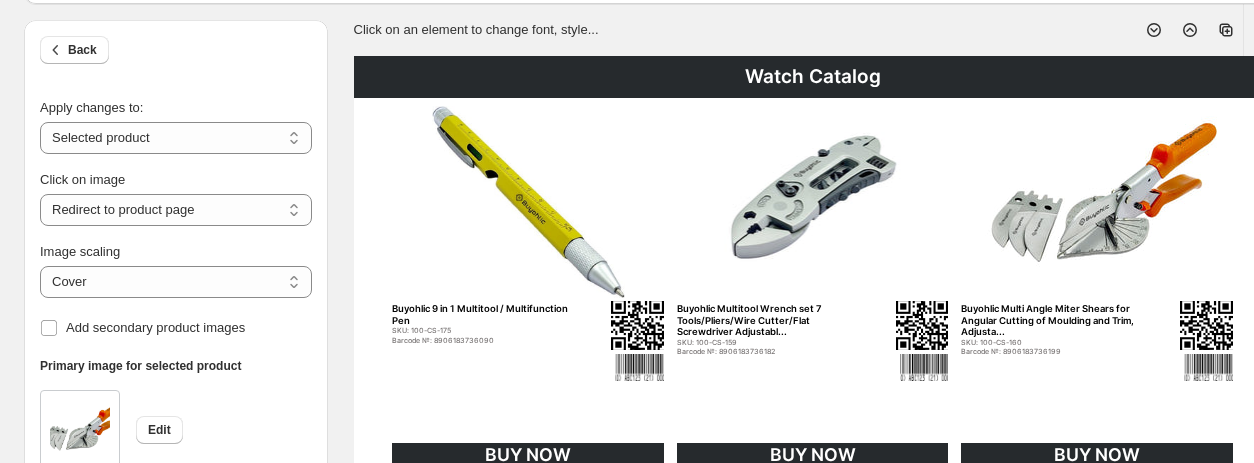 click on "Watch Catalog" at bounding box center (813, 77) 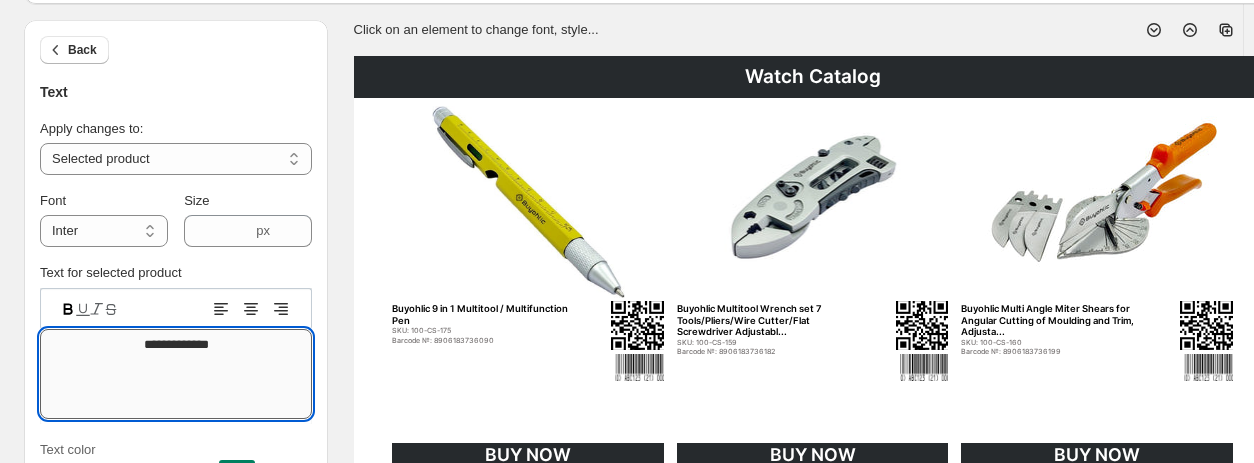 click on "**********" at bounding box center [176, 374] 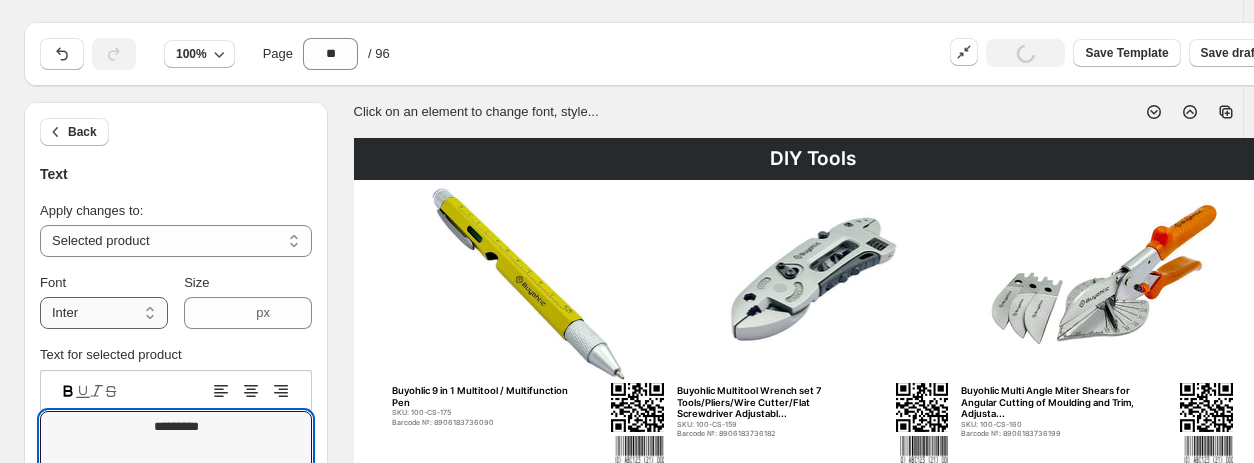 scroll, scrollTop: 0, scrollLeft: 0, axis: both 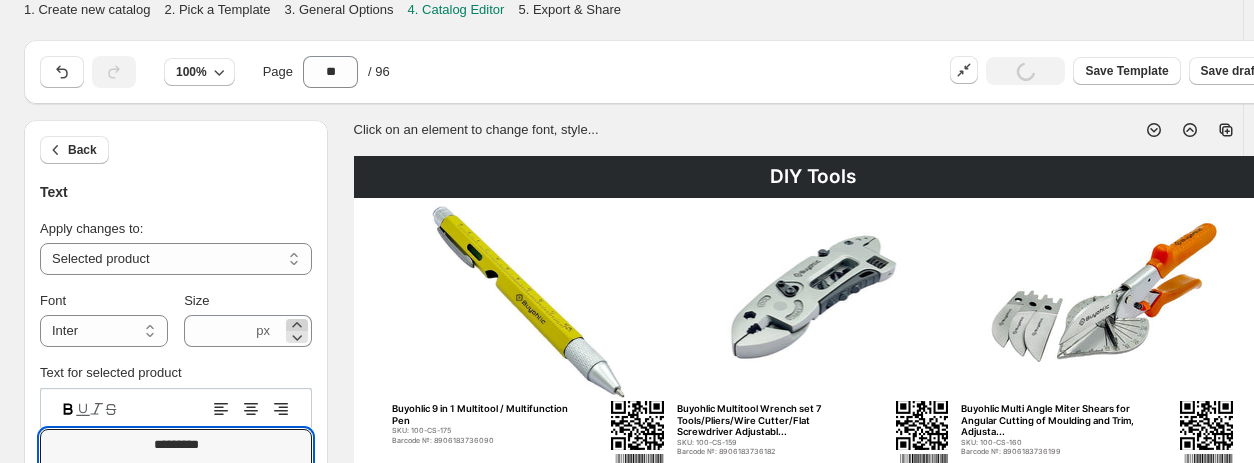 type on "*********" 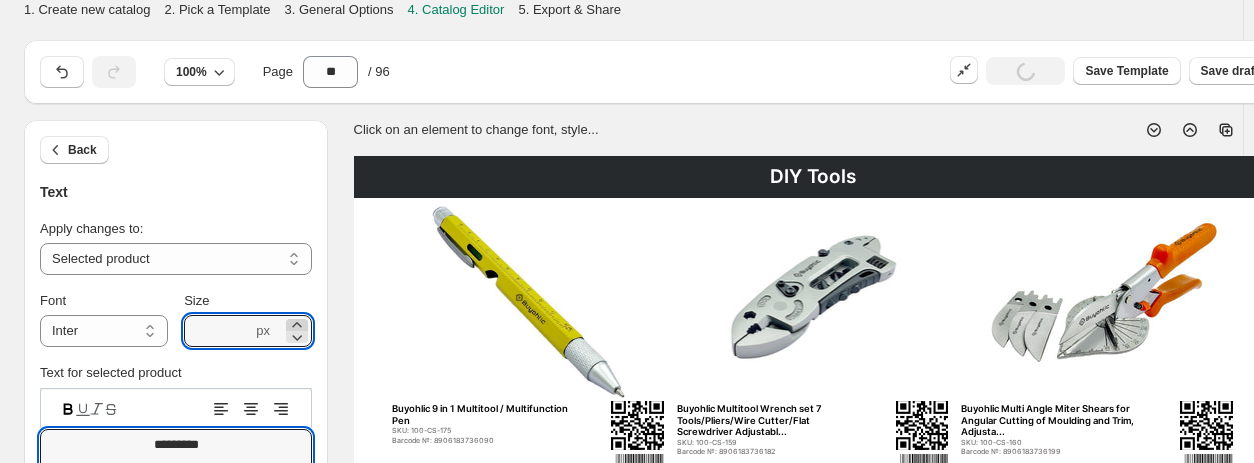 click 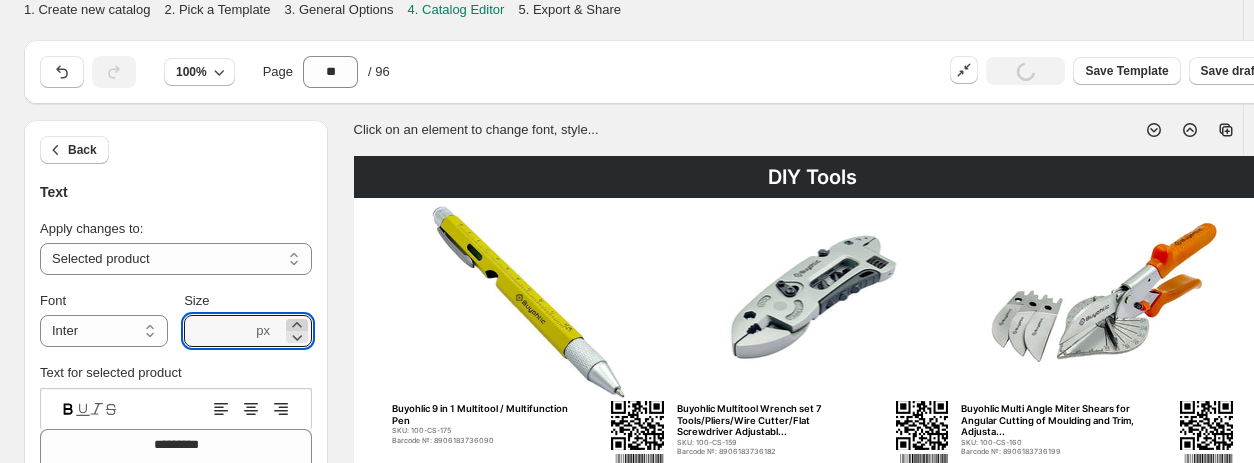 click 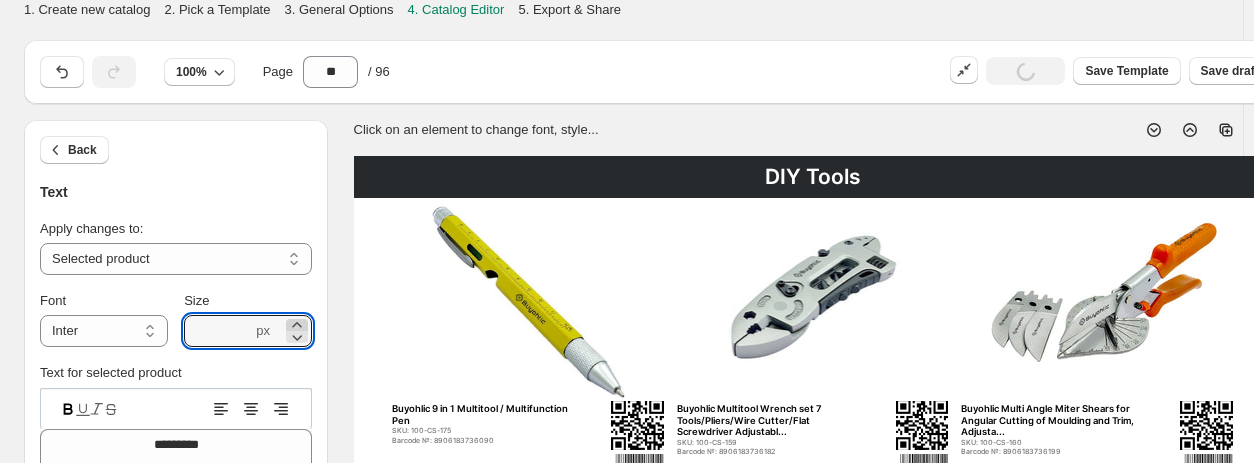 click 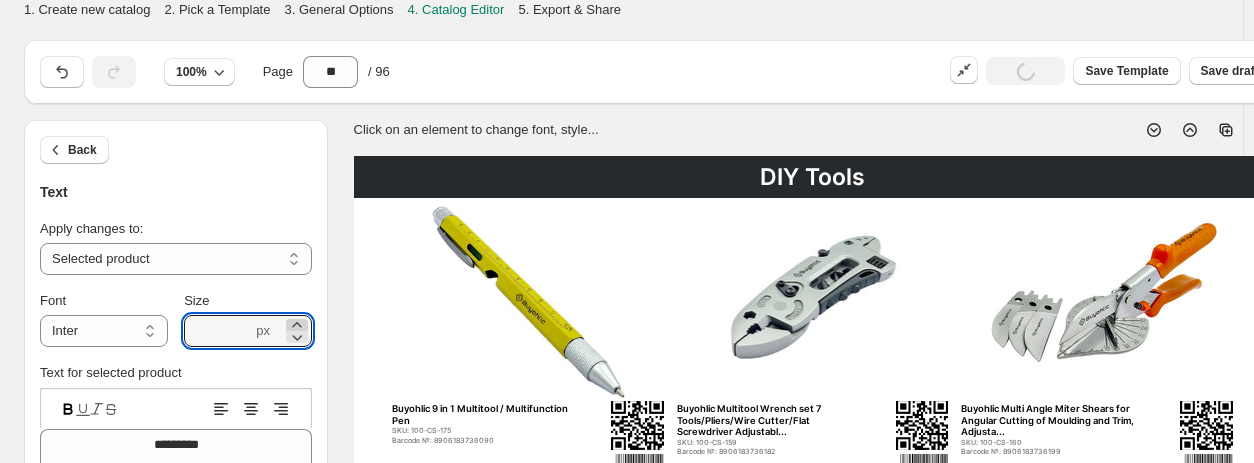 click 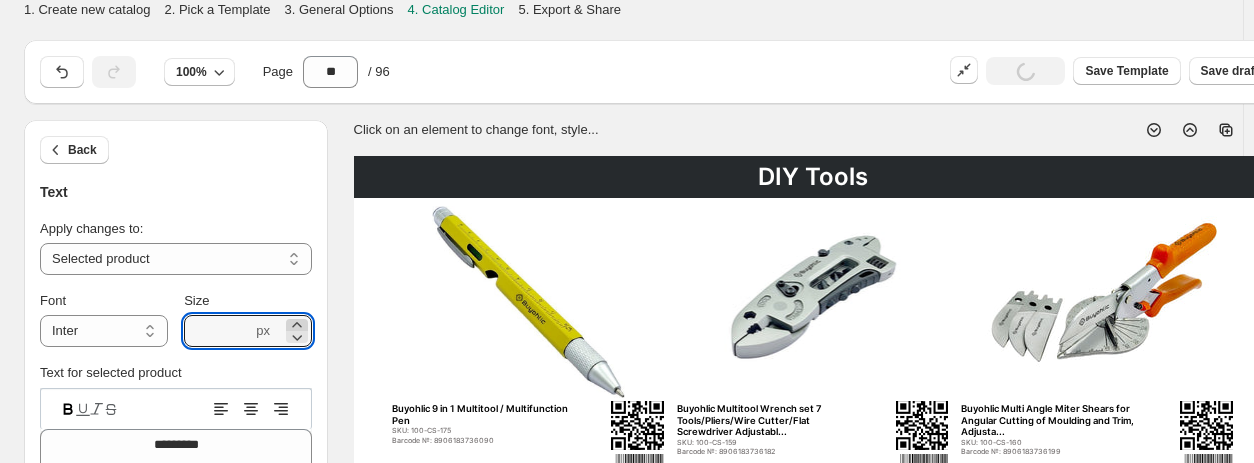 click 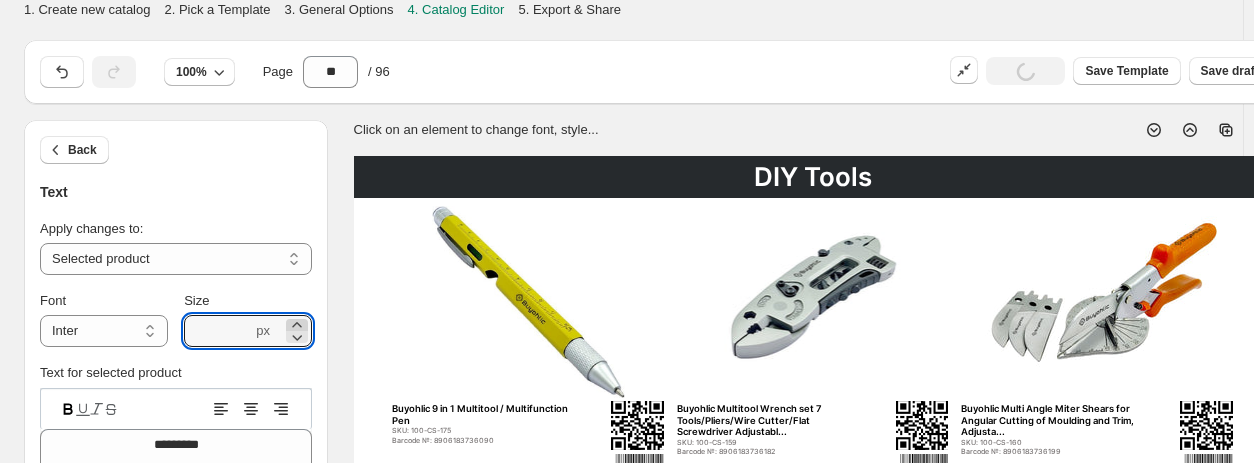 click 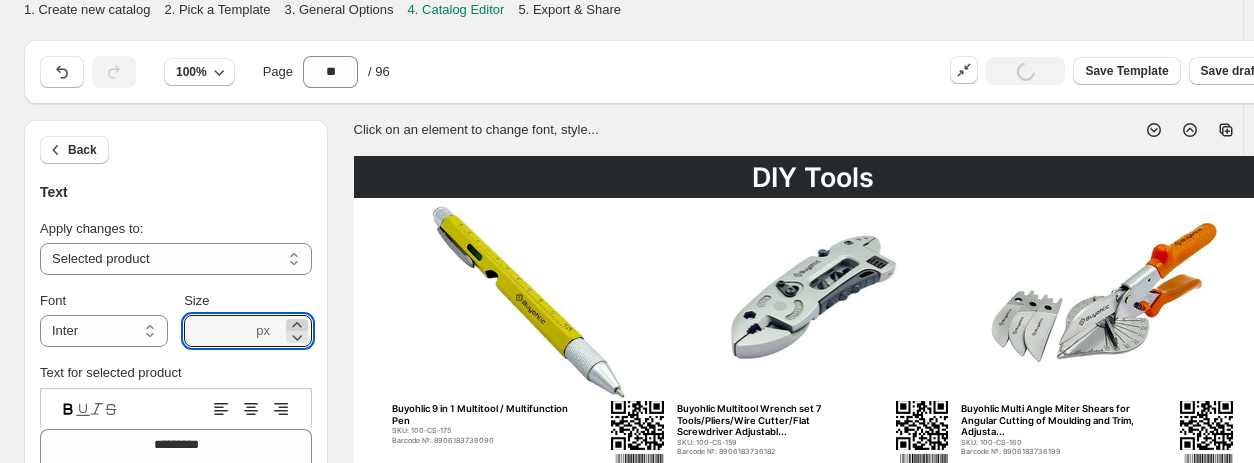 click 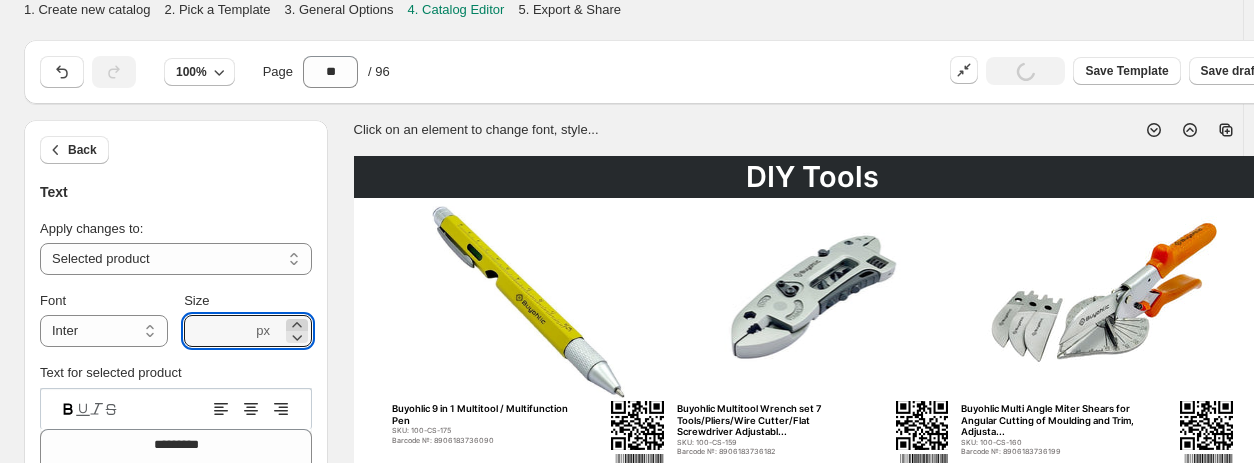 click 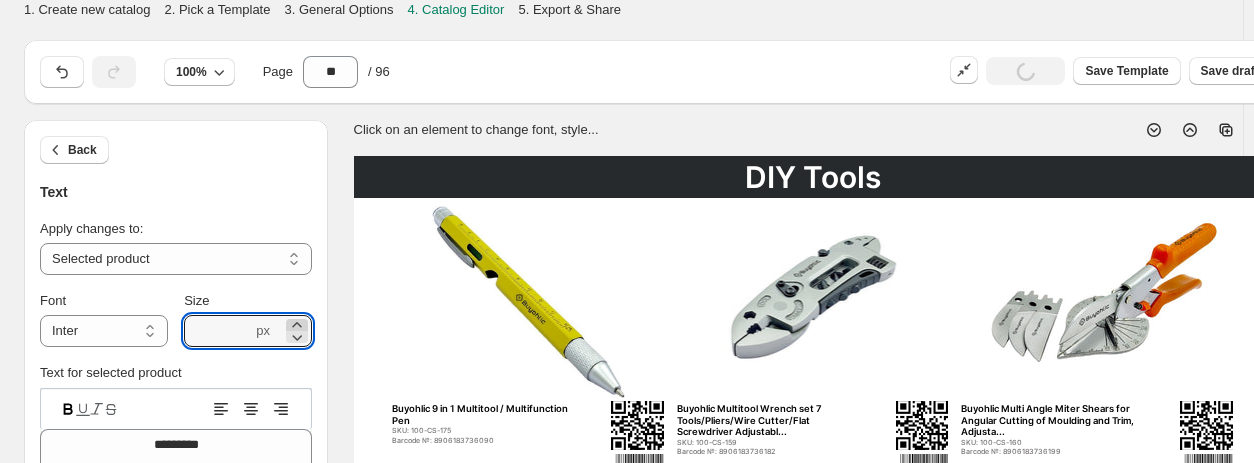 click 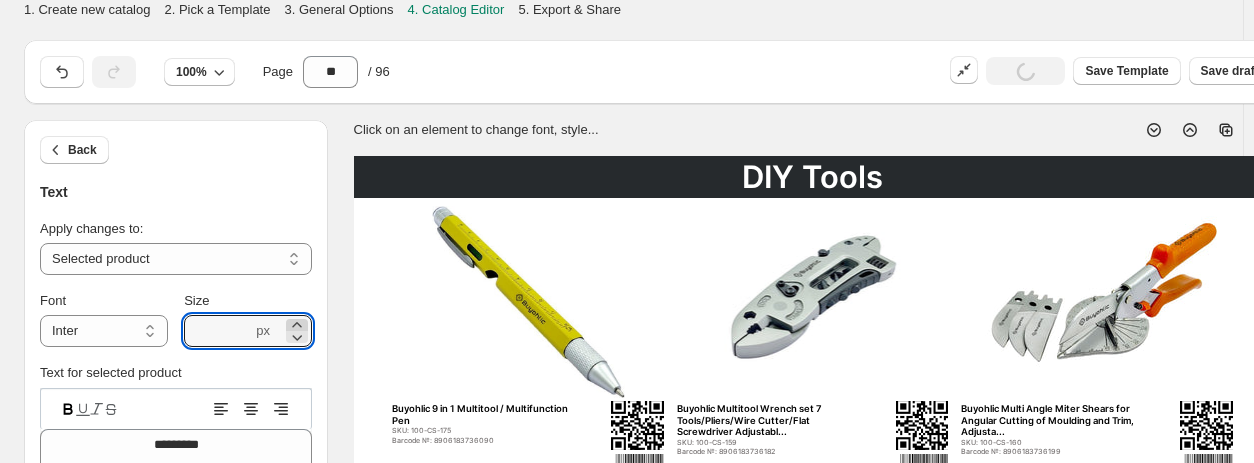 click 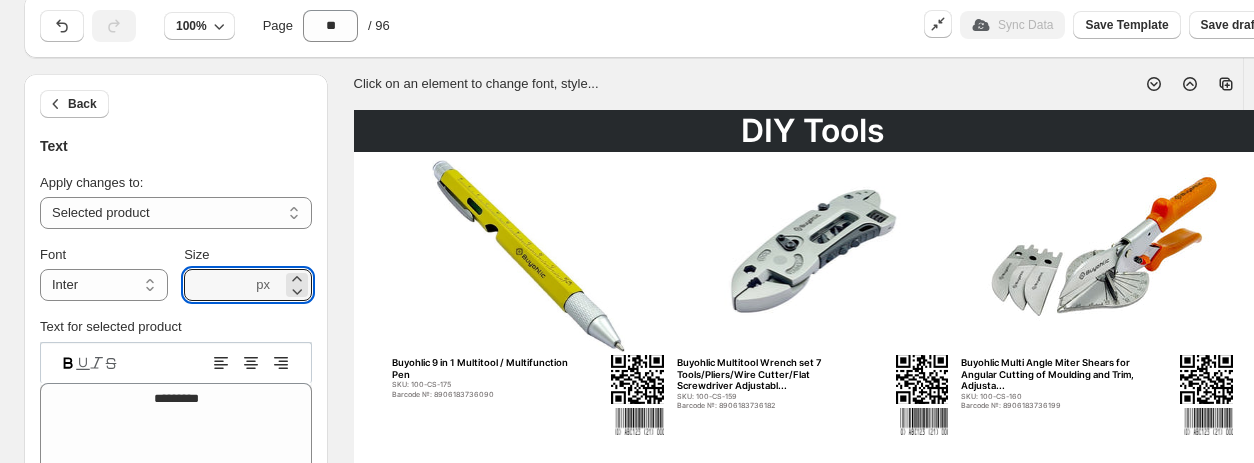 scroll, scrollTop: 0, scrollLeft: 0, axis: both 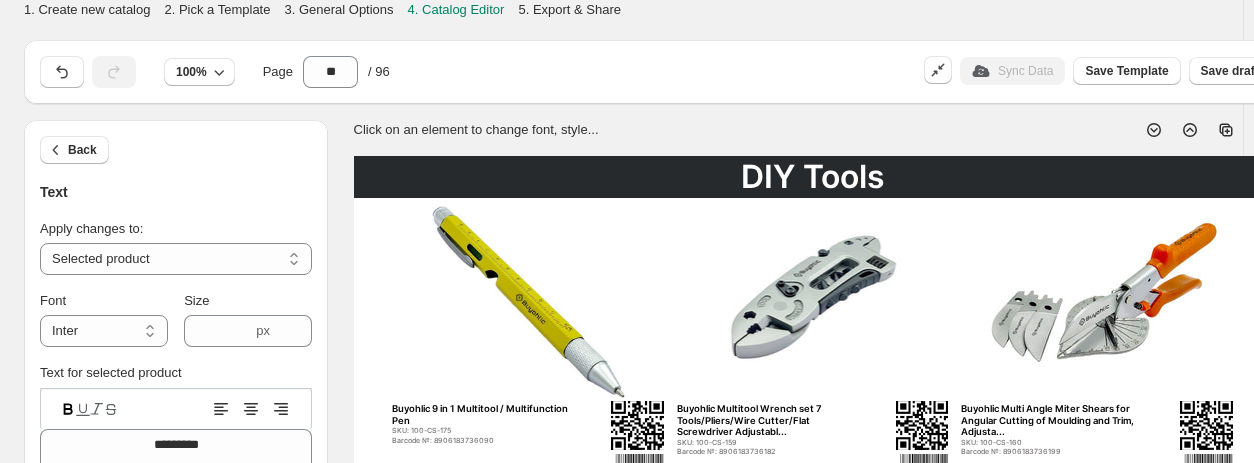 click on "DIY Tools Buyohlic 9 in 1 Multitool / Multifunction Pen SKU:  100-CS-175 Barcode №:  8906183736090 BUY NOW Buyohlic Multitool Wrench set 7 Tools/Pliers/Wire Cutter/Flat Screwdriver Adjustabl... SKU:  100-CS-159 Barcode №:  8906183736182 BUY NOW Buyohlic Multi Angle Miter Shears for Angular Cutting of Moulding and Trim, Adjusta... SKU:  100-CS-160 Barcode №:  8906183736199 BUY NOW Buyohlic Screw Punch Set Wood Handle Belt Hole Puncher, Adjustable Leather Hole Pun... SKU:  100-CS-161 Barcode №:  8906183736205 BUY NOW Buyohlic 9 Pcs Leather Hole Punch Round Working Hollow Cutting Mat for Watch Band, ... SKU:  100-CS-154 Barcode №:  8906183736137 BUY NOW Buyohlic Heavy Duty Pipe Cutter Tool Sharp Rigid Tubing Cutter Cuts Up to Galvanize... 1" to 3" Pipe Cutter, 1/8" to 2" Pipe Cutter, set of b... SKU:  100-CS-163 Barcode №:  8906183736229 BUY NOW Buyohlic 28 Piece Transfer Punch Set, 3/32" - 1/2", Heat Treated Alloy Steel Forgin... SKU:  100-CS-168 Barcode №:  8906183736274 BUY NOW SKU:  100-CS-173" at bounding box center (813, 750) 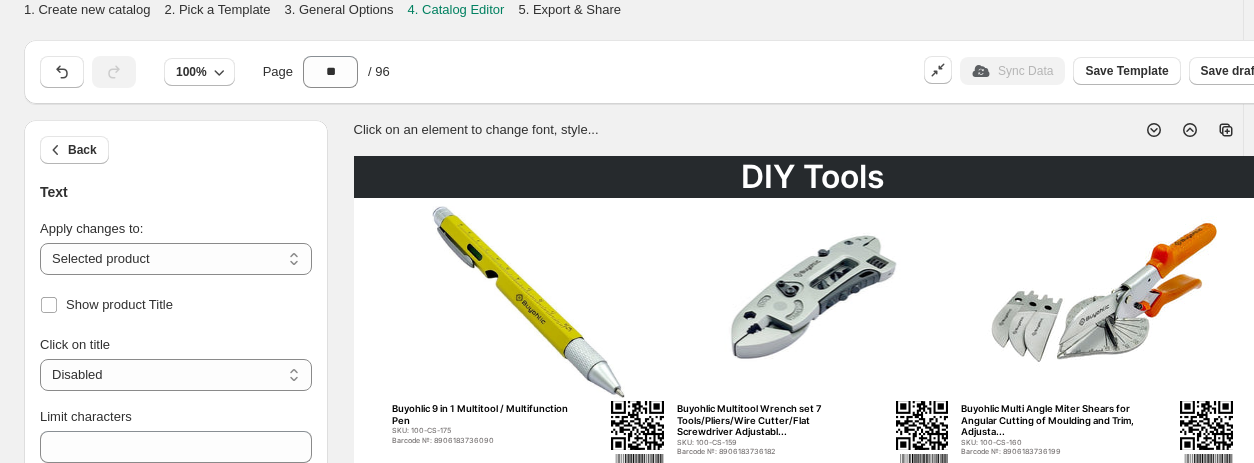 scroll, scrollTop: 200, scrollLeft: 0, axis: vertical 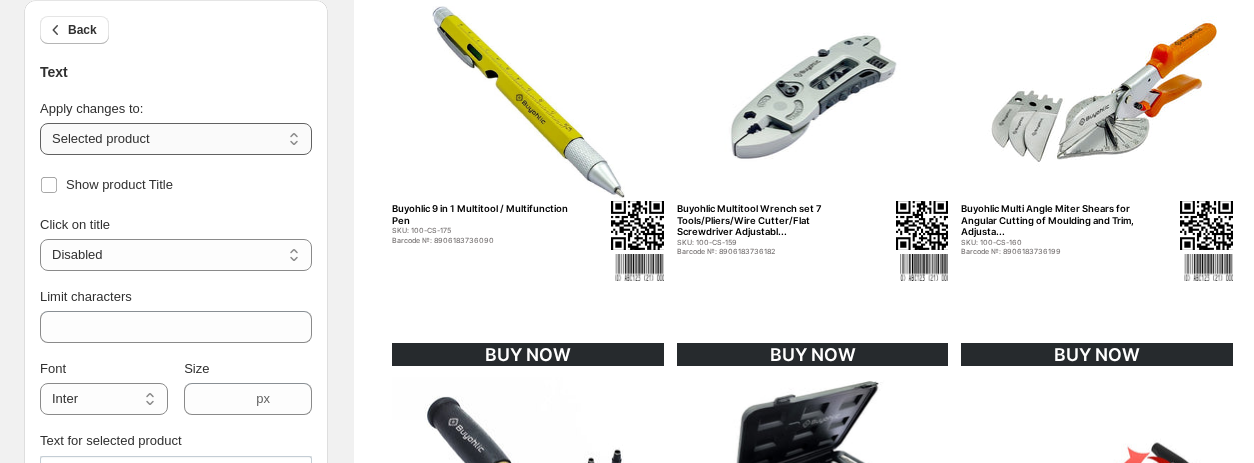 click on "**********" at bounding box center [176, 139] 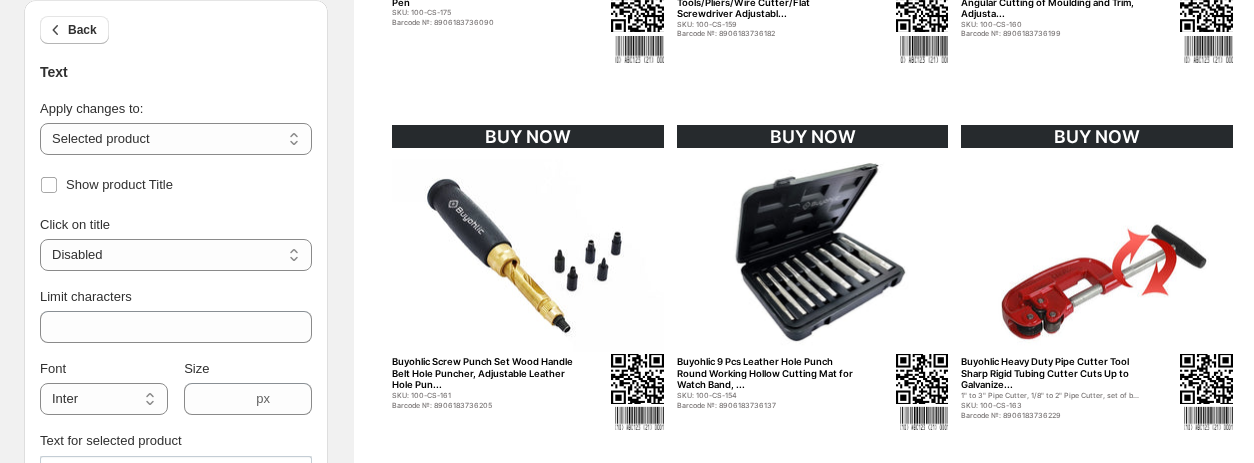 scroll, scrollTop: 400, scrollLeft: 0, axis: vertical 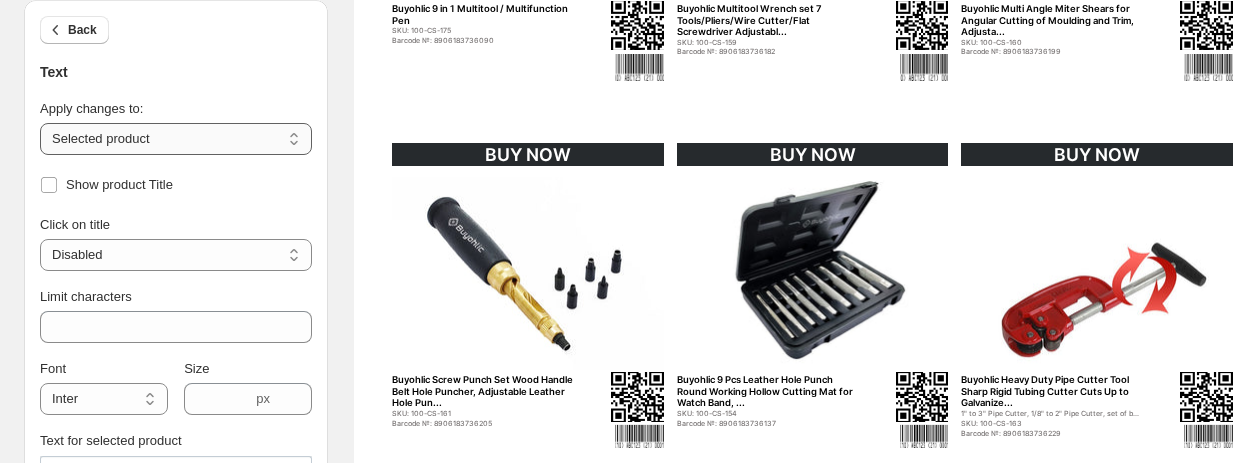 drag, startPoint x: 177, startPoint y: 138, endPoint x: 177, endPoint y: 149, distance: 11 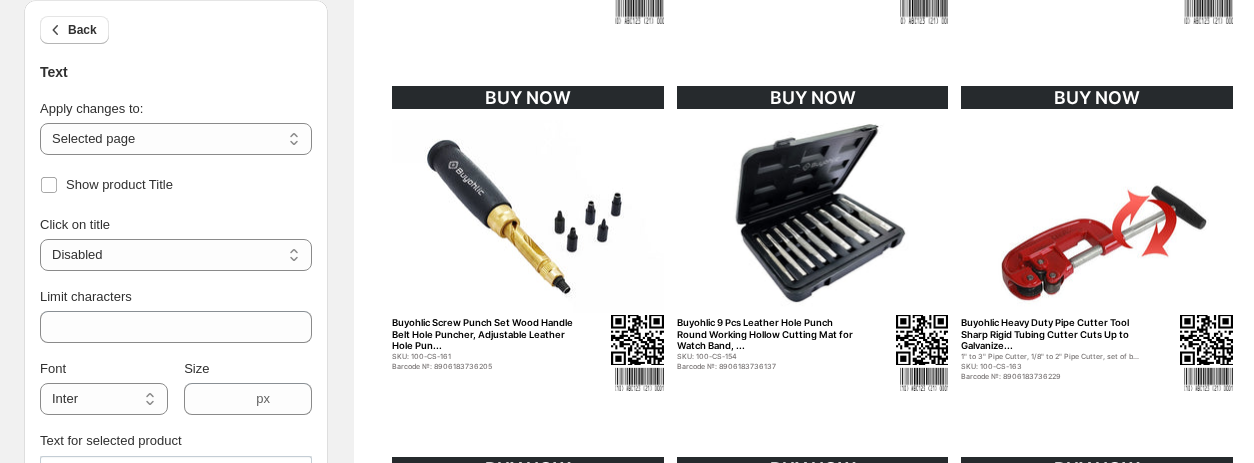 scroll, scrollTop: 500, scrollLeft: 0, axis: vertical 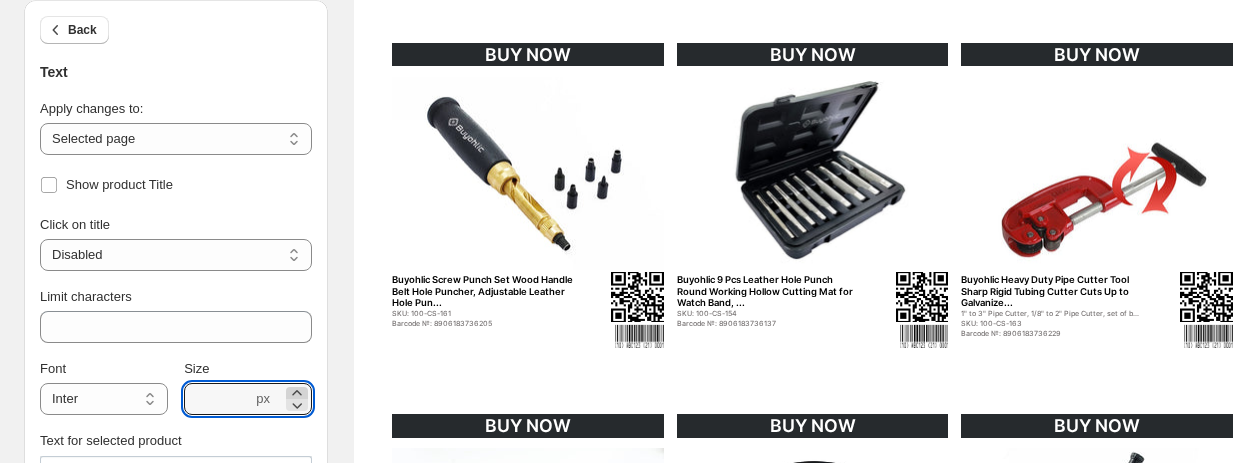 click 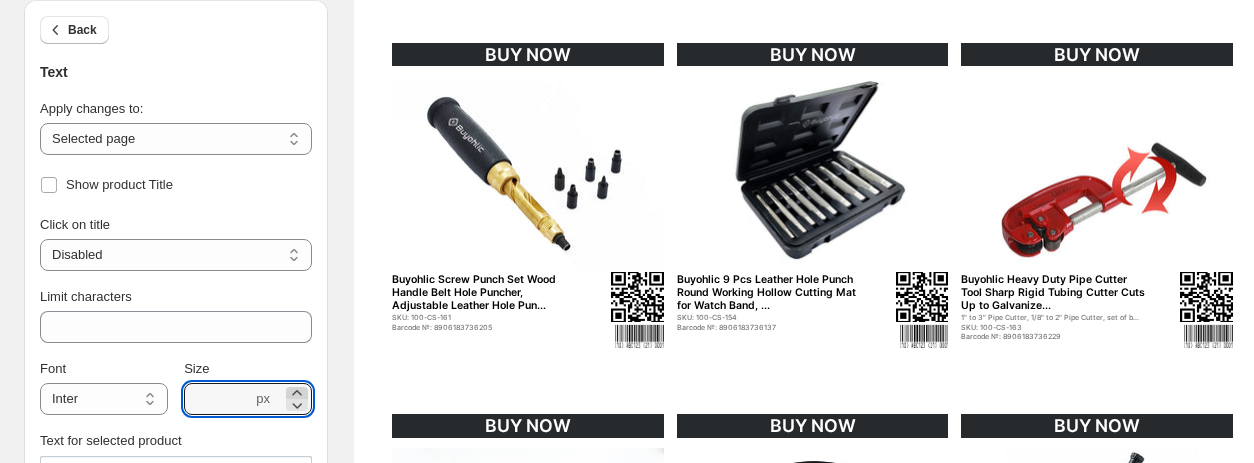 click 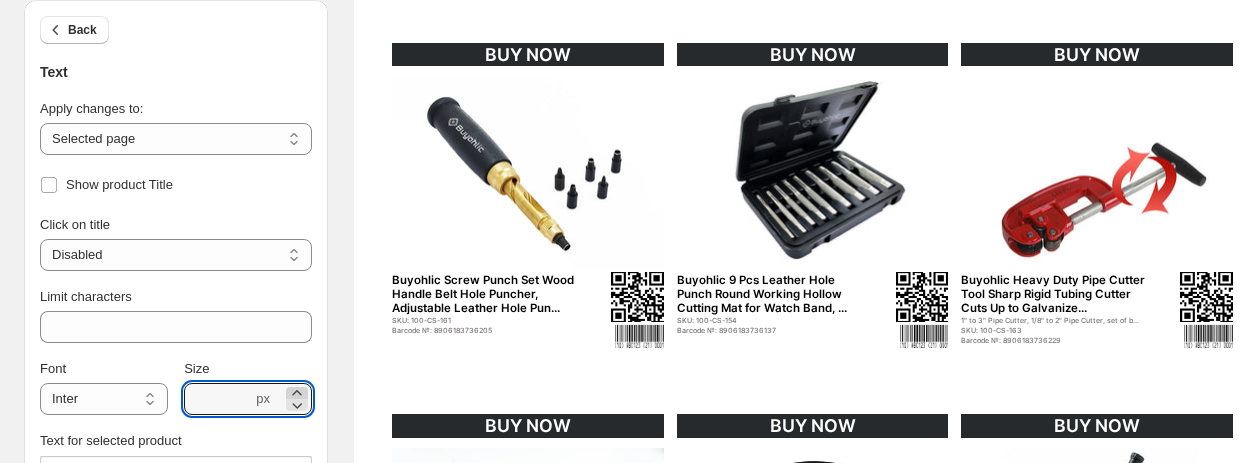 click 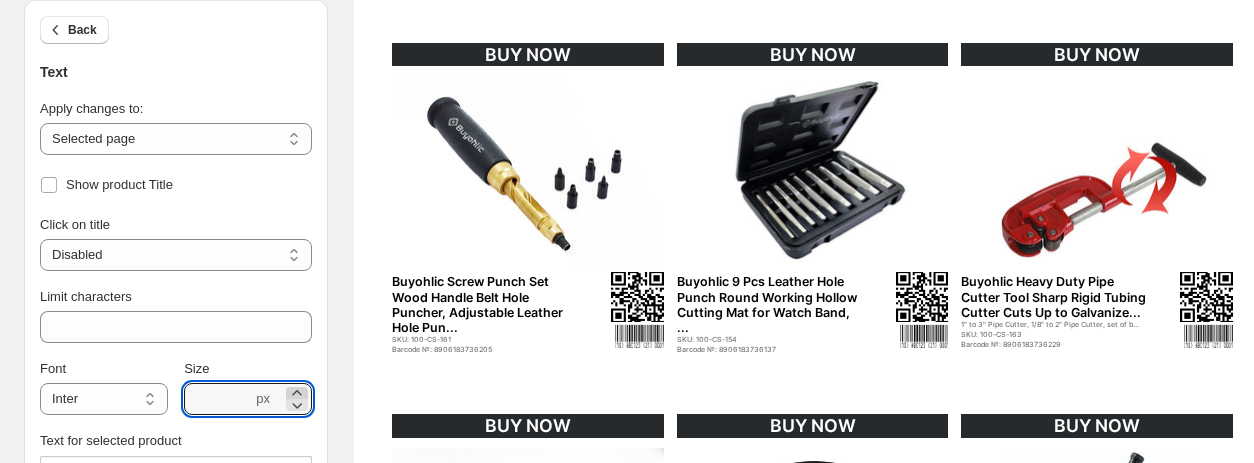 click 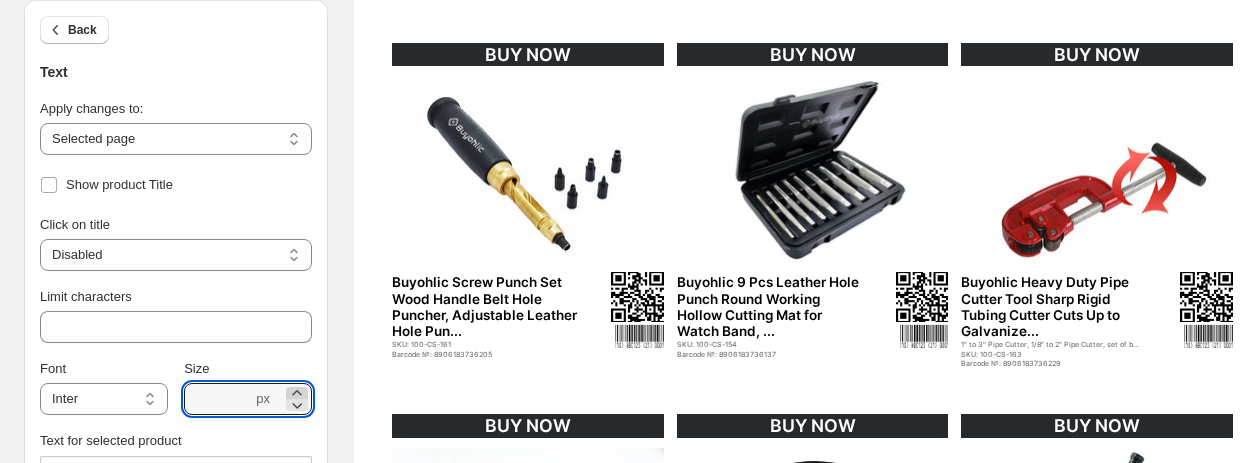 click 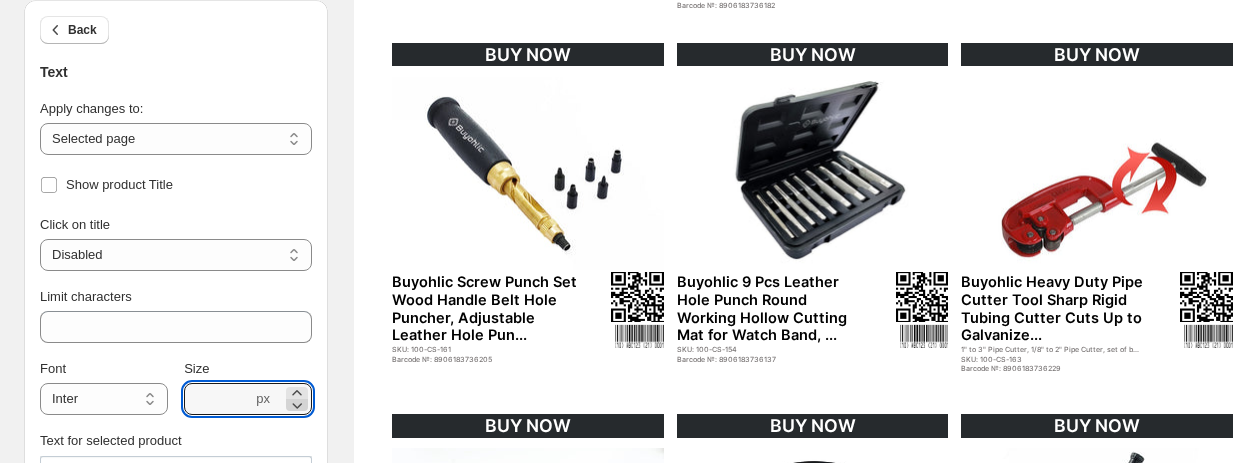 click 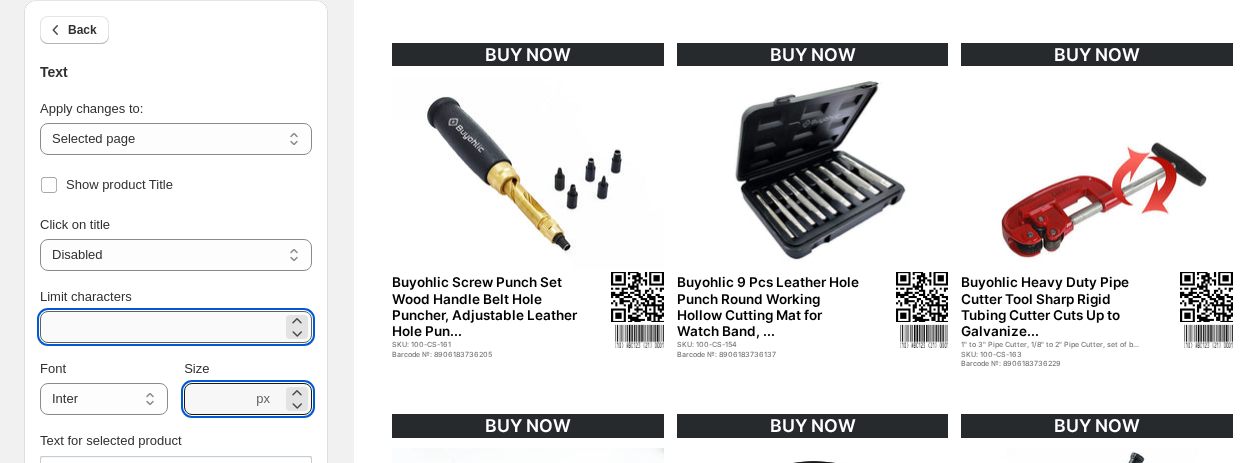 click on "**" at bounding box center (161, 327) 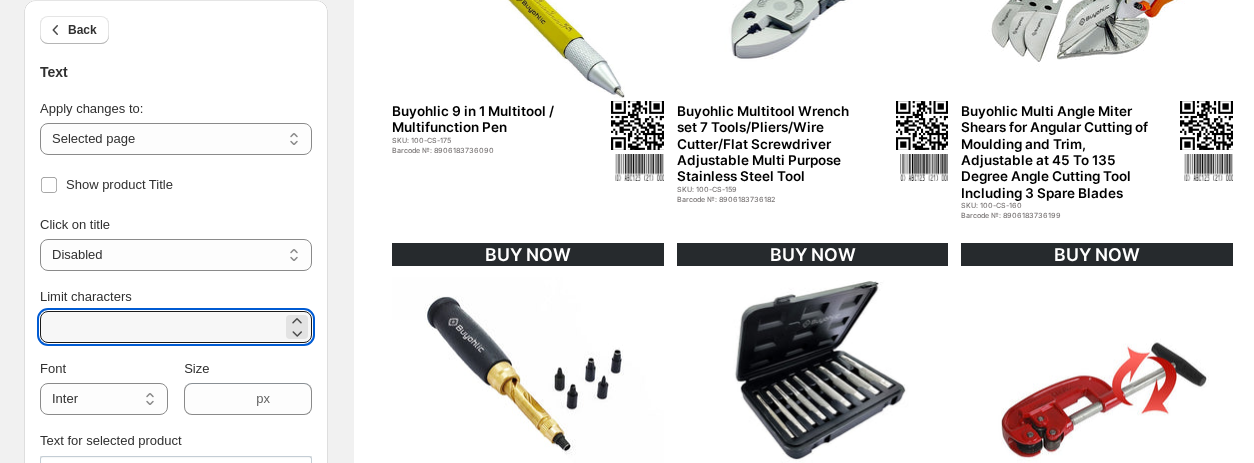 scroll, scrollTop: 200, scrollLeft: 0, axis: vertical 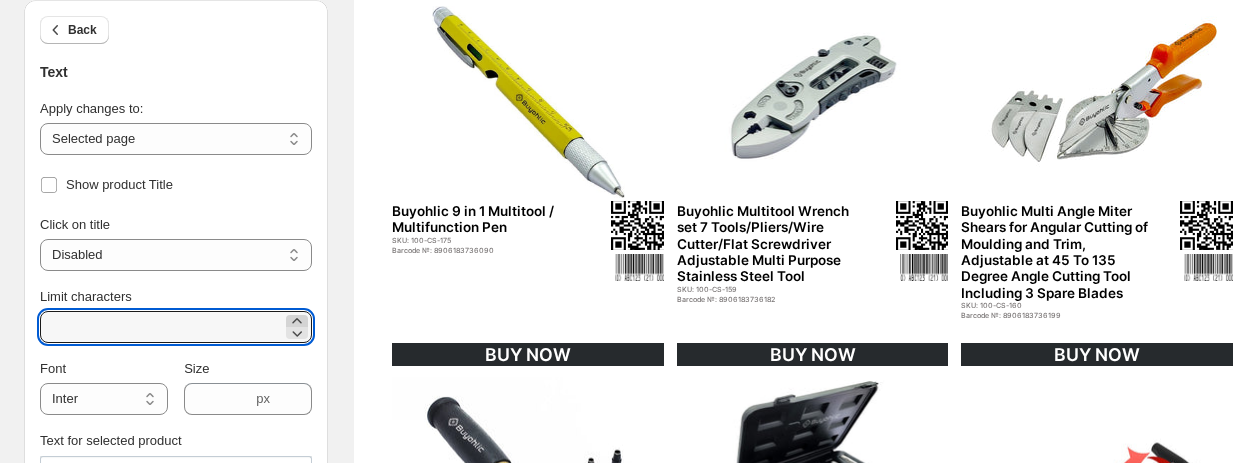 click 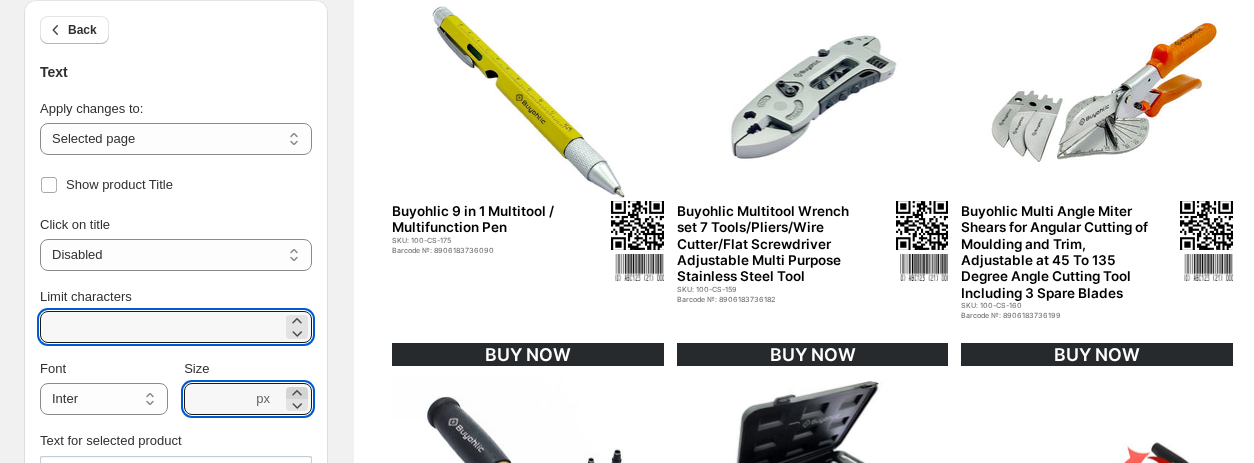 click 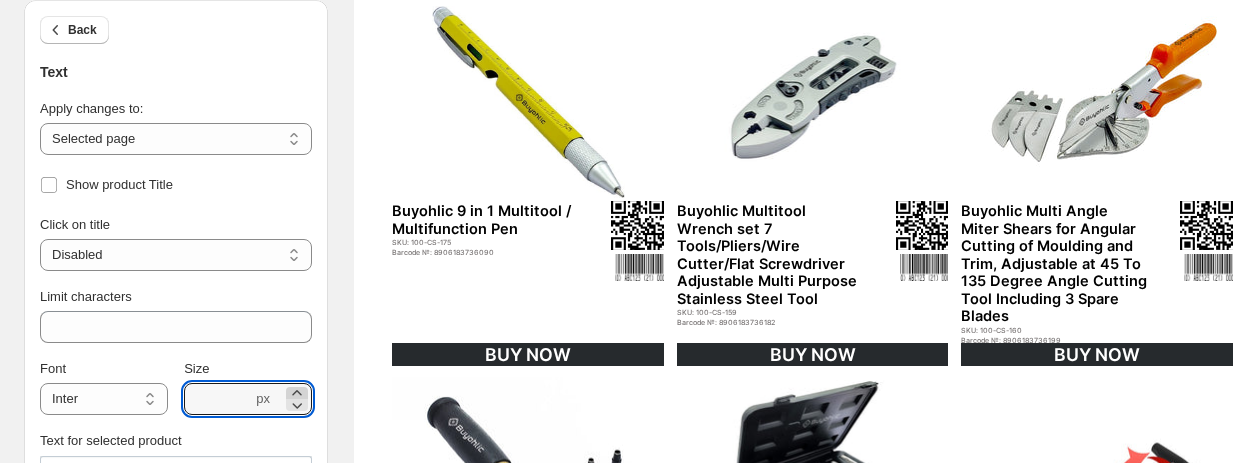click 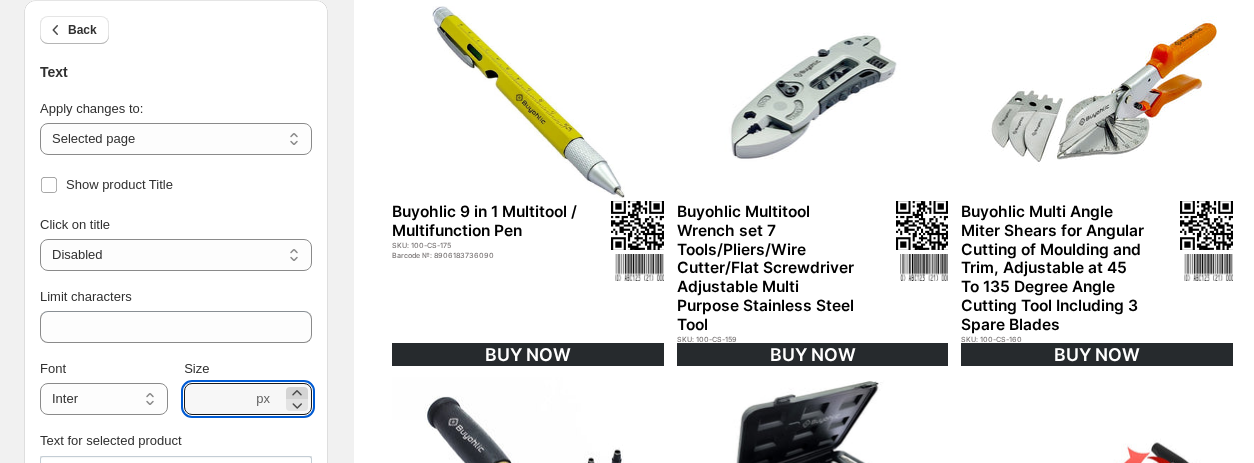click 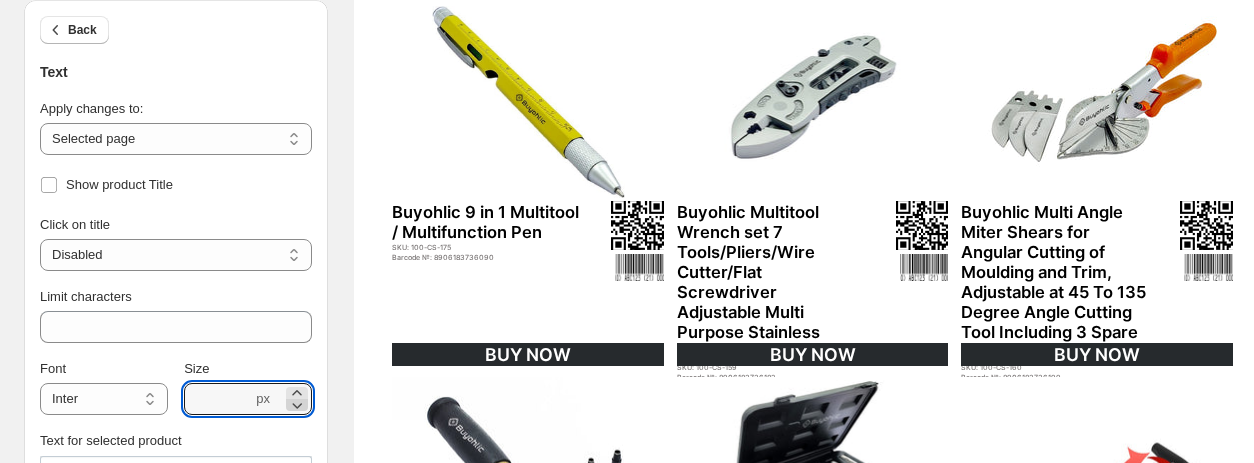 click 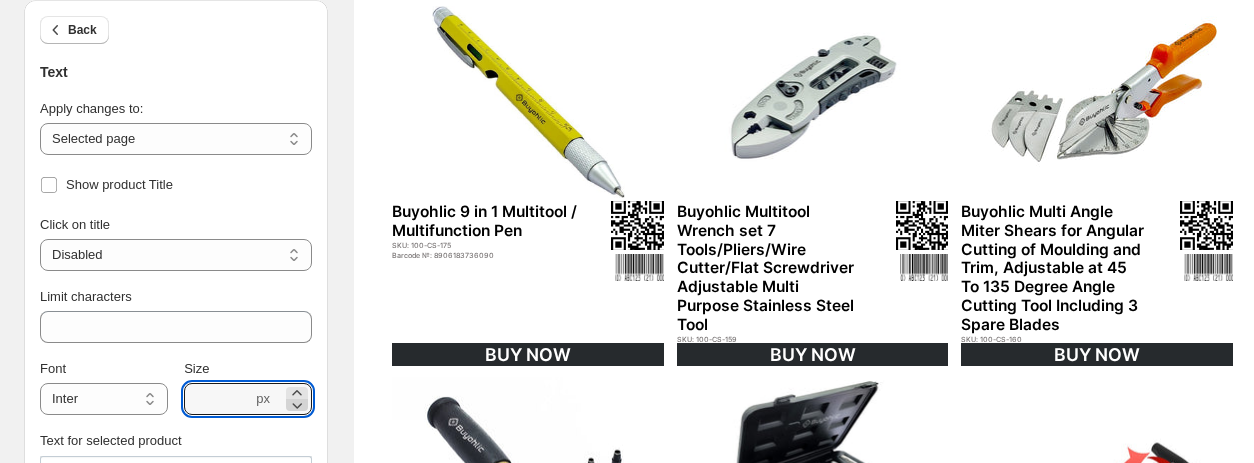 click 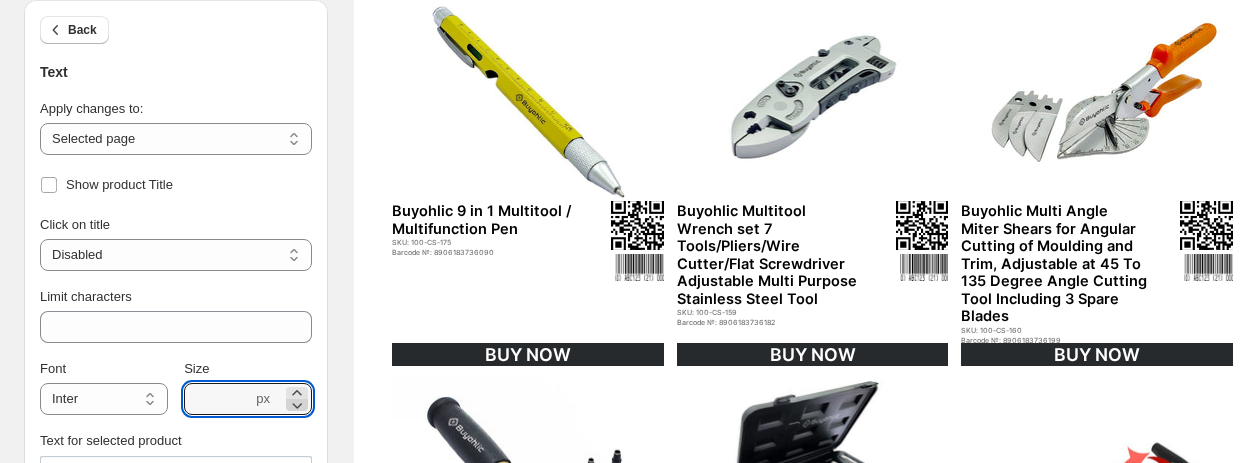 click 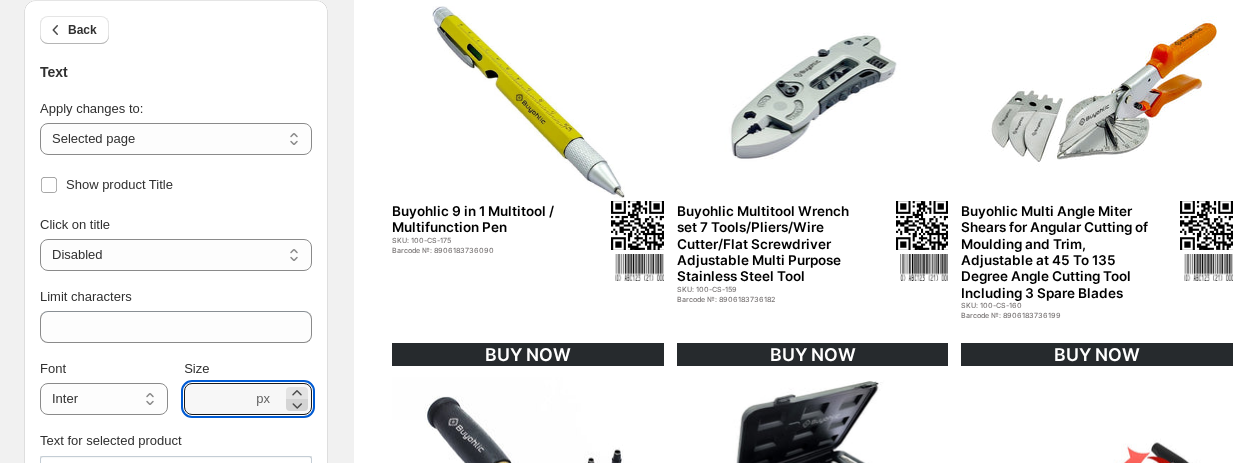 type on "****" 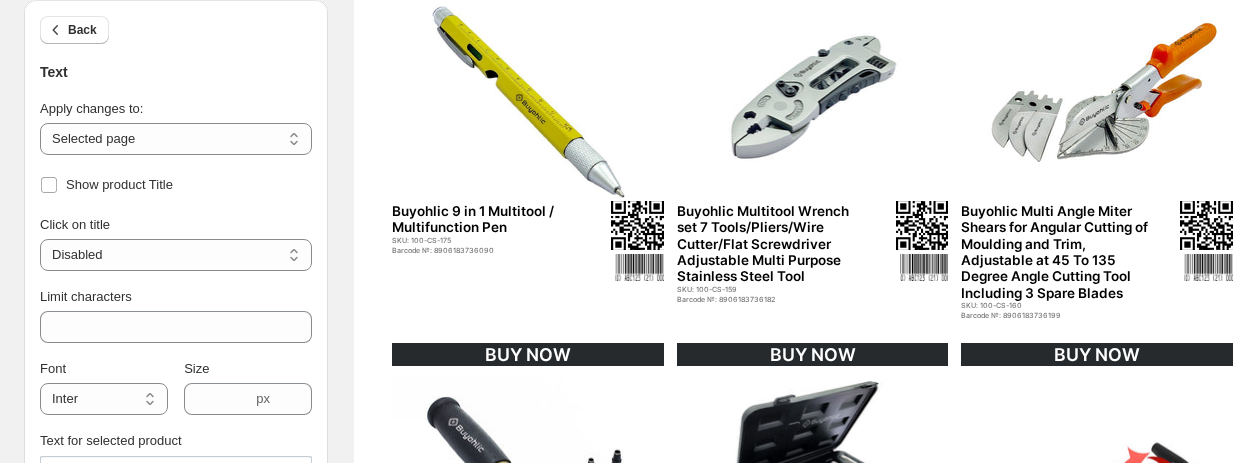 click on "SKU:  100-CS-175" at bounding box center [485, 241] 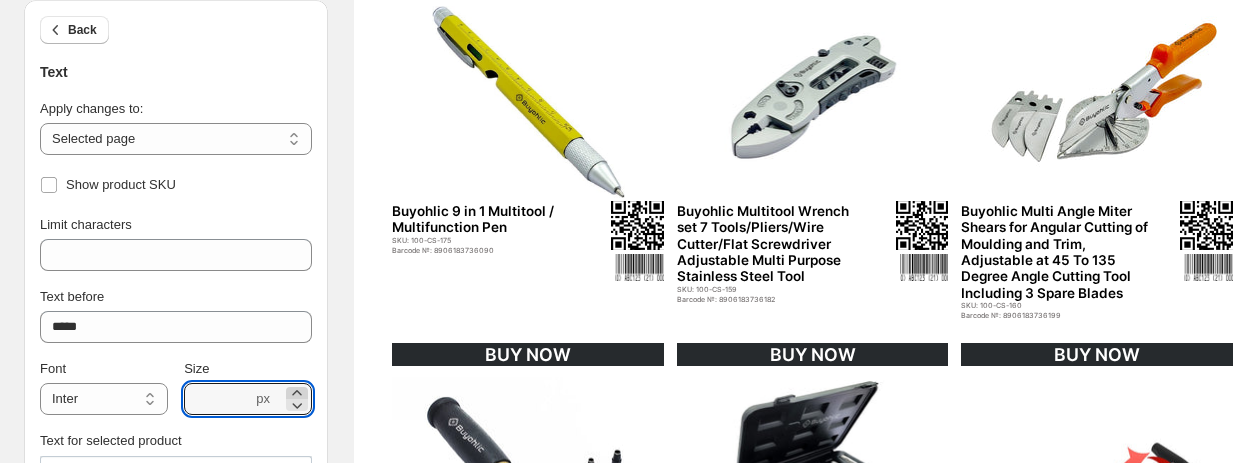 click 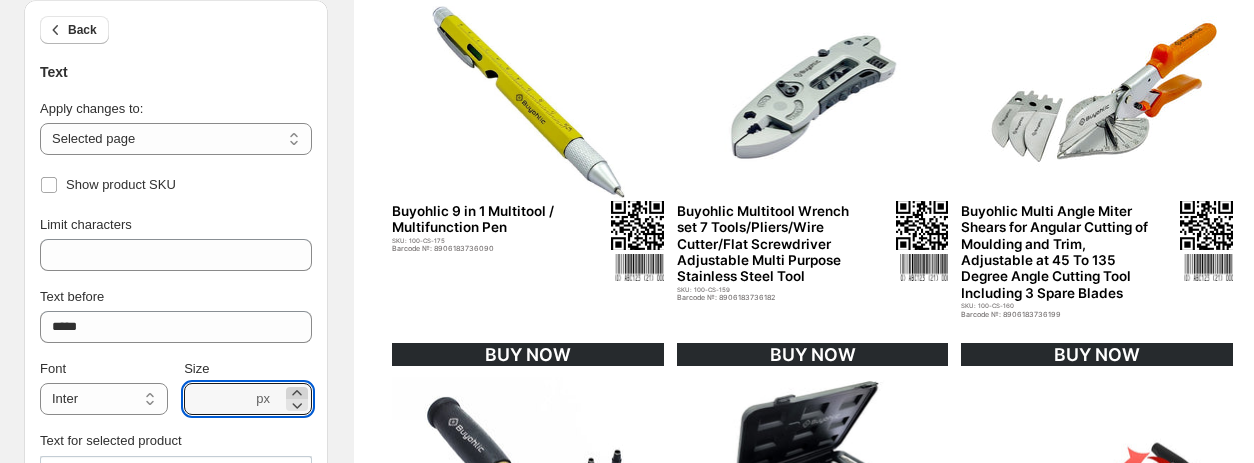 click 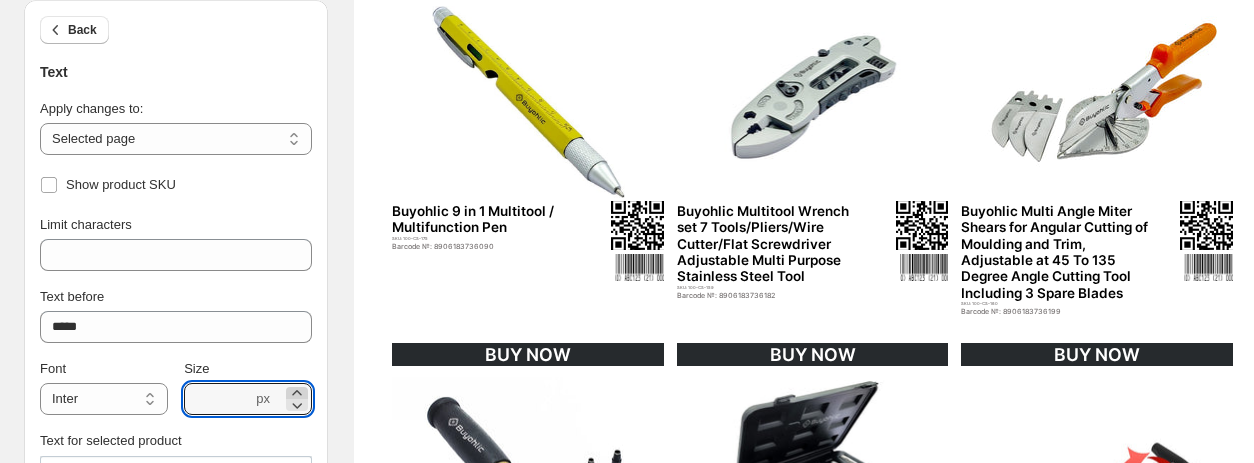 click 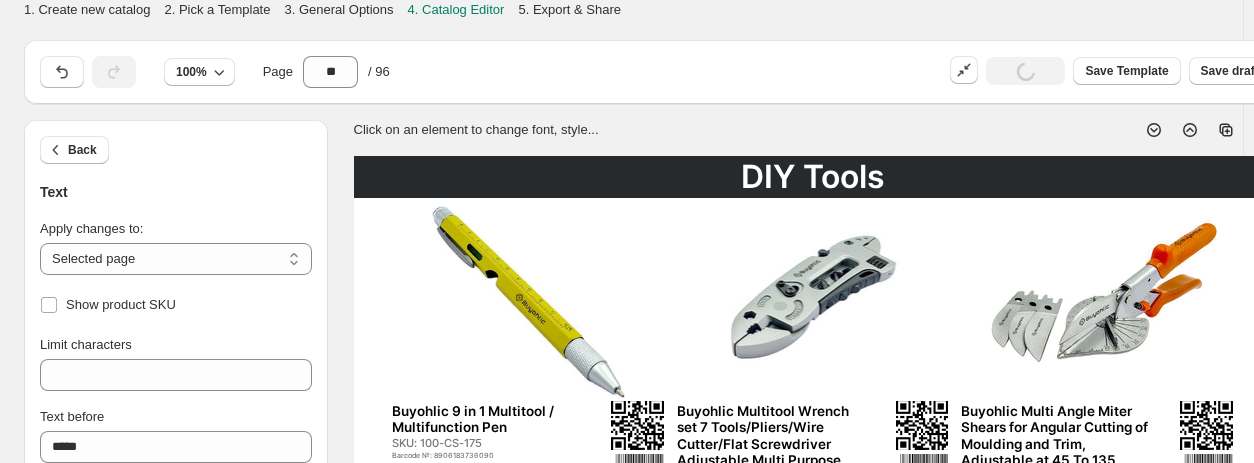 select on "**********" 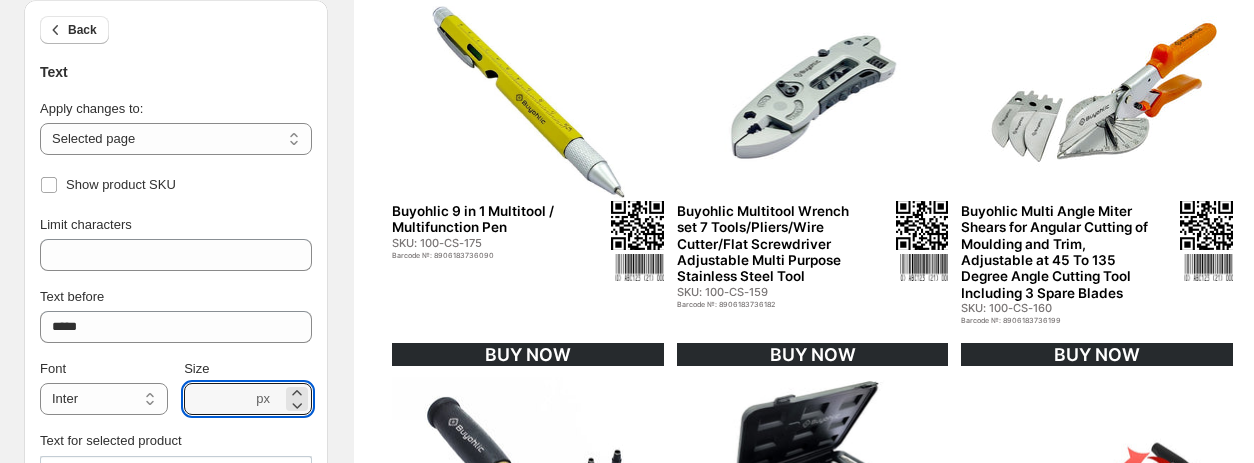 click 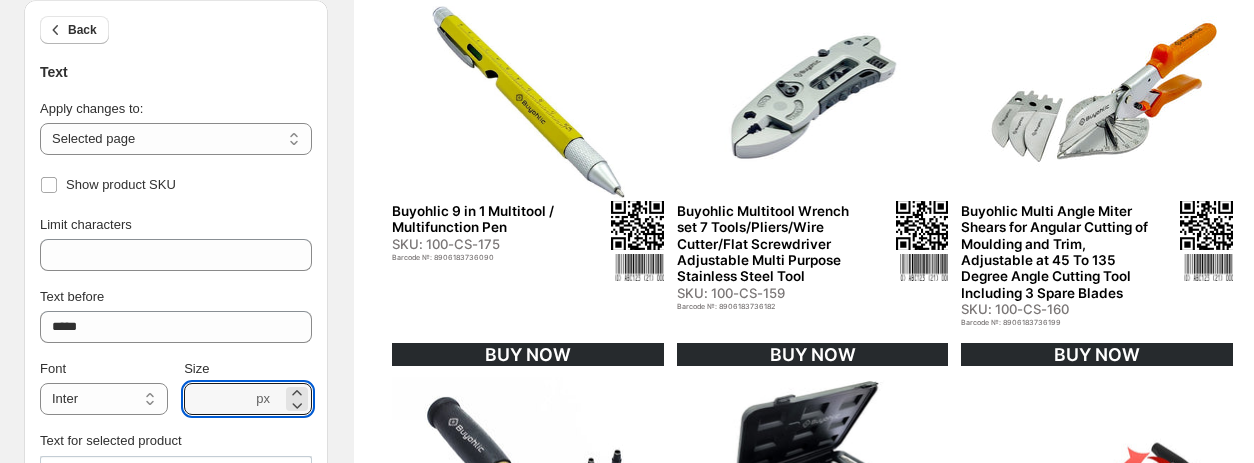 scroll, scrollTop: 200, scrollLeft: 0, axis: vertical 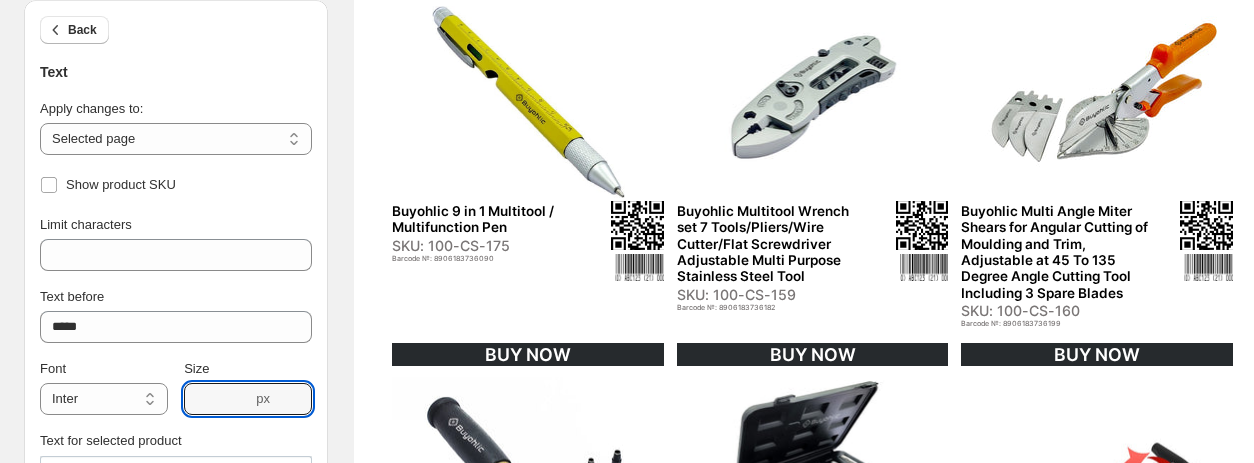 click 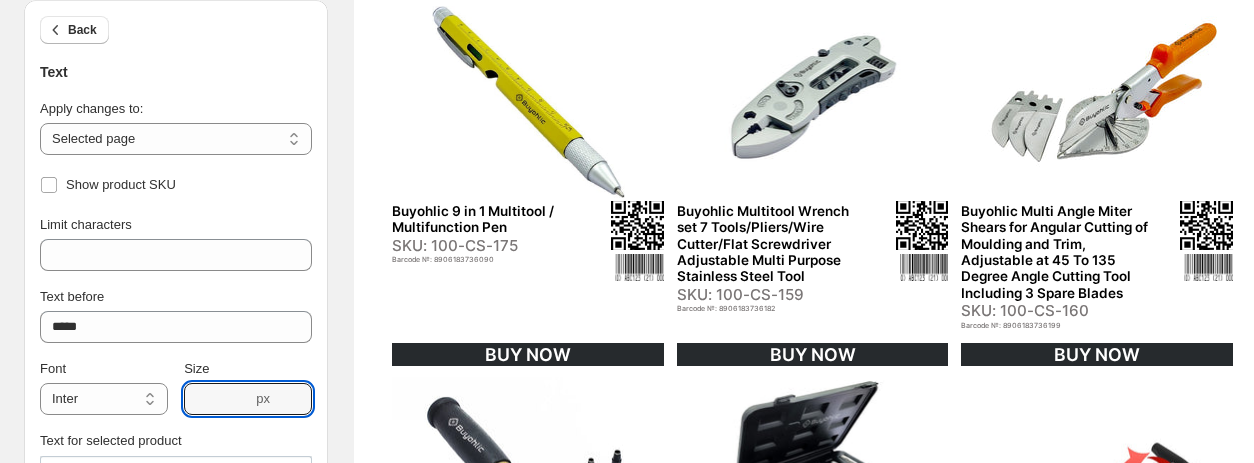 click 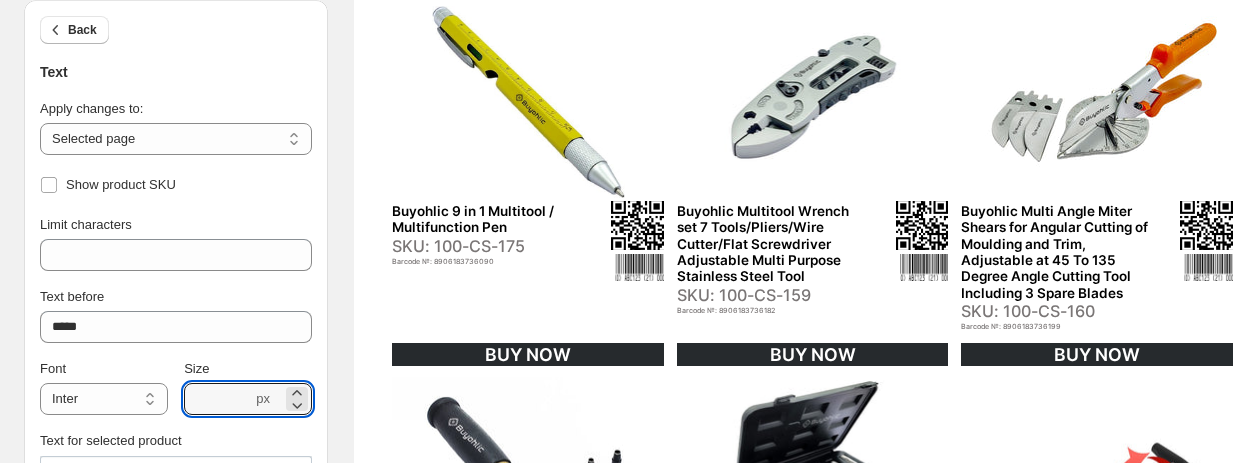 click on "Barcode №:  8906183736090" at bounding box center (485, 262) 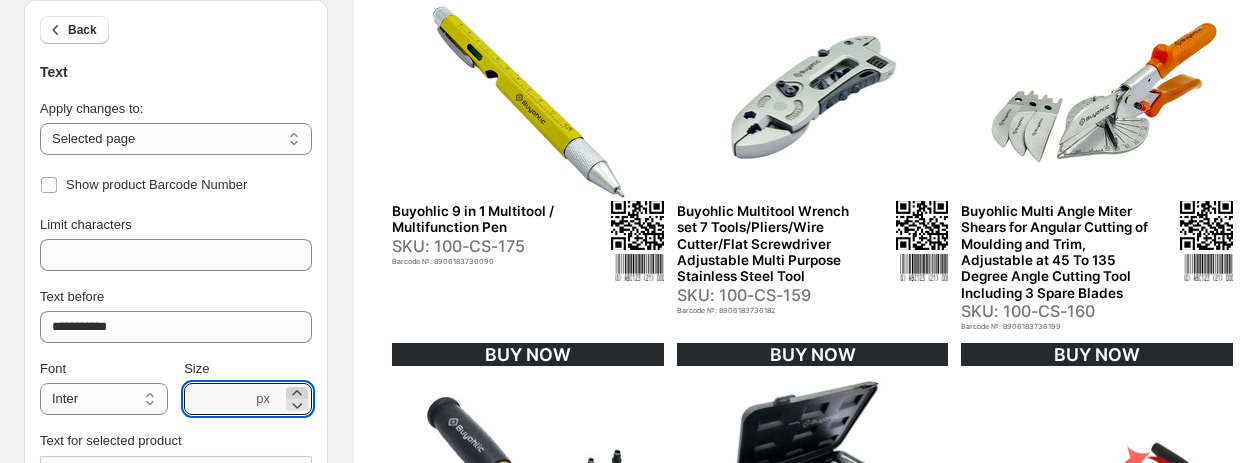 click 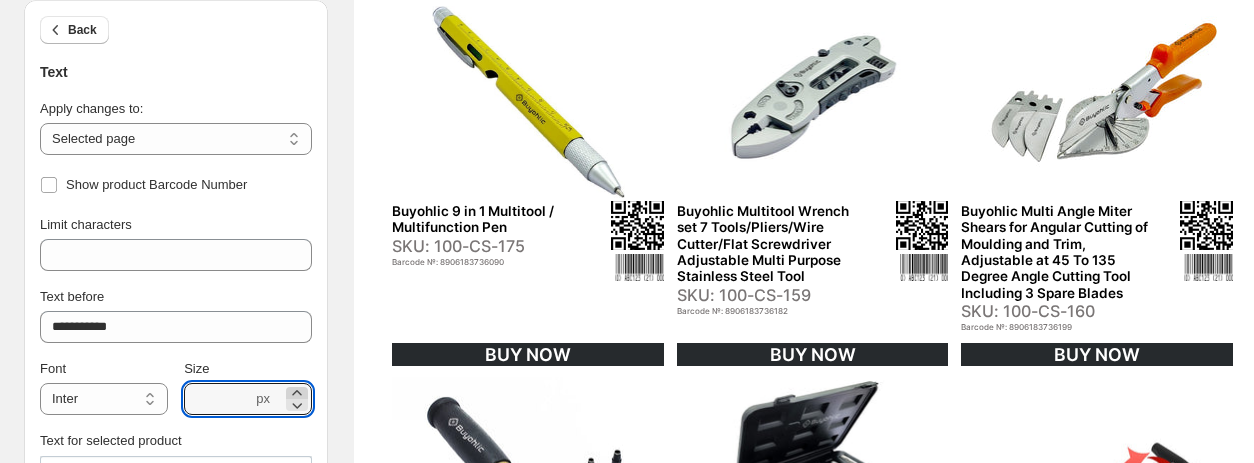 click 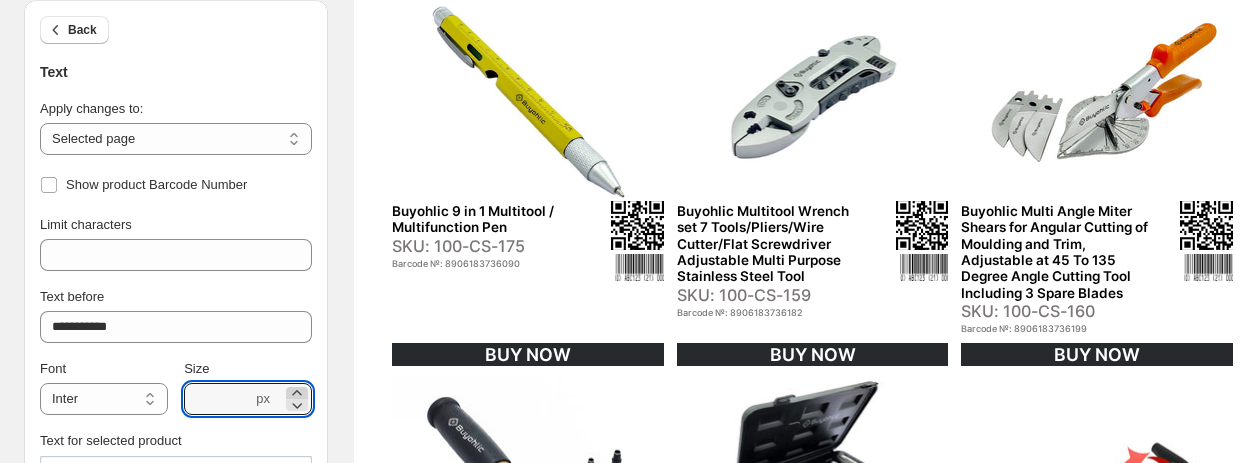 click 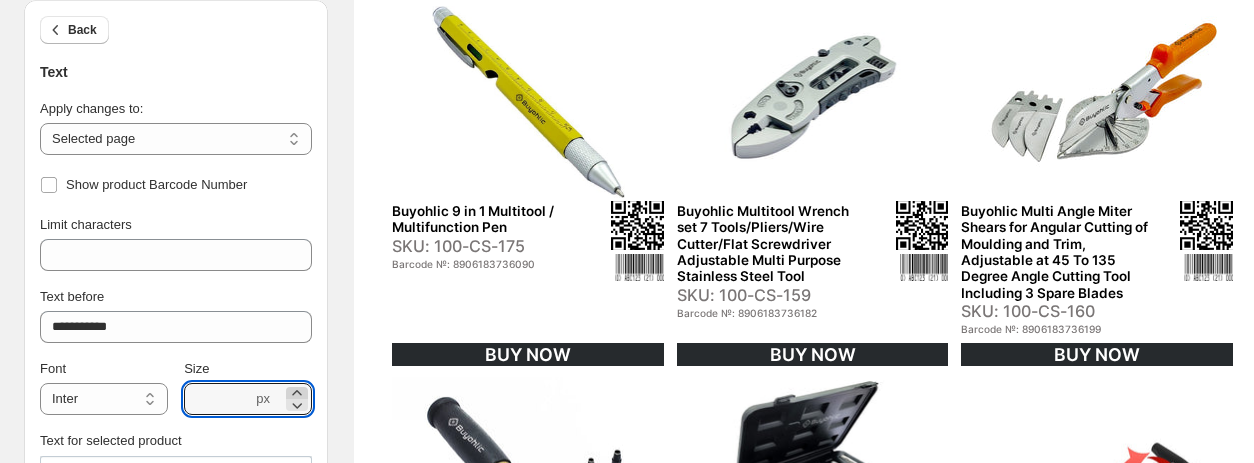 click 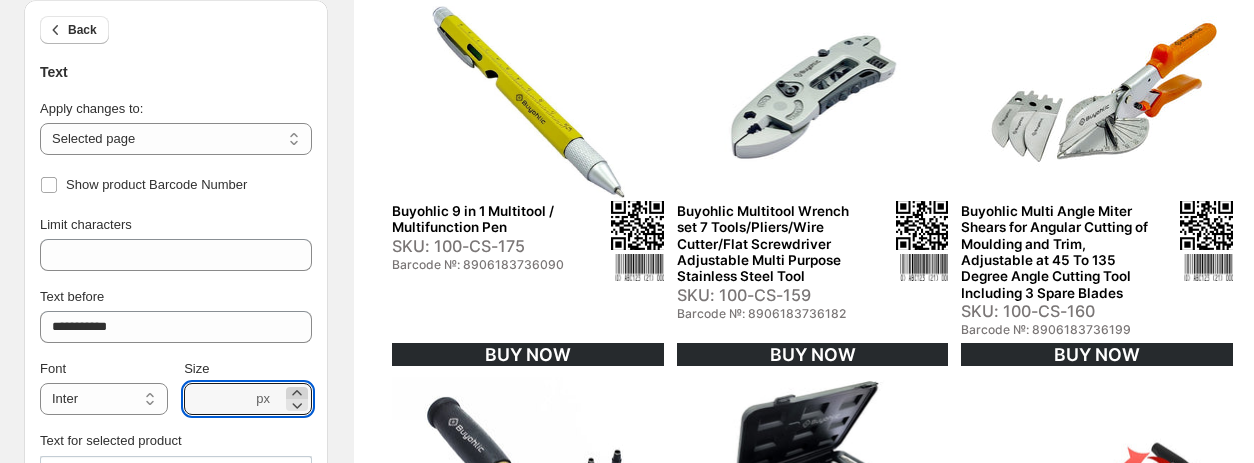 click 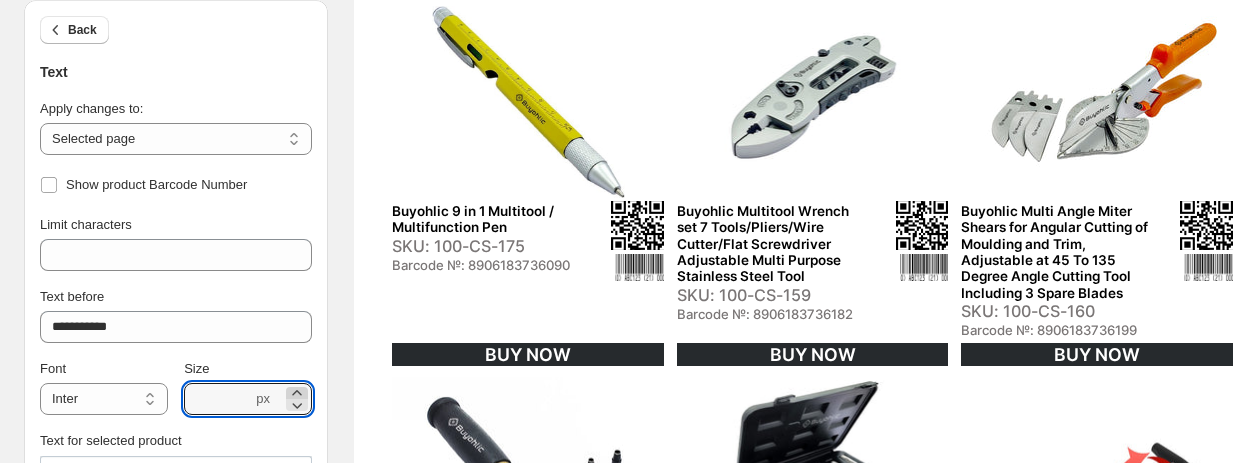 click 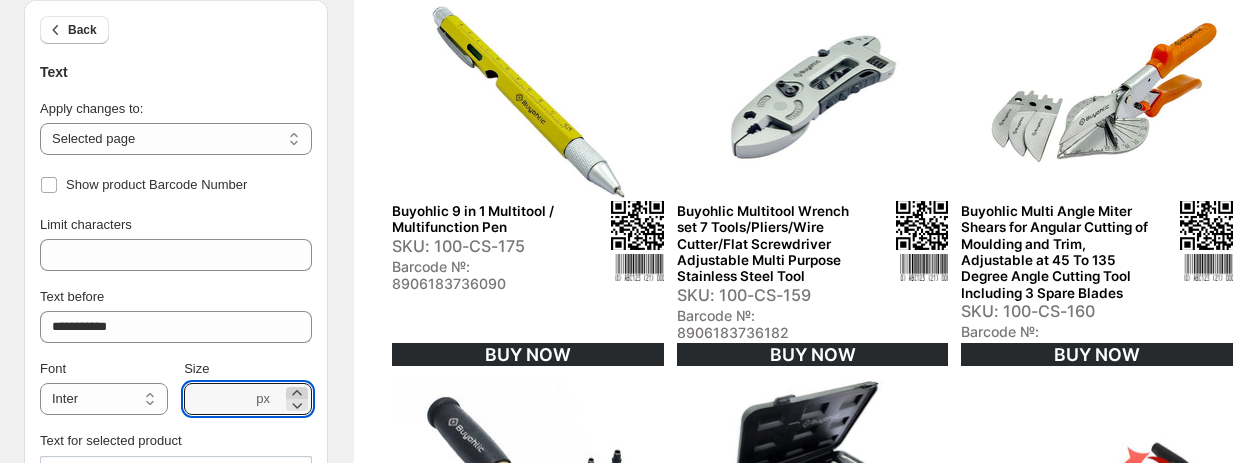 click 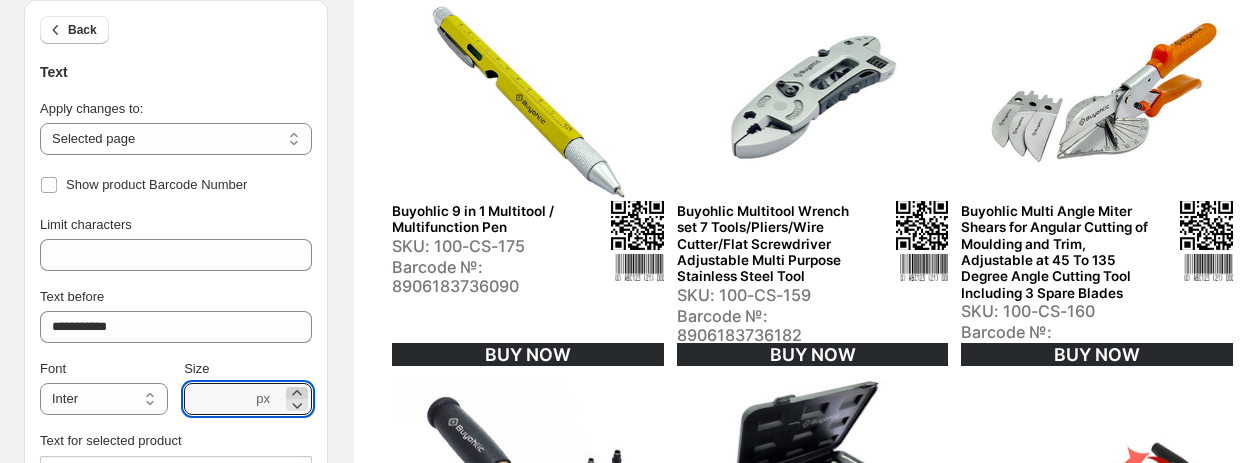 click 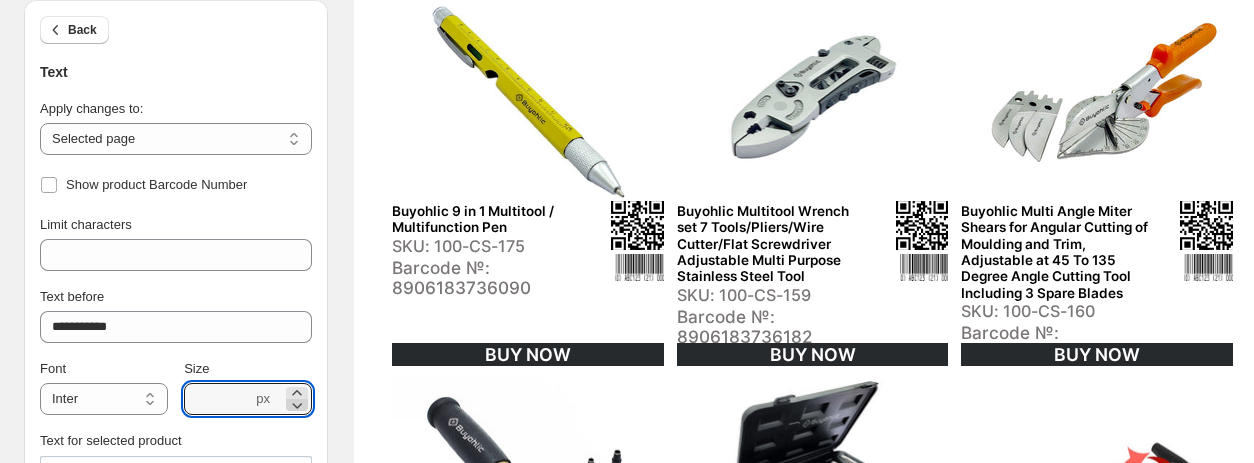 click 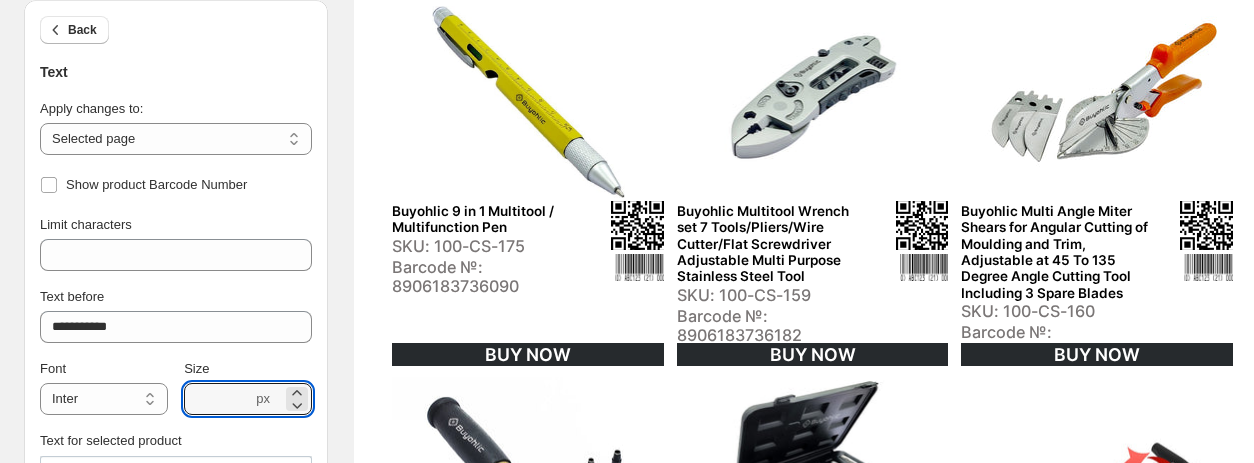 click on "Buyohlic 9 in 1 Multitool / Multifunction Pen" at bounding box center [485, 219] 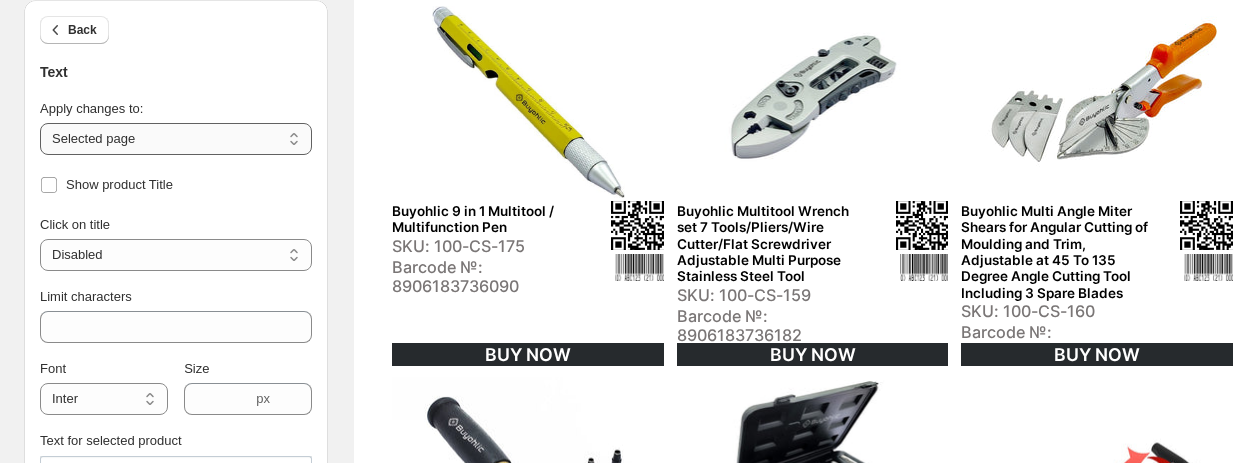 click on "**********" at bounding box center (176, 139) 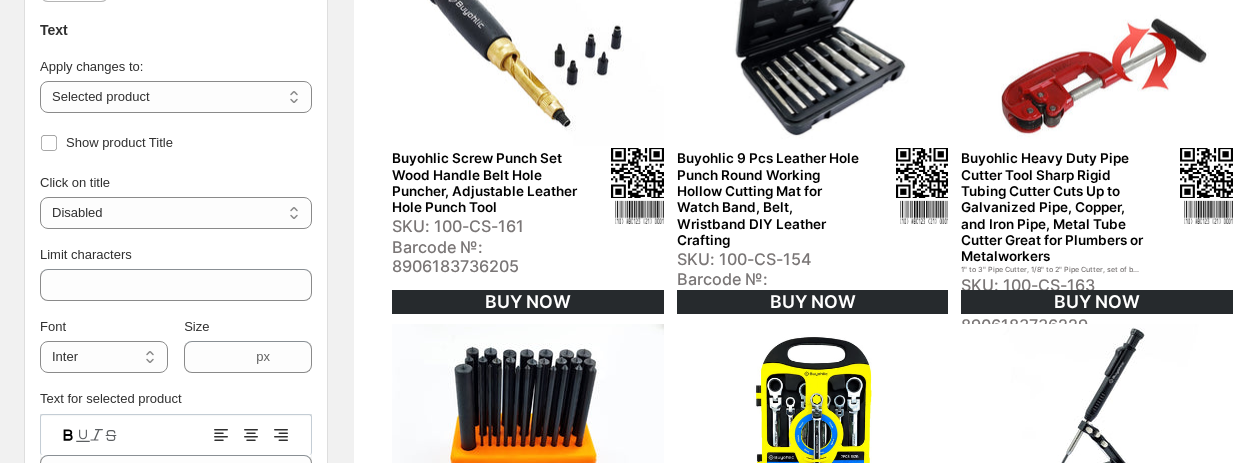 scroll, scrollTop: 900, scrollLeft: 0, axis: vertical 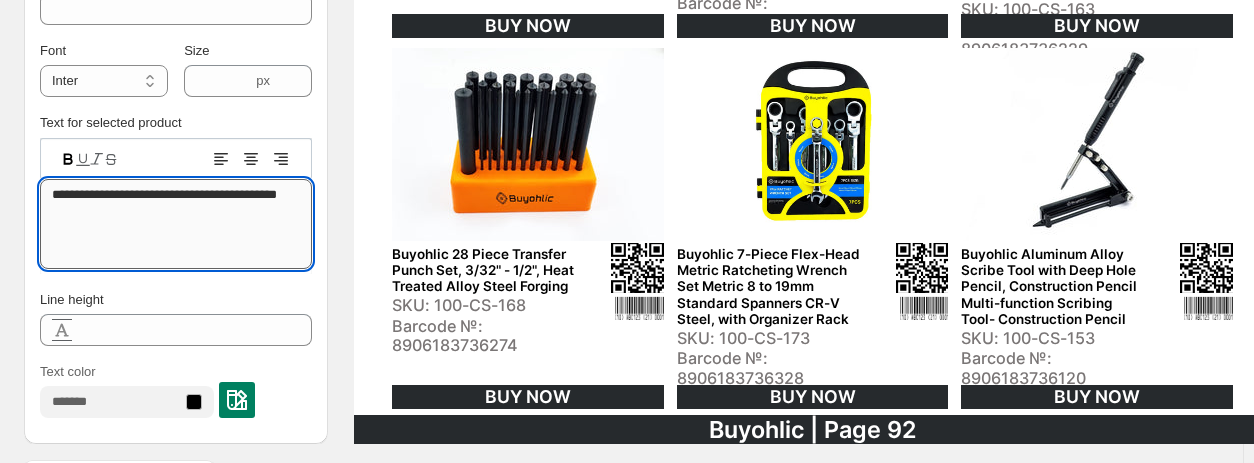 click on "**********" at bounding box center [176, 224] 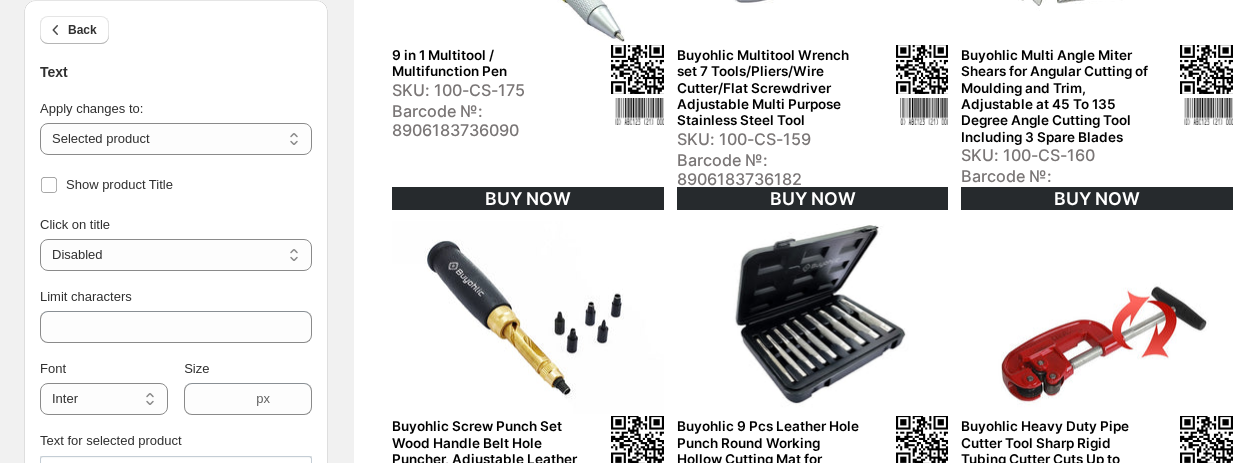scroll, scrollTop: 300, scrollLeft: 0, axis: vertical 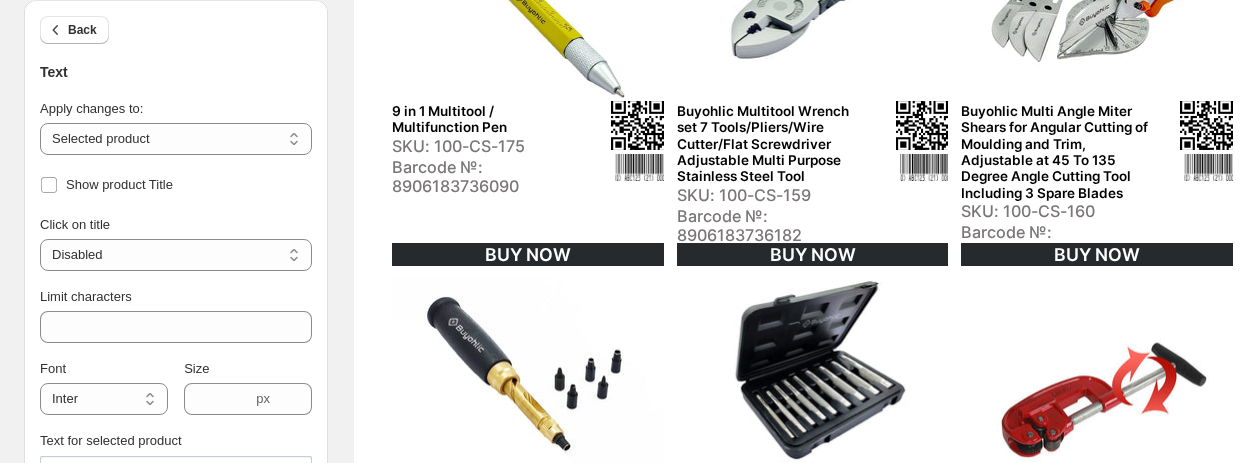click on "Buyohlic Multitool Wrench set 7 Tools/Pliers/Wire Cutter/Flat Screwdriver Adjustable Multi Purpose Stainless Steel Tool" at bounding box center [770, 144] 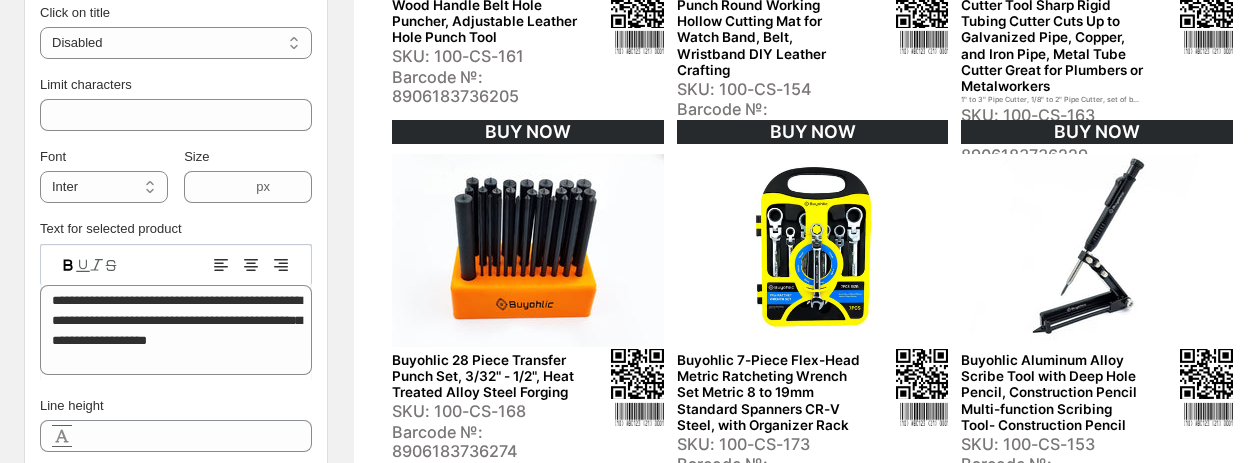 scroll, scrollTop: 900, scrollLeft: 0, axis: vertical 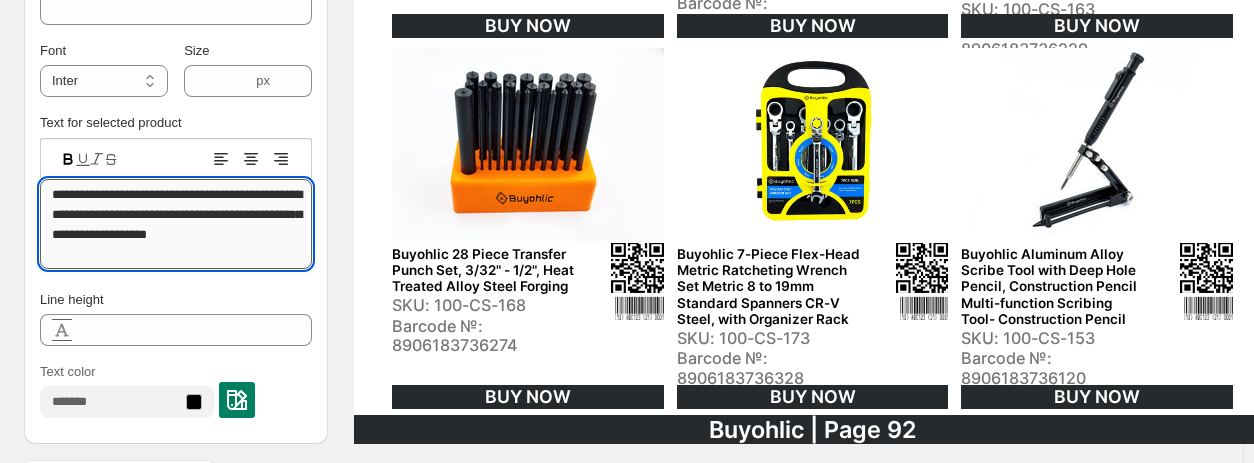 click on "**********" at bounding box center (176, 224) 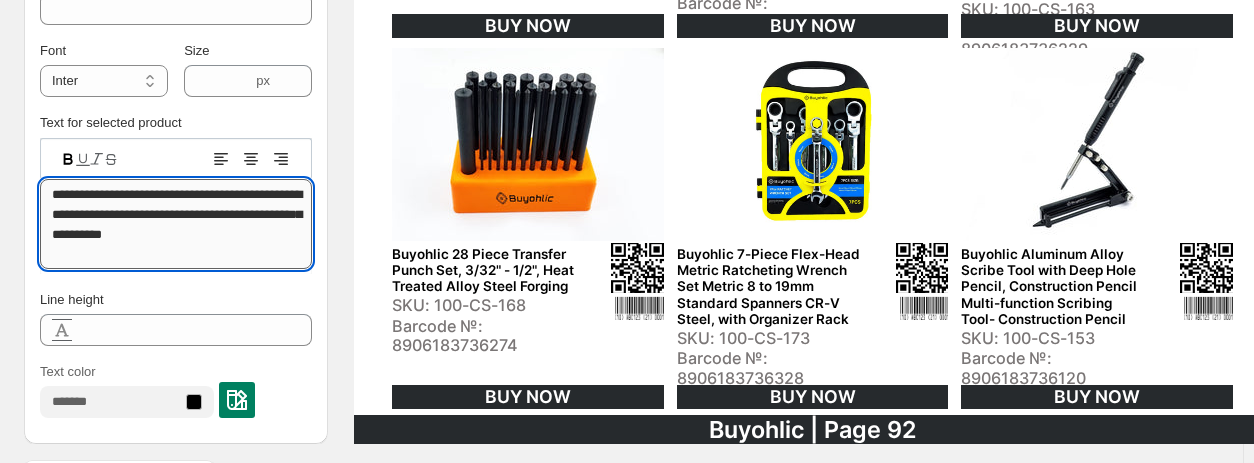 drag, startPoint x: 194, startPoint y: 212, endPoint x: 244, endPoint y: 244, distance: 59.36329 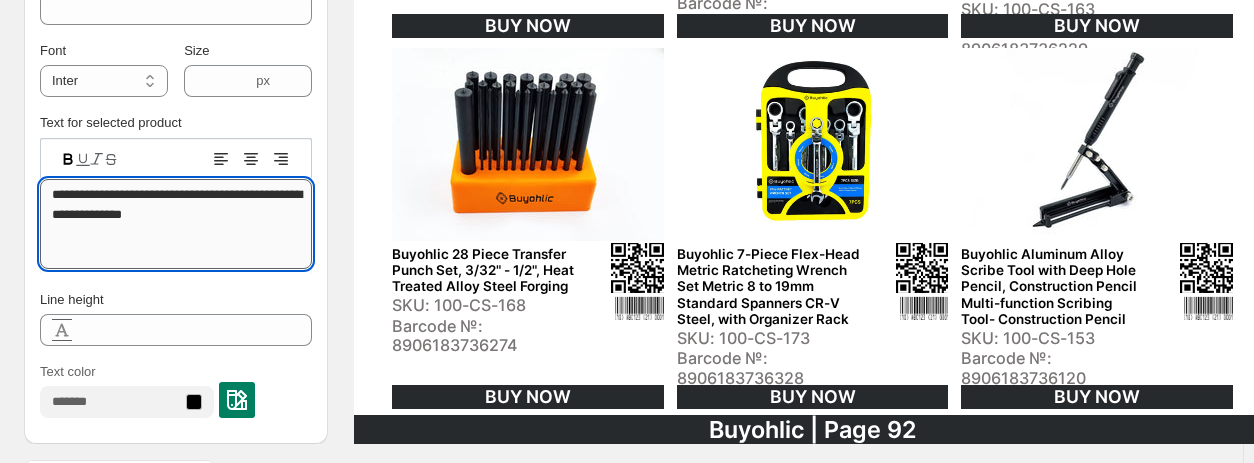 click on "**********" at bounding box center [176, 224] 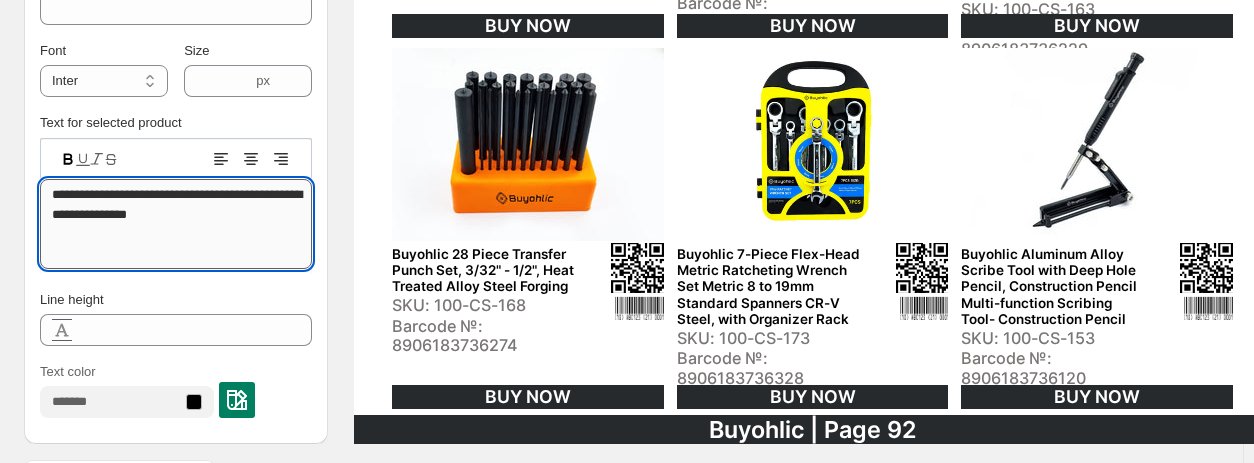 click on "**********" at bounding box center (176, 224) 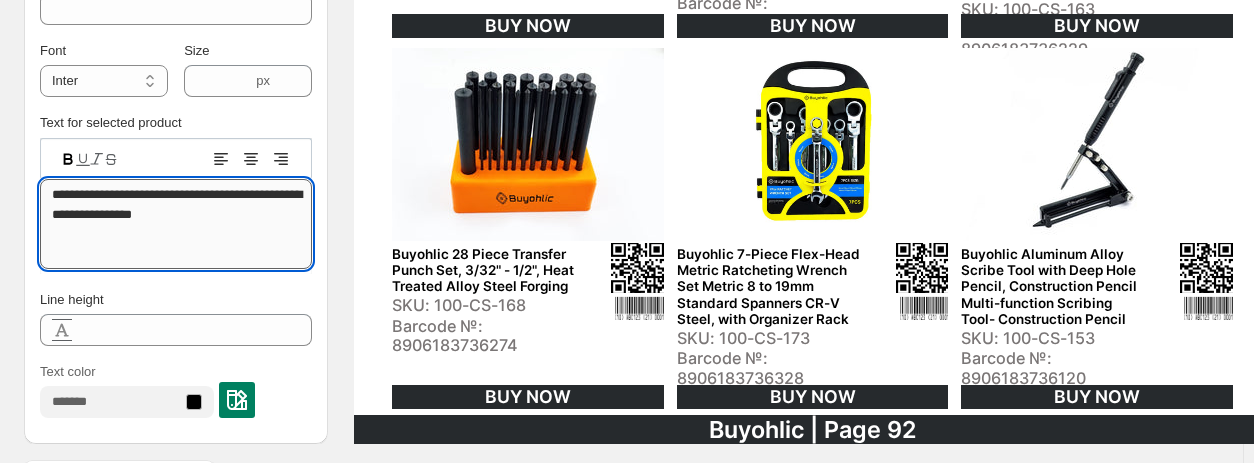 click on "**********" at bounding box center [176, 224] 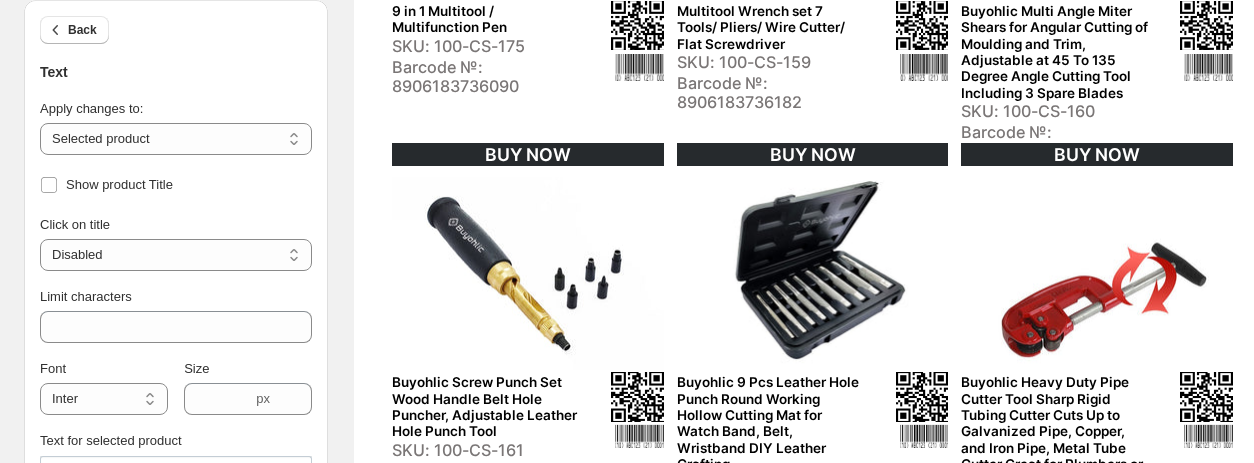 scroll, scrollTop: 200, scrollLeft: 0, axis: vertical 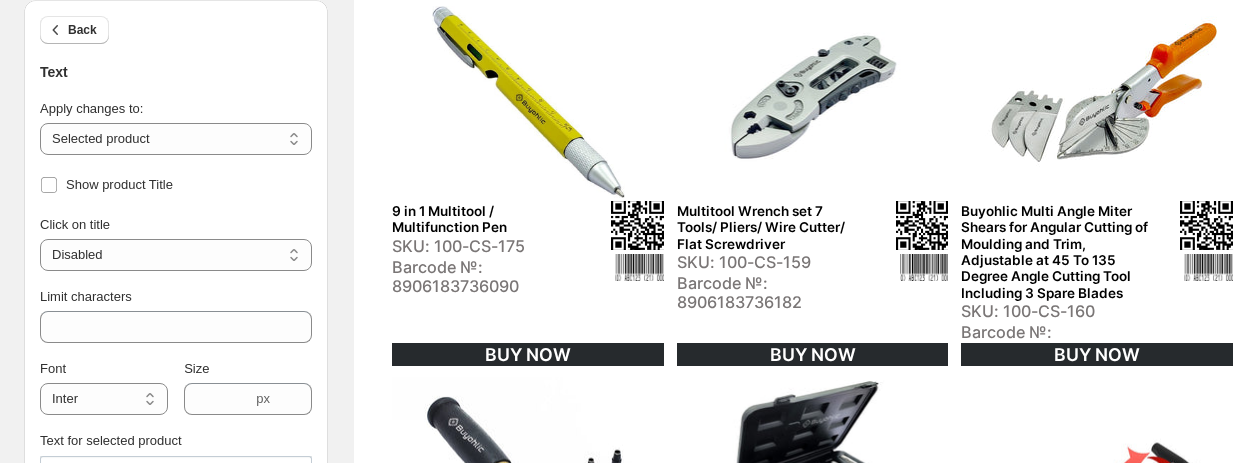 click on "Buyohlic Multi Angle Miter Shears for Angular Cutting of Moulding and Trim, Adjustable at 45 To 135 Degree Angle Cutting Tool Including 3 Spare Blades" at bounding box center (1054, 252) 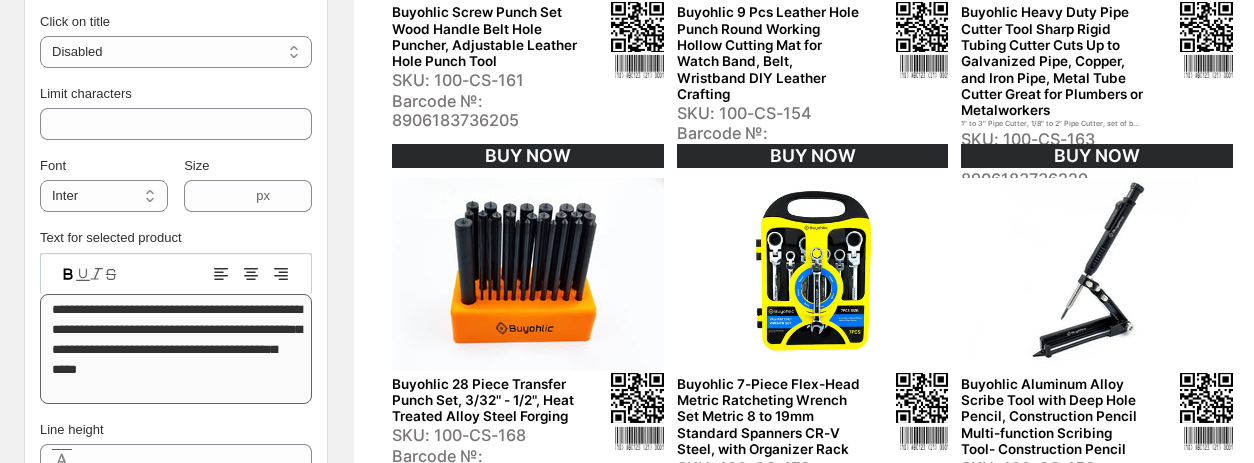 scroll, scrollTop: 800, scrollLeft: 0, axis: vertical 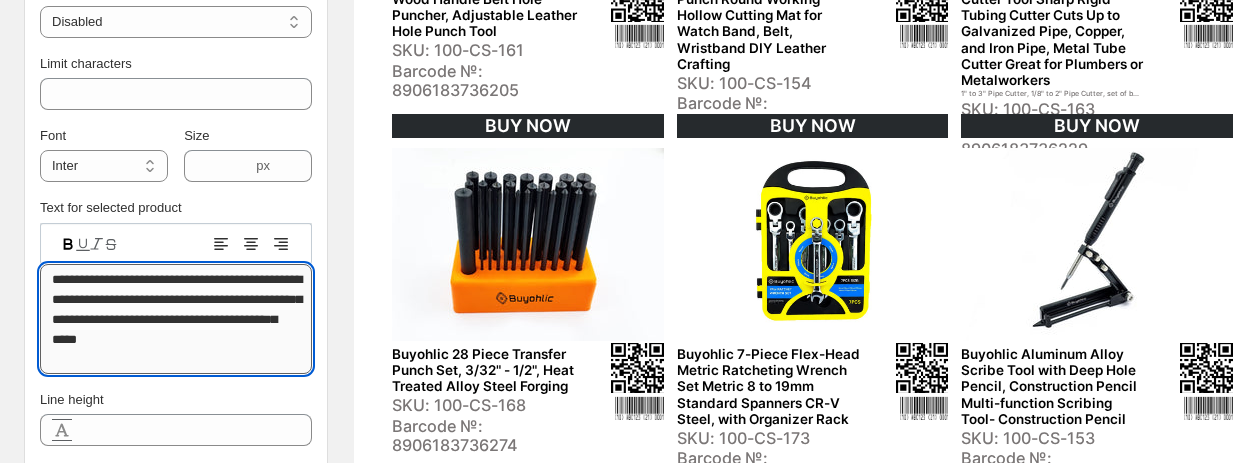 click on "**********" at bounding box center (176, 319) 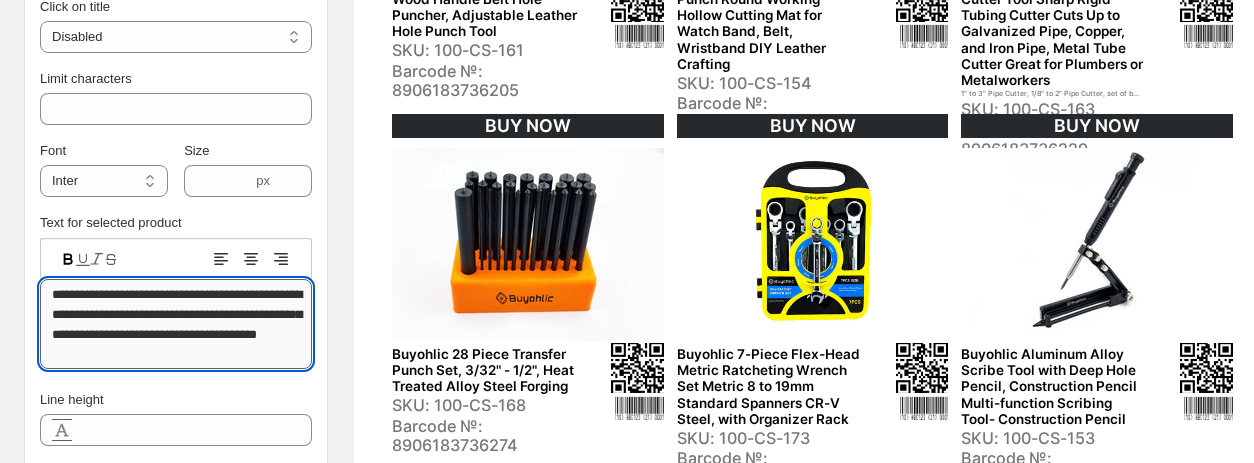 scroll, scrollTop: 2, scrollLeft: 0, axis: vertical 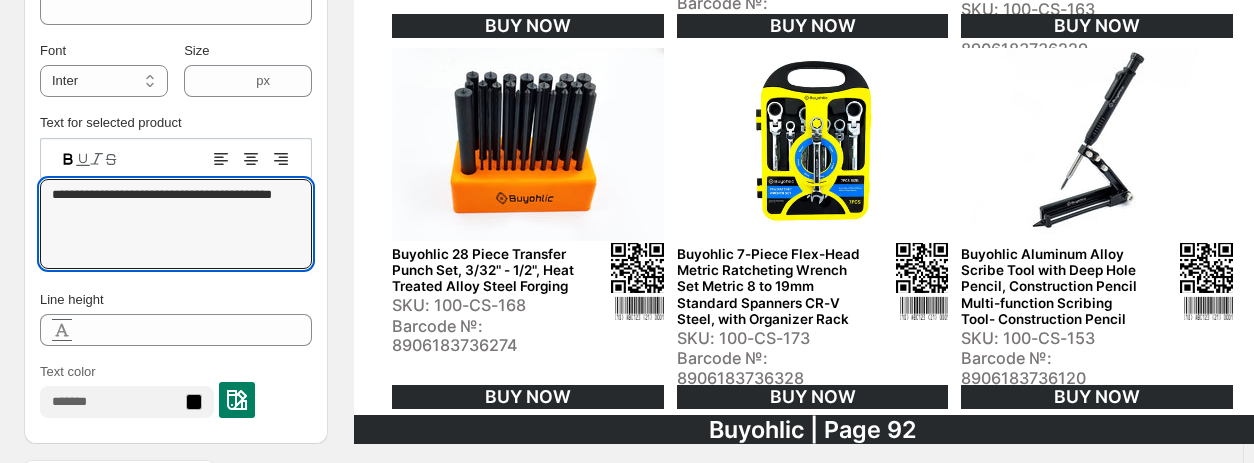 click on "Buyohlic 28 Piece Transfer Punch Set, 3/32" - 1/2", Heat Treated Alloy Steel Forging" at bounding box center (485, 270) 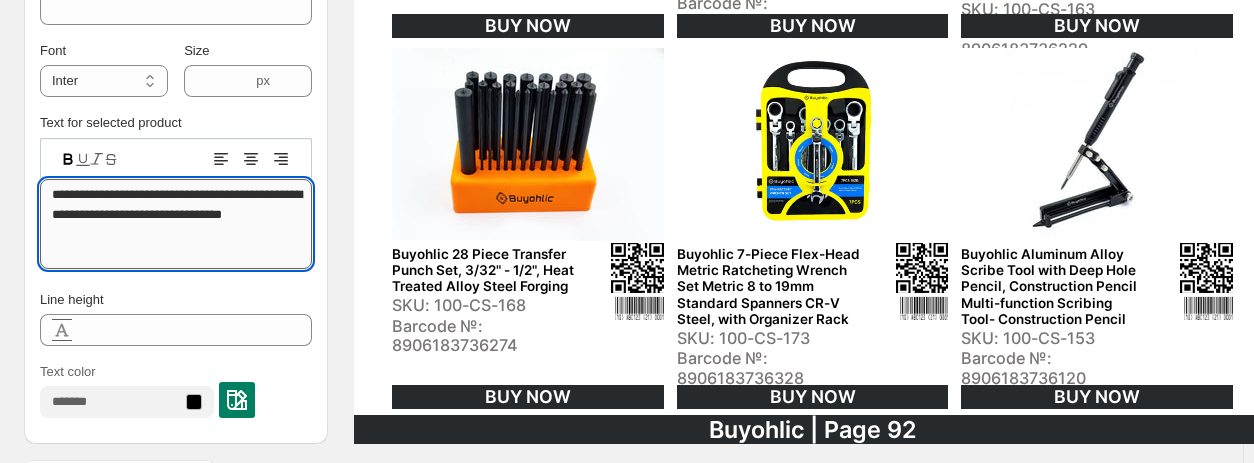 click on "**********" at bounding box center [176, 224] 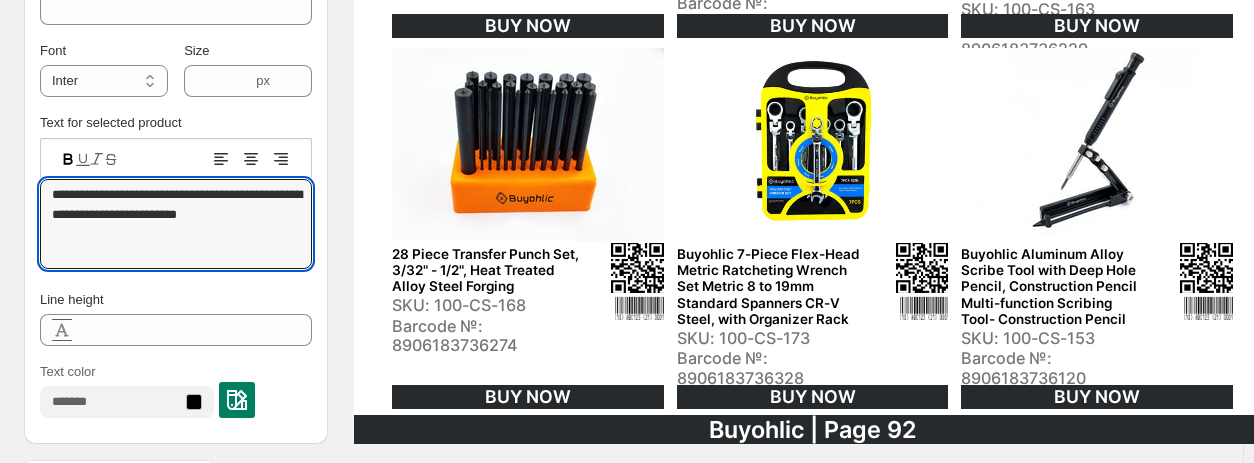 drag, startPoint x: 172, startPoint y: 227, endPoint x: -7, endPoint y: 230, distance: 179.02513 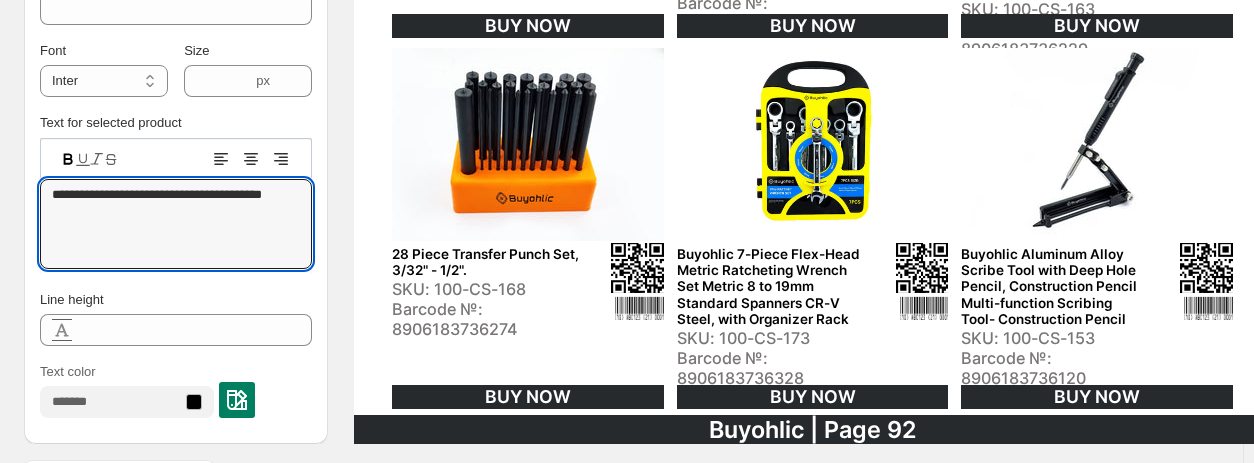 click on "Buyohlic 7-Piece Flex-Head Metric Ratcheting Wrench Set Metric 8 to 19mm Standard Spanners CR-V Steel, with Organizer Rack" at bounding box center (770, 287) 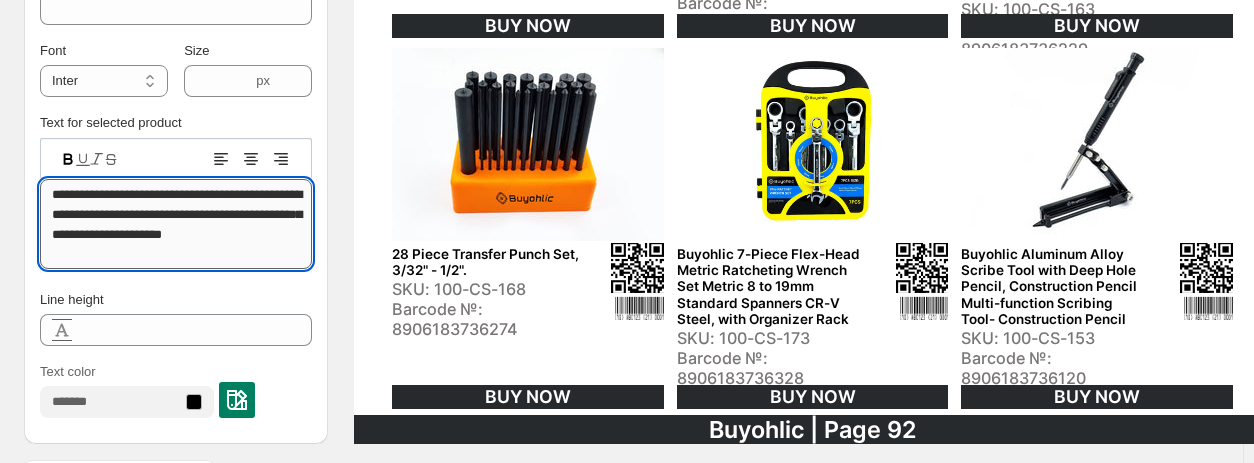 click on "**********" at bounding box center [176, 224] 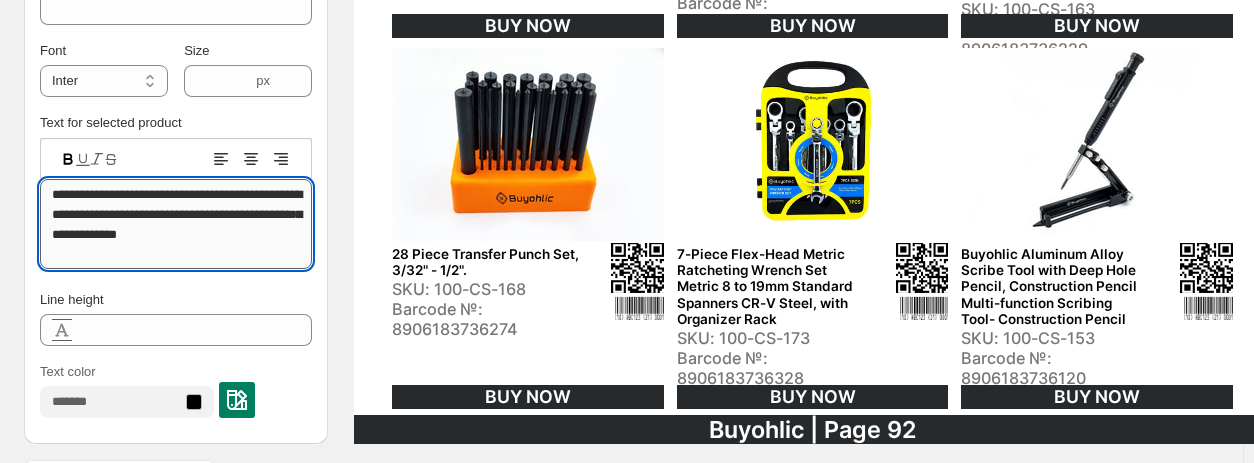 scroll, scrollTop: 2, scrollLeft: 0, axis: vertical 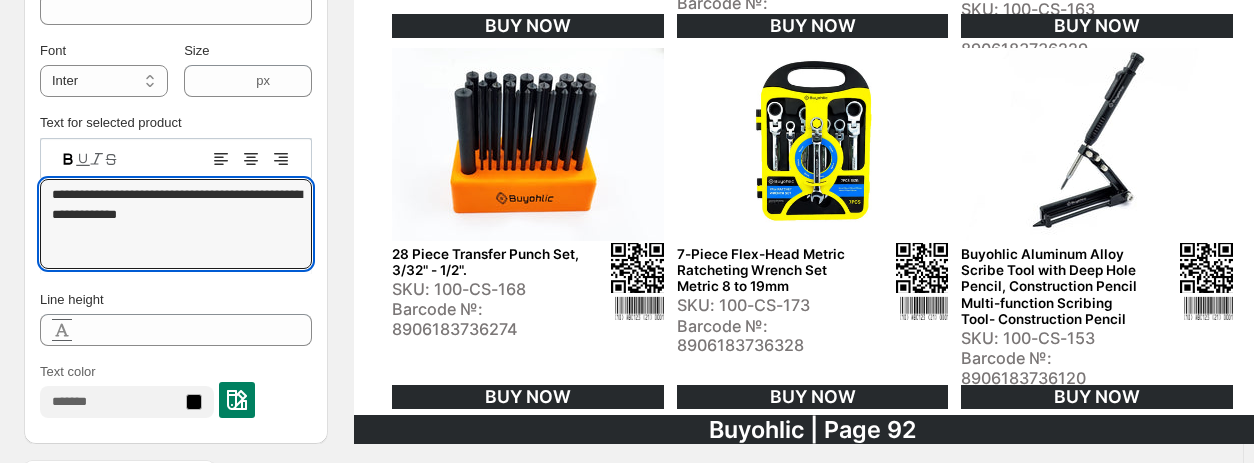 click on "Buyohlic Aluminum Alloy Scribe Tool with Deep Hole Pencil, Construction Pencil Multi-function Scribing Tool- Construction Pencil" at bounding box center [1054, 287] 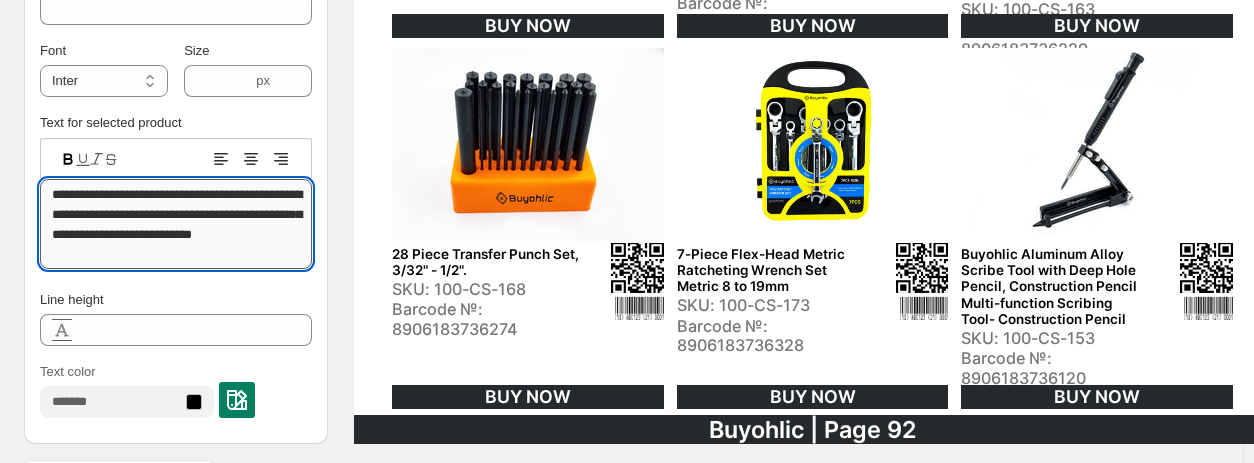 click on "**********" at bounding box center [176, 224] 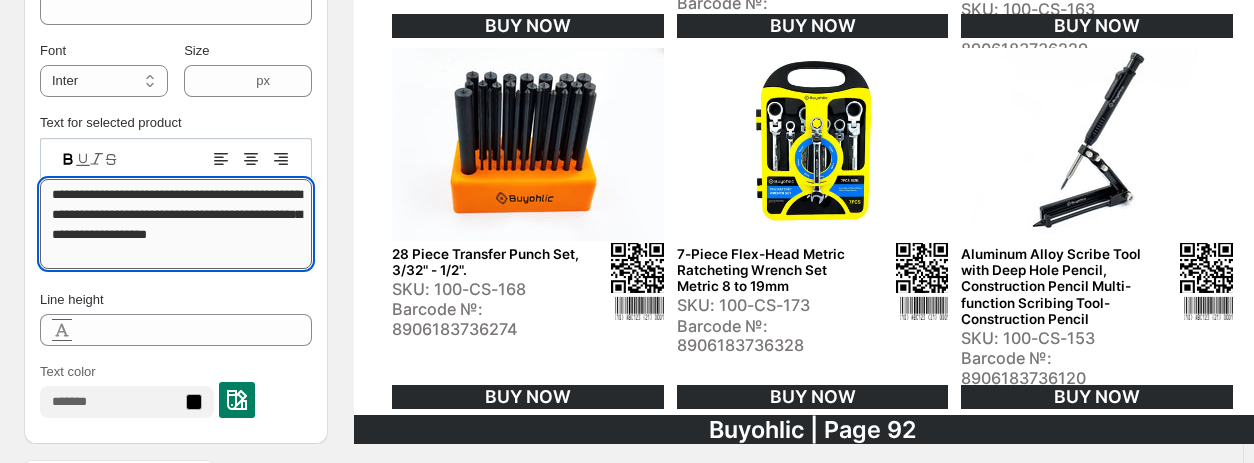 scroll, scrollTop: 2, scrollLeft: 0, axis: vertical 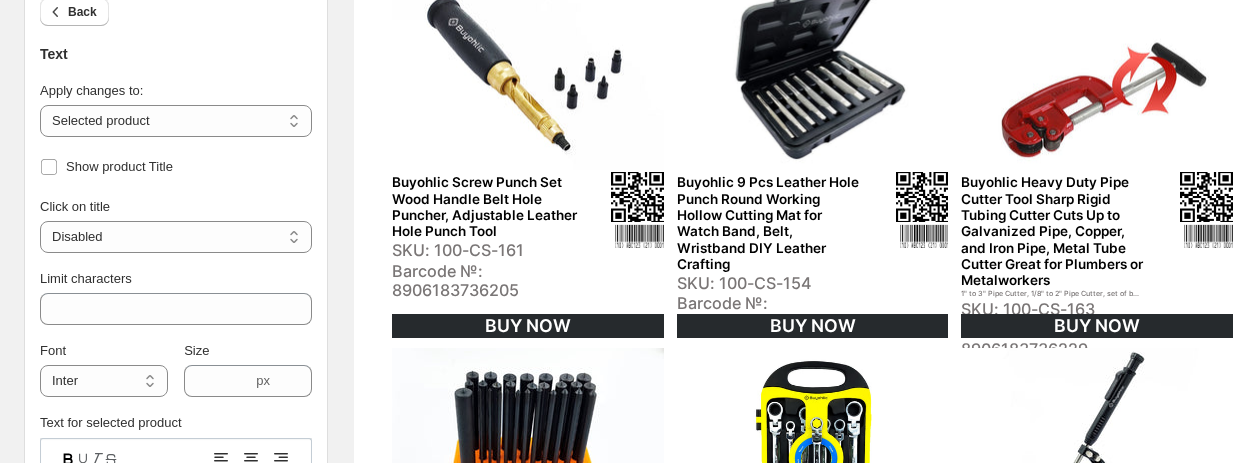 click on "Buyohlic Heavy Duty Pipe Cutter Tool Sharp Rigid Tubing Cutter Cuts Up to Galvanized Pipe, Copper, and Iron Pipe, Metal Tube Cutter Great for Plumbers or Metalworkers" at bounding box center [1054, 231] 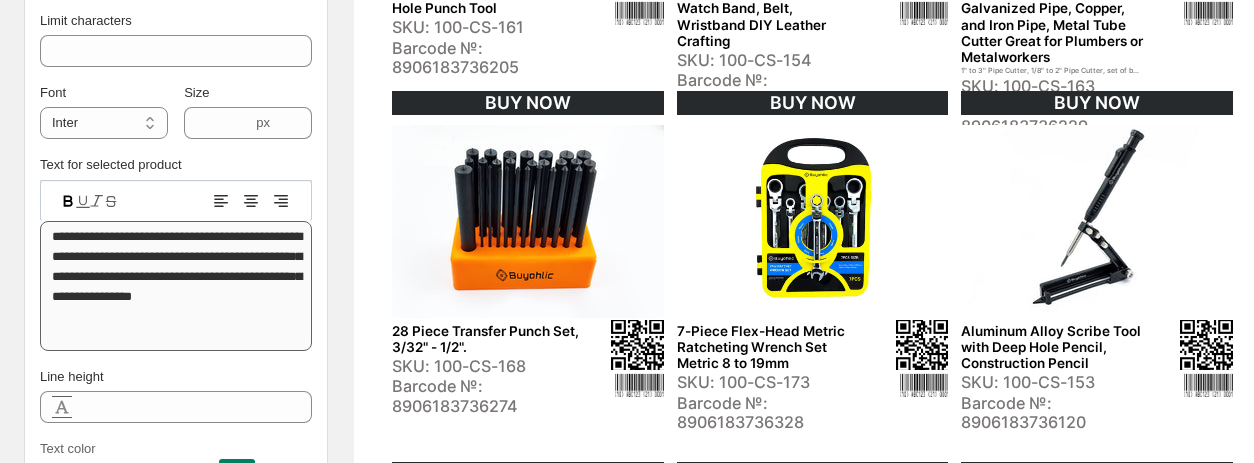 scroll, scrollTop: 962, scrollLeft: 0, axis: vertical 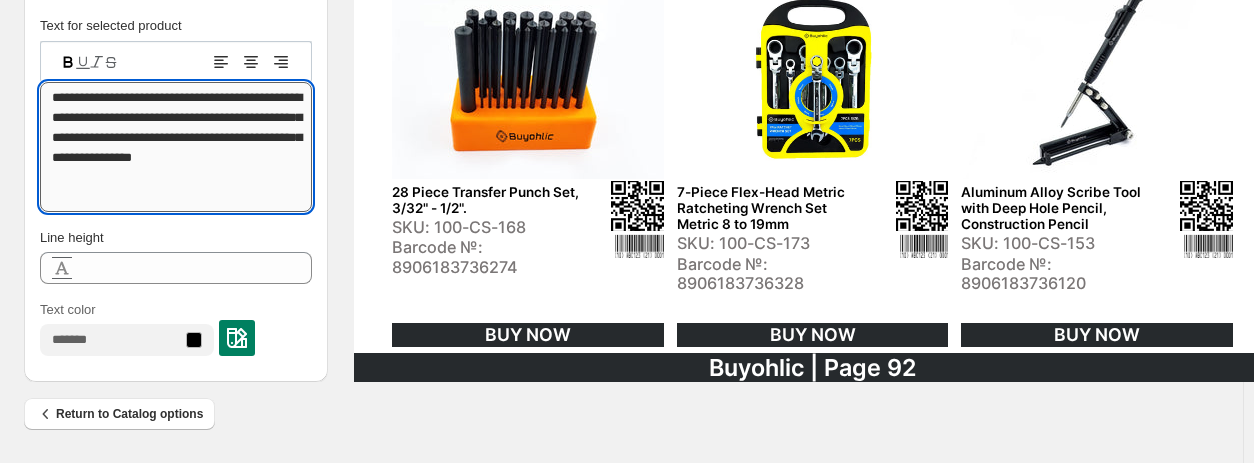 click on "**********" at bounding box center (176, 147) 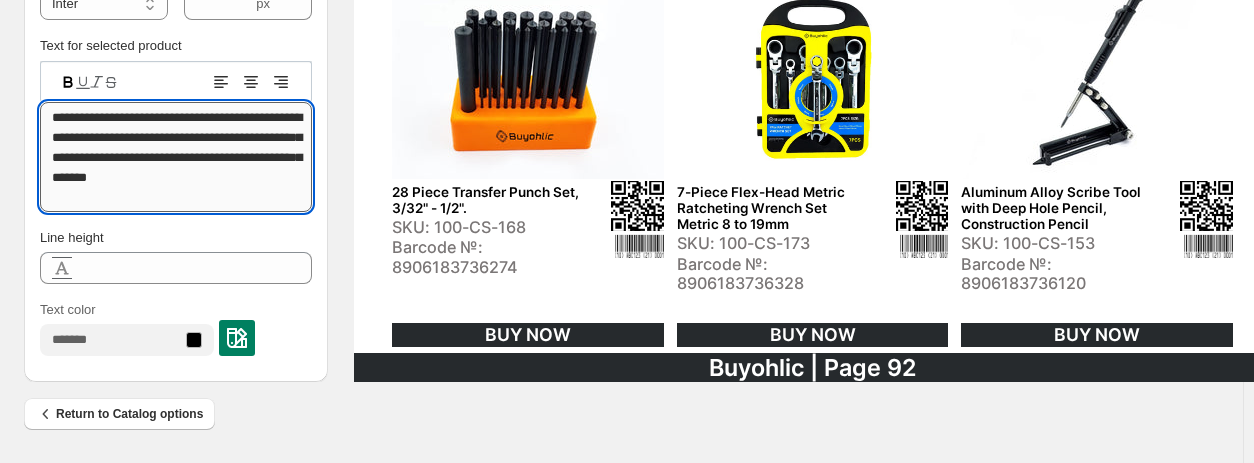 drag, startPoint x: 136, startPoint y: 137, endPoint x: 143, endPoint y: 194, distance: 57.428215 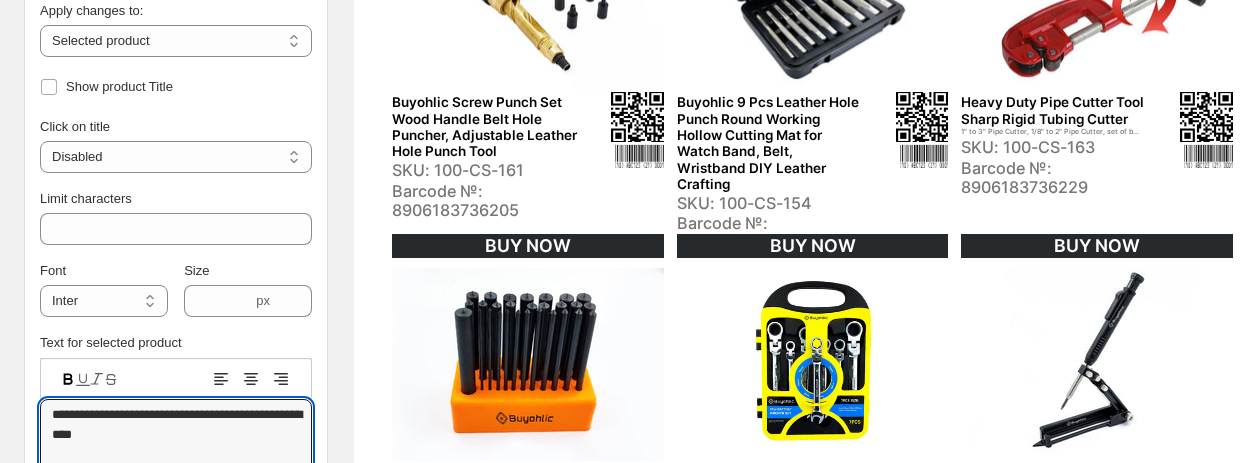 scroll, scrollTop: 662, scrollLeft: 0, axis: vertical 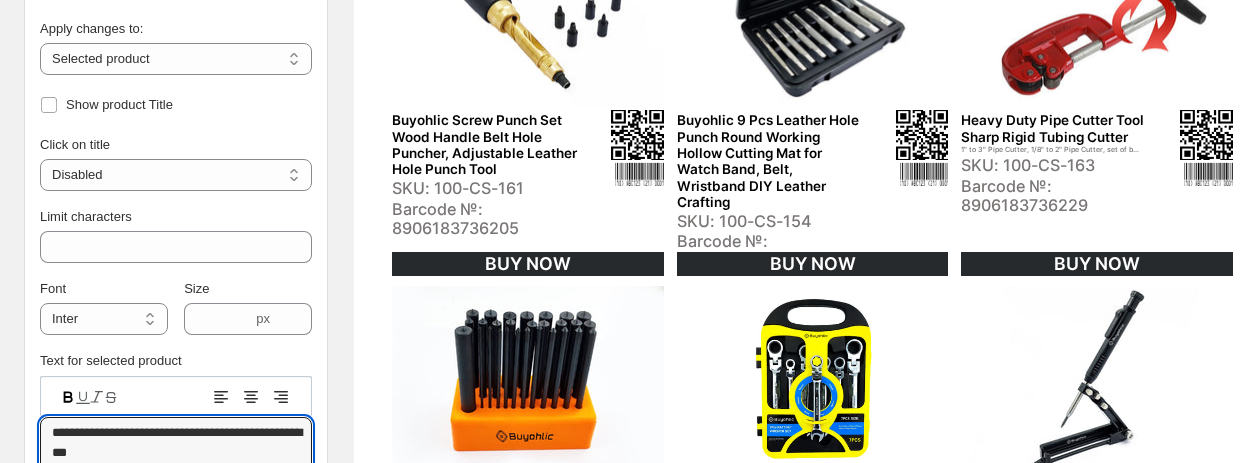 click on "Buyohlic 9 Pcs Leather Hole Punch Round Working Hollow Cutting Mat for Watch Band, Belt, Wristband DIY Leather Crafting" at bounding box center [770, 161] 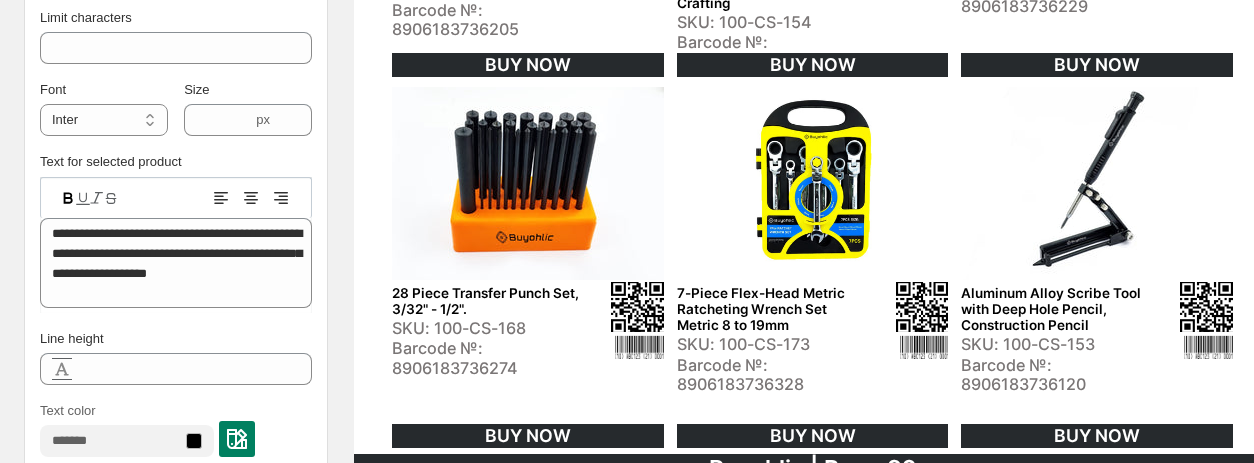 scroll, scrollTop: 862, scrollLeft: 0, axis: vertical 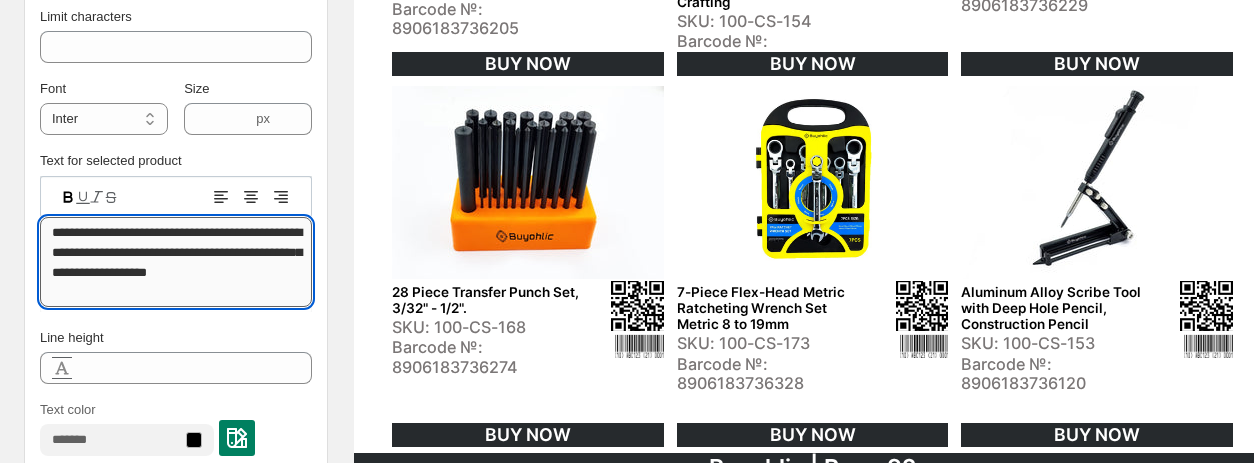 click on "**********" at bounding box center (176, 262) 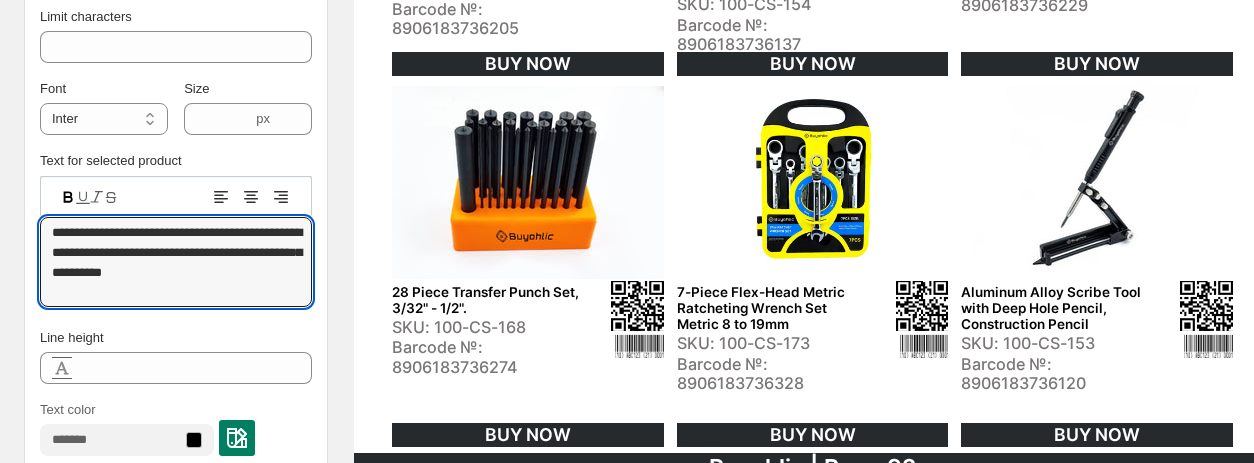 scroll, scrollTop: 2, scrollLeft: 0, axis: vertical 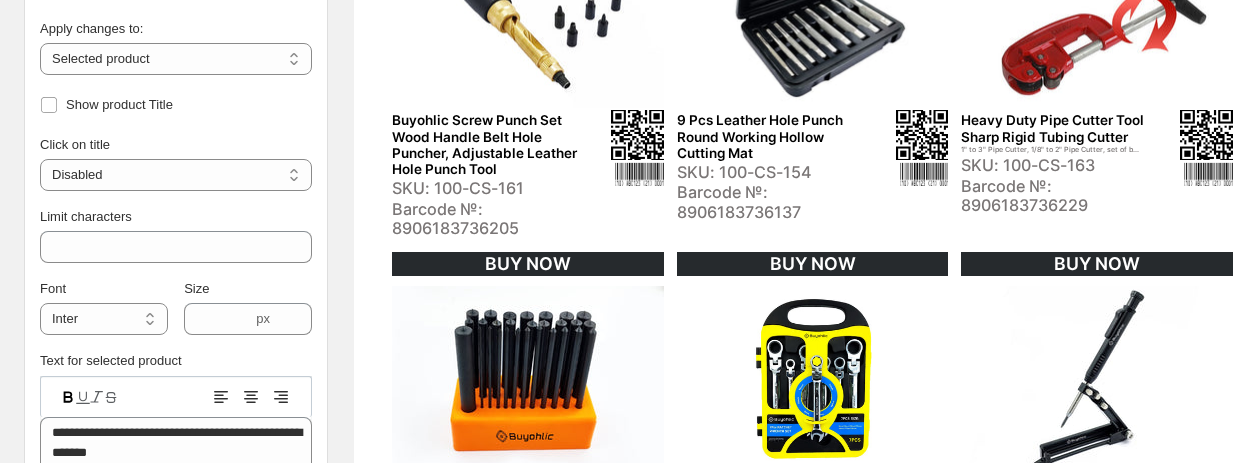 click on "Buyohlic Screw Punch Set Wood Handle Belt Hole Puncher, Adjustable Leather Hole Punch Tool" at bounding box center [485, 144] 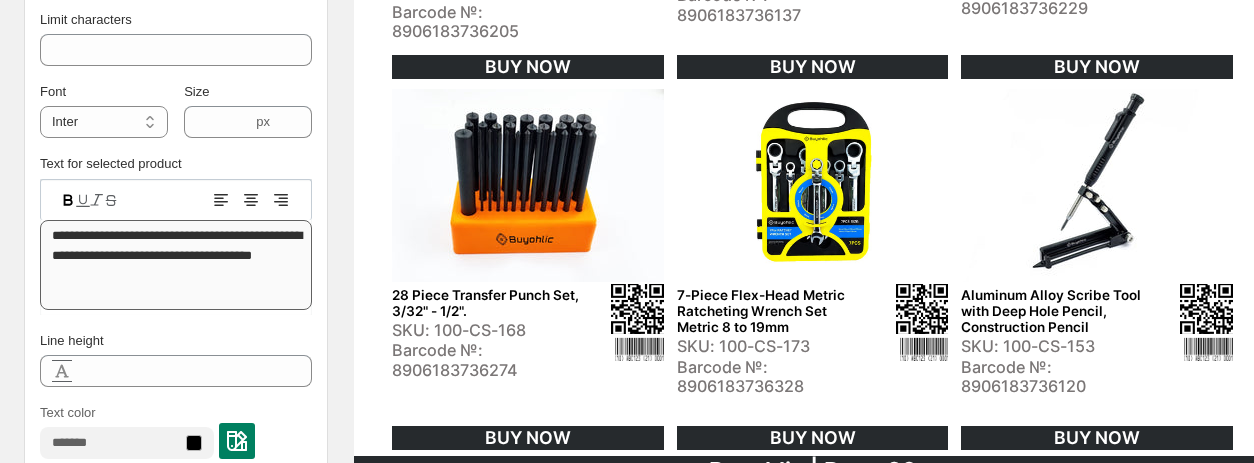 scroll, scrollTop: 862, scrollLeft: 0, axis: vertical 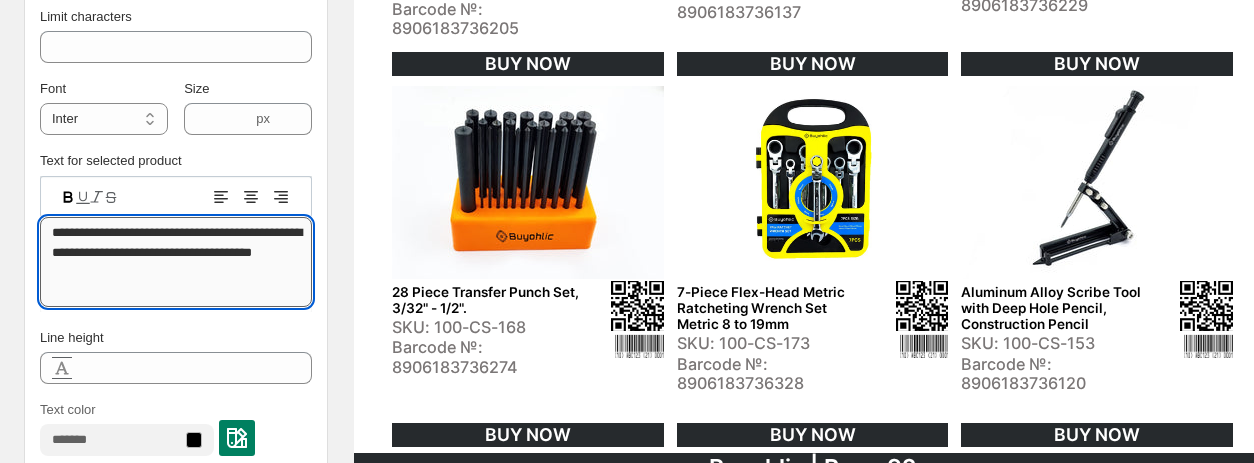 click on "**********" at bounding box center [176, 262] 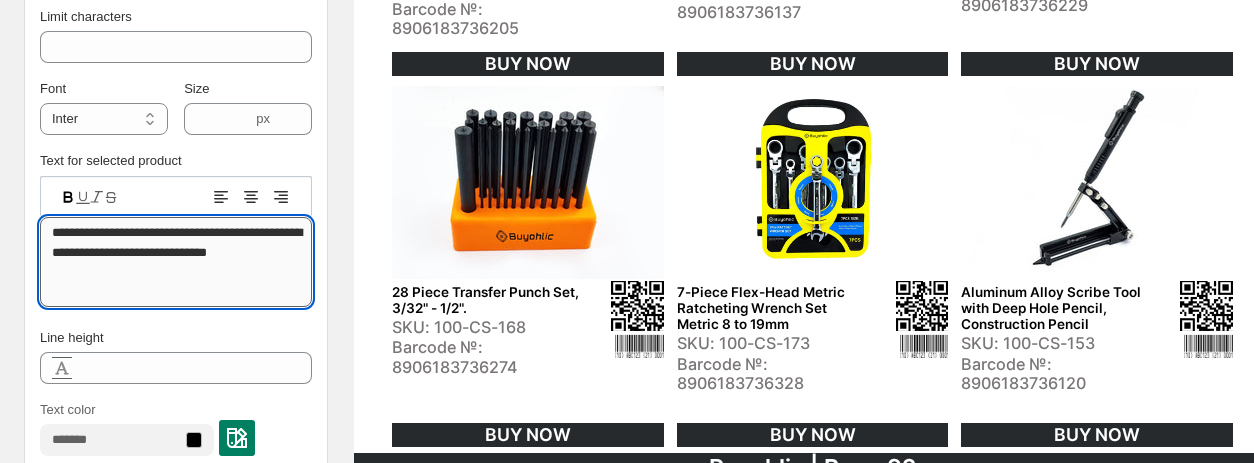 drag, startPoint x: 101, startPoint y: 253, endPoint x: 101, endPoint y: 284, distance: 31 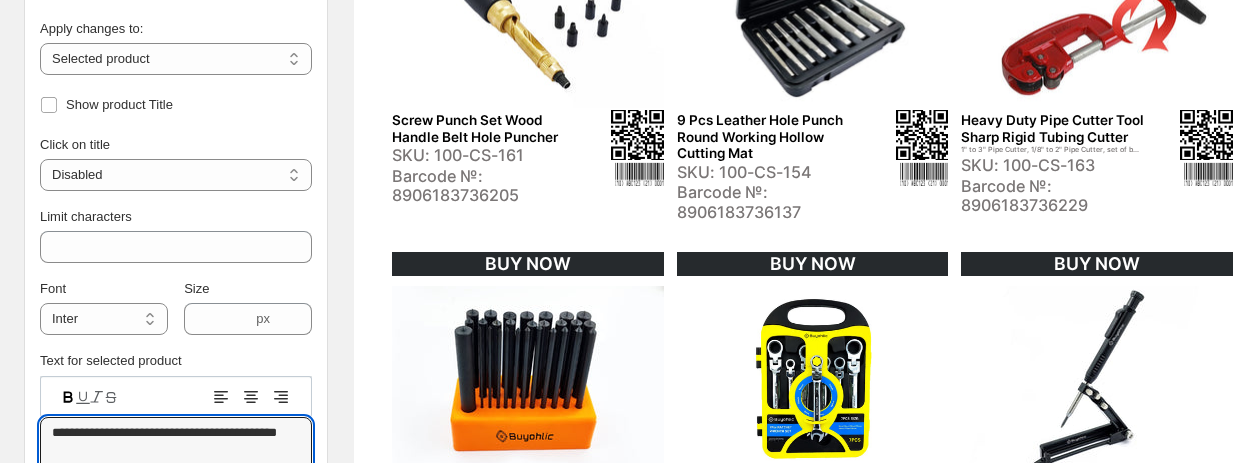 scroll, scrollTop: 762, scrollLeft: 0, axis: vertical 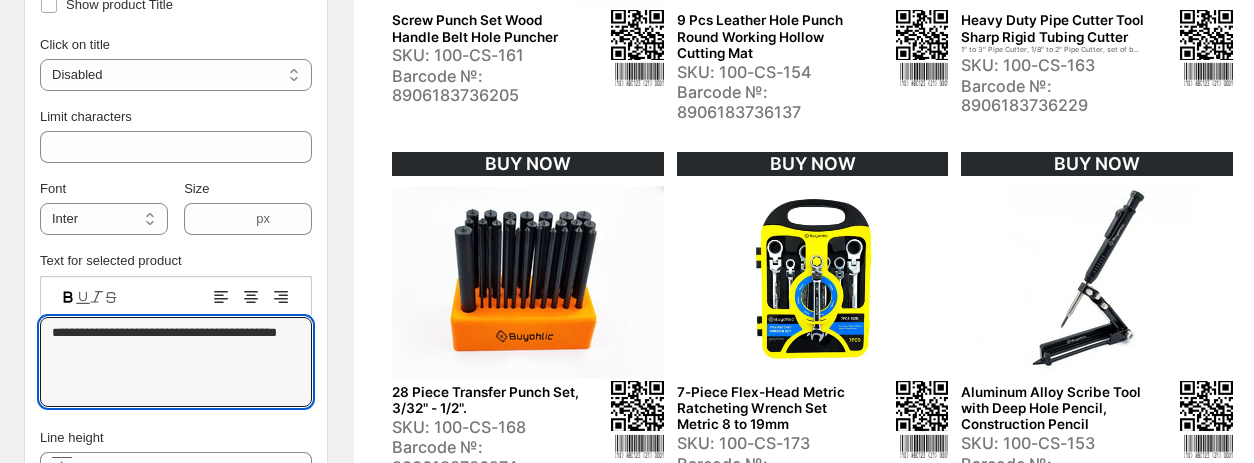 type on "**********" 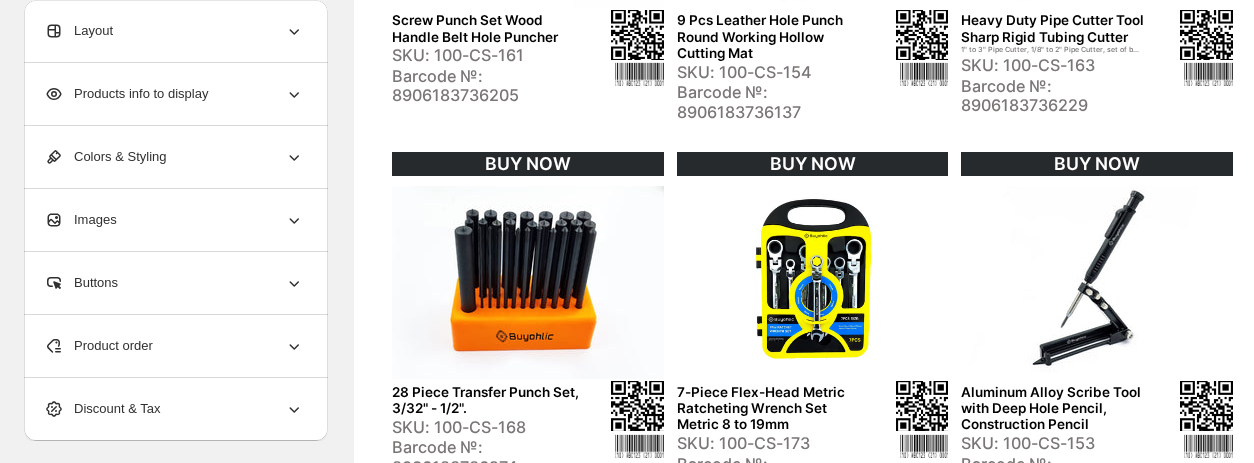 click on "Screw Punch Set Wood Handle Belt Hole Puncher" at bounding box center (485, 28) 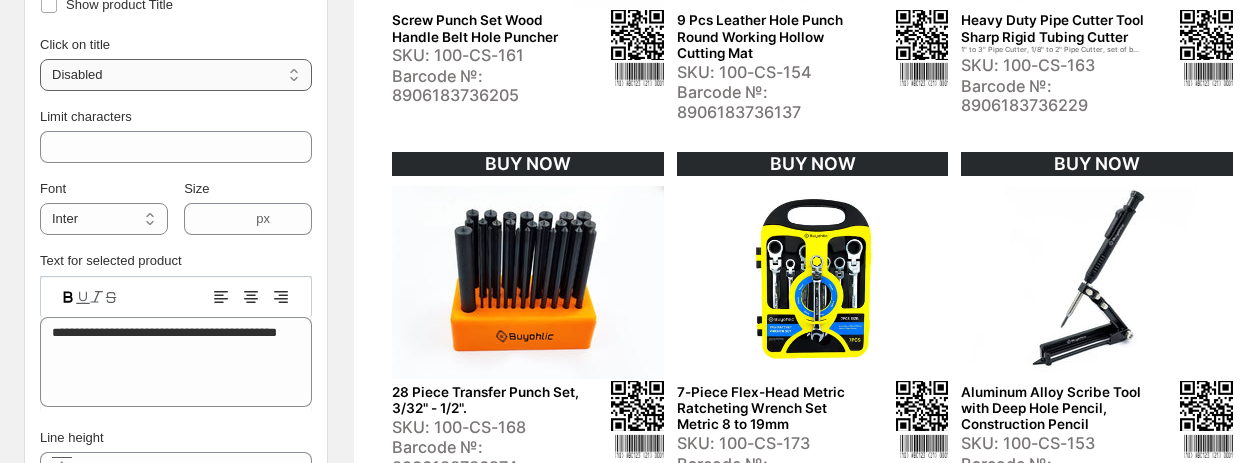 click on "**********" at bounding box center [176, 75] 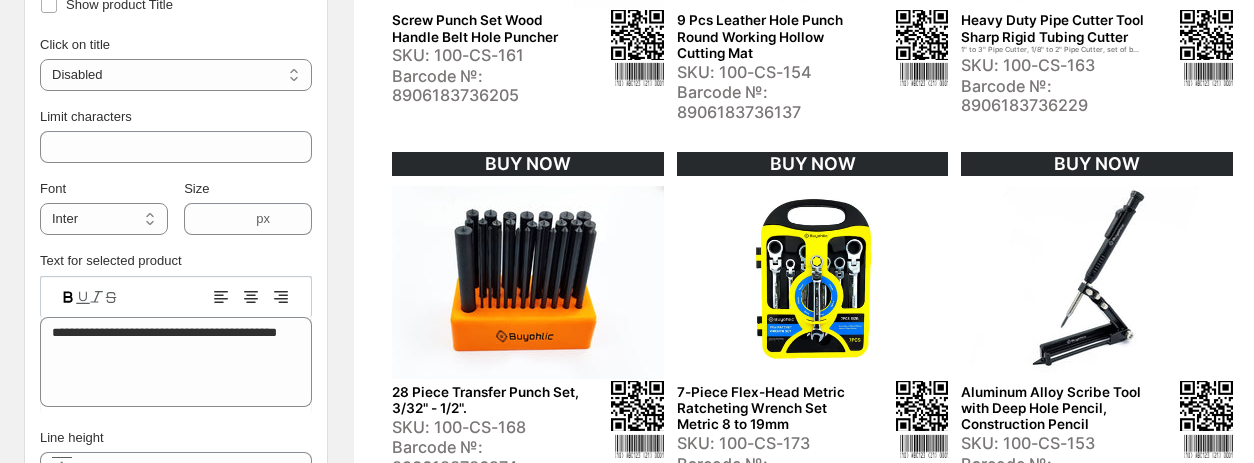 click on "Show product Title" at bounding box center [176, 5] 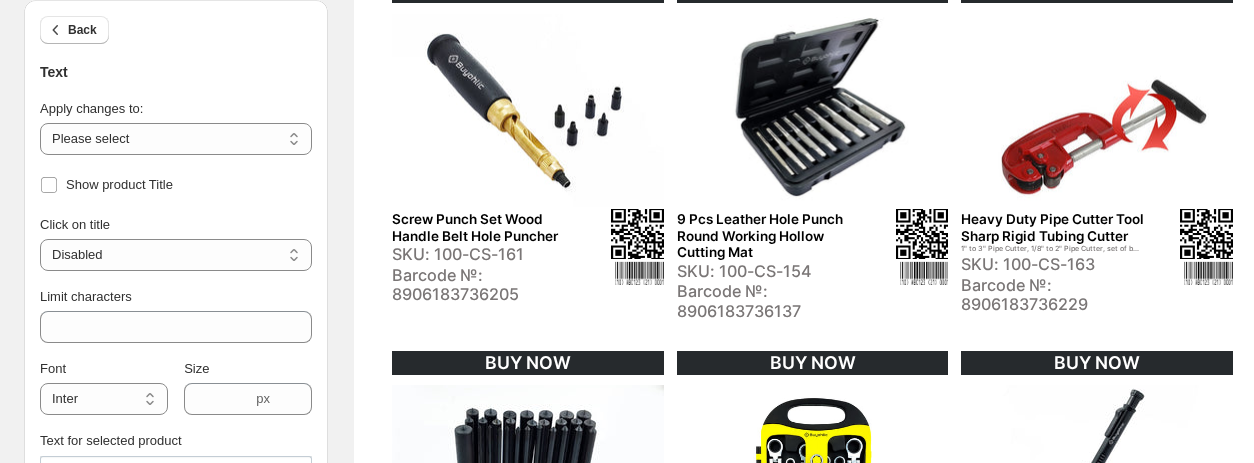 scroll, scrollTop: 562, scrollLeft: 0, axis: vertical 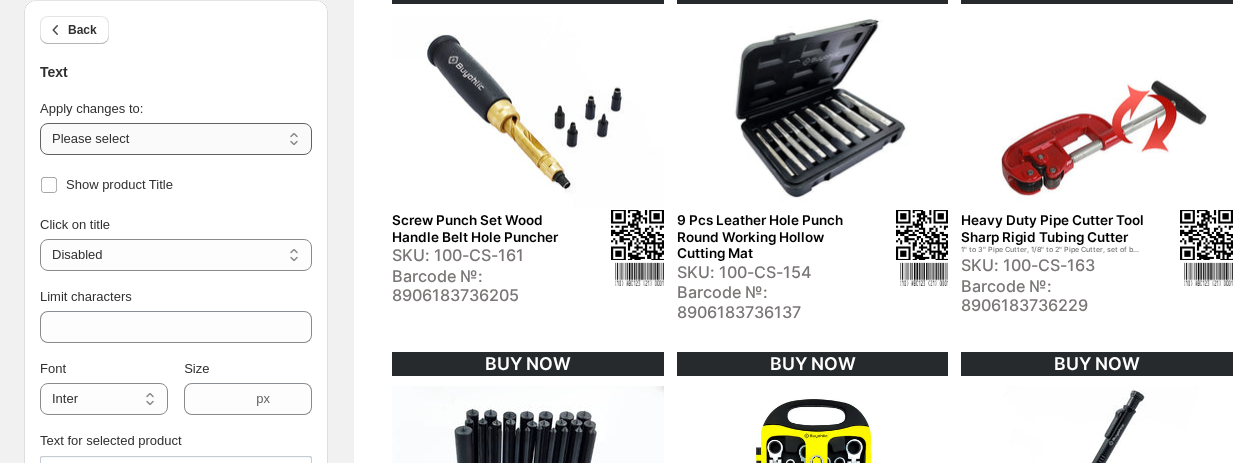 click on "**********" at bounding box center (176, 139) 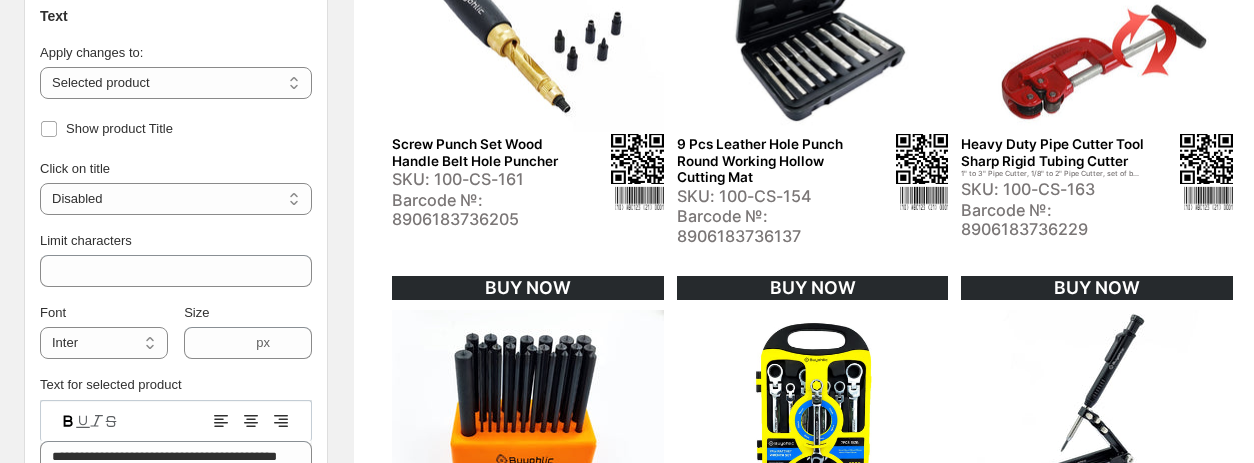 scroll, scrollTop: 762, scrollLeft: 0, axis: vertical 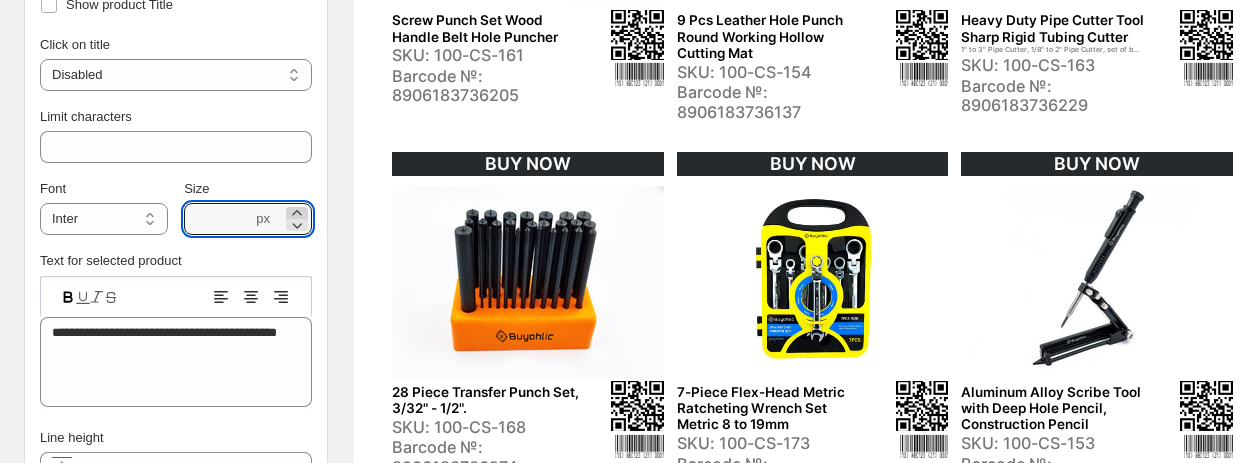 click 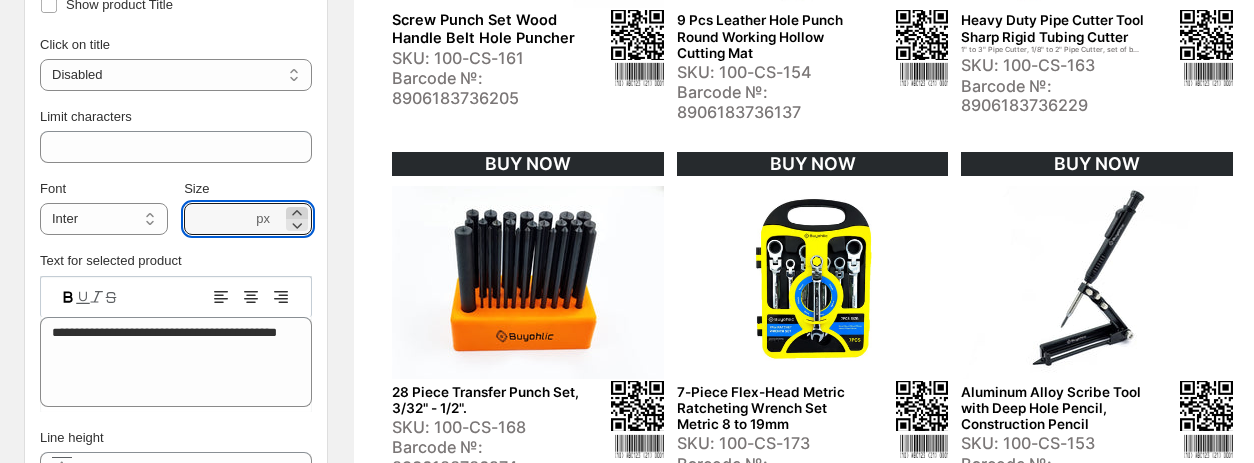 click 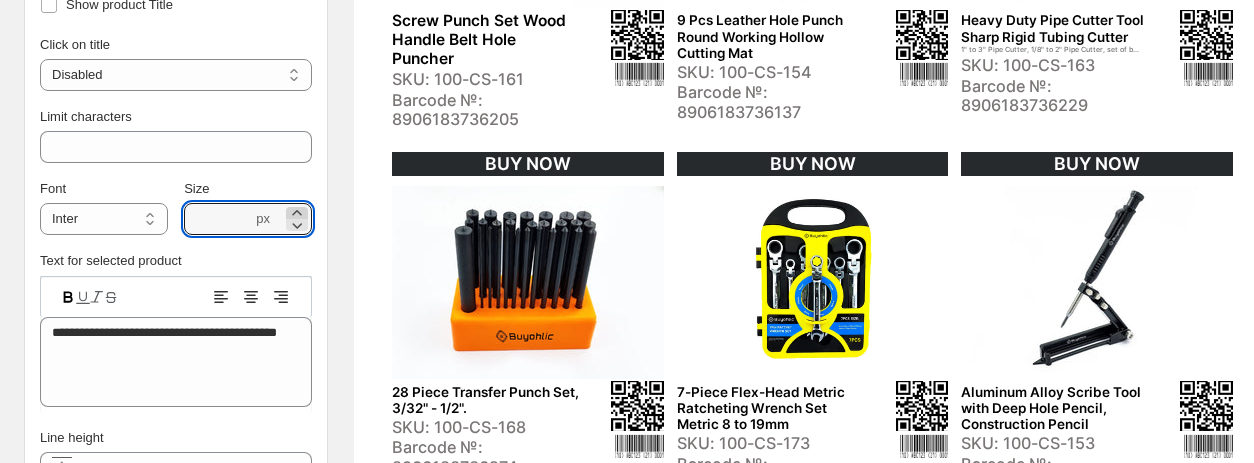 type on "****" 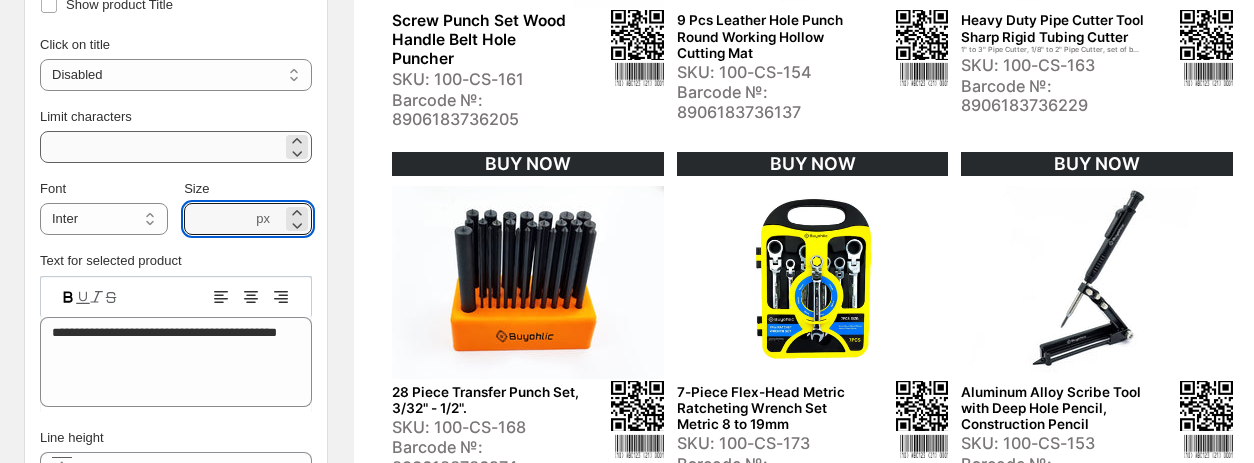 scroll, scrollTop: 562, scrollLeft: 0, axis: vertical 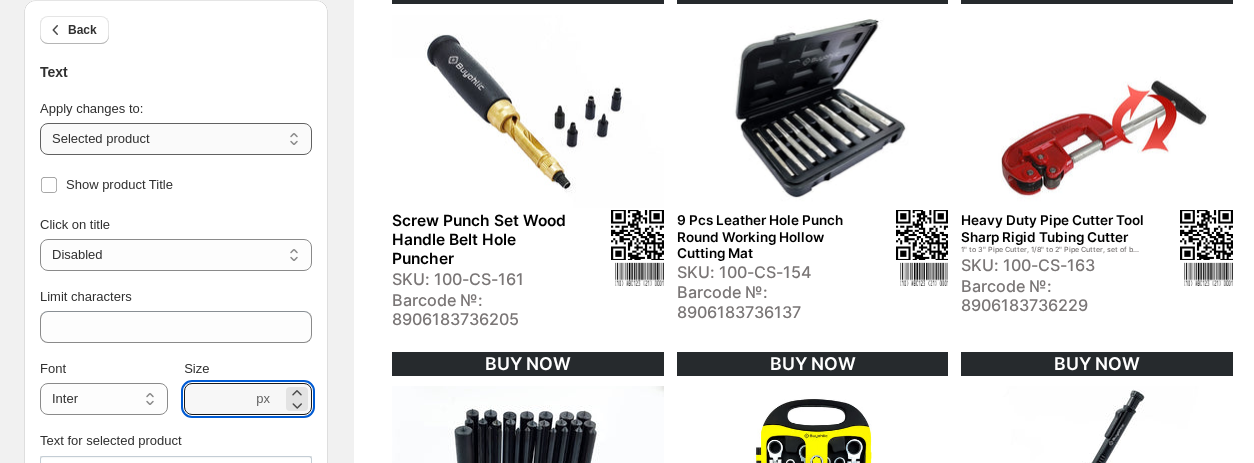 click on "**********" at bounding box center (176, 139) 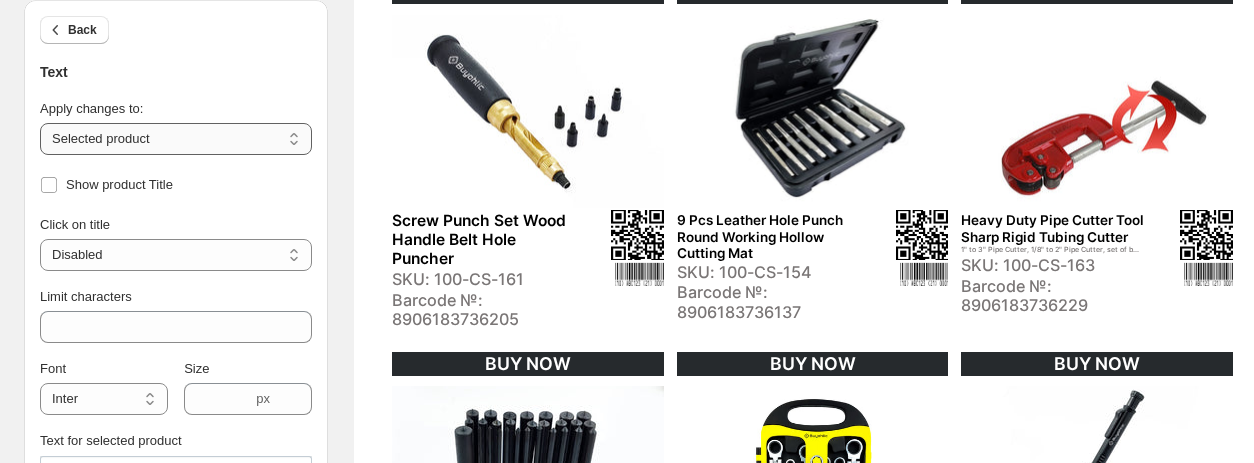 select on "**********" 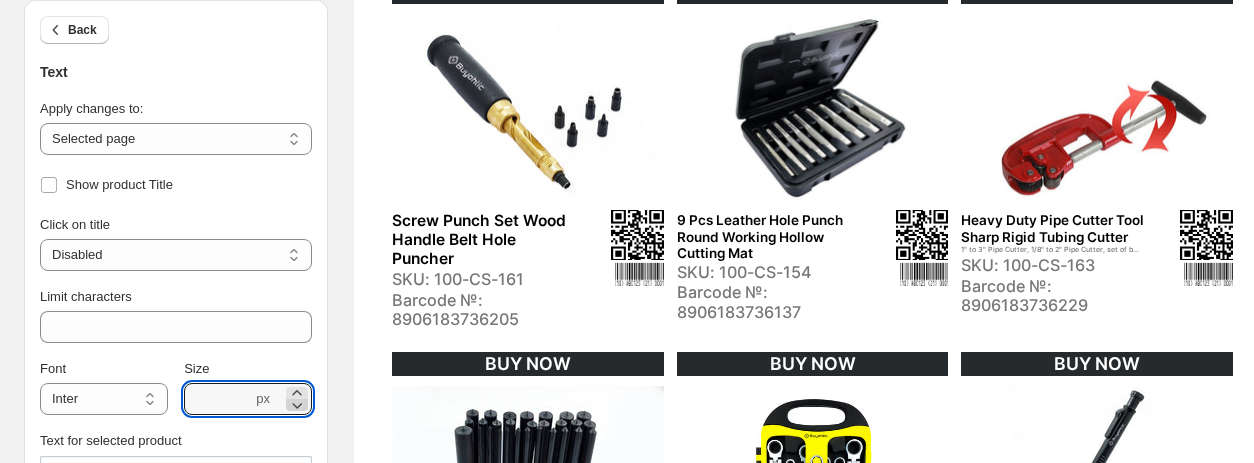 click 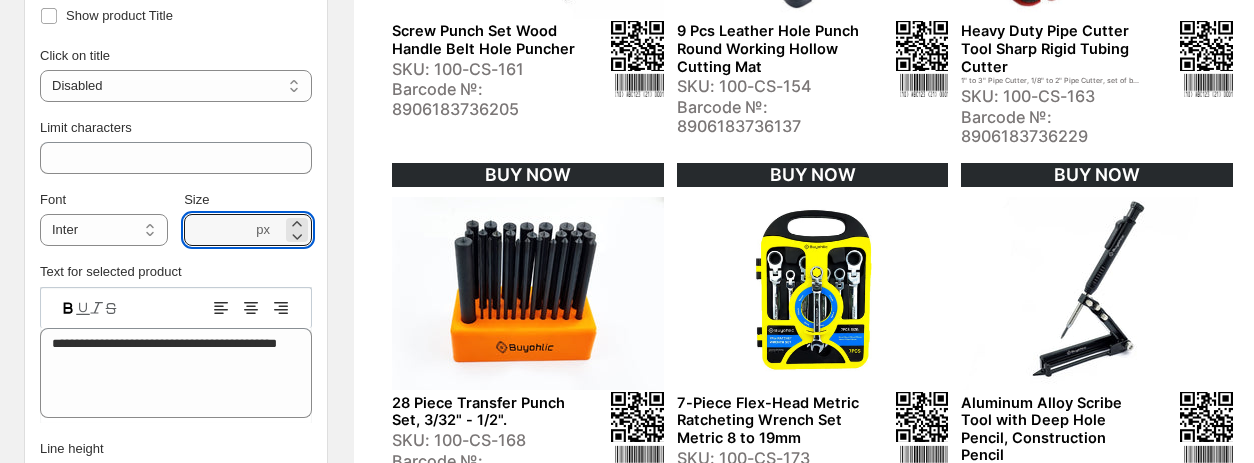 scroll, scrollTop: 962, scrollLeft: 0, axis: vertical 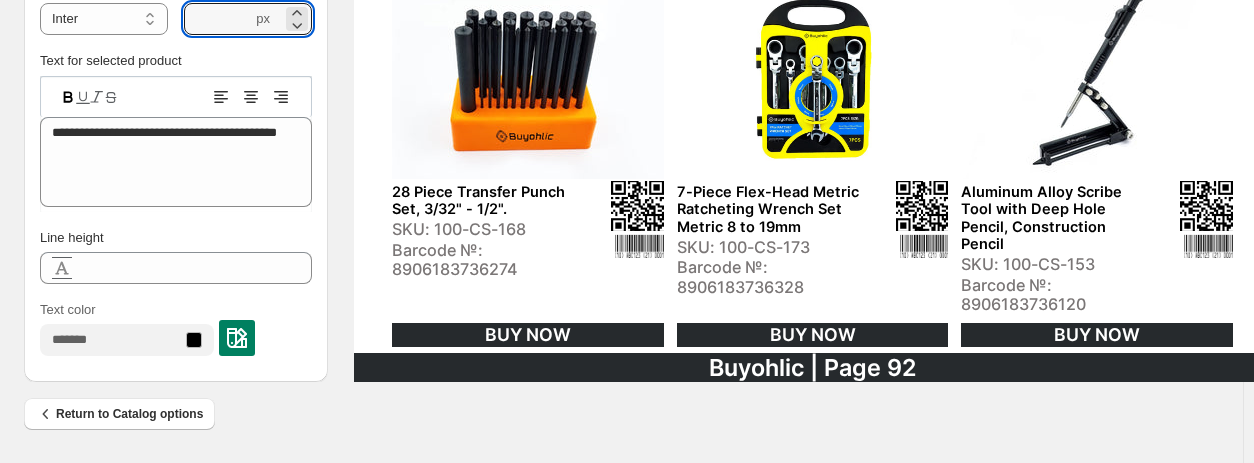 click on "Aluminum Alloy Scribe Tool with Deep Hole Pencil, Construction Pencil" at bounding box center (1054, 219) 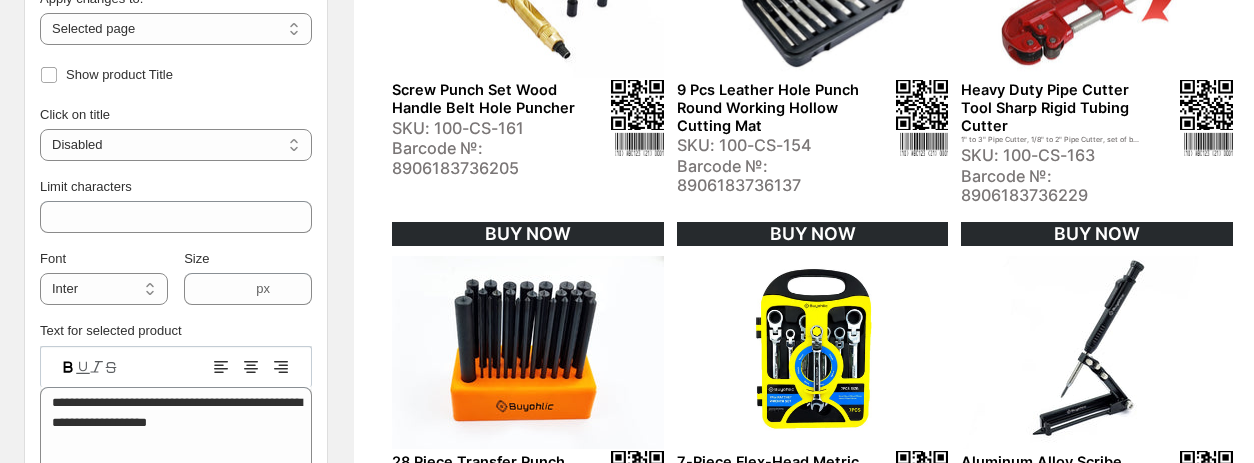 scroll, scrollTop: 662, scrollLeft: 0, axis: vertical 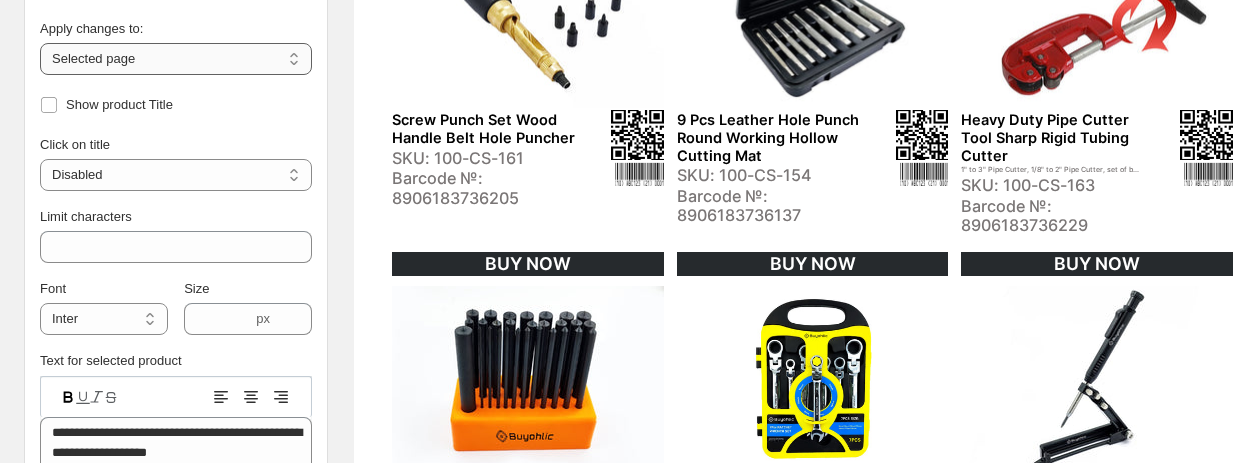 click on "**********" at bounding box center [176, 59] 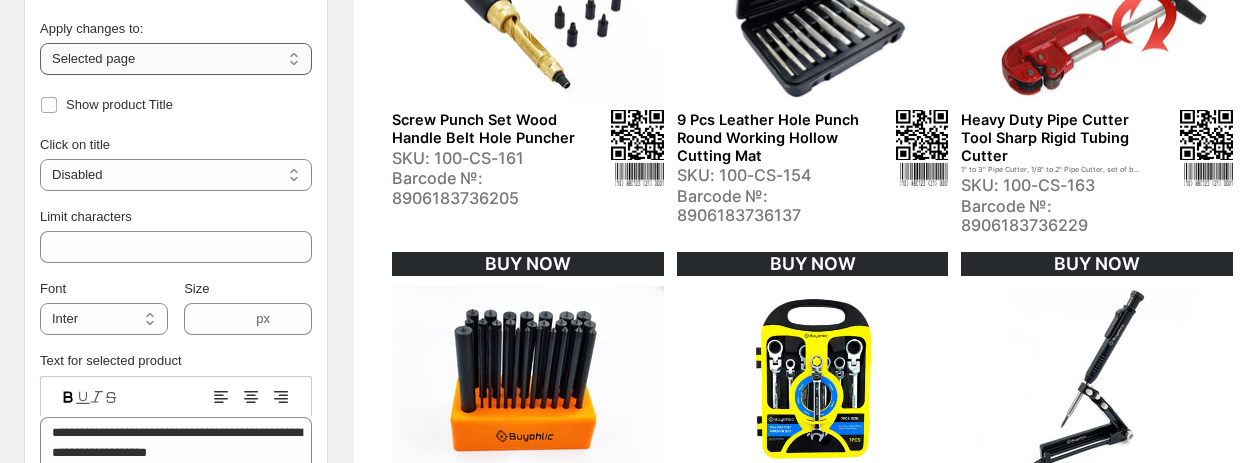 select on "**********" 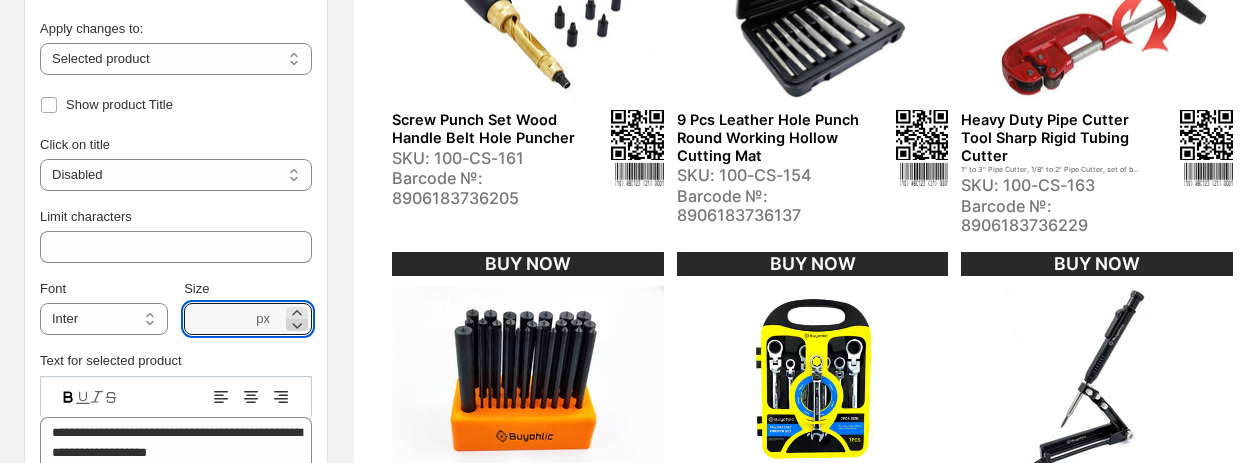 click 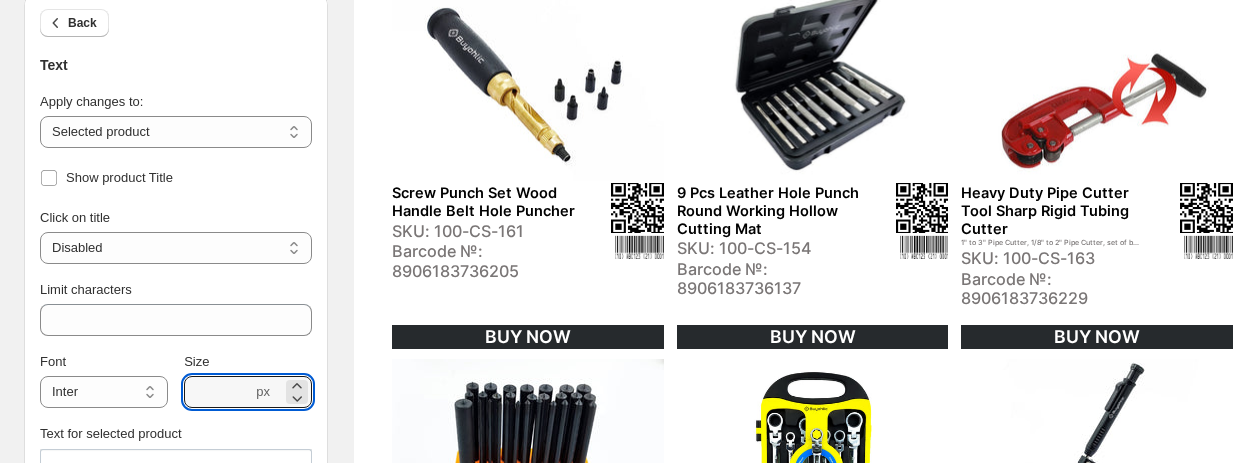scroll, scrollTop: 562, scrollLeft: 0, axis: vertical 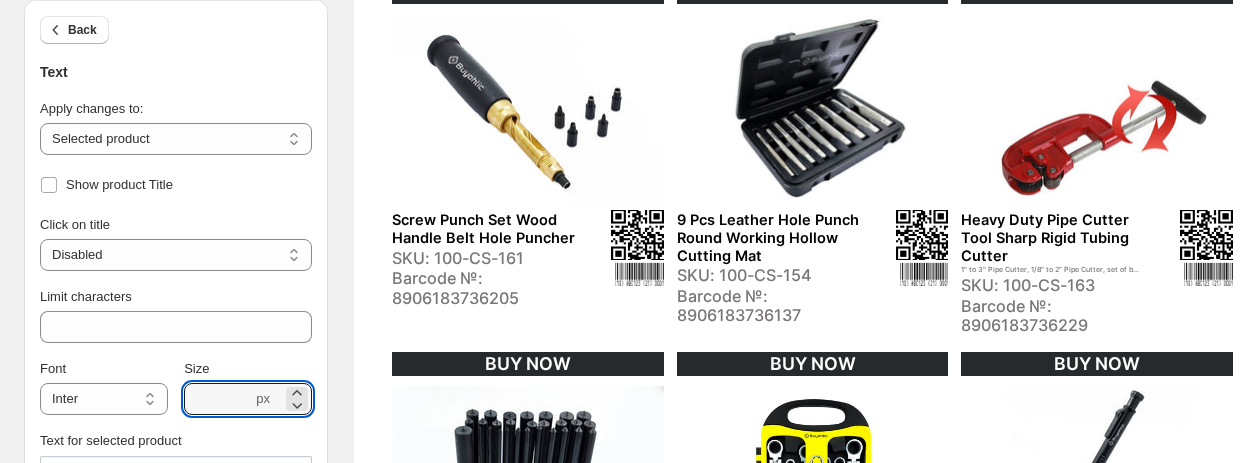 click on "1" to 3" Pipe Cutter, 1/8" to 2" Pipe Cutter, set of b..." at bounding box center (1054, 270) 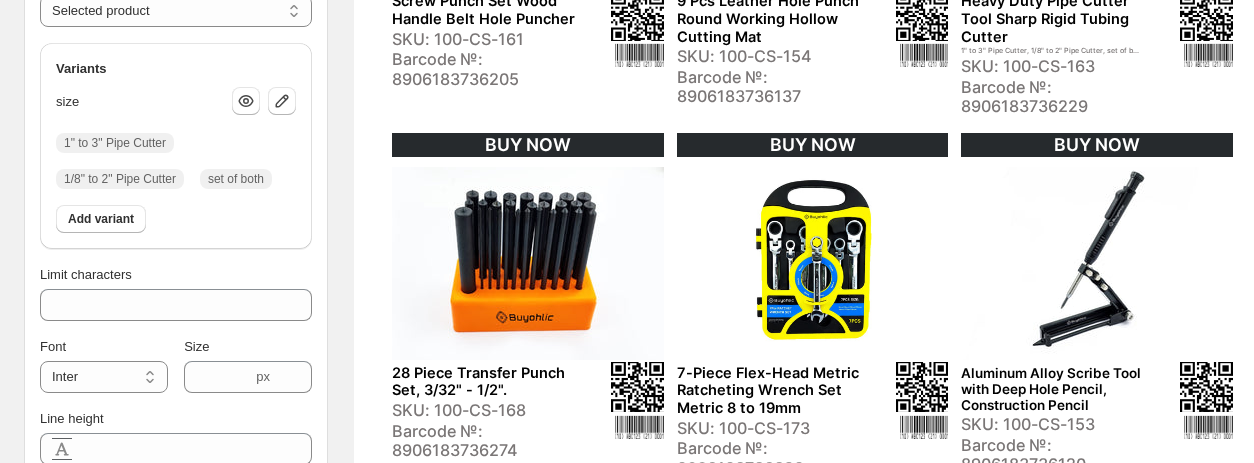 scroll, scrollTop: 762, scrollLeft: 0, axis: vertical 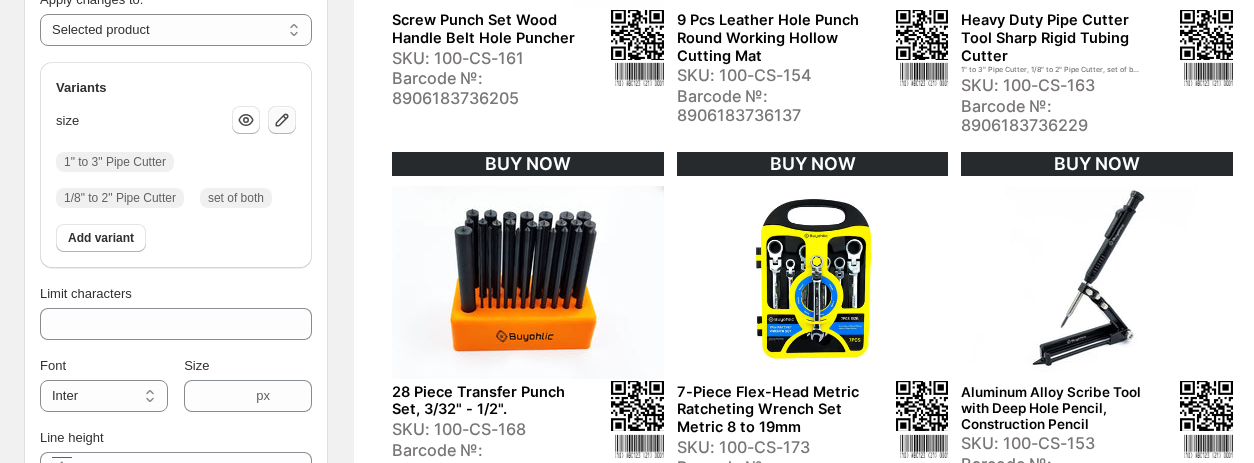 click at bounding box center (282, 120) 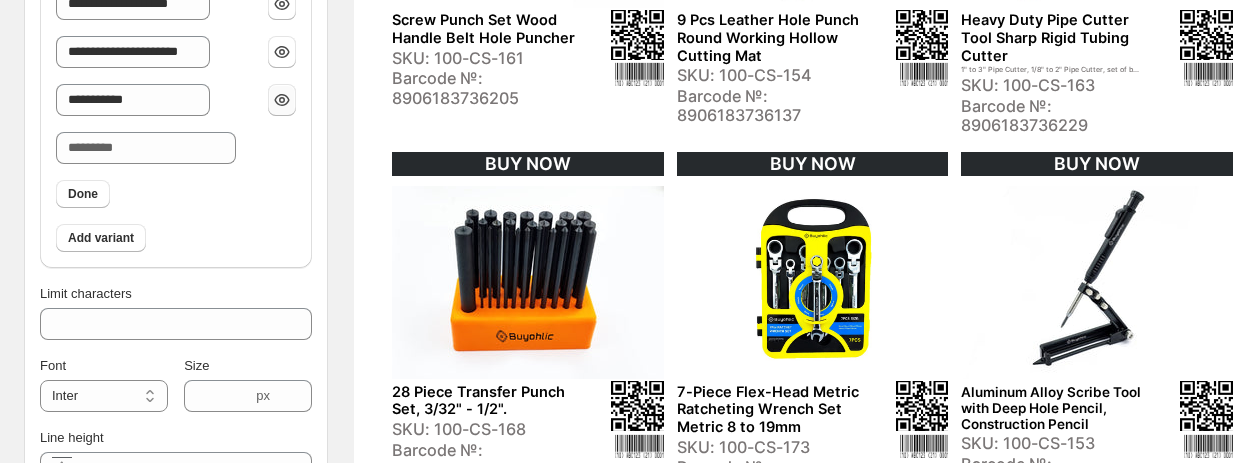 click 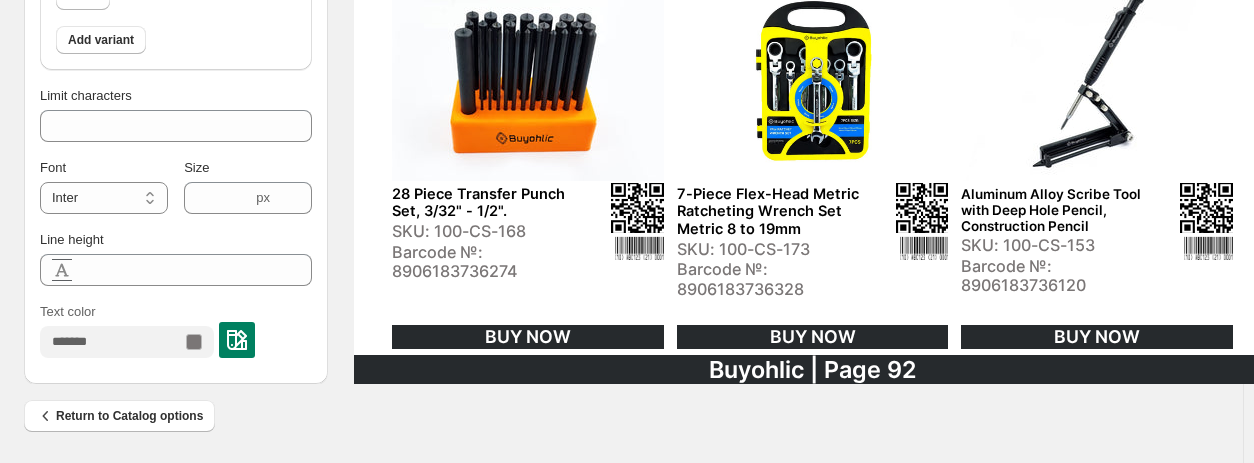 scroll, scrollTop: 962, scrollLeft: 0, axis: vertical 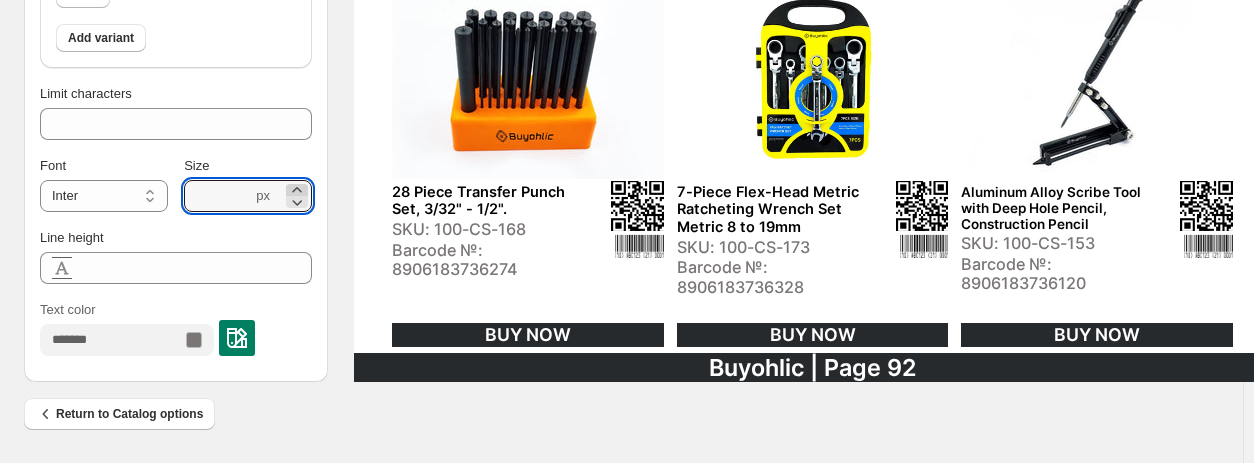 click 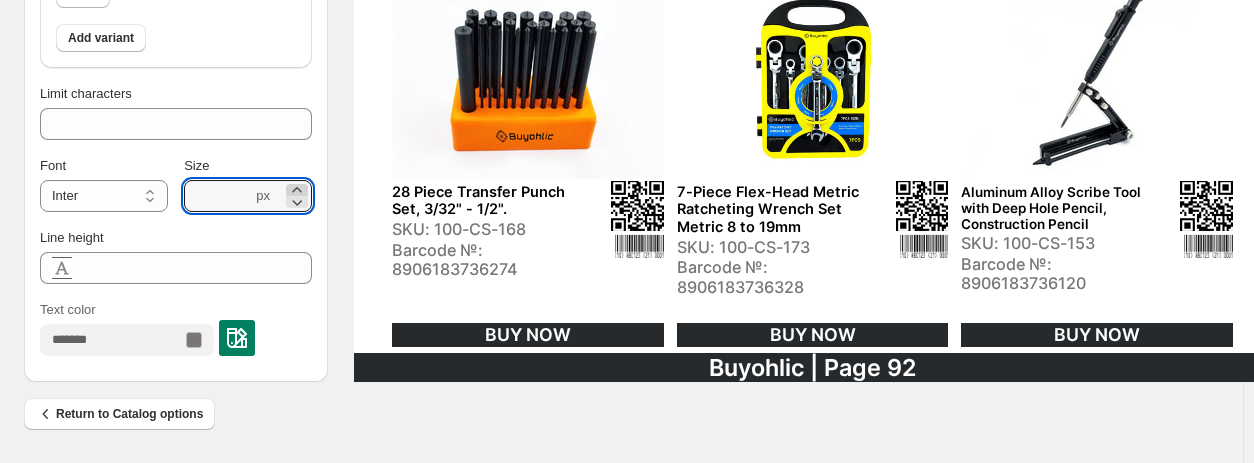 click 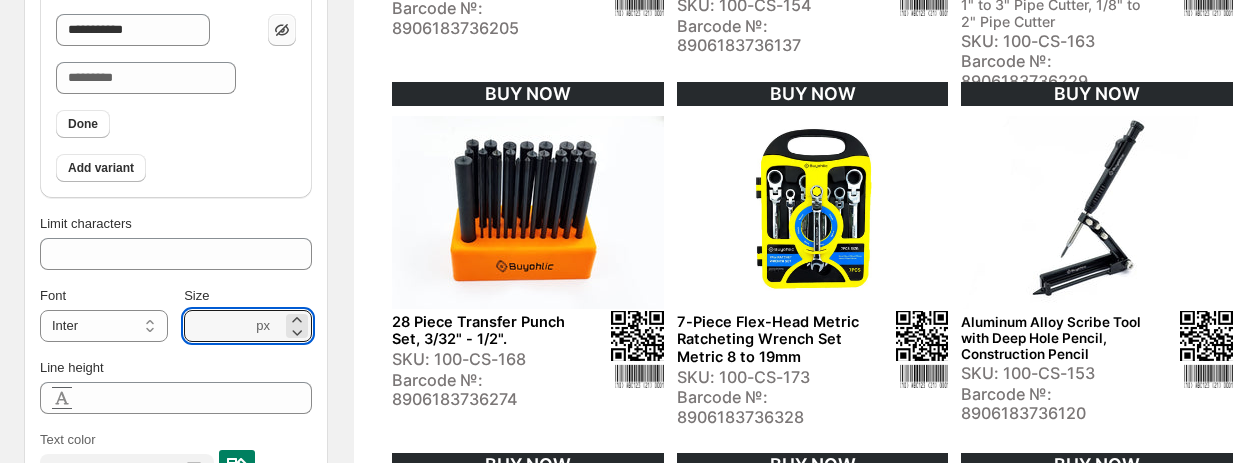 scroll, scrollTop: 862, scrollLeft: 0, axis: vertical 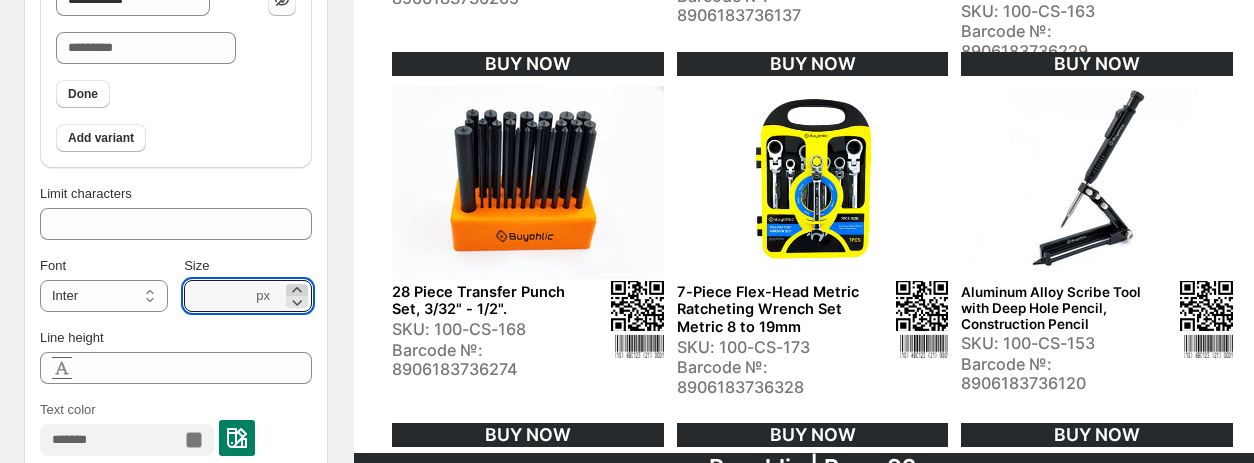 click 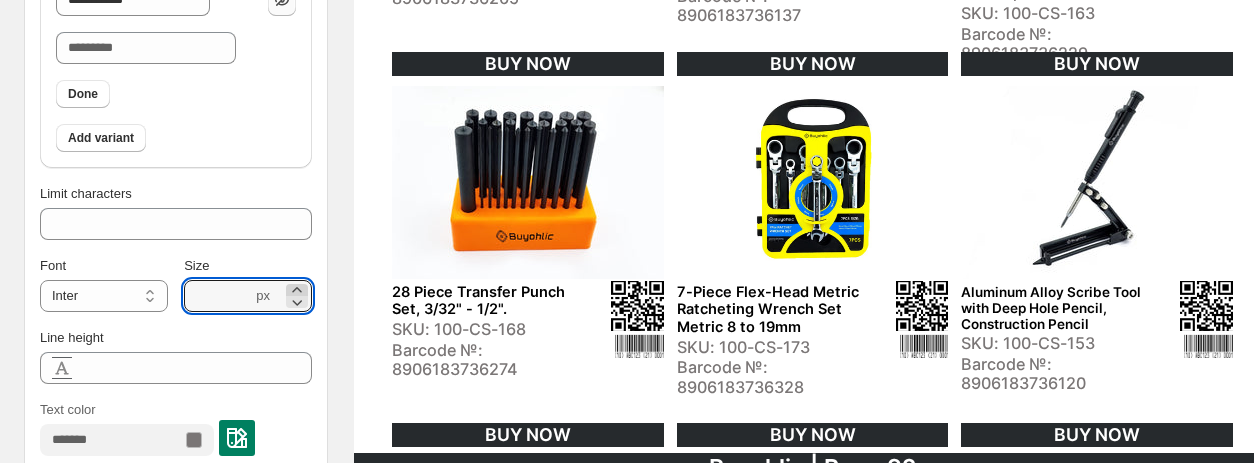 click 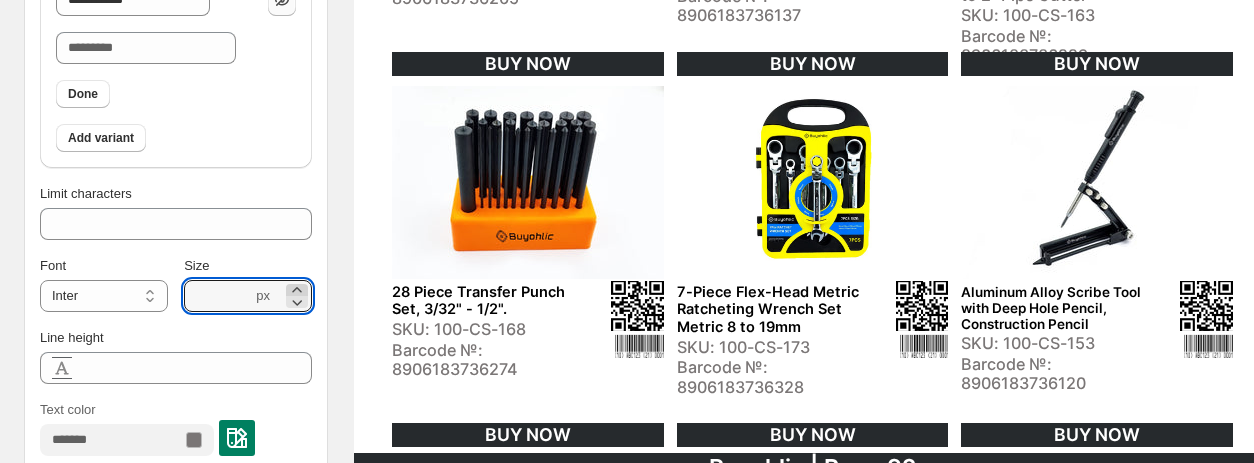 click 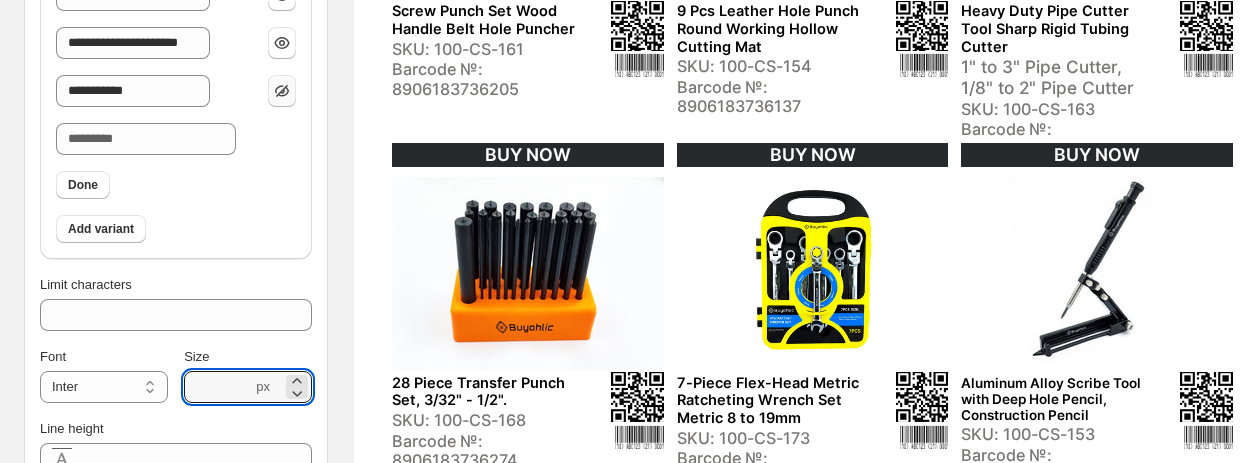 scroll, scrollTop: 662, scrollLeft: 0, axis: vertical 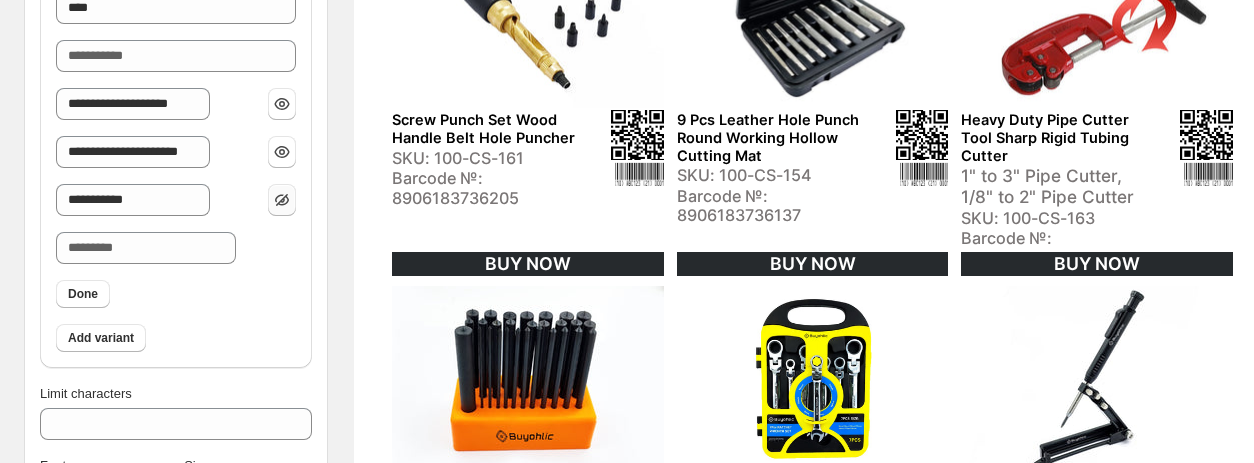 click on "Heavy Duty Pipe Cutter Tool Sharp Rigid Tubing Cutter" at bounding box center [1054, 138] 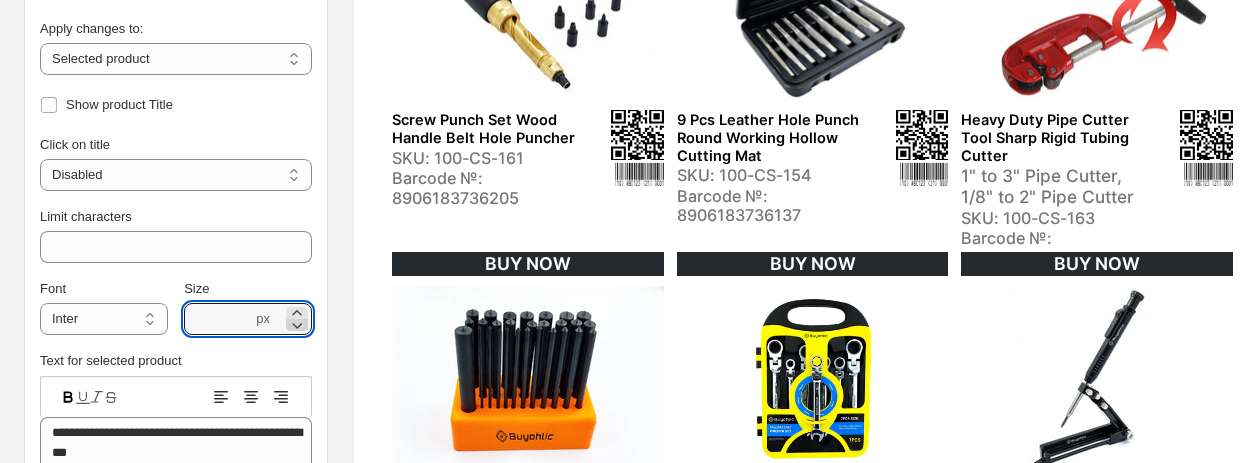 click 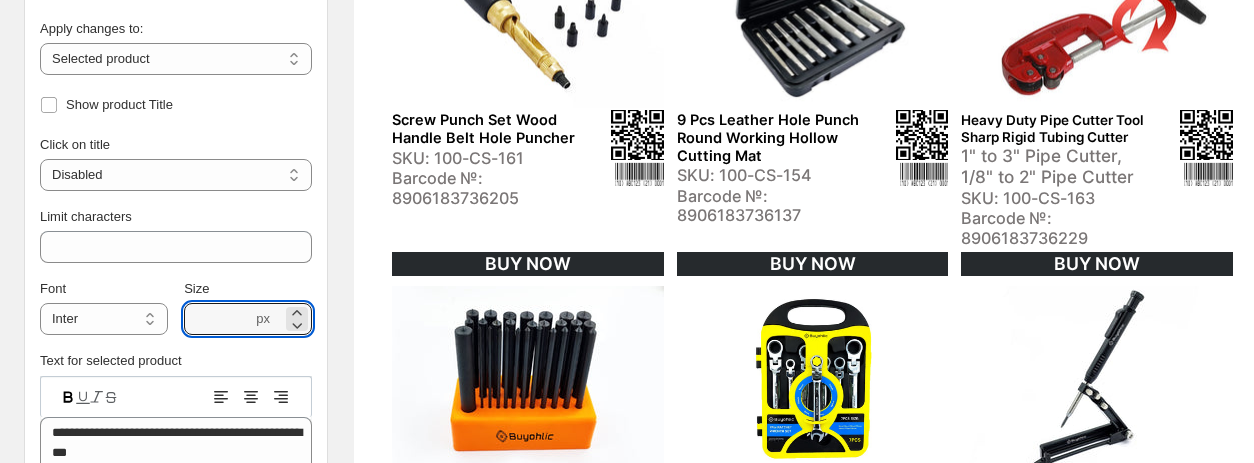 click on "1" to 3" Pipe Cutter, 1/8" to 2" Pipe Cutter" at bounding box center [1054, 166] 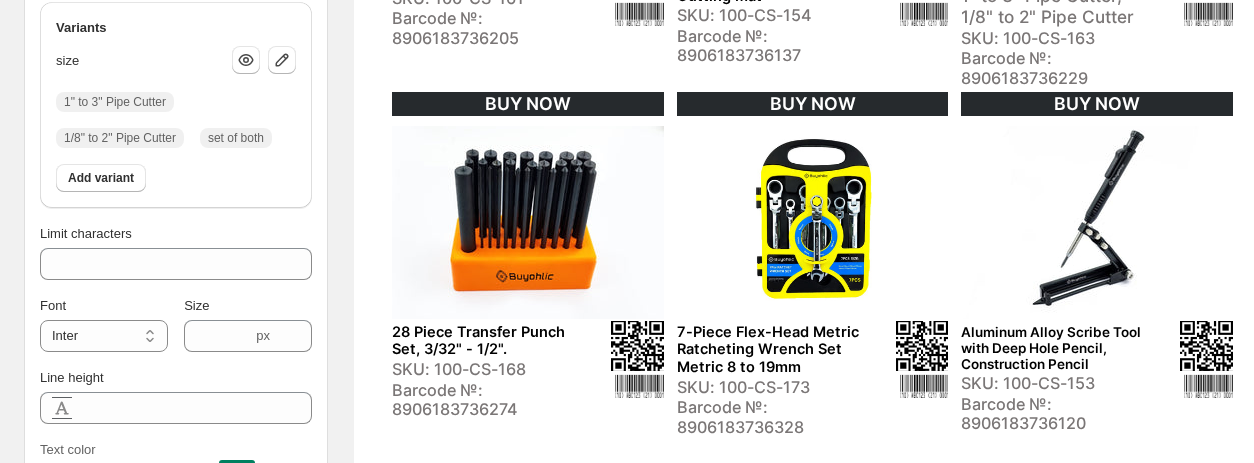 scroll, scrollTop: 862, scrollLeft: 0, axis: vertical 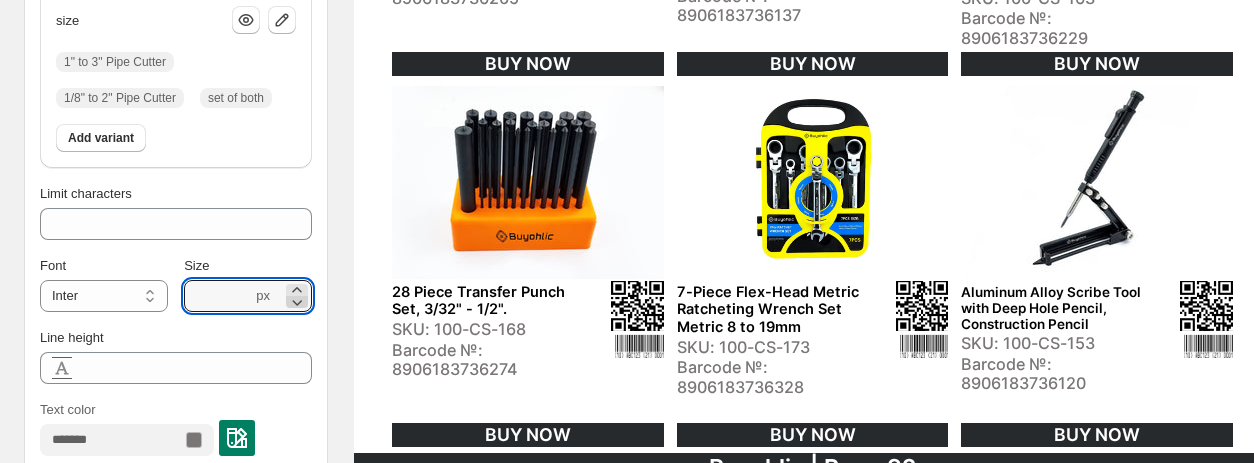 click 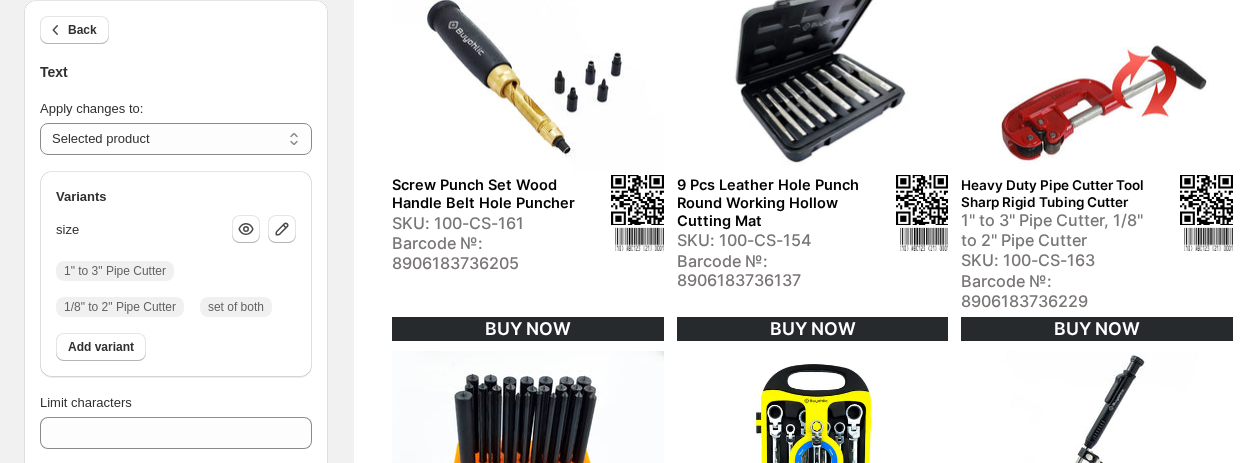 scroll, scrollTop: 562, scrollLeft: 0, axis: vertical 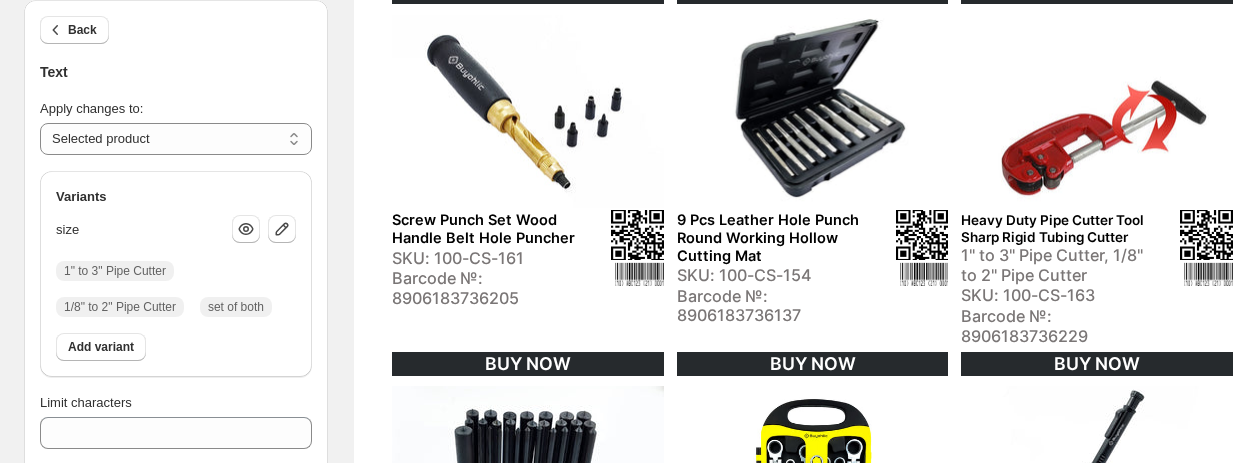 click on "Barcode №:  8906183736229" at bounding box center [1054, 326] 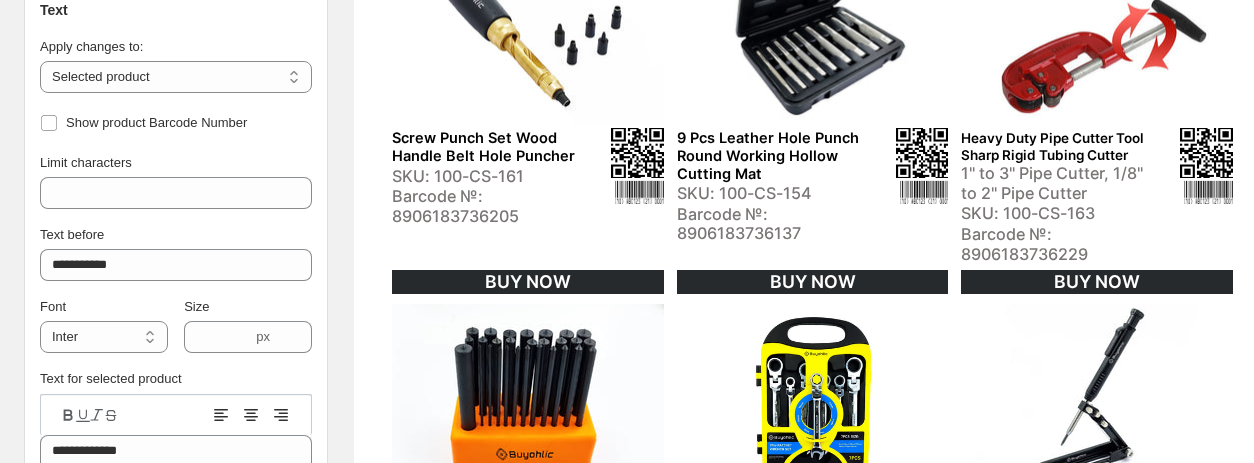 scroll, scrollTop: 662, scrollLeft: 0, axis: vertical 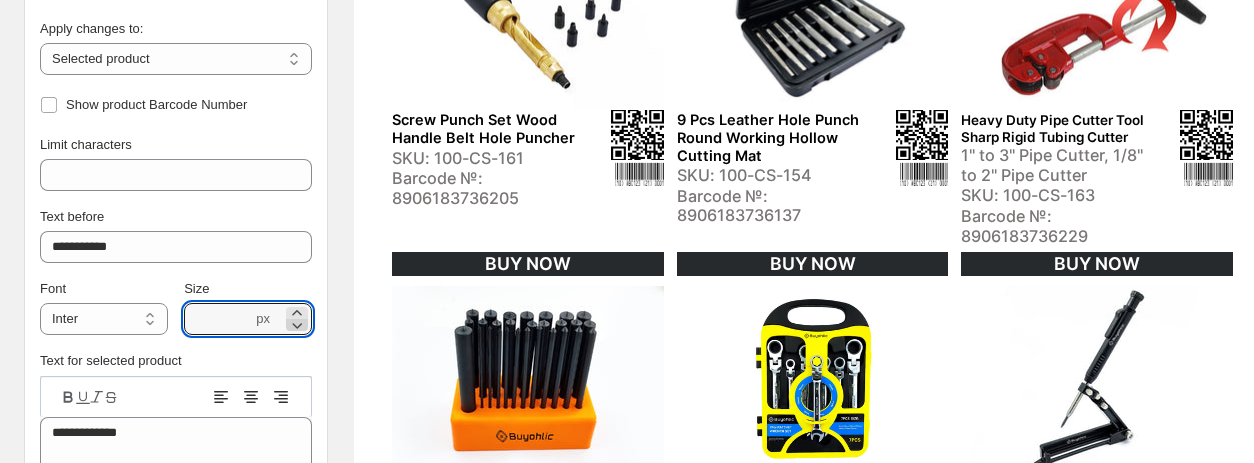 click 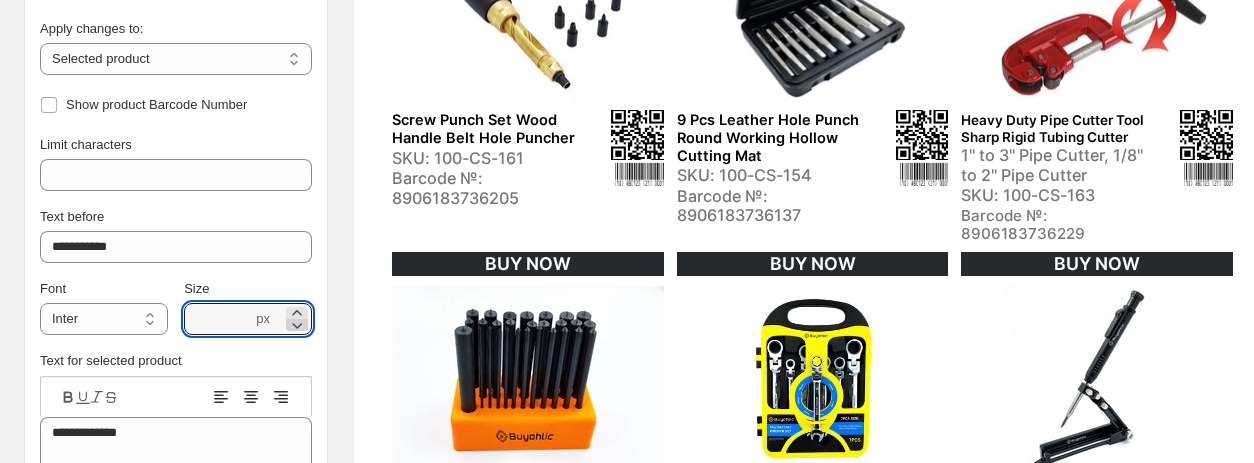 click 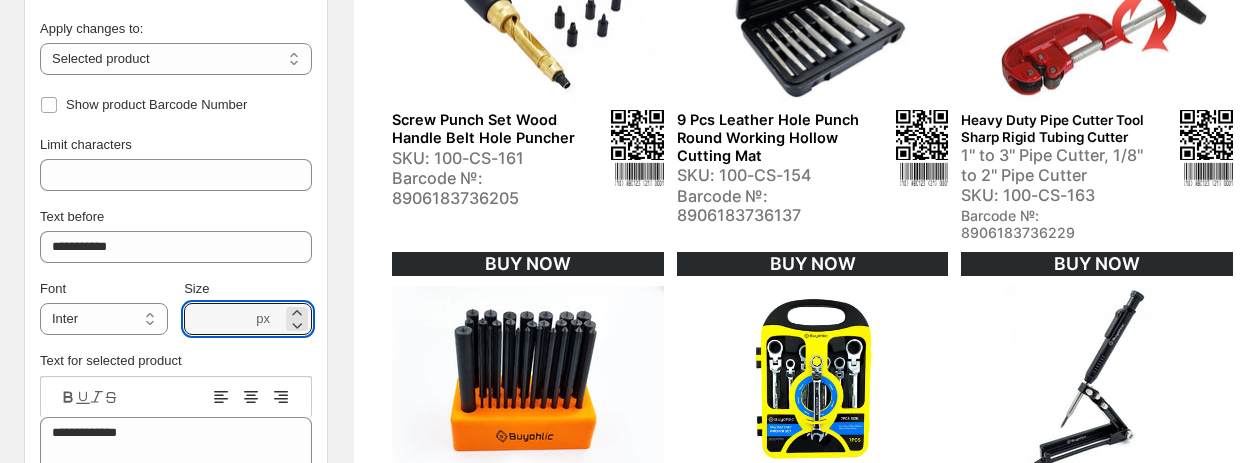 click on "9 Pcs Leather Hole Punch Round Working Hollow Cutting Mat" at bounding box center (770, 138) 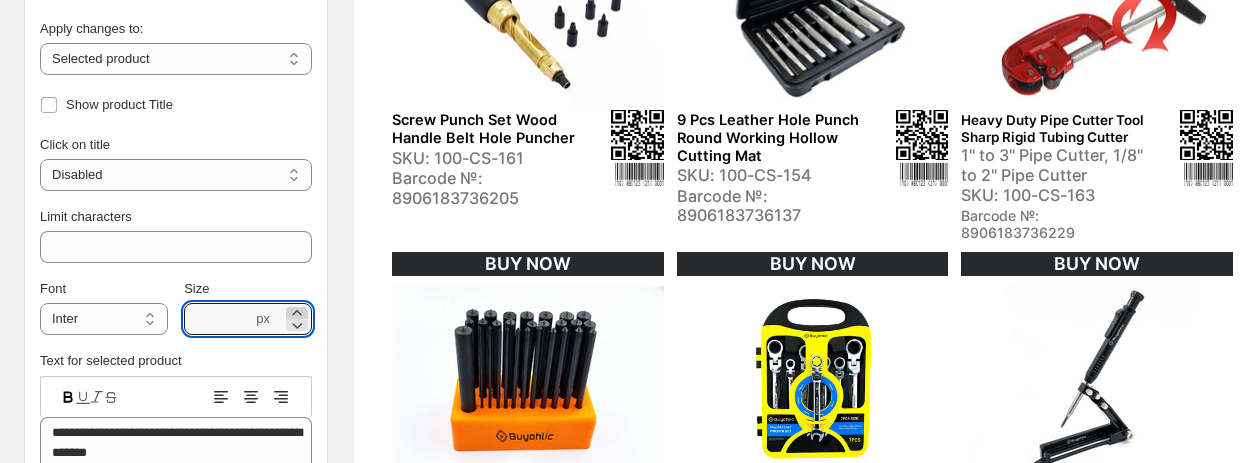 click 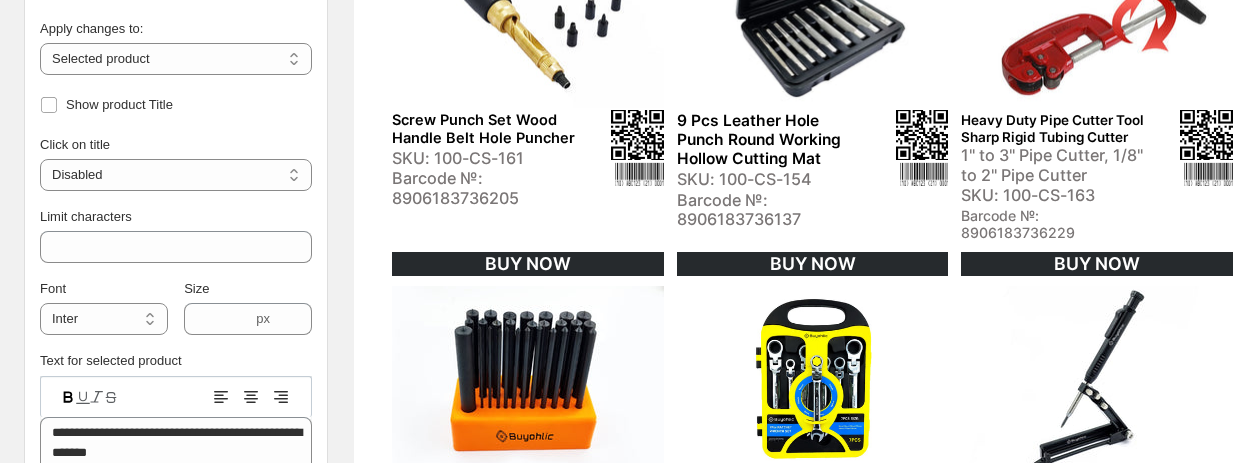 click on "Screw Punch Set Wood Handle Belt Hole Puncher" at bounding box center [485, 129] 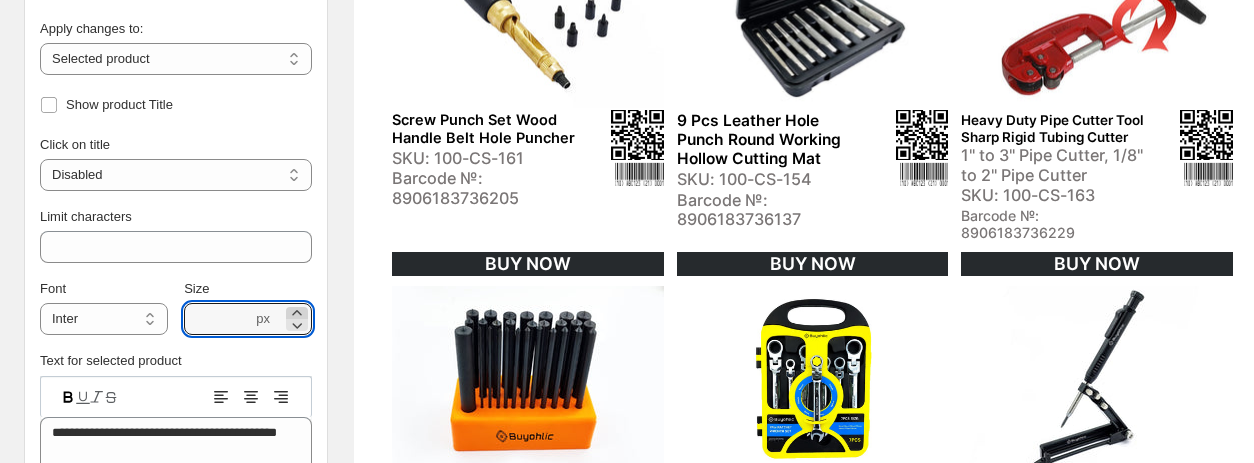 click 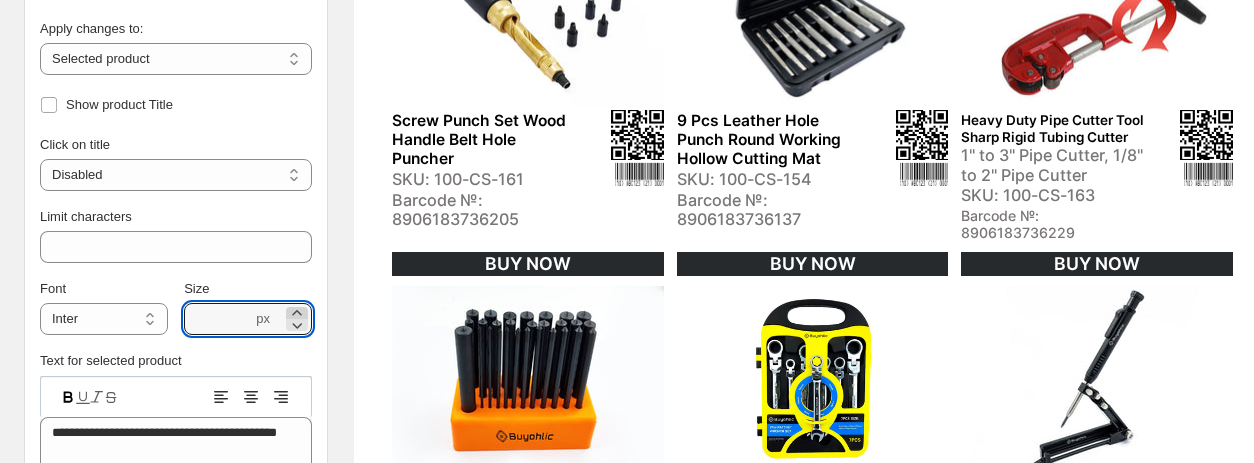 click 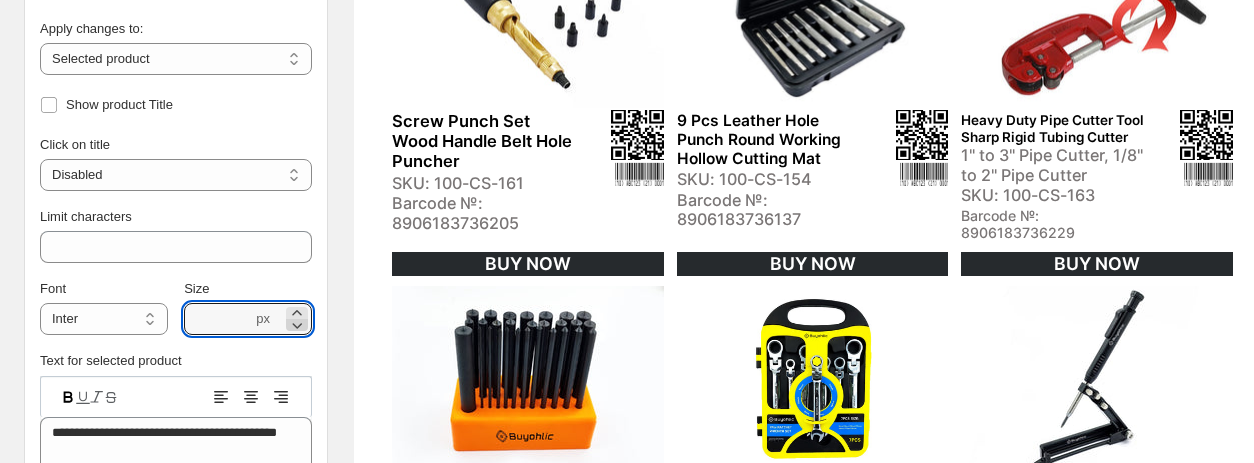click 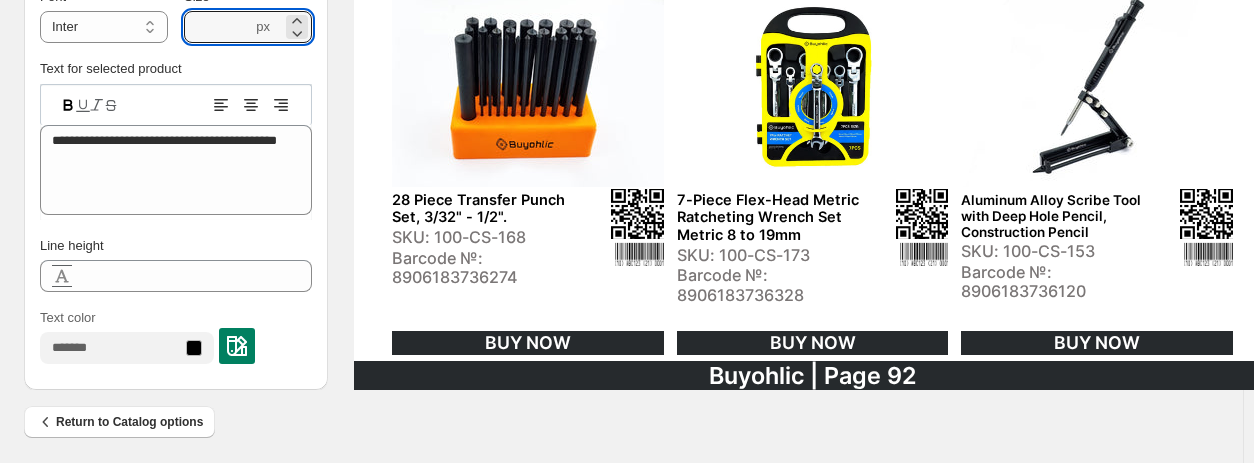 scroll, scrollTop: 962, scrollLeft: 0, axis: vertical 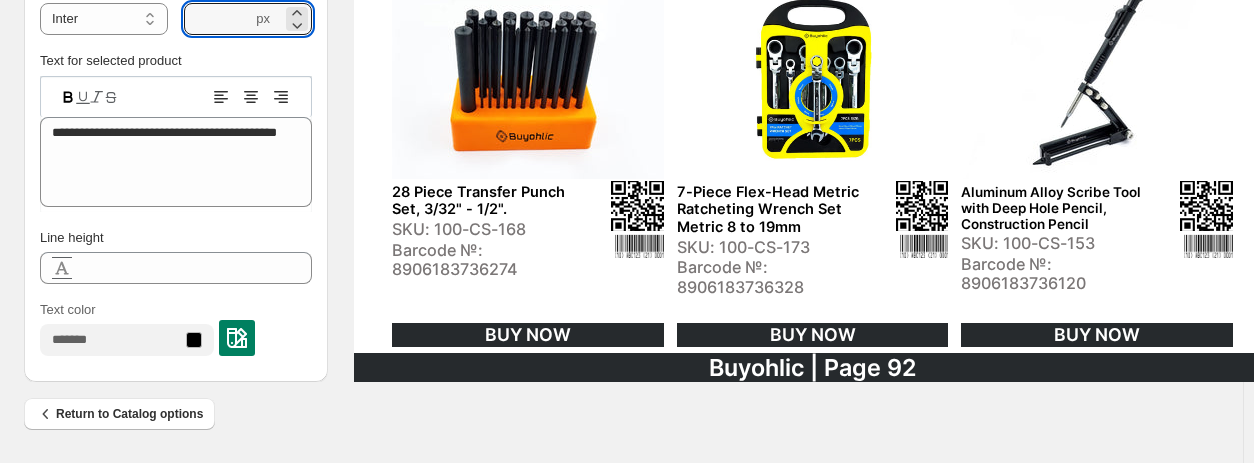 click on "28 Piece Transfer Punch Set, 3/32" - 1/2"." at bounding box center [485, 201] 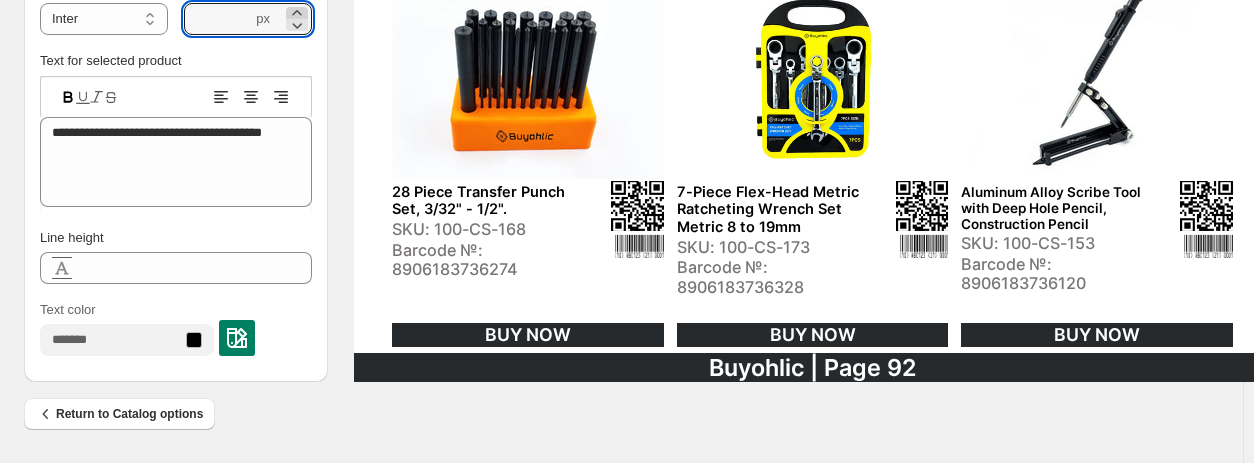 click 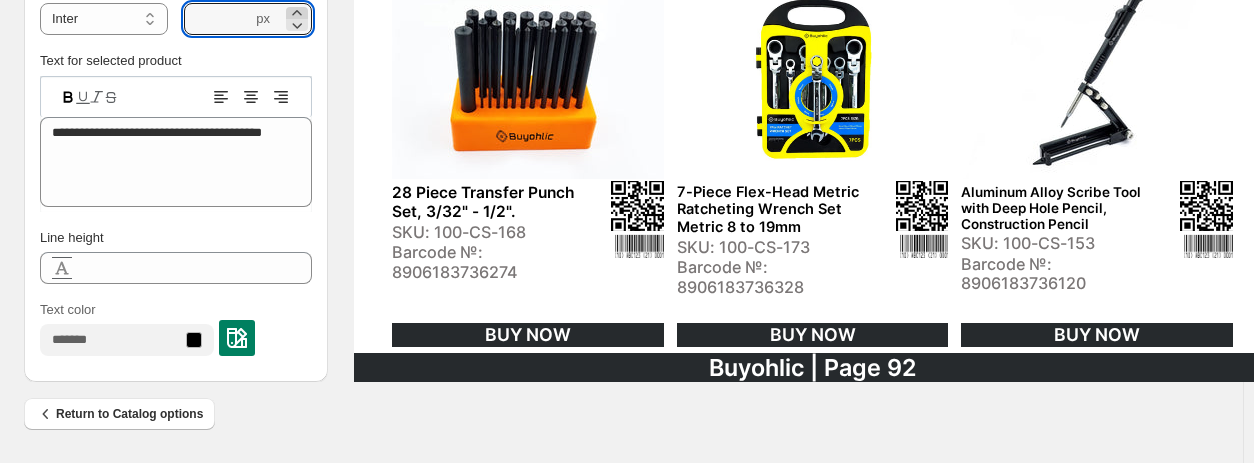 click 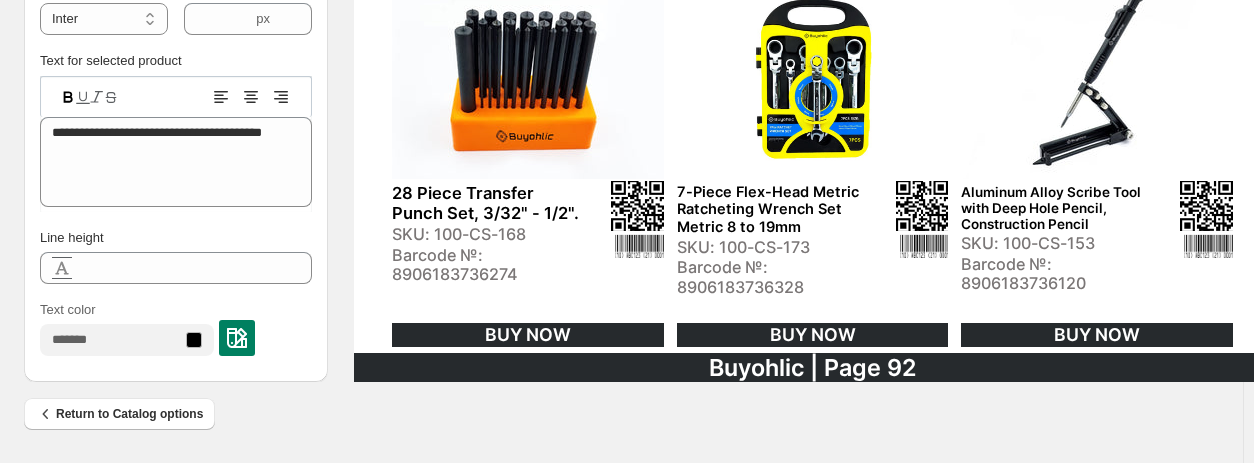 click on "7-Piece Flex-Head Metric Ratcheting Wrench Set Metric 8 to 19mm" at bounding box center [770, 210] 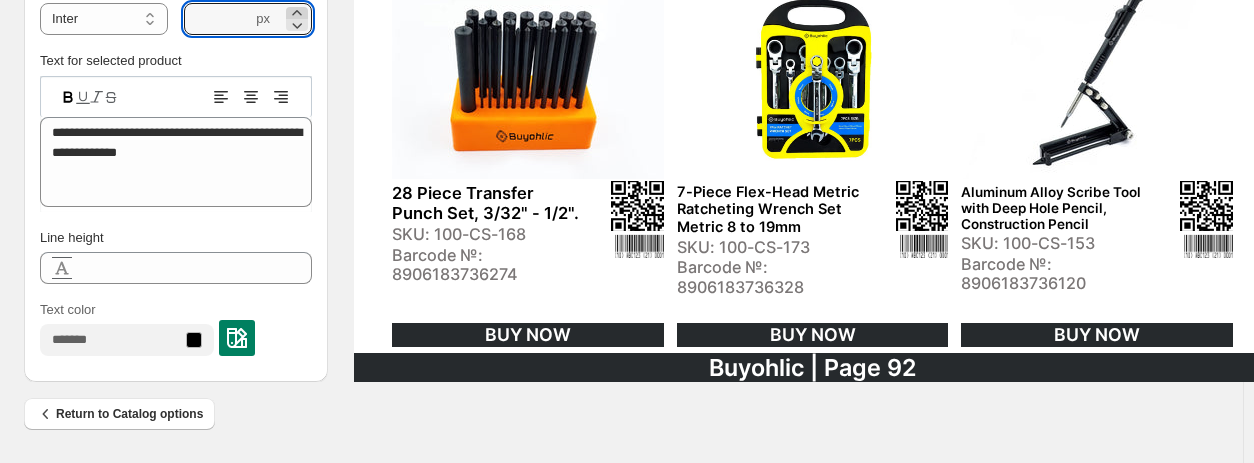 click 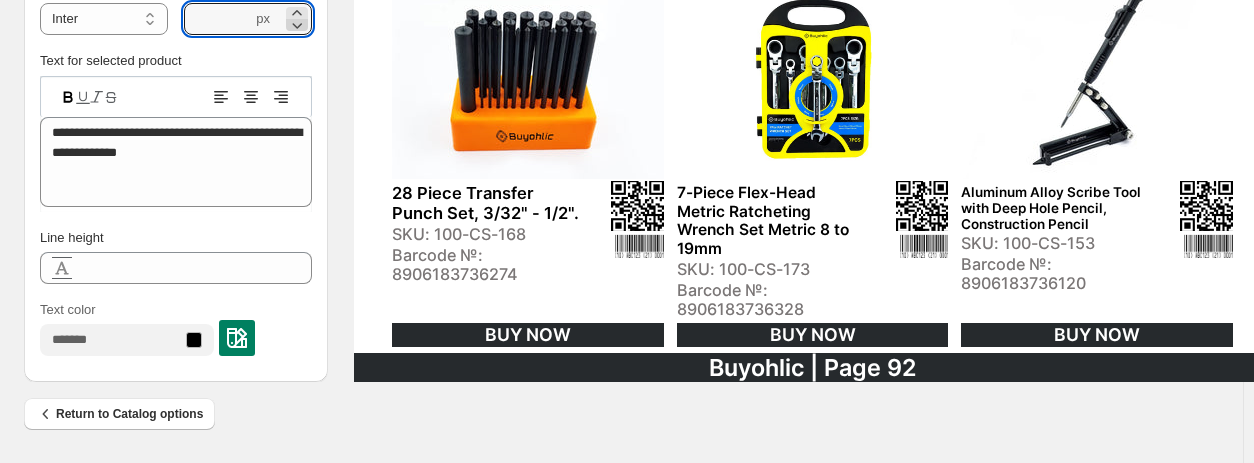 click 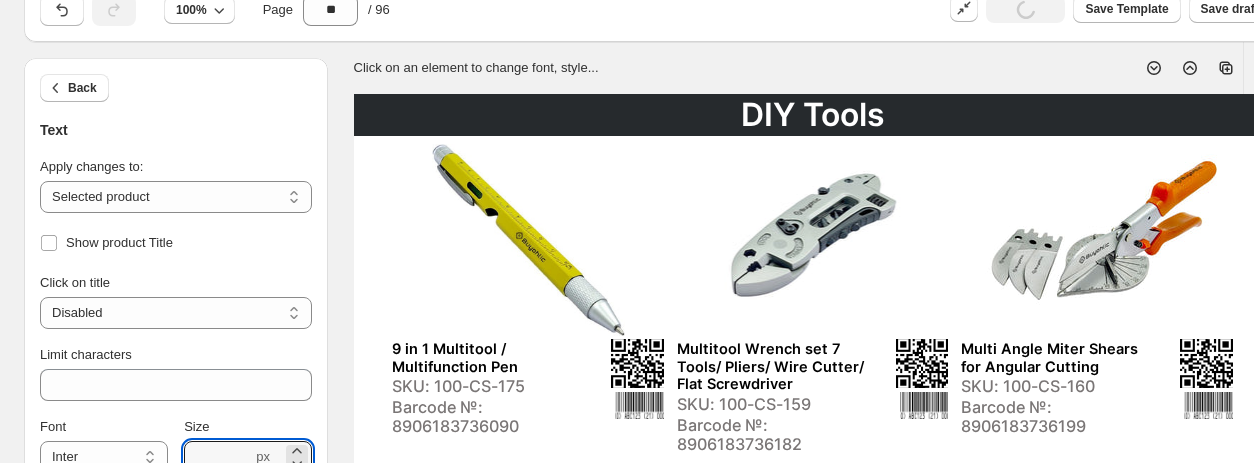 scroll, scrollTop: 262, scrollLeft: 0, axis: vertical 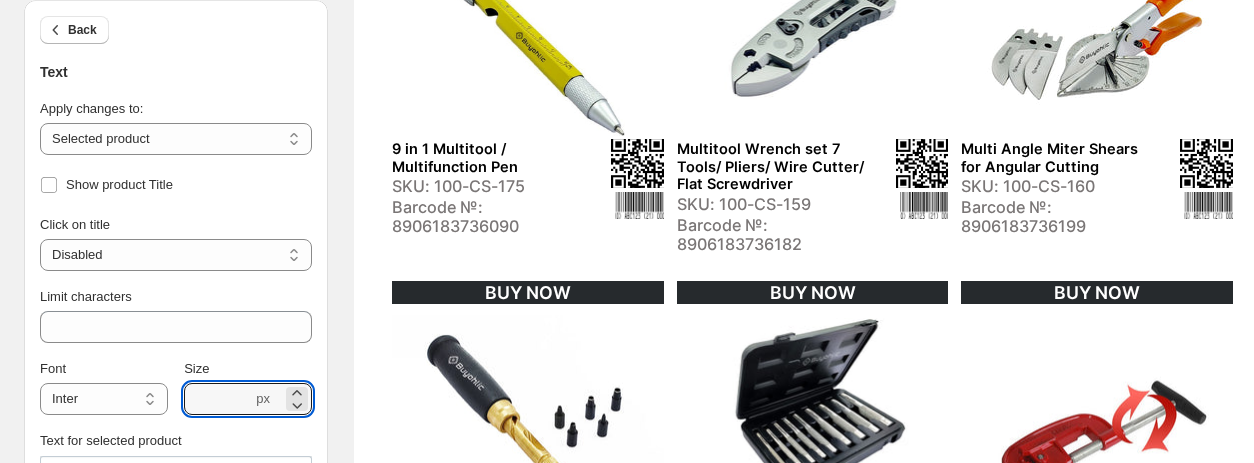 click on "9 in 1 Multitool / Multifunction Pen" at bounding box center [485, 158] 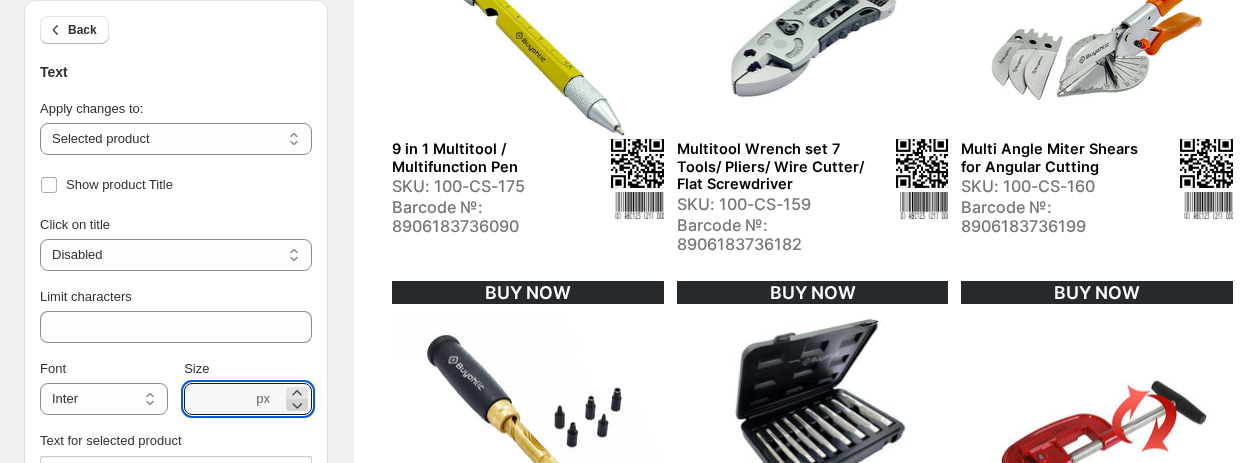 click 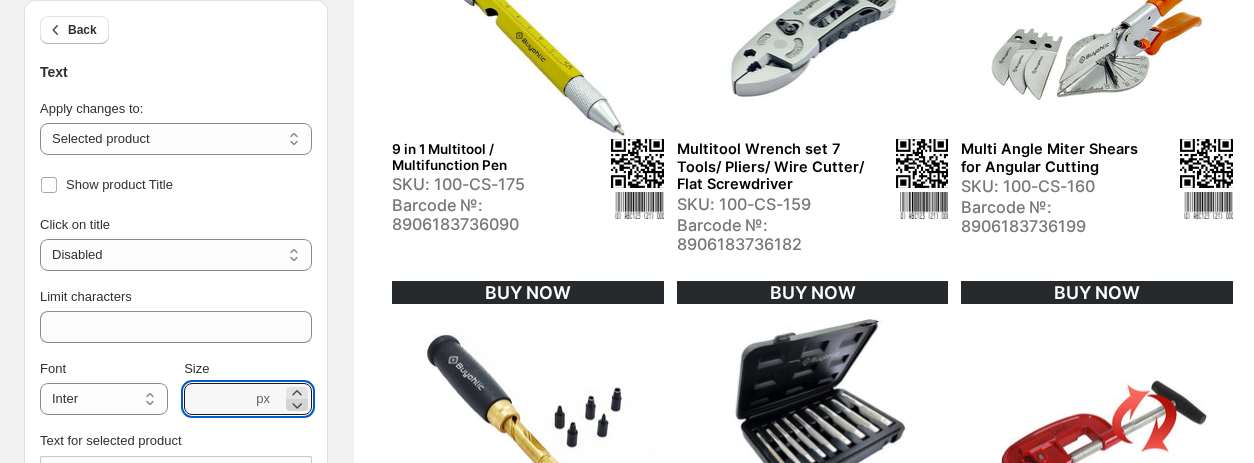 click 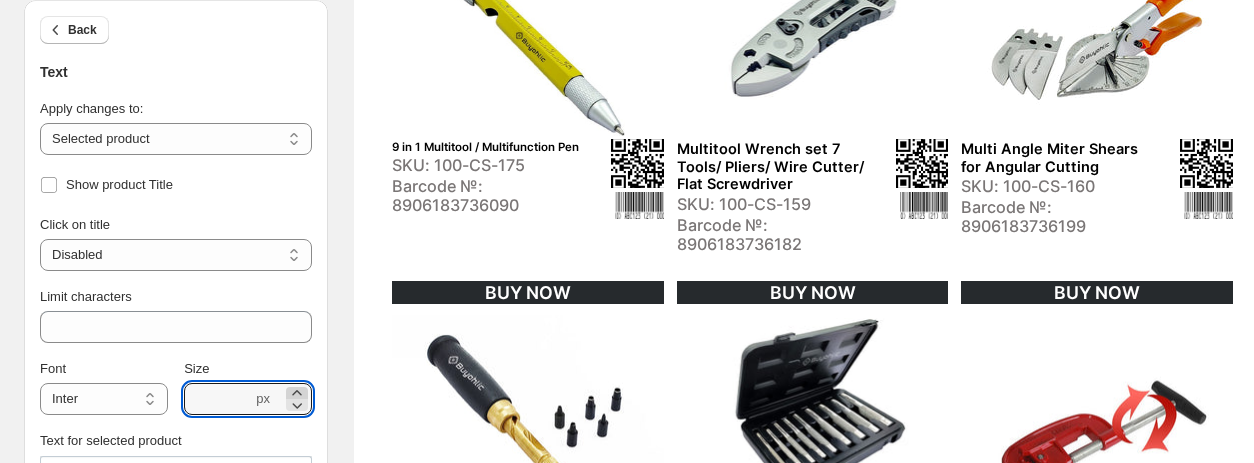click 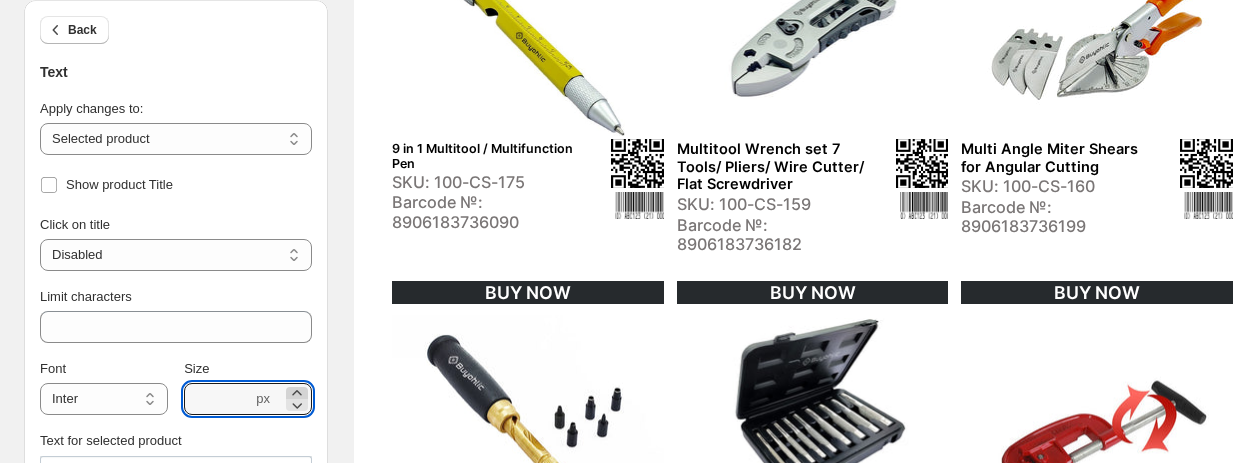 click 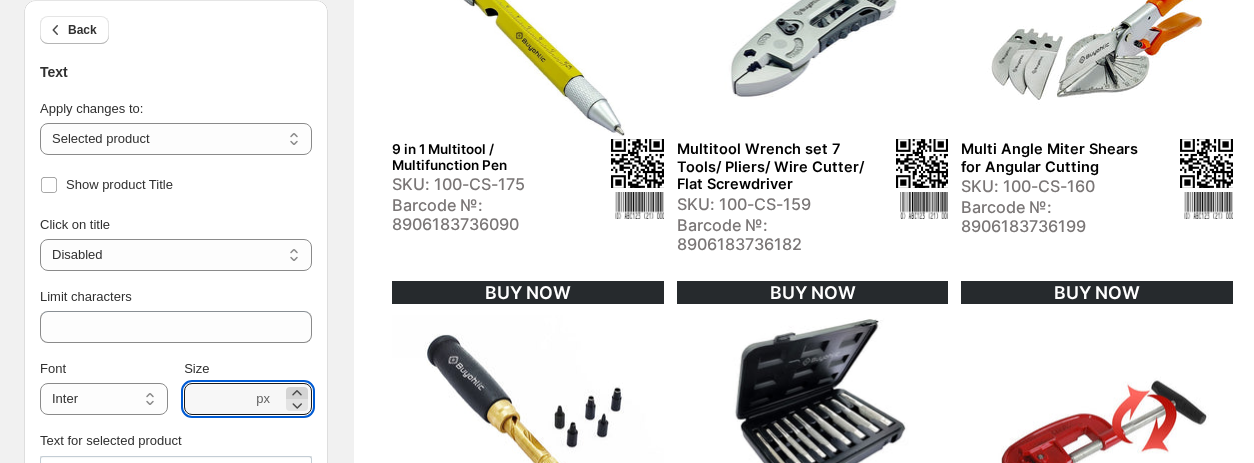 click 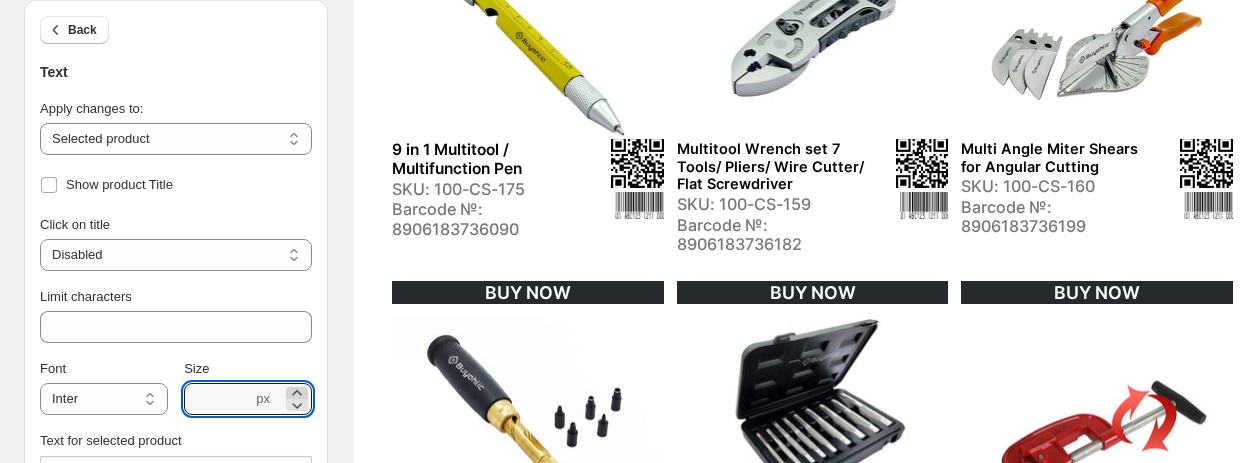 click 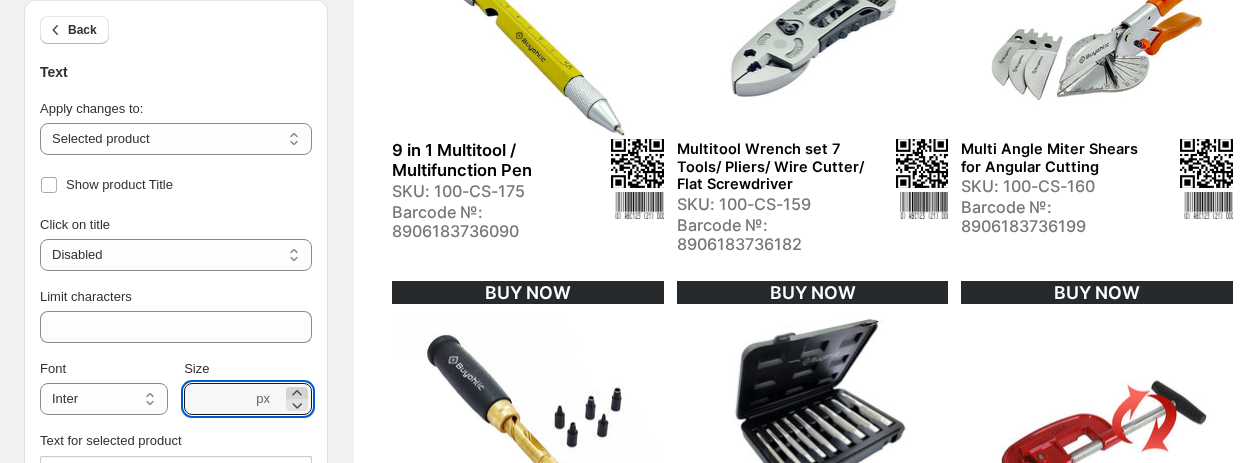 click 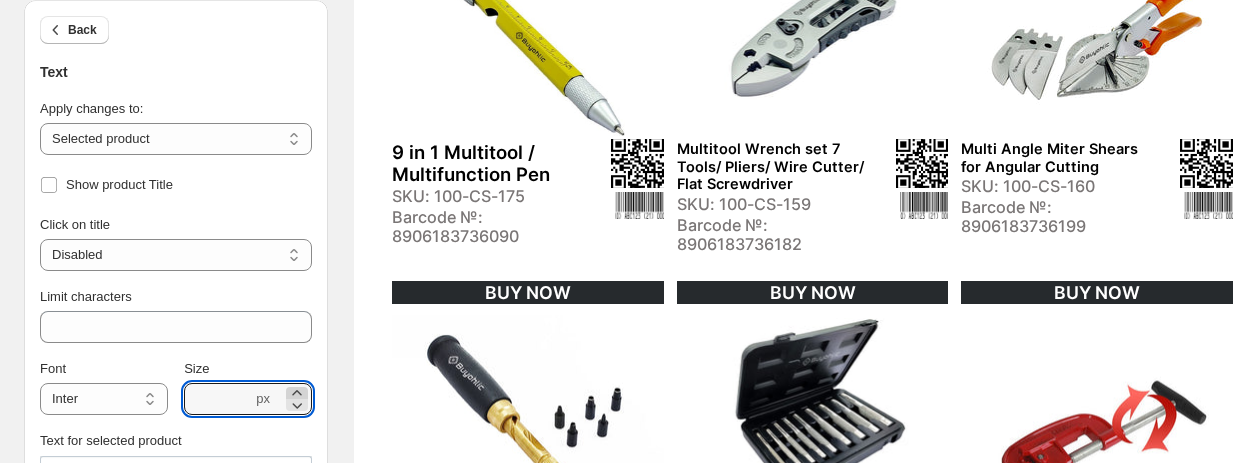click 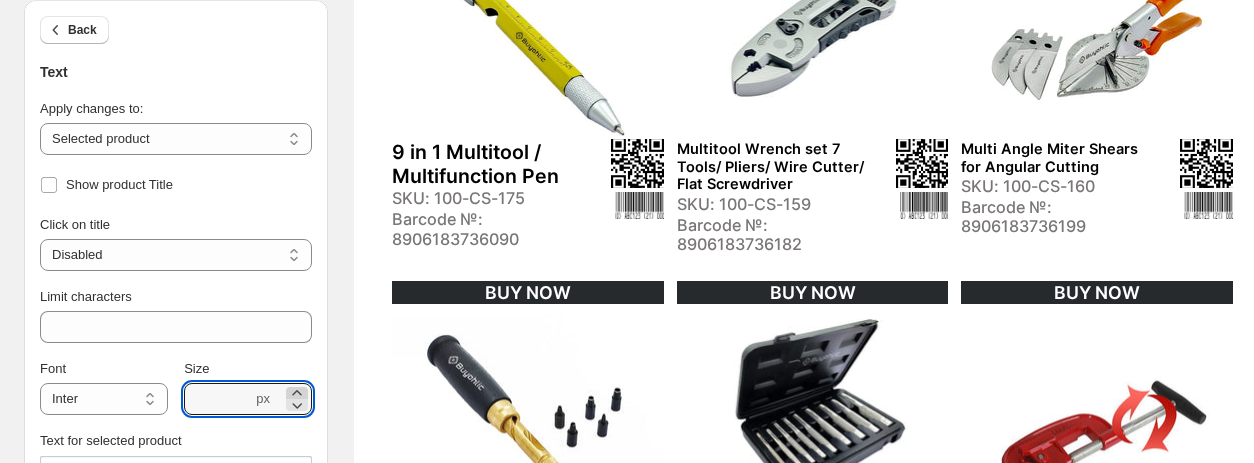 click 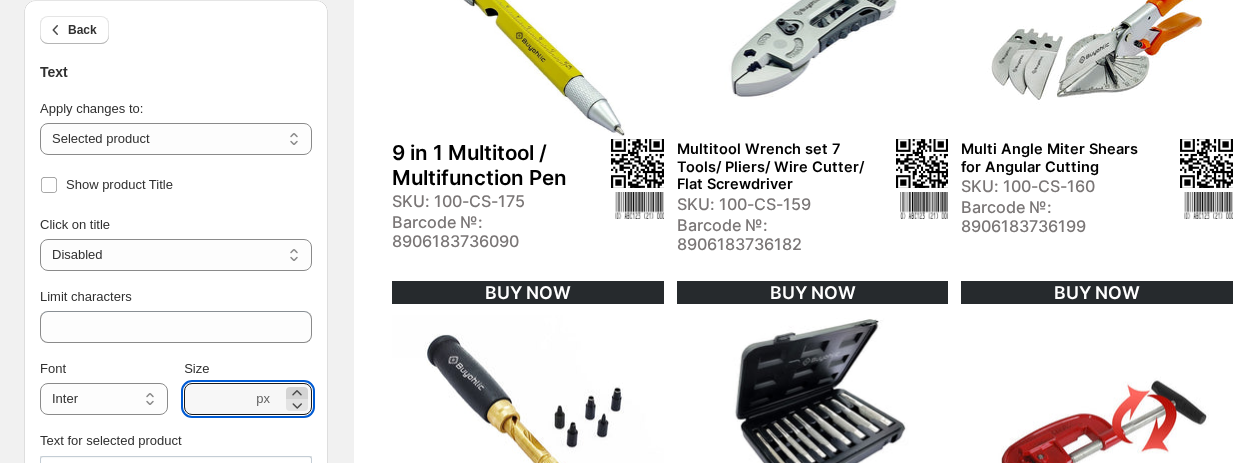 click 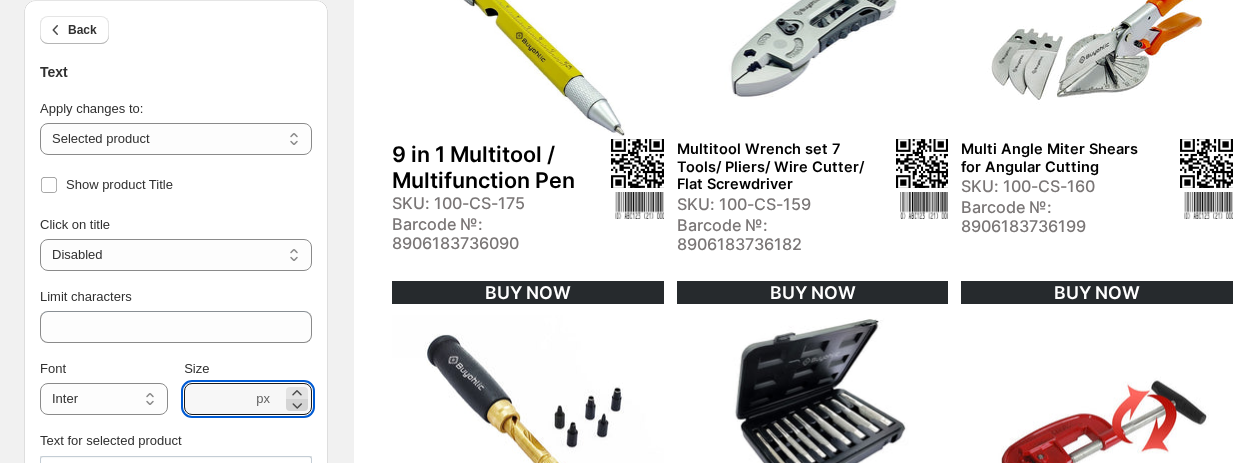 click 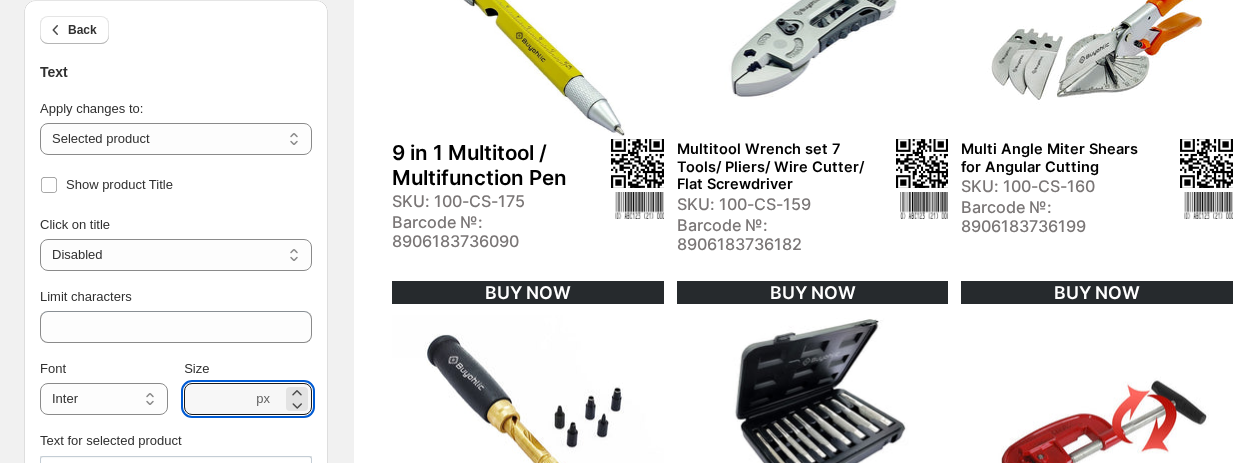 click on "Multi Angle Miter Shears for Angular Cutting" at bounding box center [1054, 158] 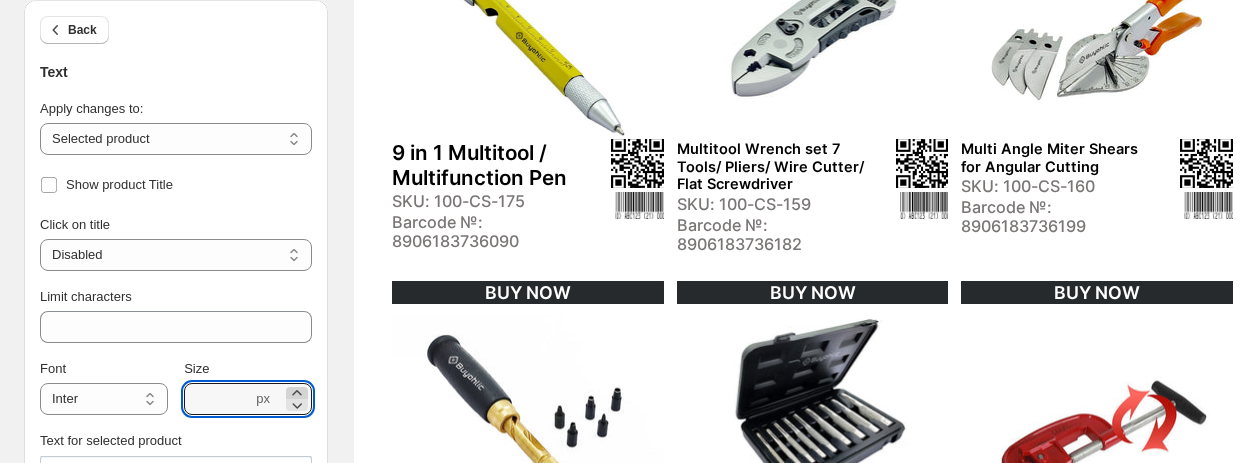 click 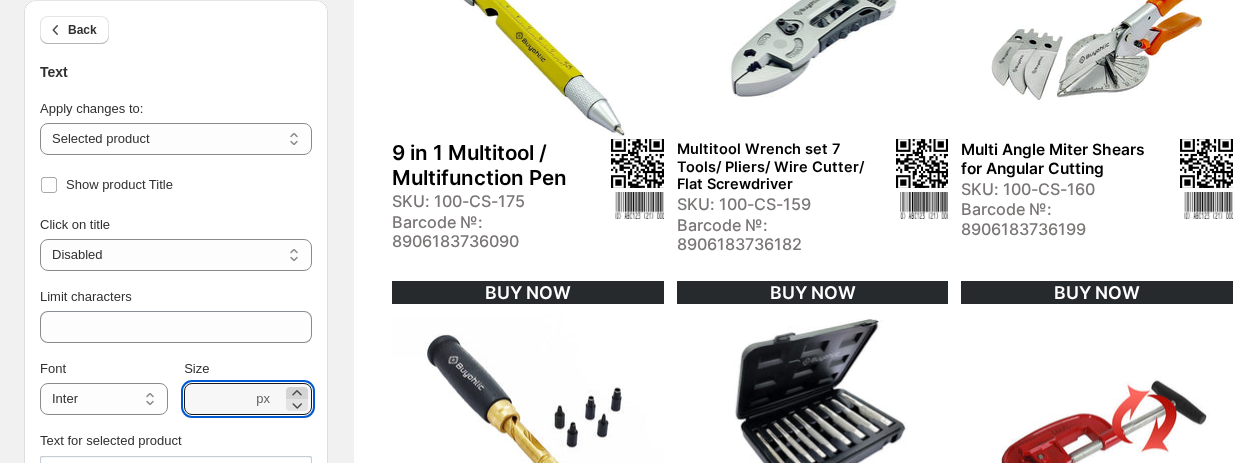 click 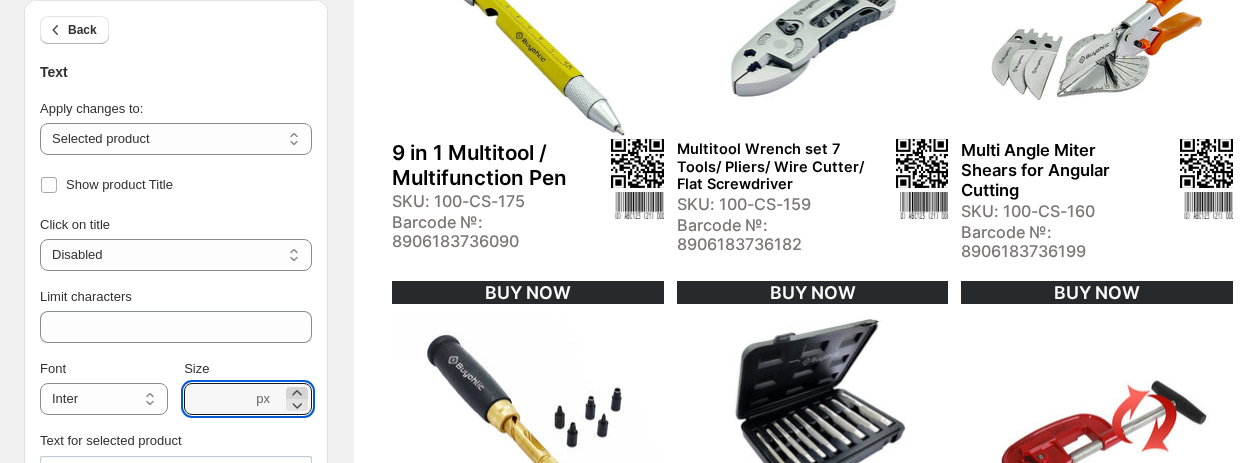 click 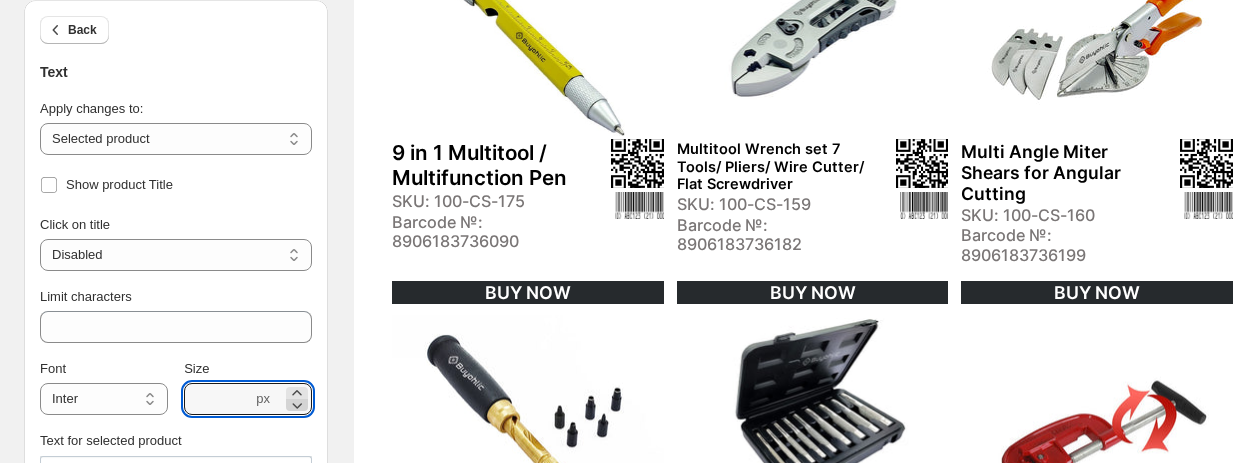 click 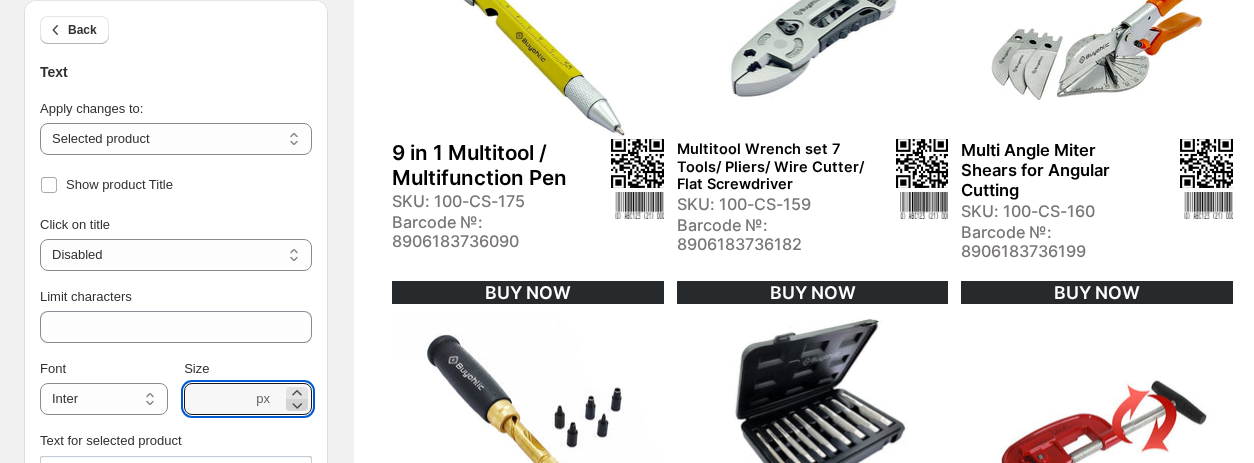 click 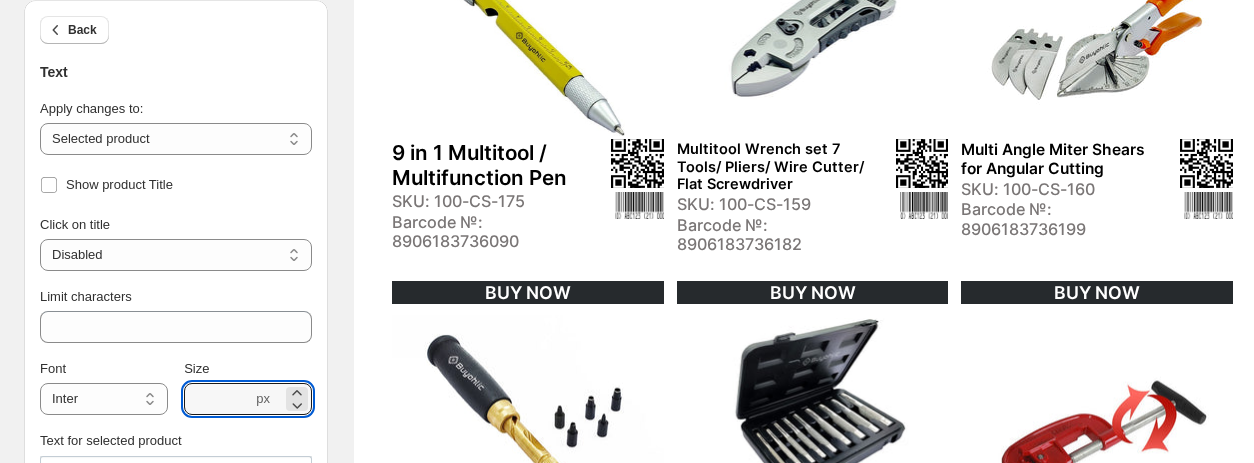 click on "Multitool Wrench set 7 Tools/ Pliers/ Wire Cutter/ Flat Screwdriver" at bounding box center [770, 167] 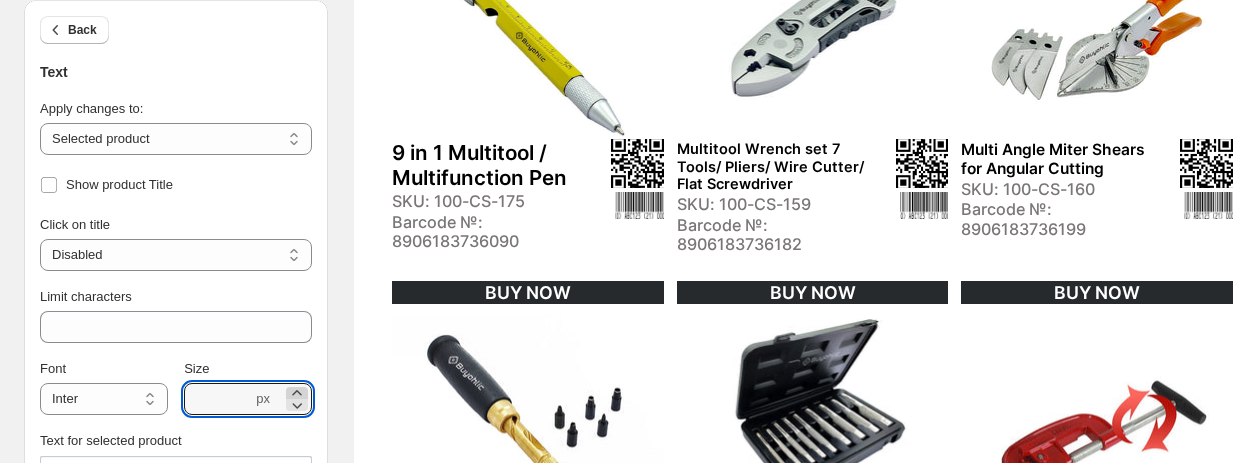 click 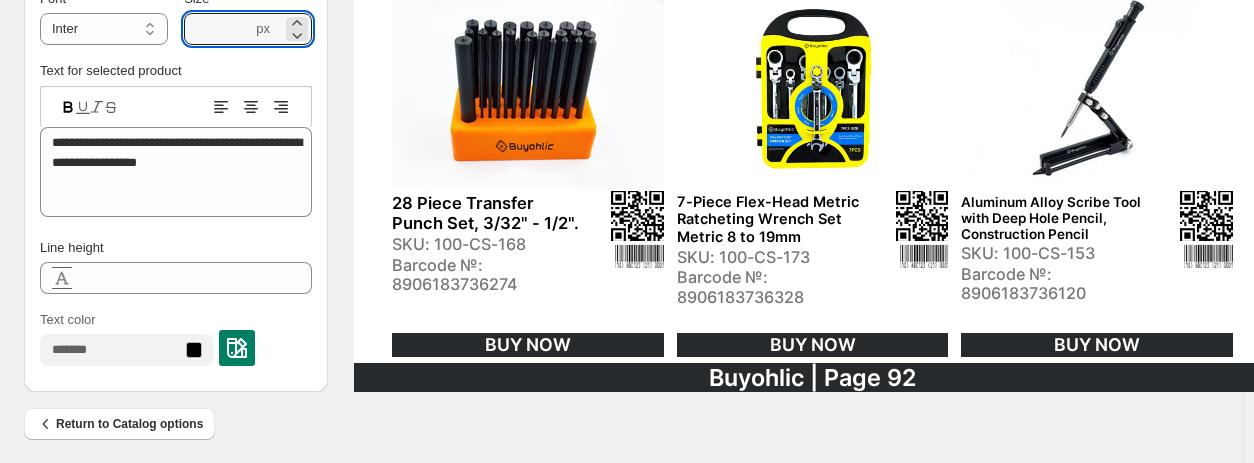 scroll, scrollTop: 962, scrollLeft: 0, axis: vertical 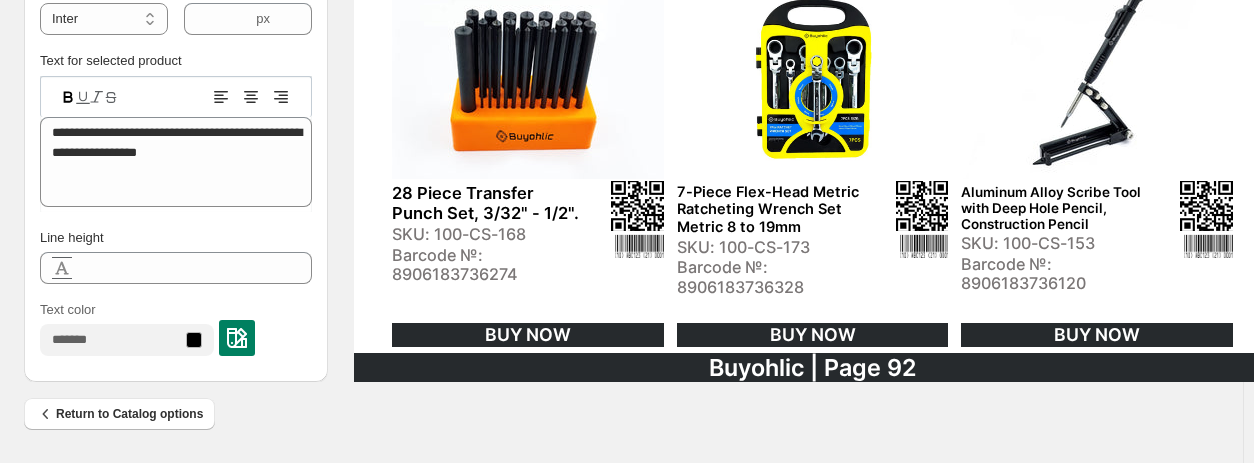 drag, startPoint x: 680, startPoint y: 461, endPoint x: 804, endPoint y: 459, distance: 124.01613 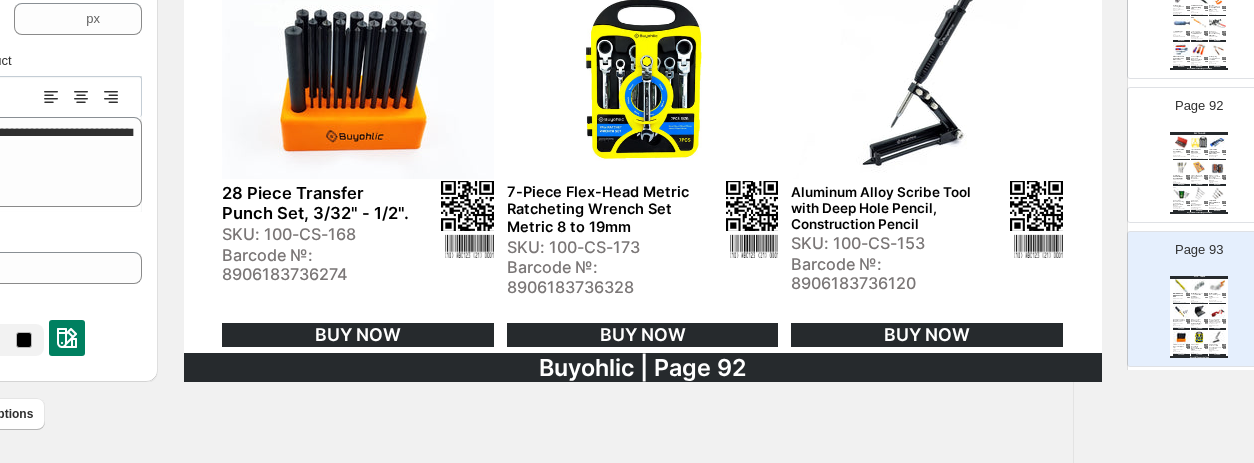 scroll, scrollTop: 962, scrollLeft: 187, axis: both 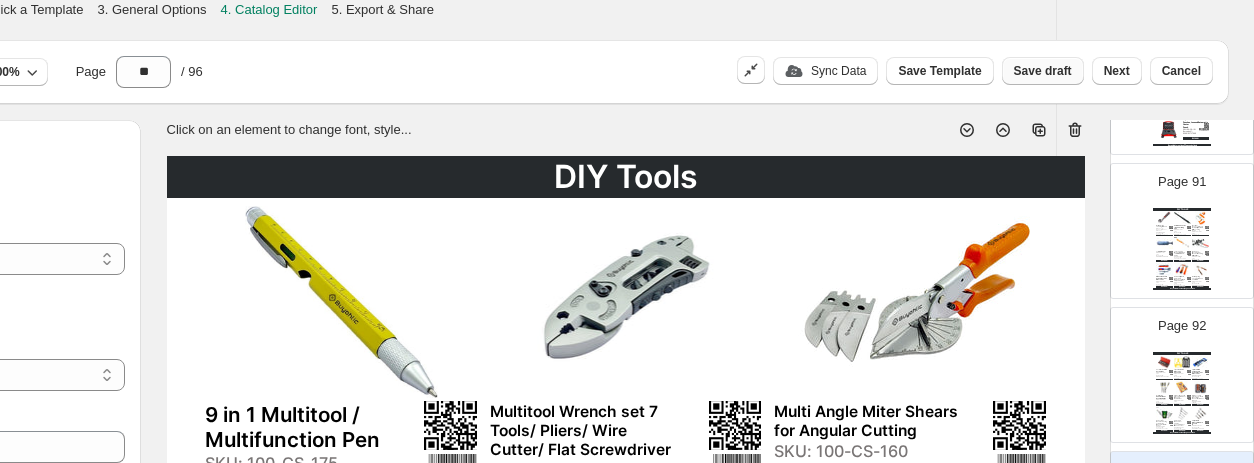 click on "Save draft" at bounding box center (1043, 71) 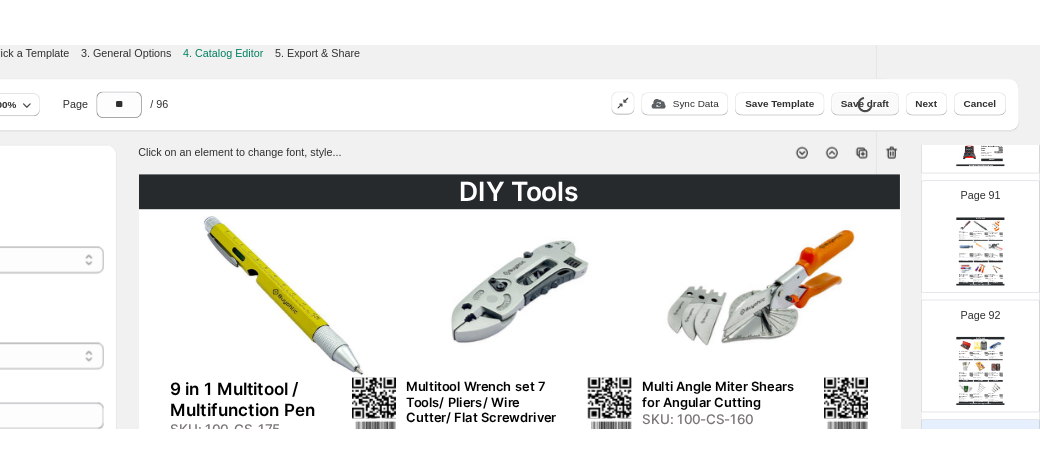 scroll, scrollTop: 0, scrollLeft: 0, axis: both 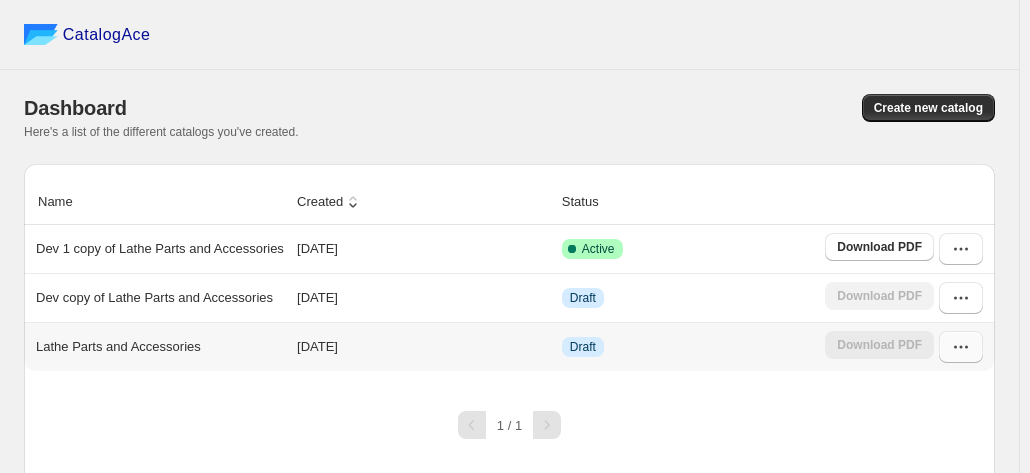 click 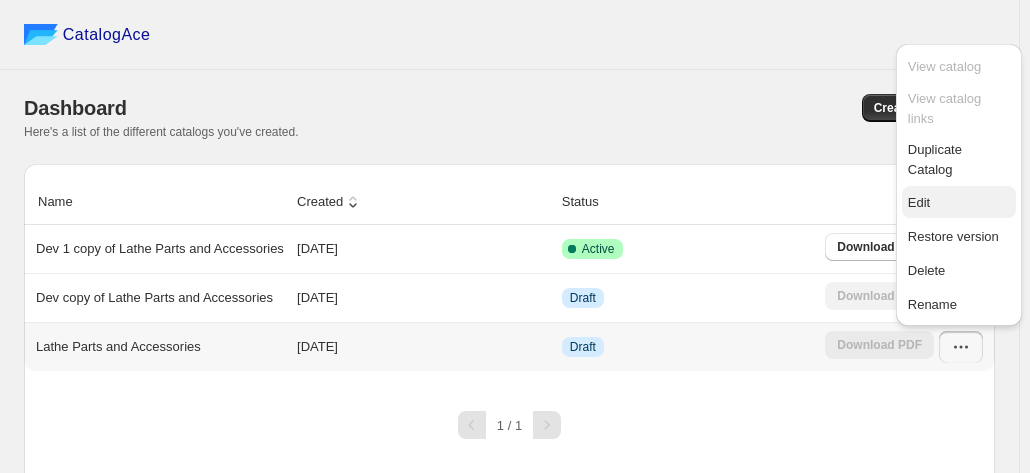 click on "Edit" at bounding box center (959, 203) 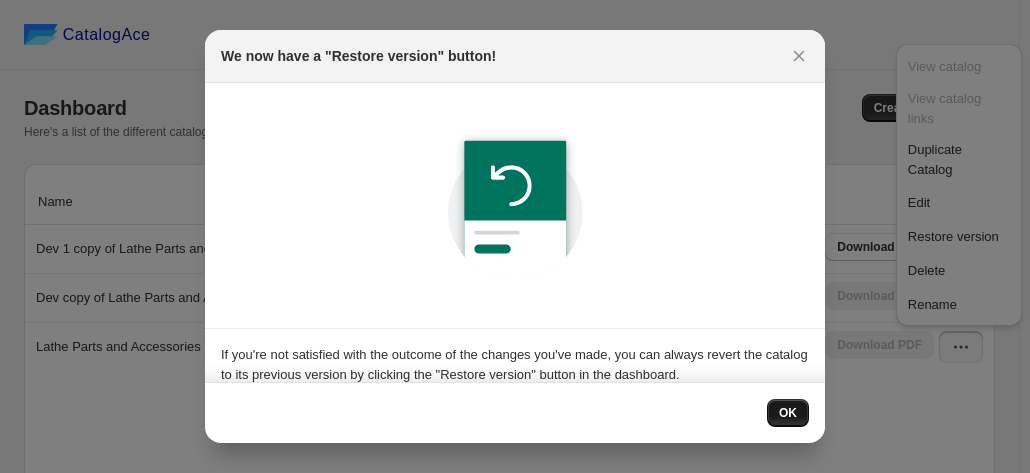 click on "OK" at bounding box center (788, 413) 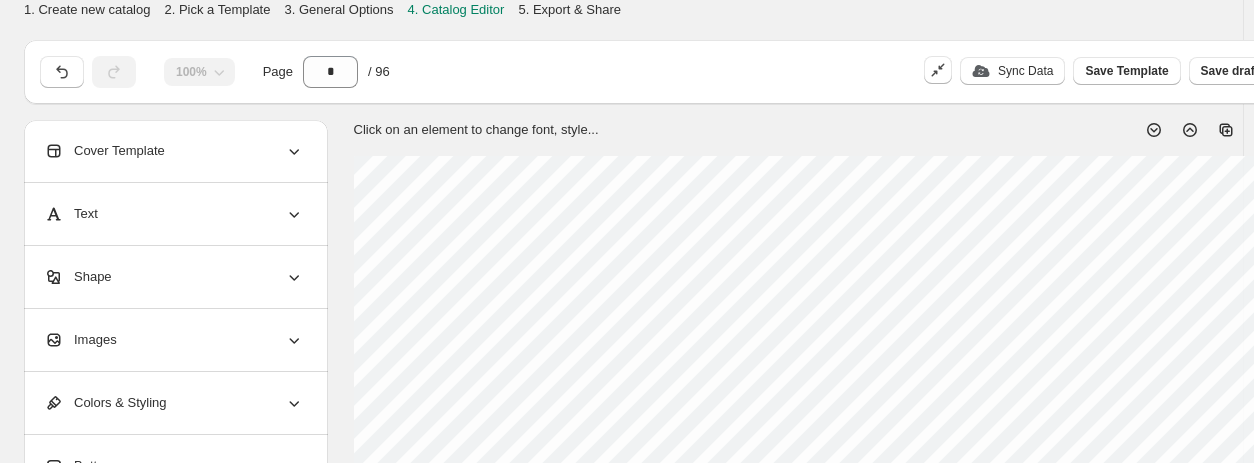 scroll, scrollTop: 962, scrollLeft: 187, axis: both 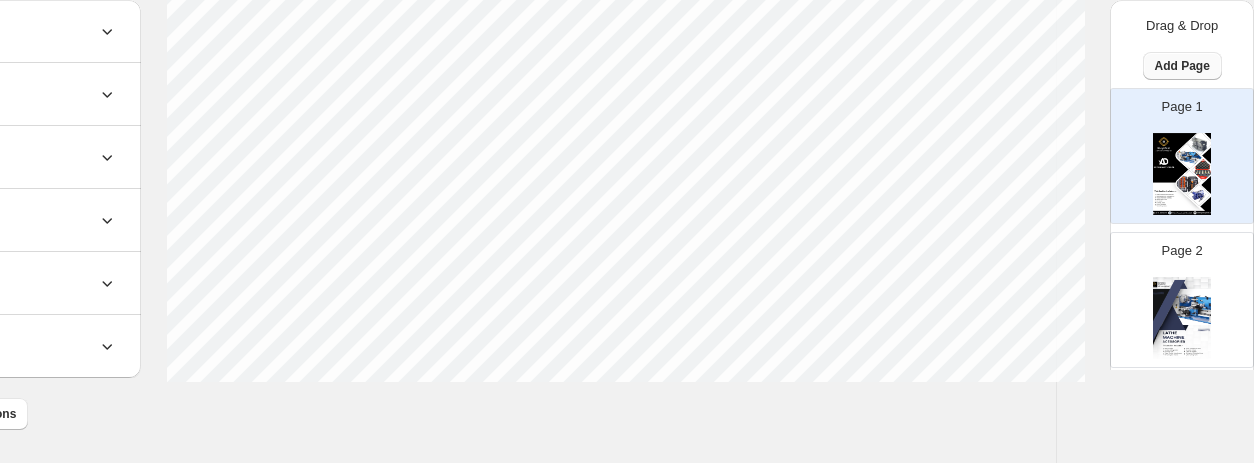 click on "Add Page" at bounding box center [1182, 66] 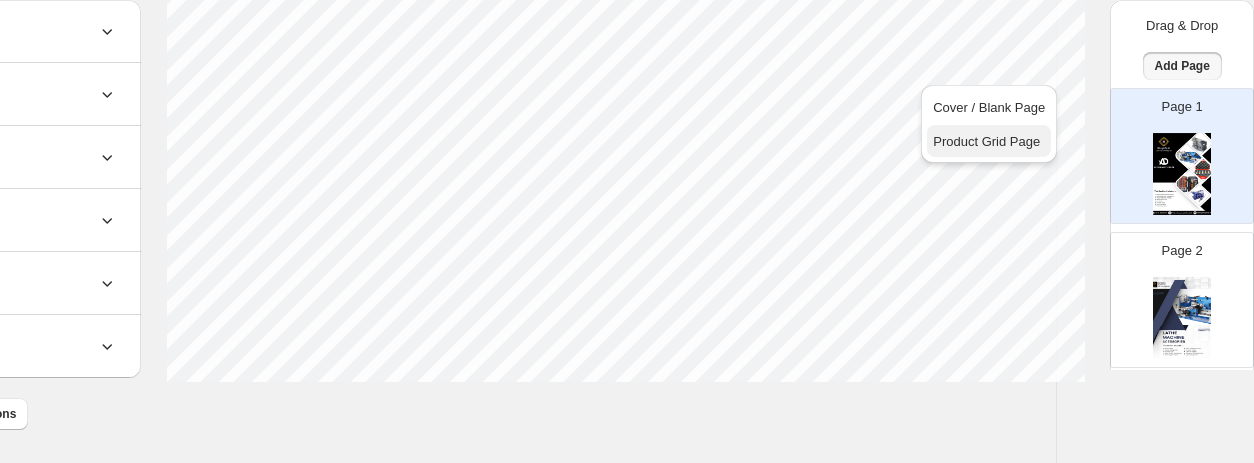 click on "Product Grid Page" at bounding box center (989, 142) 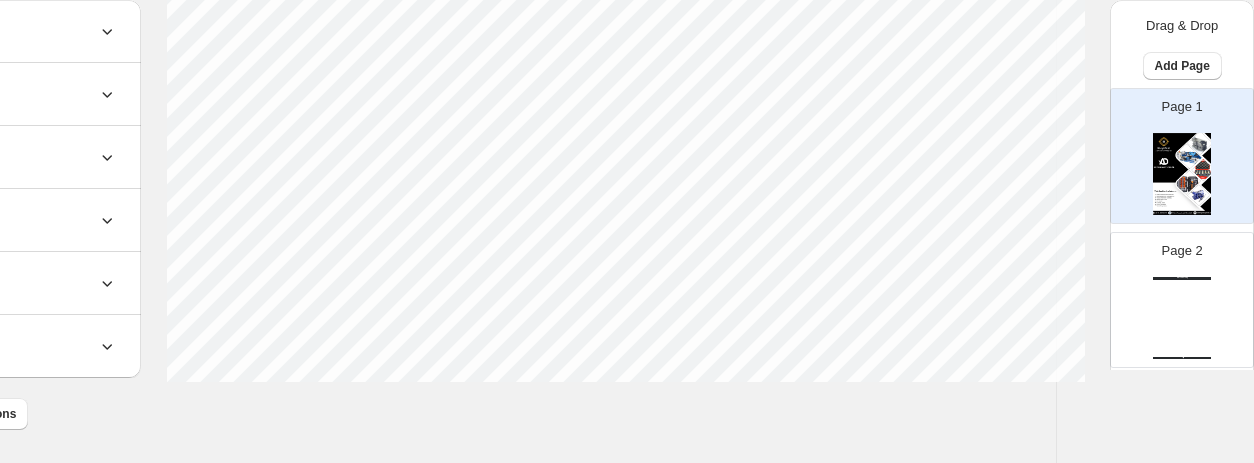 click on "Watch Catalog" at bounding box center [1182, 278] 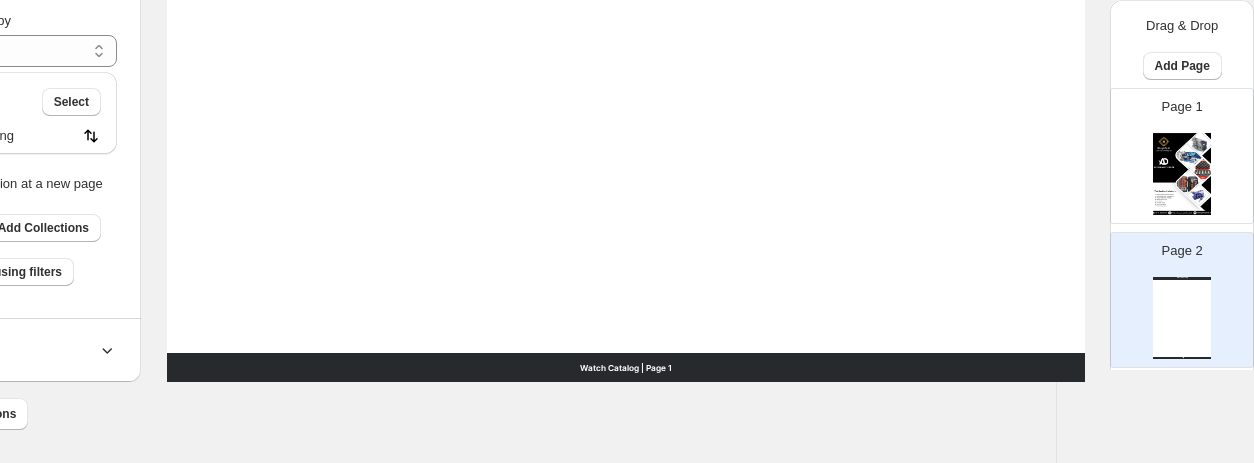 click on "Watch Catalog Watch Catalog | Page undefined" at bounding box center [1182, 318] 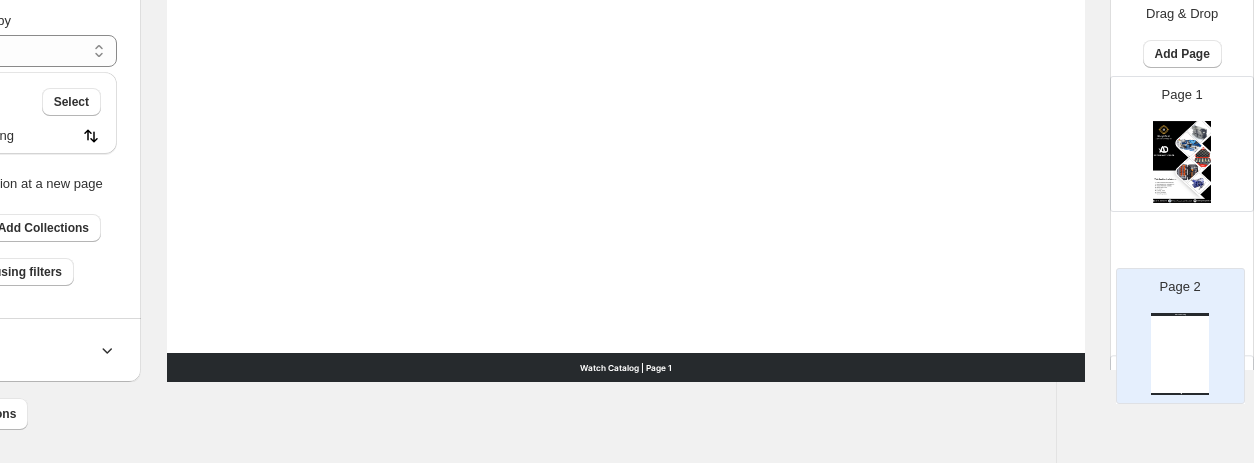 drag, startPoint x: 1184, startPoint y: 293, endPoint x: 1192, endPoint y: 344, distance: 51.62364 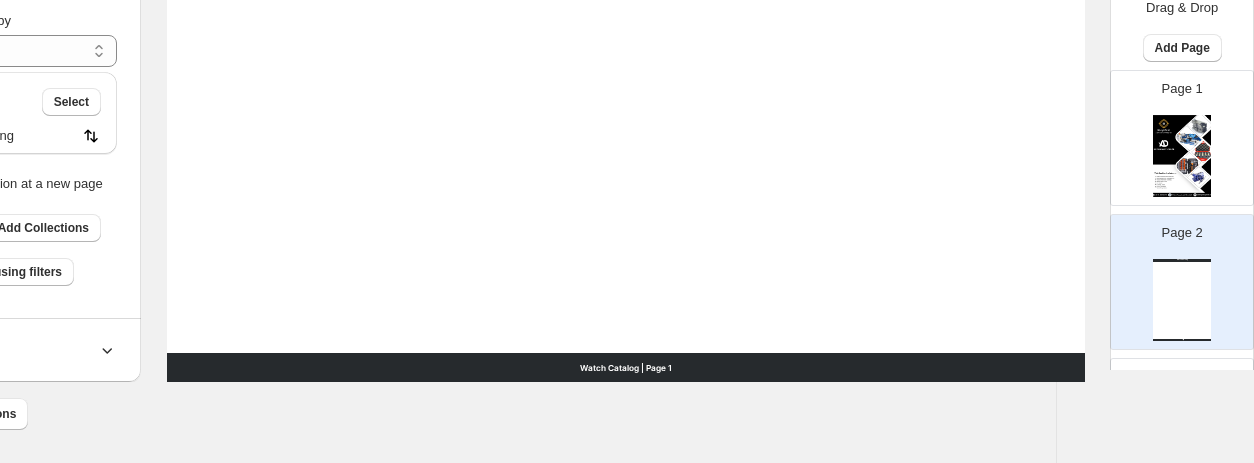 scroll, scrollTop: 218, scrollLeft: 0, axis: vertical 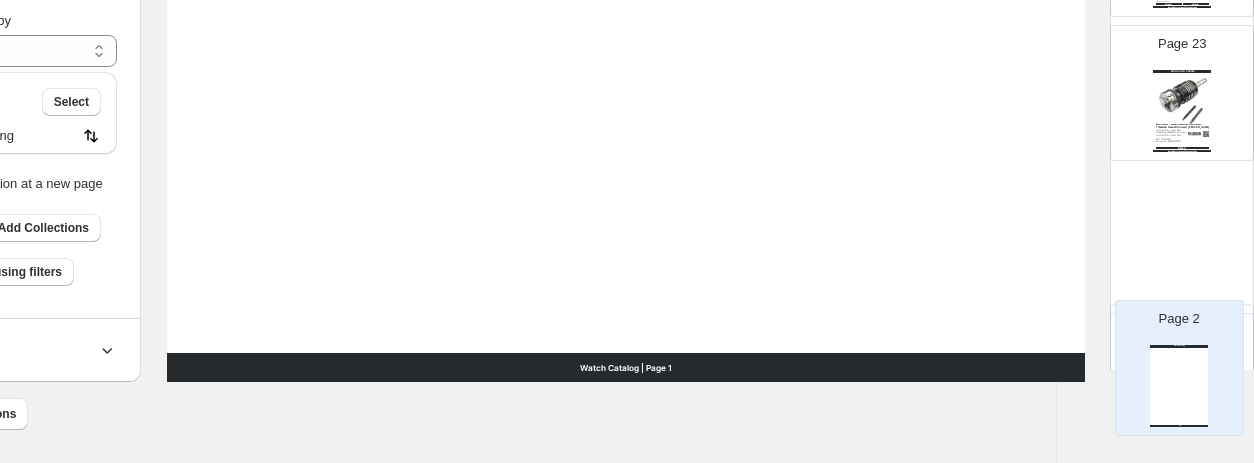 drag, startPoint x: 1187, startPoint y: 105, endPoint x: 1194, endPoint y: 405, distance: 300.08167 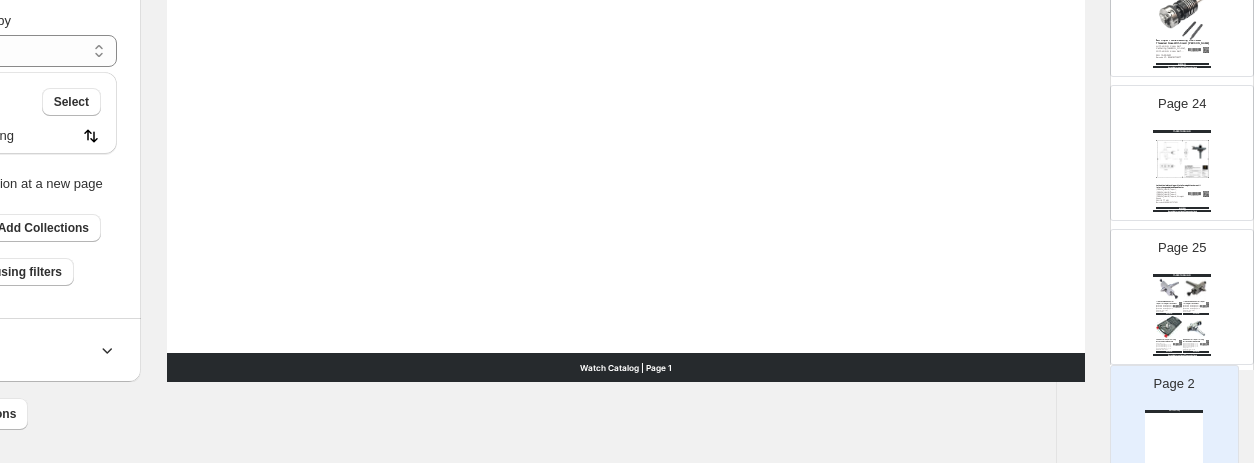 scroll, scrollTop: 962, scrollLeft: 162, axis: both 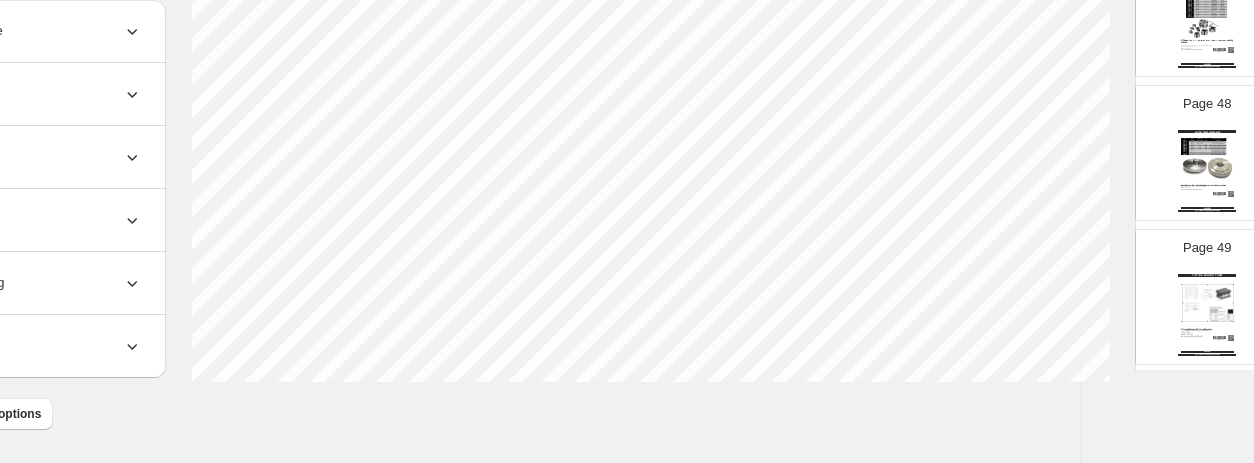 click on "Page 49 TILTING MILLING TABLE Tilting Table for Milling Machine 4" x 5" Inches I 100 x 125 mm, 5" x 7" Inches I 125 x 175 mm SKU:  20-MT-102 Barcode №:  8906183732252 BUY NOW Buyohlic International | Page undefined" at bounding box center [1199, 289] 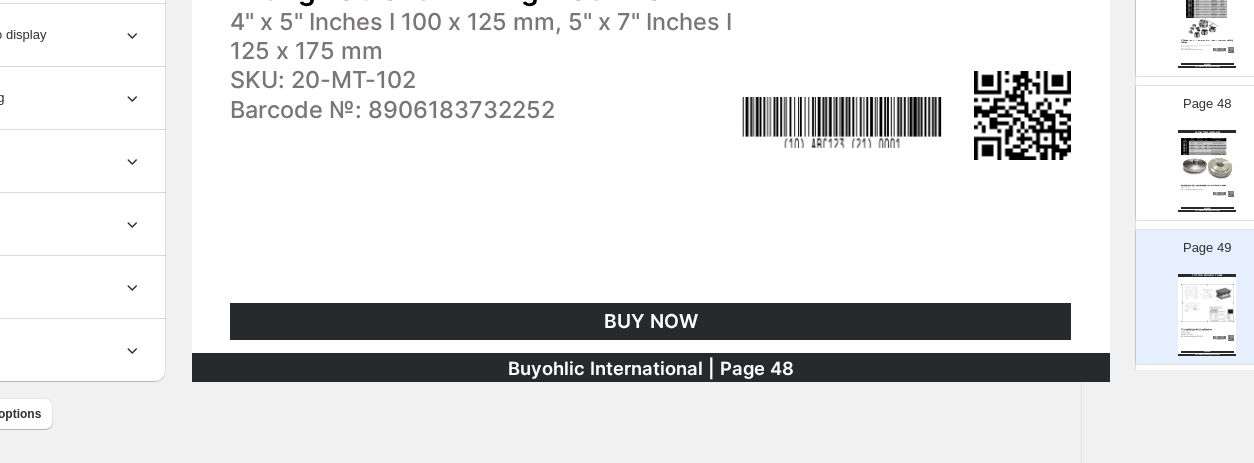 click at bounding box center (1207, 302) 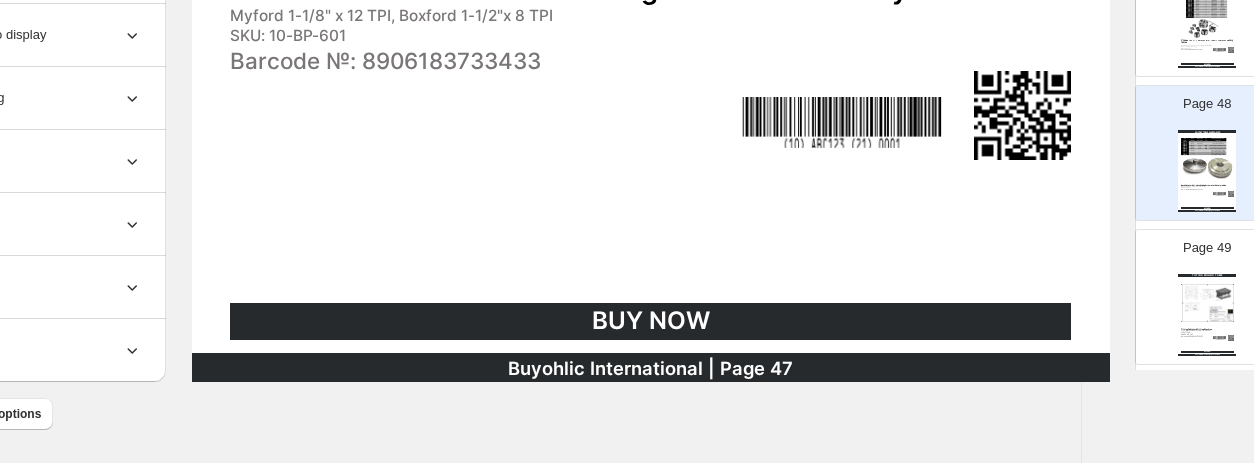 click at bounding box center (1207, 302) 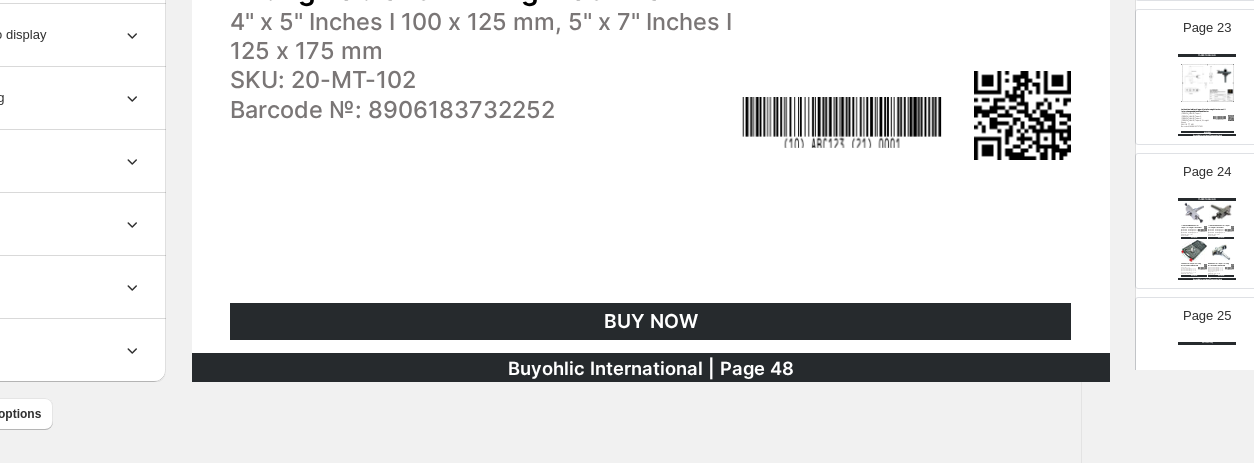 scroll, scrollTop: 3371, scrollLeft: 0, axis: vertical 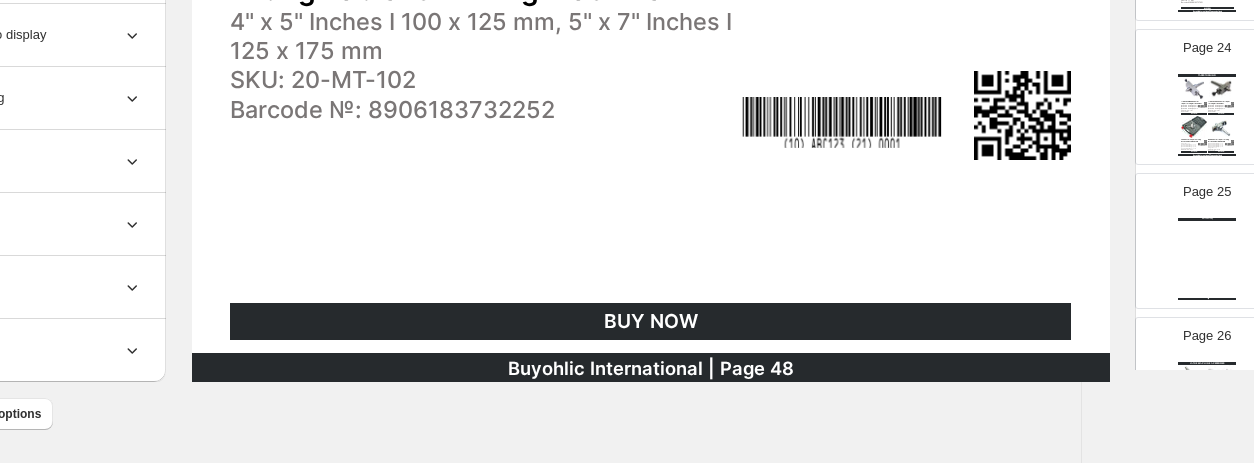 click on "Watch Catalog Watch Catalog | Page undefined" at bounding box center (1207, 259) 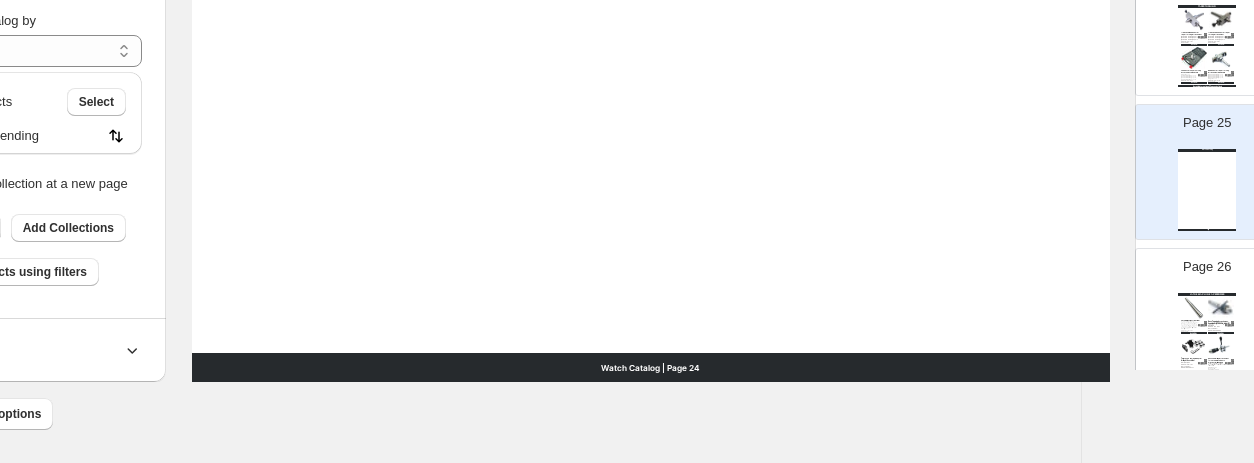 scroll, scrollTop: 3471, scrollLeft: 0, axis: vertical 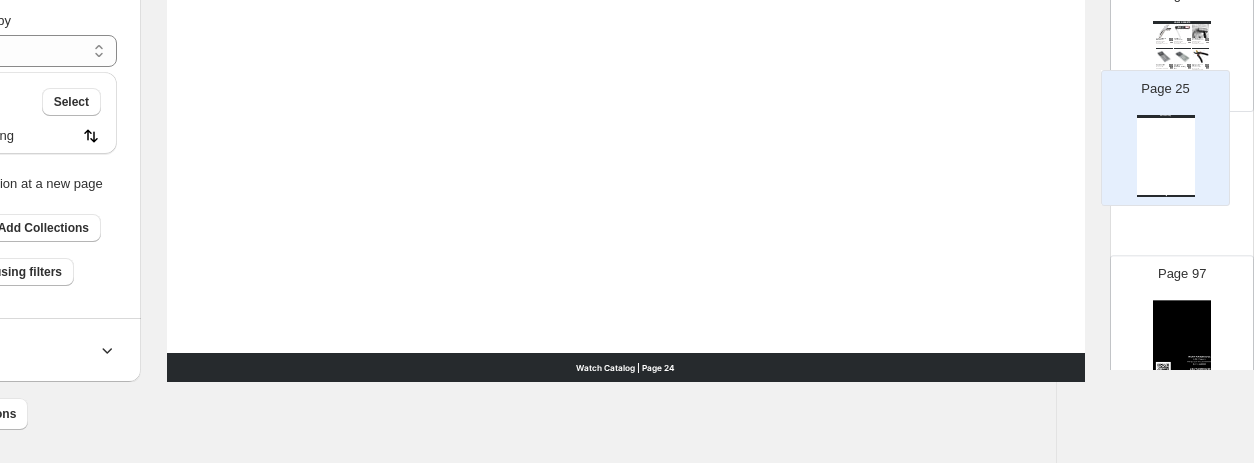 drag, startPoint x: 1212, startPoint y: 109, endPoint x: 1178, endPoint y: 124, distance: 37.161808 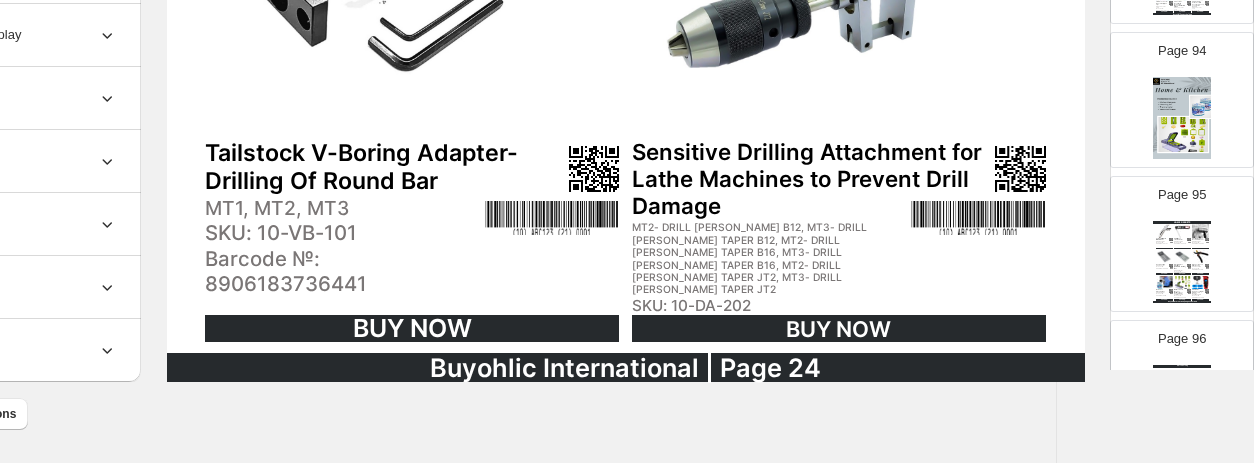 scroll, scrollTop: 13452, scrollLeft: 0, axis: vertical 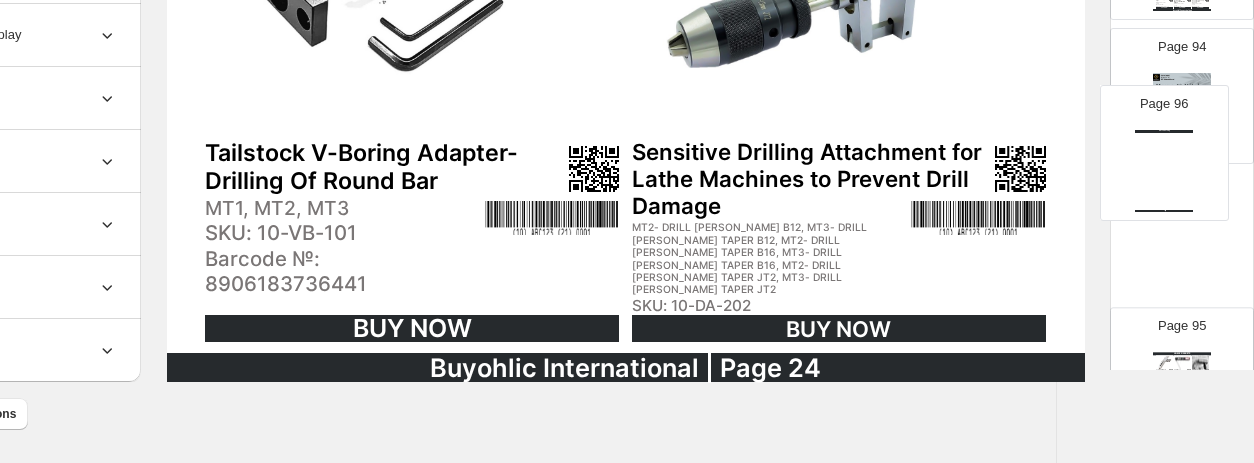 drag, startPoint x: 1172, startPoint y: 339, endPoint x: 1160, endPoint y: 163, distance: 176.40862 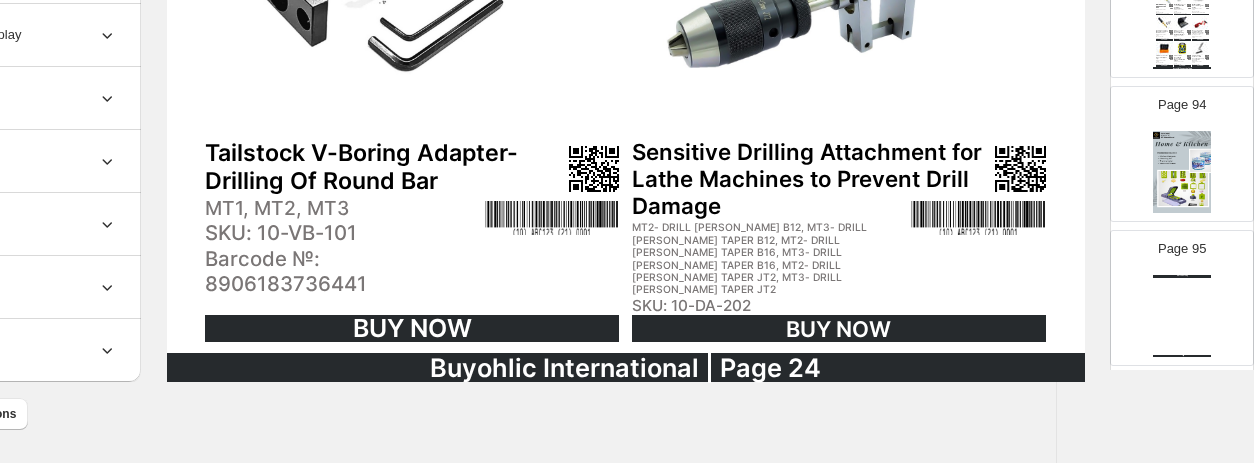 scroll, scrollTop: 13352, scrollLeft: 0, axis: vertical 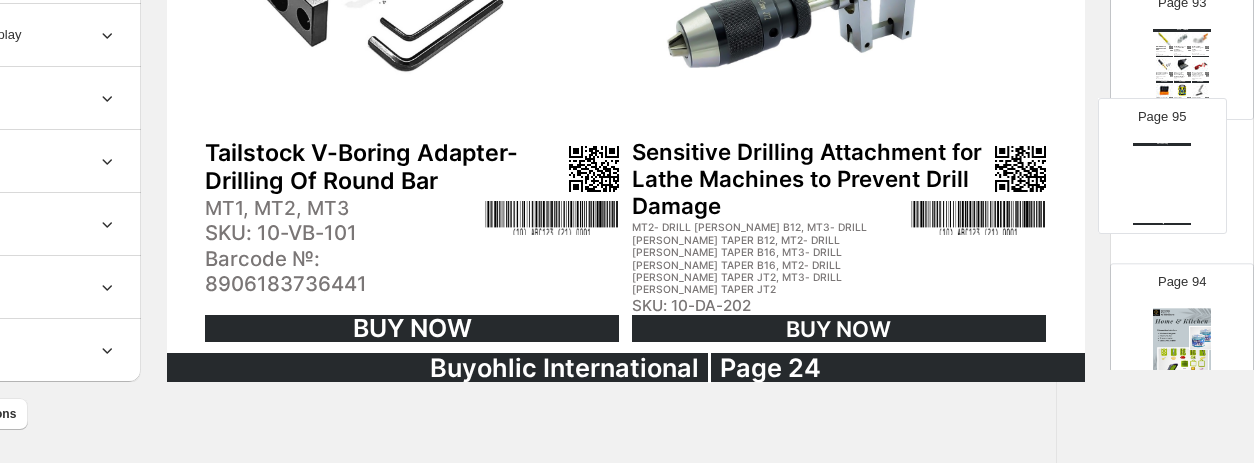 drag, startPoint x: 1176, startPoint y: 293, endPoint x: 1159, endPoint y: 137, distance: 156.92355 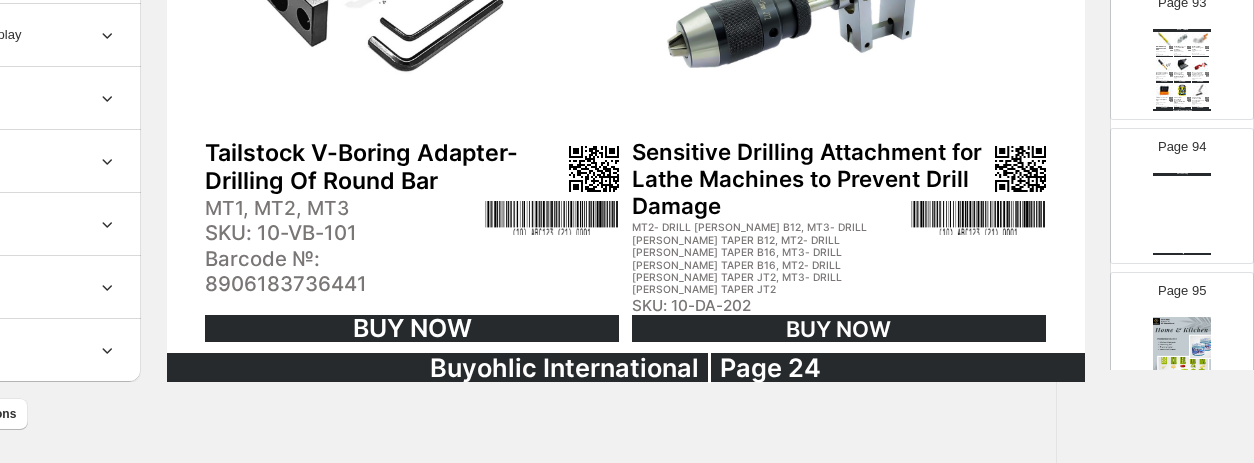 click on "Buyohlic | Page undefined" at bounding box center (1182, 110) 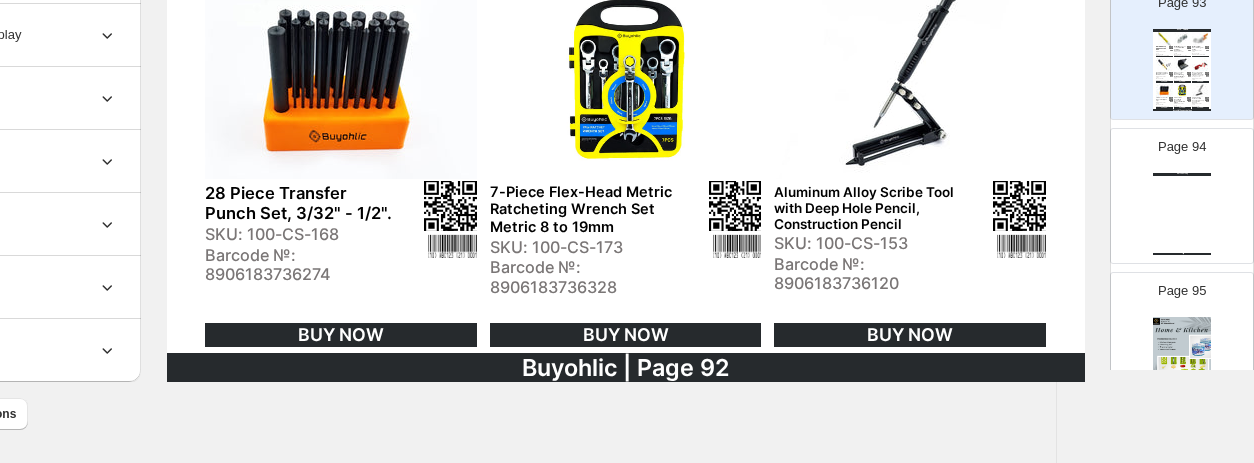 click on "Watch Catalog Watch Catalog | Page undefined" at bounding box center [1182, 214] 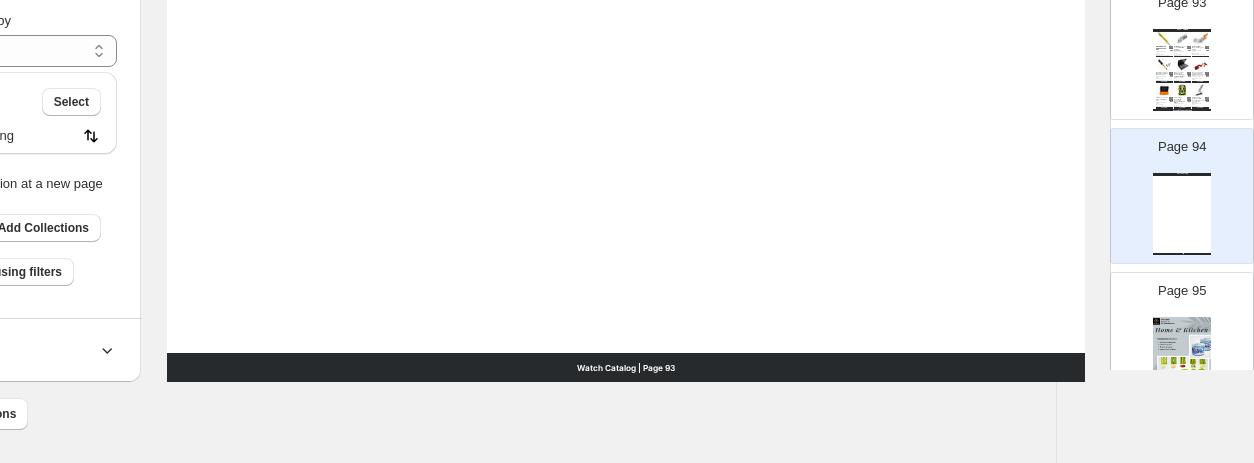 click at bounding box center (1182, 90) 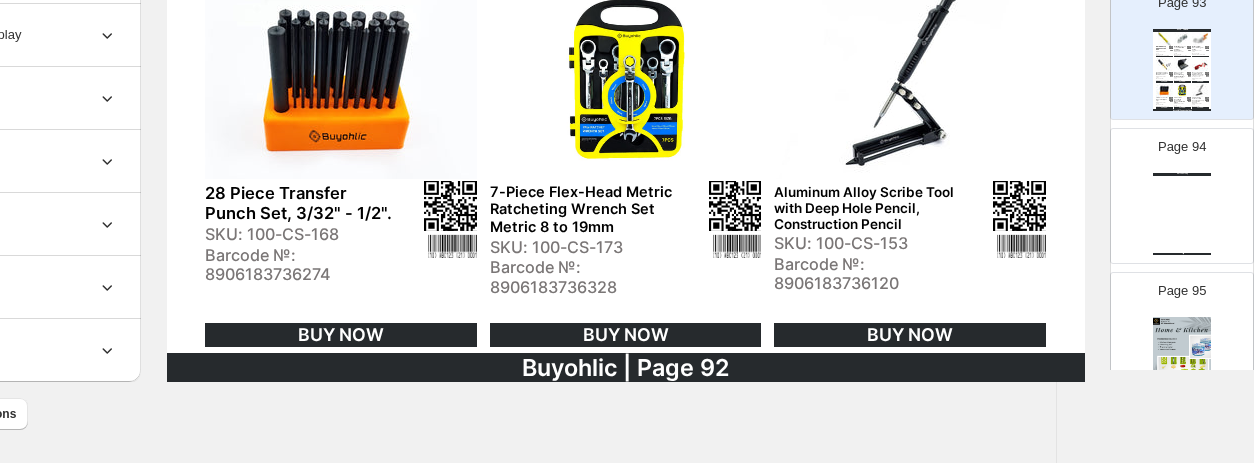click on "Watch Catalog Watch Catalog | Page undefined" at bounding box center [1182, 214] 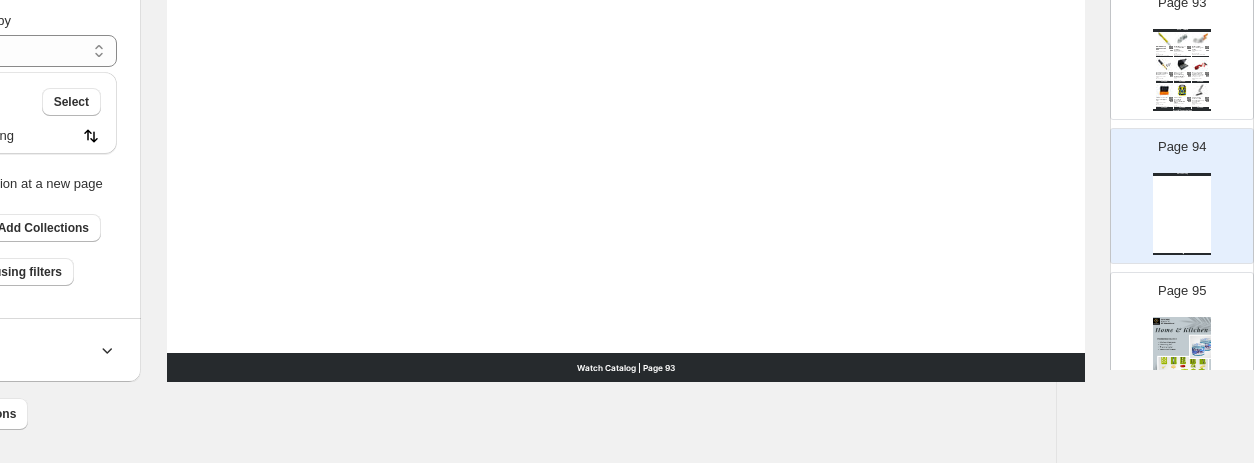 scroll, scrollTop: 962, scrollLeft: 72, axis: both 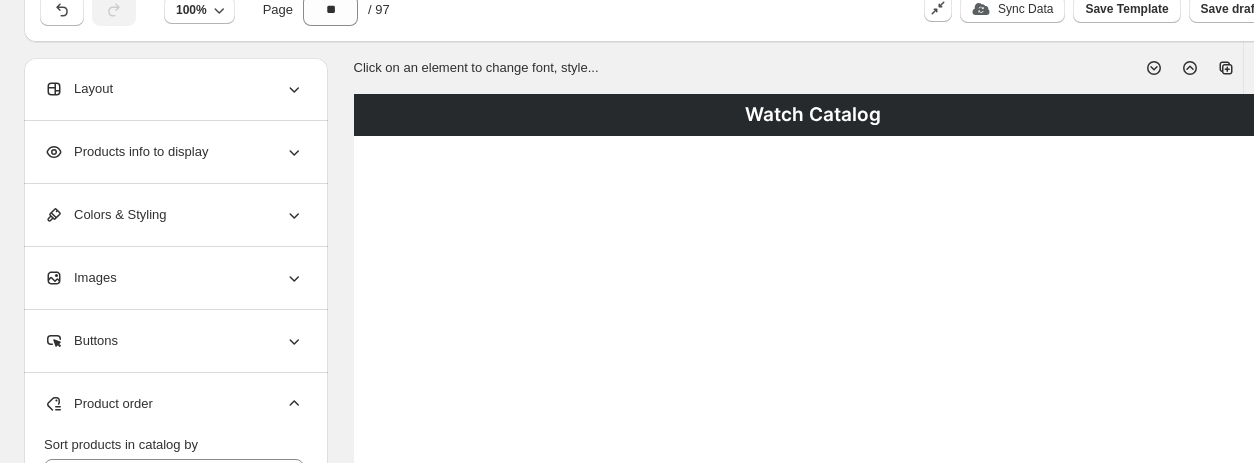click on "Watch Catalog" at bounding box center [813, 115] 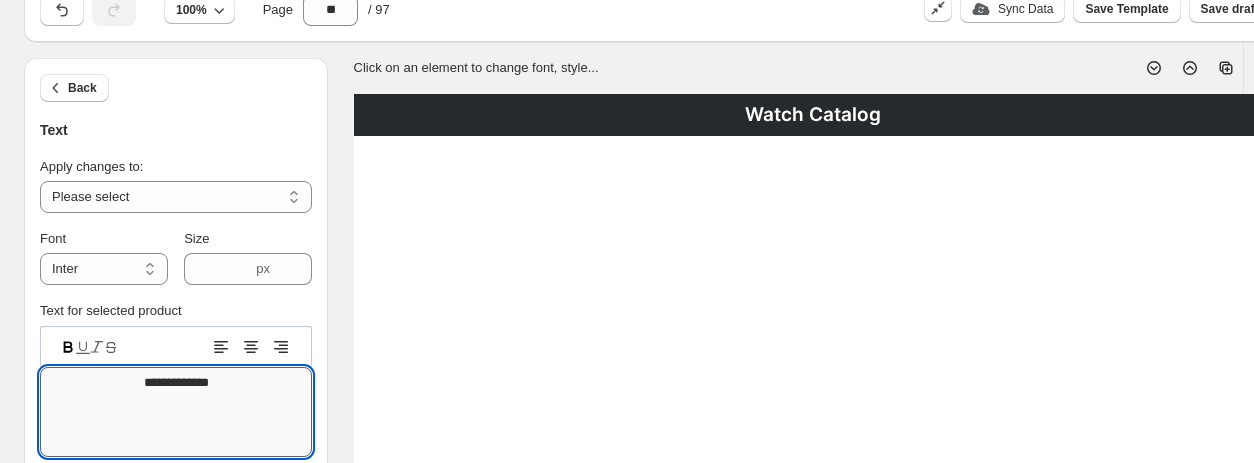 click on "**********" at bounding box center [176, 412] 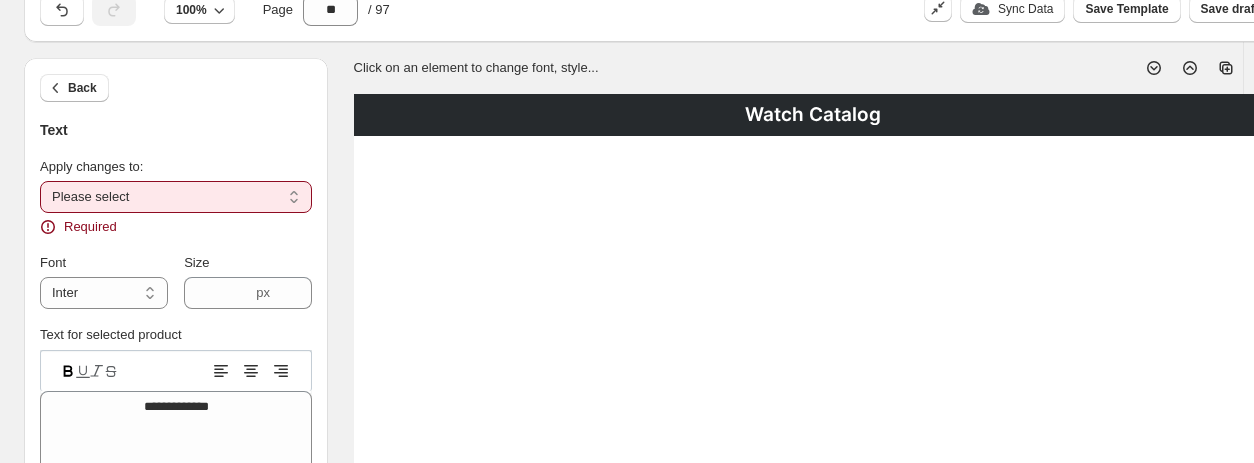drag, startPoint x: 212, startPoint y: 184, endPoint x: 204, endPoint y: 193, distance: 12.0415945 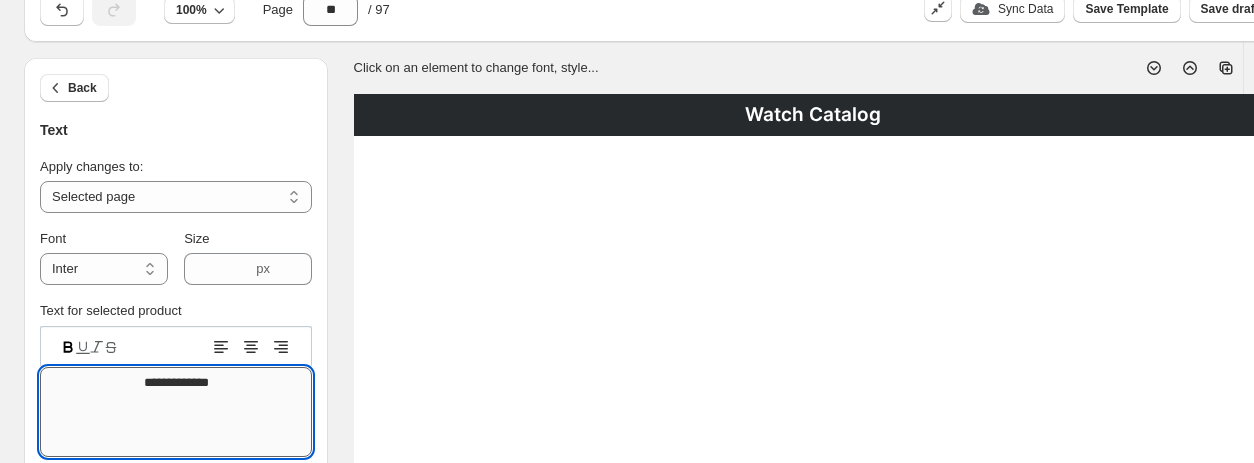 click on "**********" at bounding box center (176, 412) 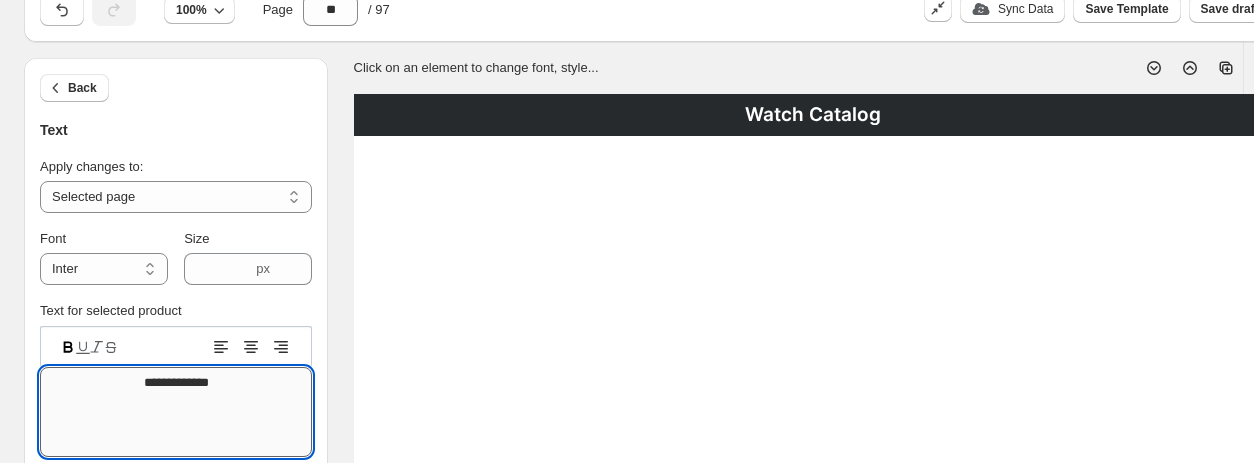click on "**********" at bounding box center (176, 412) 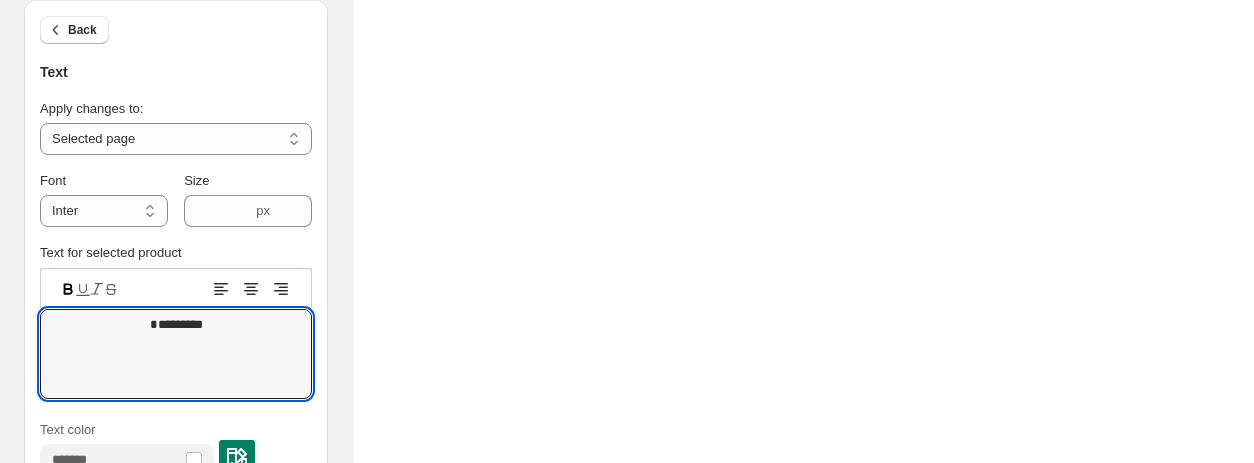 scroll, scrollTop: 962, scrollLeft: 0, axis: vertical 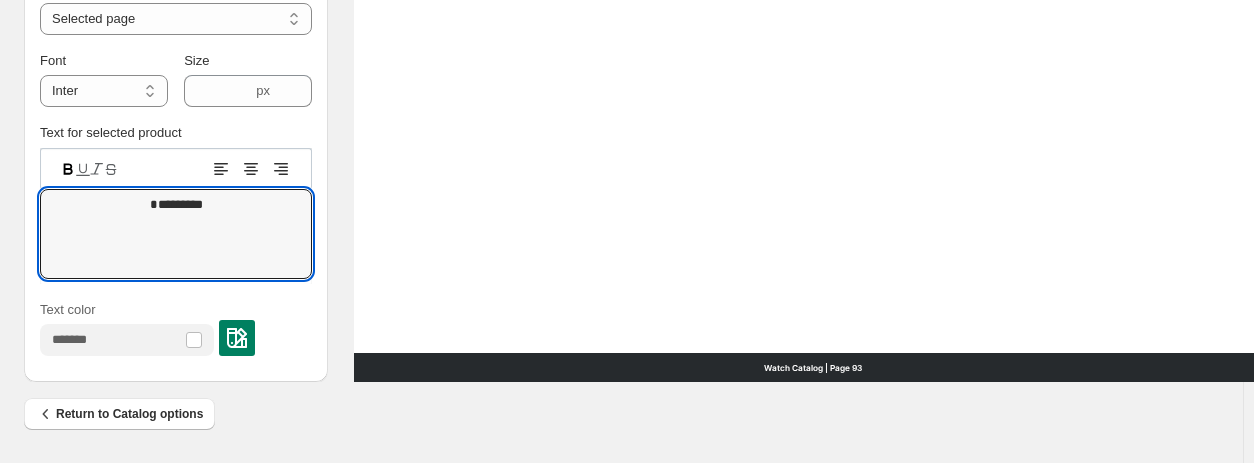 type on "*********" 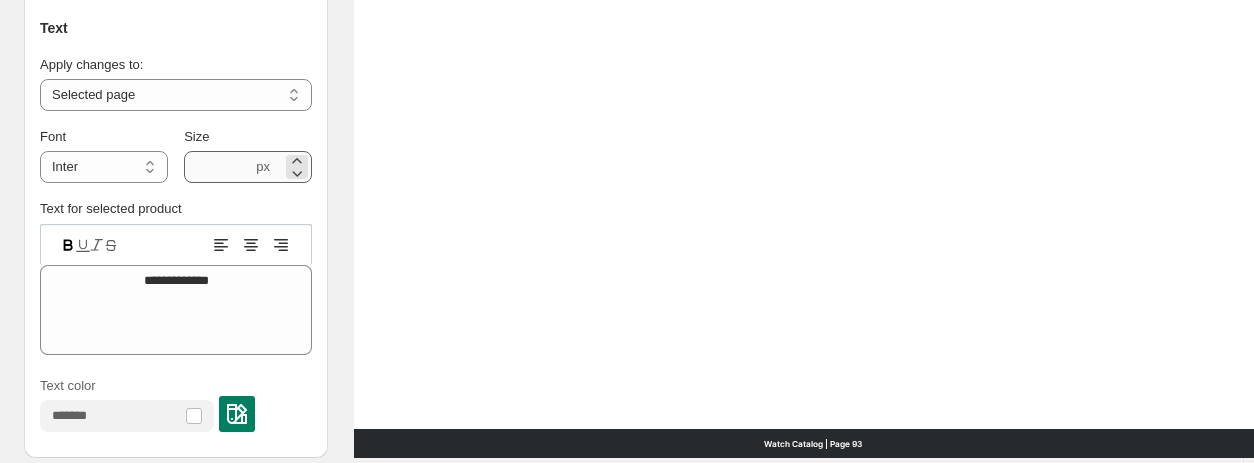 scroll, scrollTop: 862, scrollLeft: 0, axis: vertical 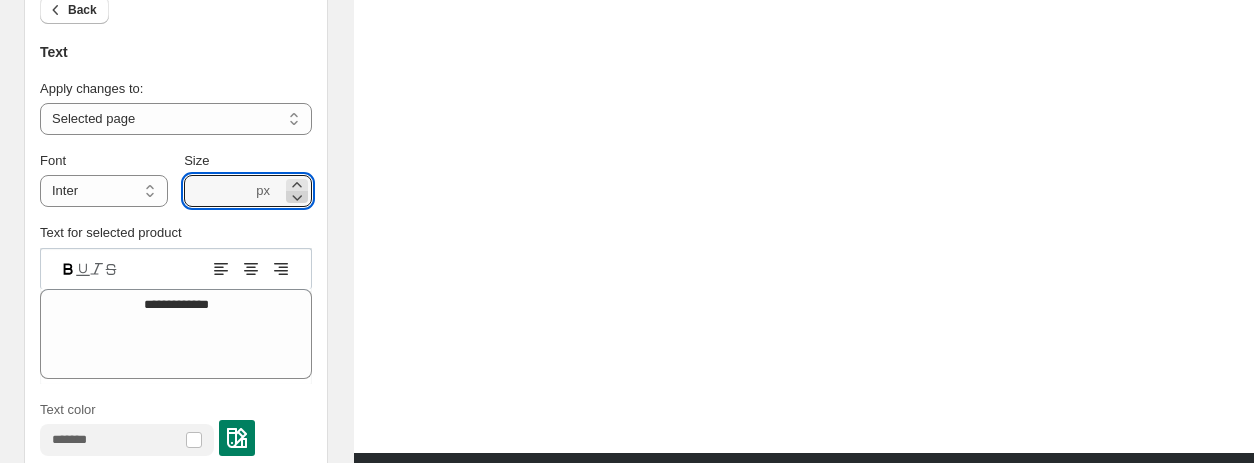 click 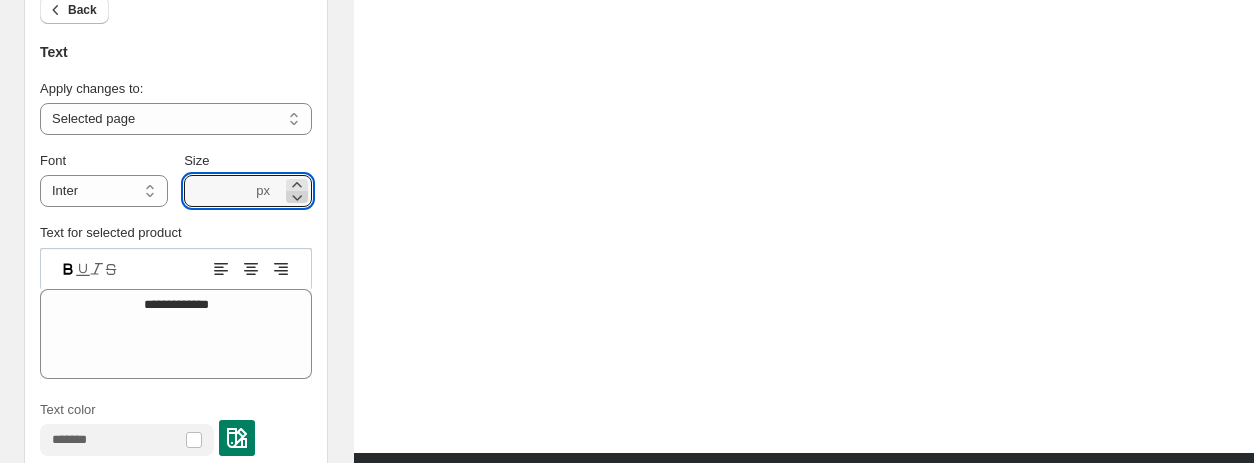 click 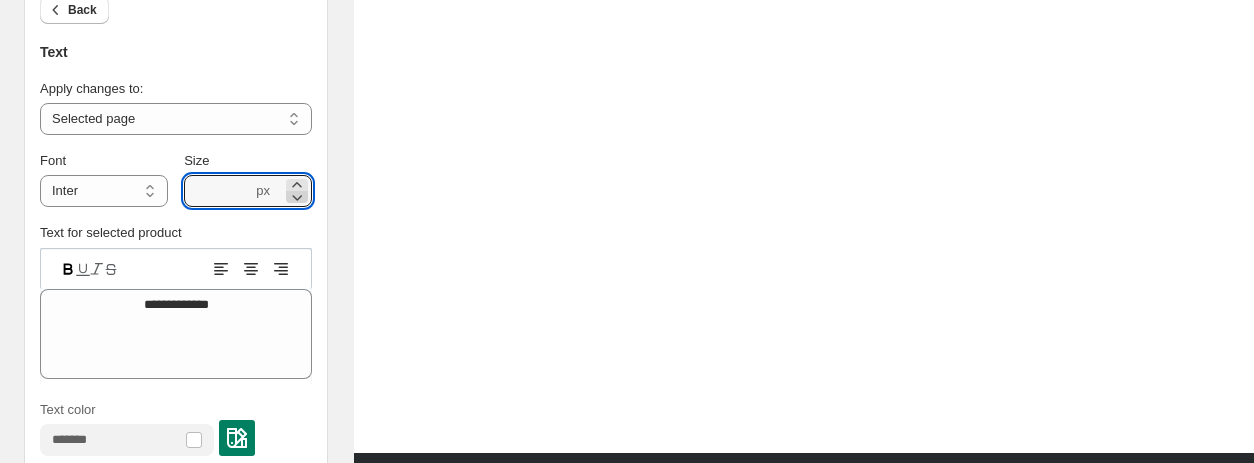 click 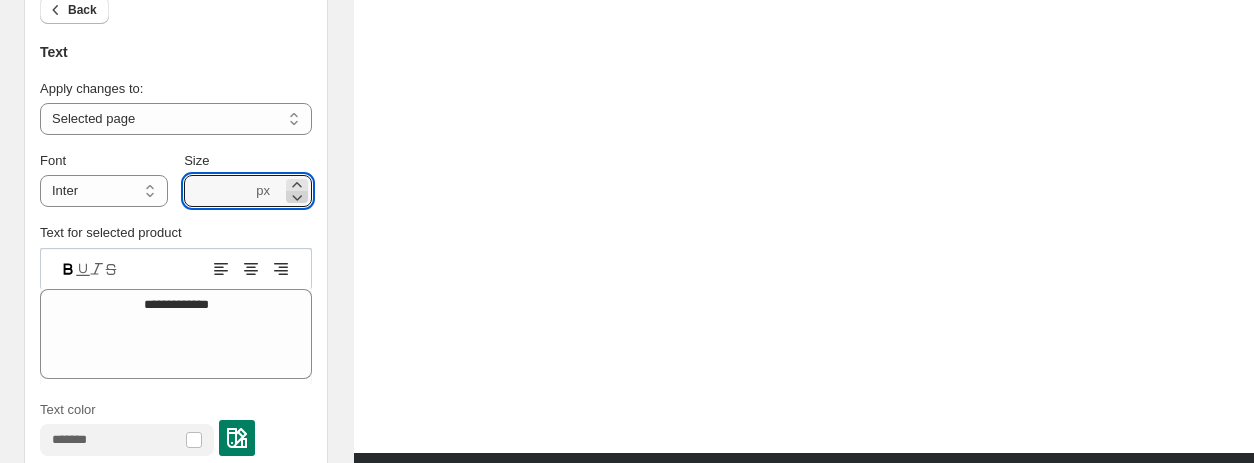 type on "***" 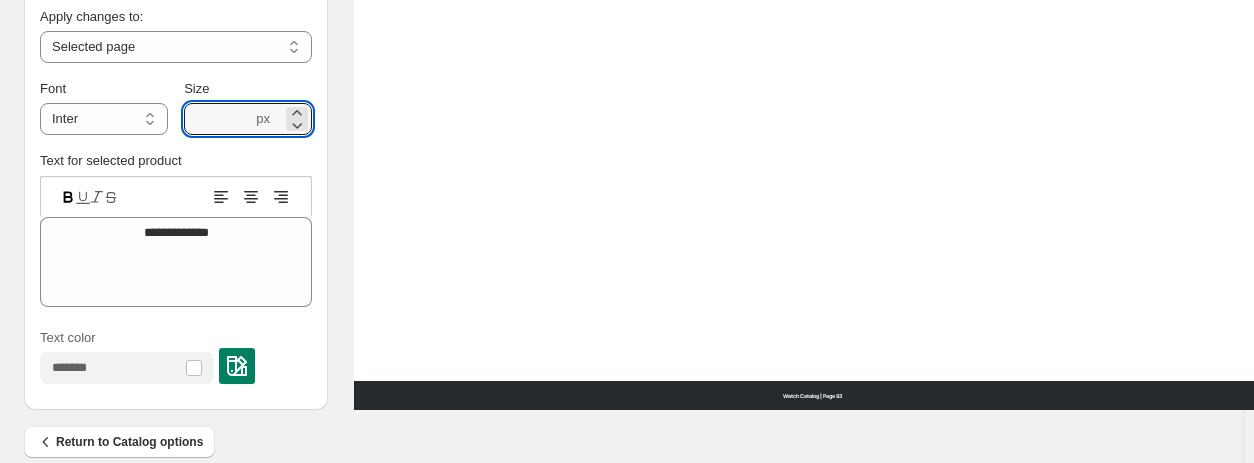 scroll, scrollTop: 962, scrollLeft: 0, axis: vertical 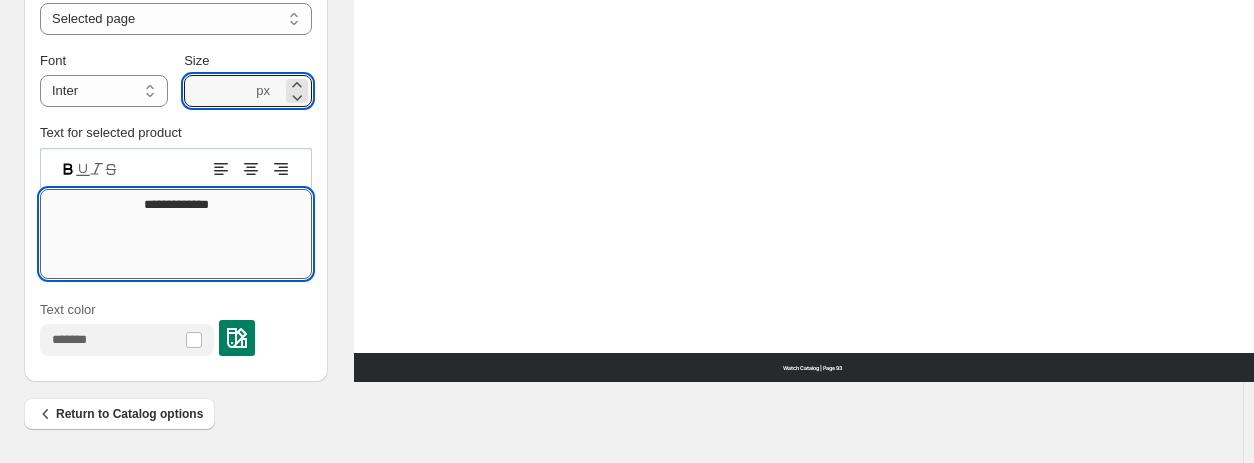 click on "**********" at bounding box center [176, 234] 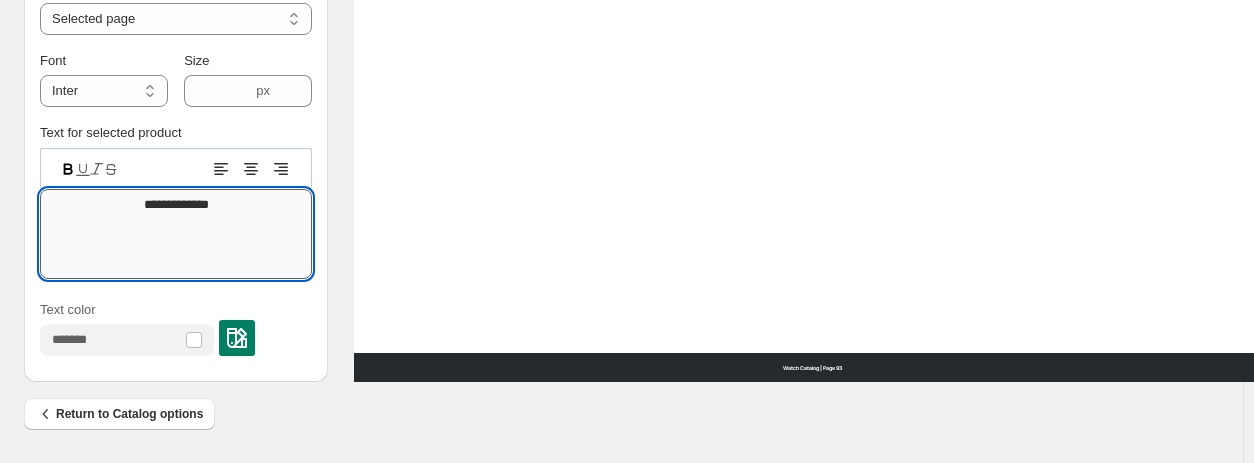 click on "**********" at bounding box center (176, 234) 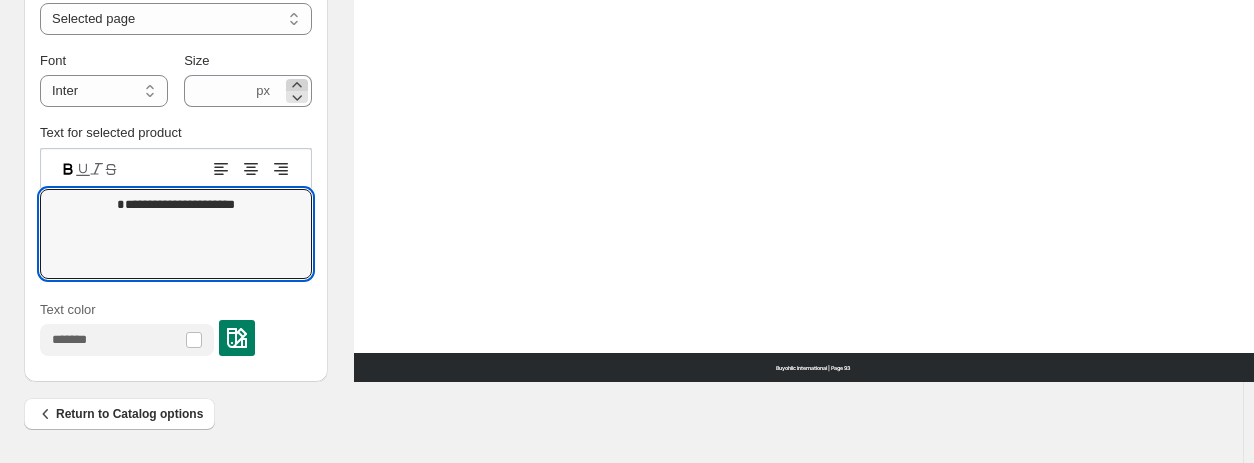 type on "**********" 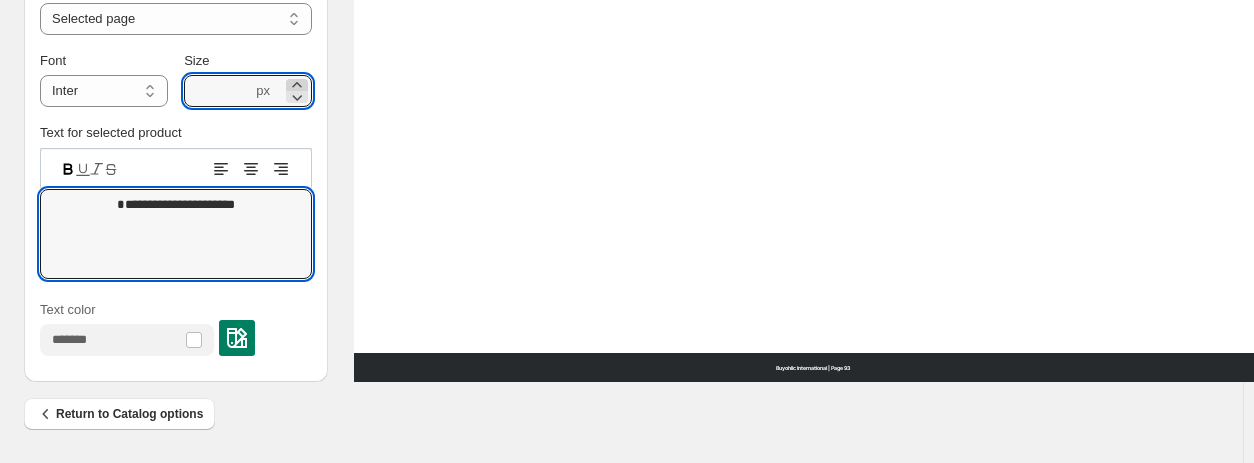 click 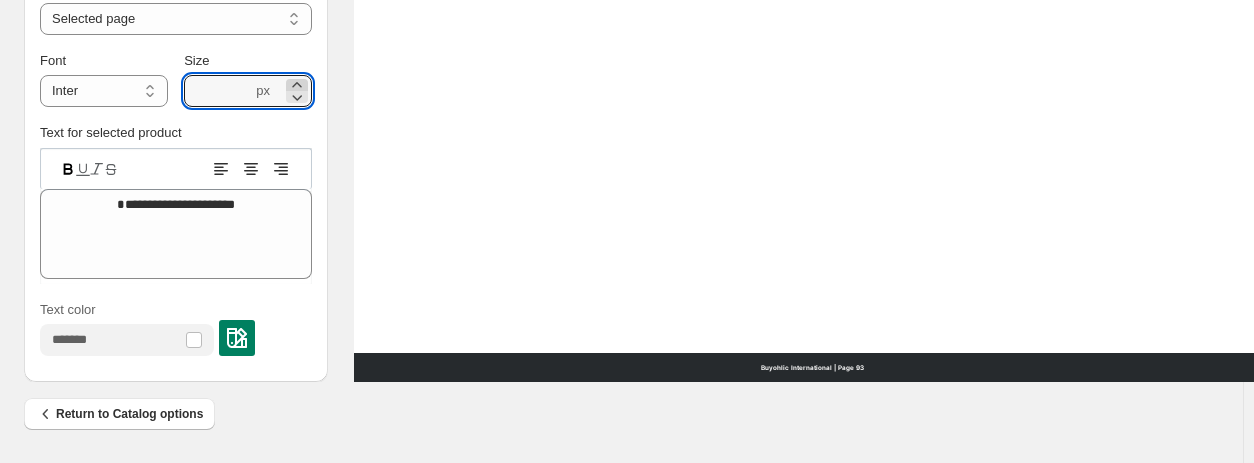 click 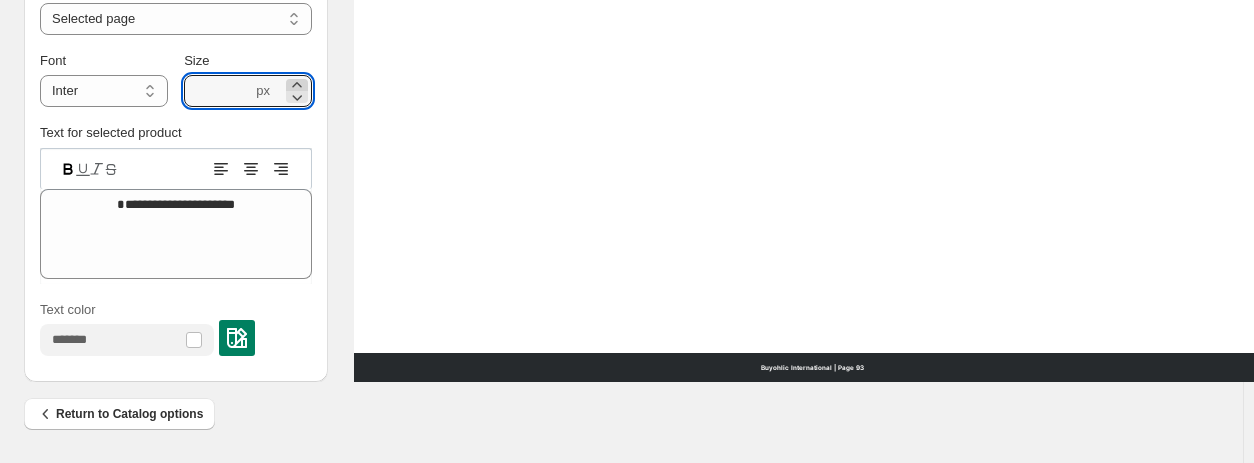 click 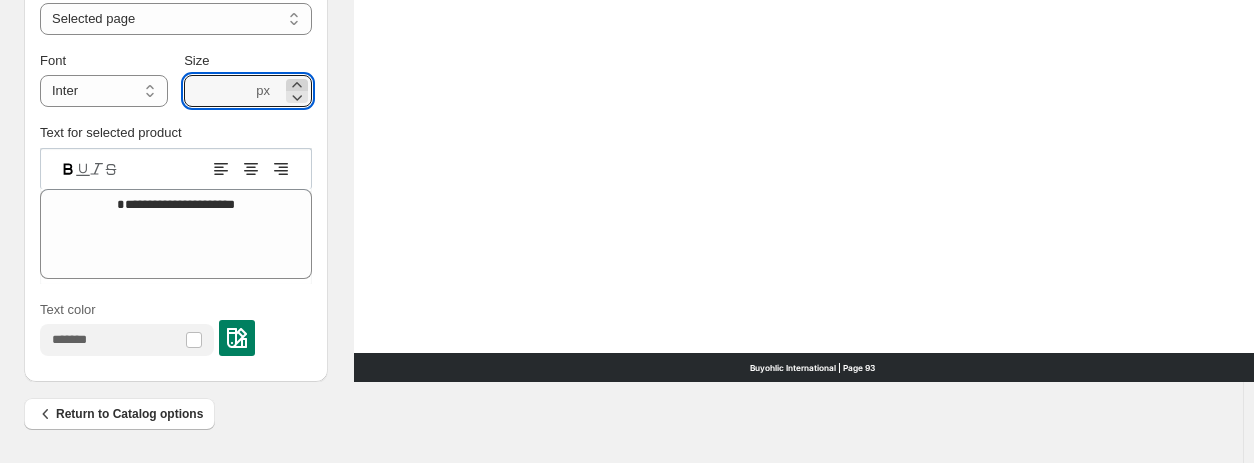 click 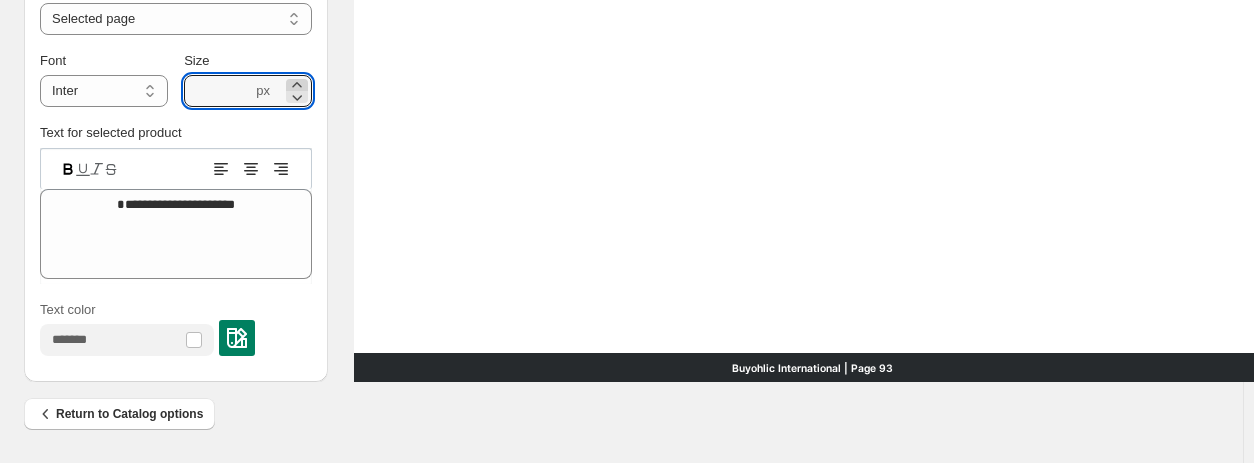 click 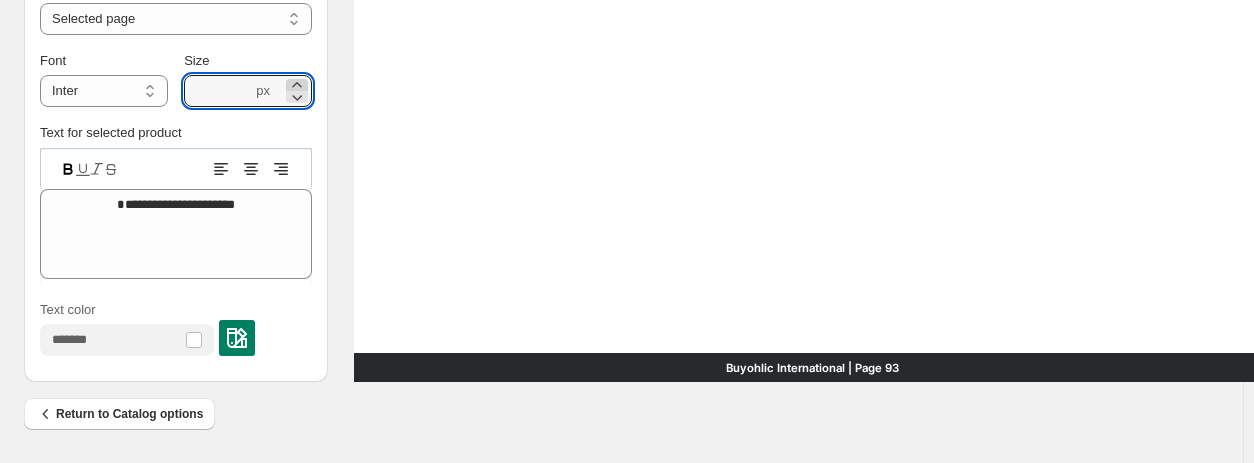 click 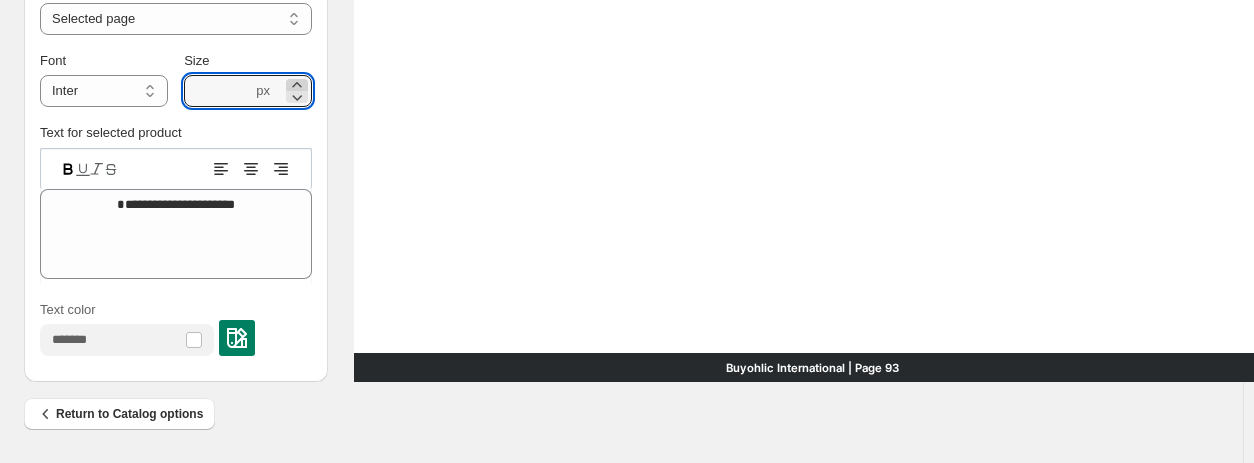 click 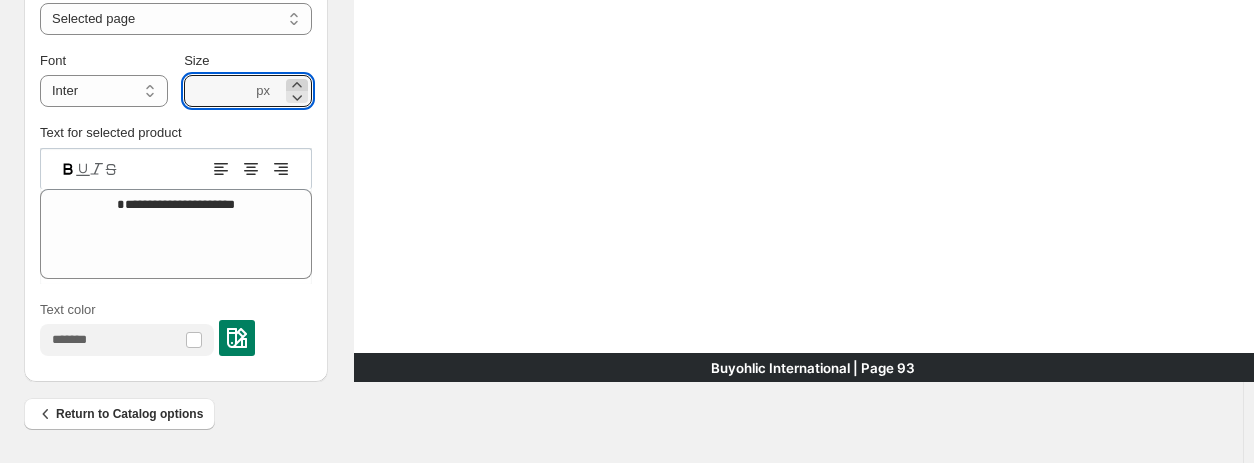 click 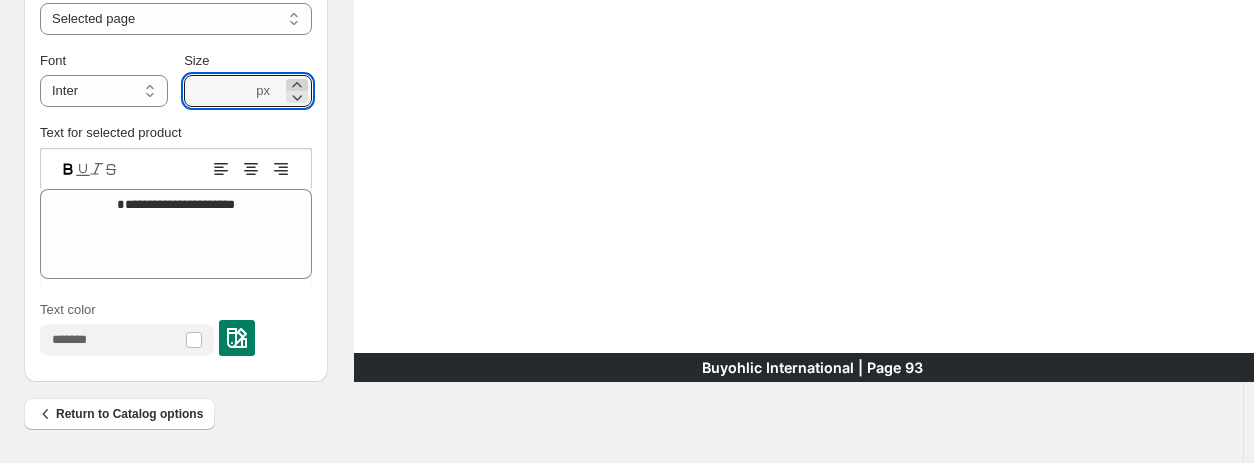click 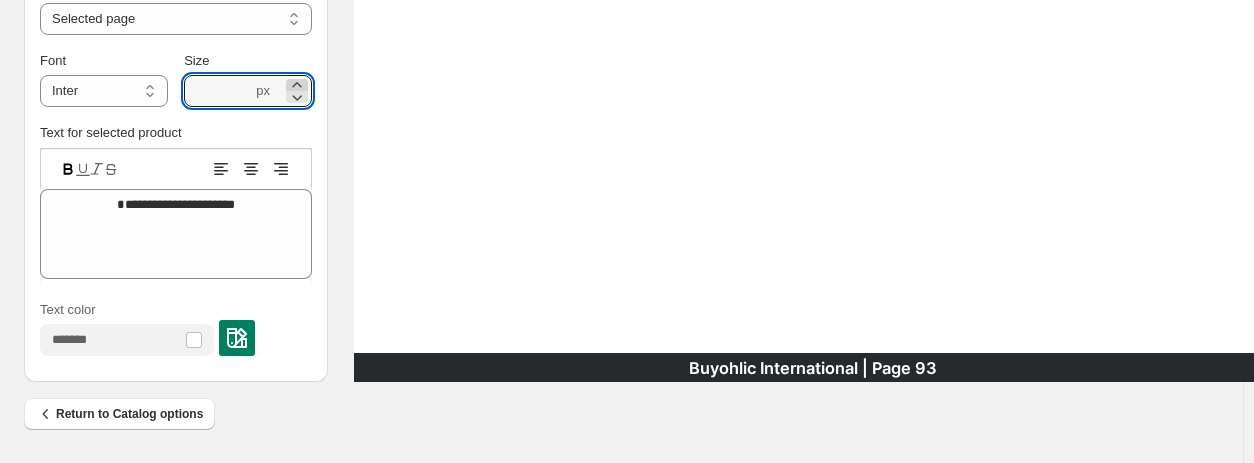 click 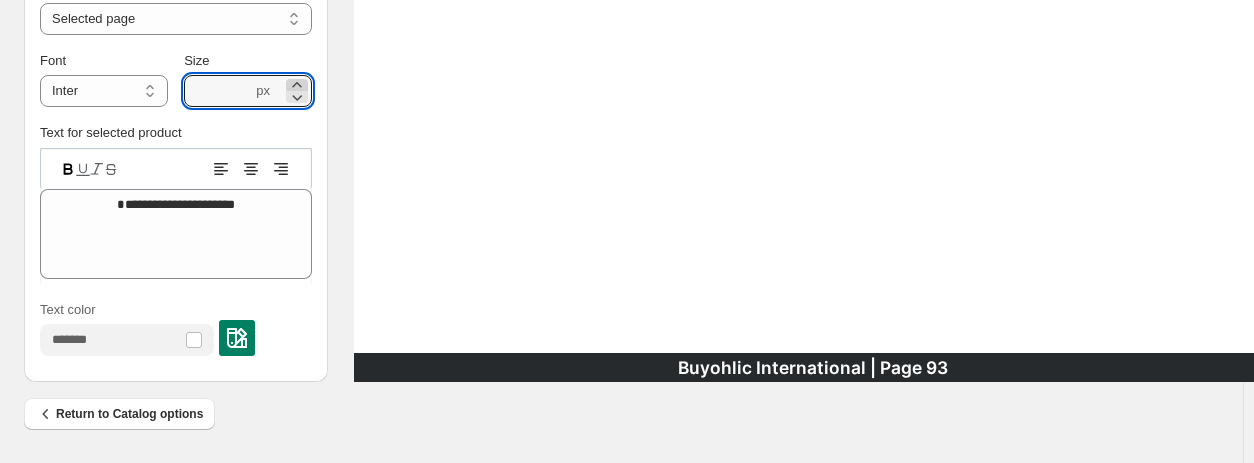 click 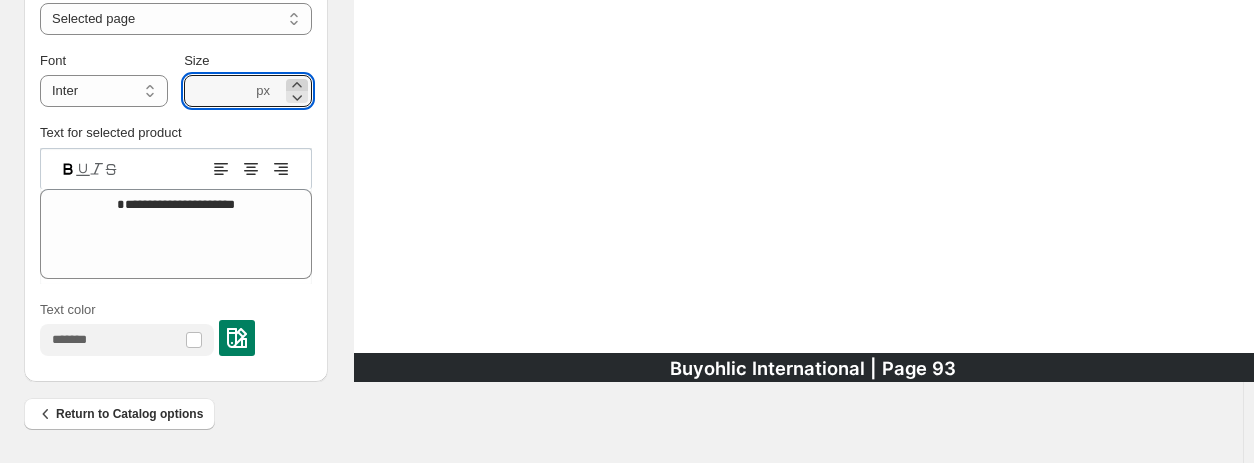 click 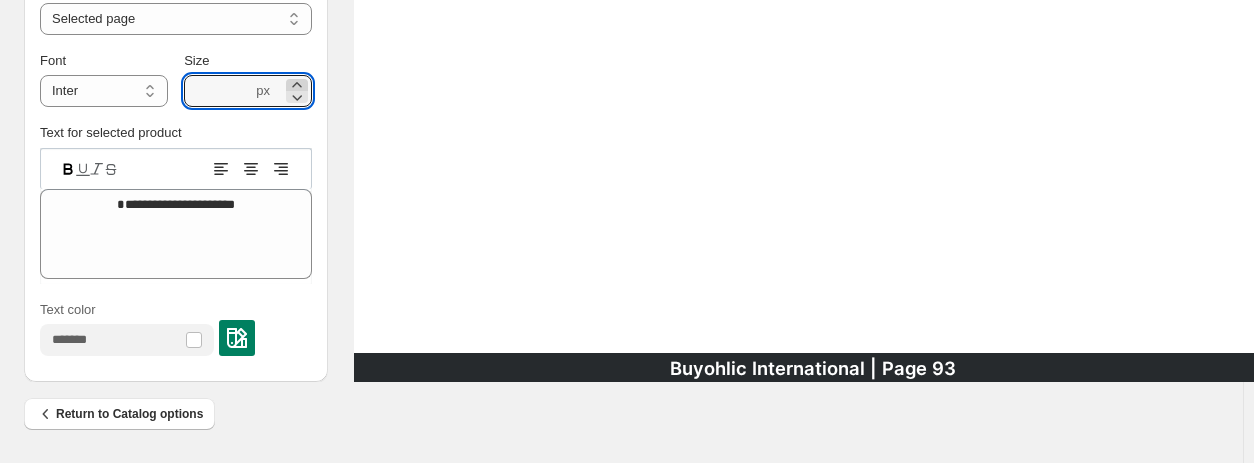 click 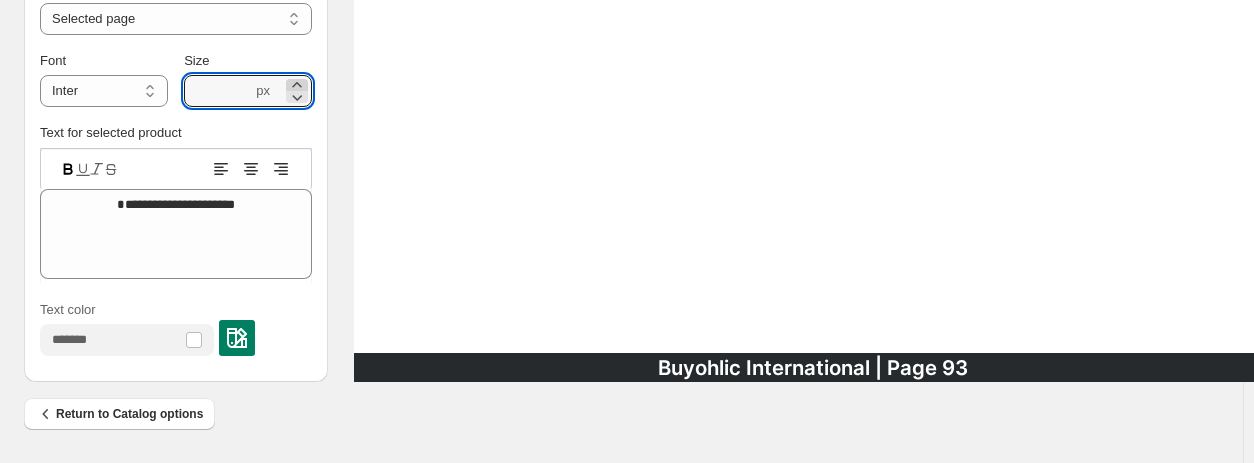 click 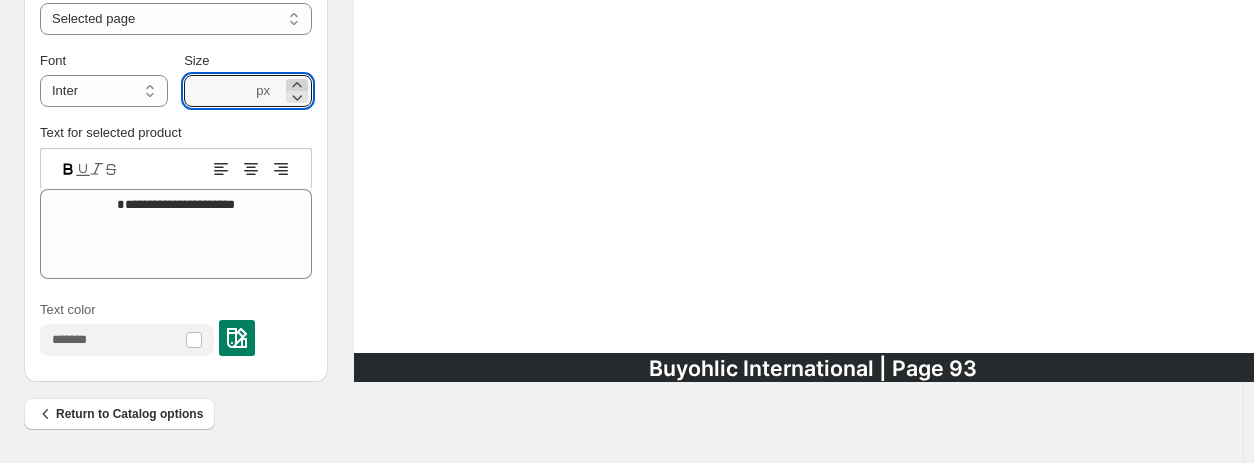 click 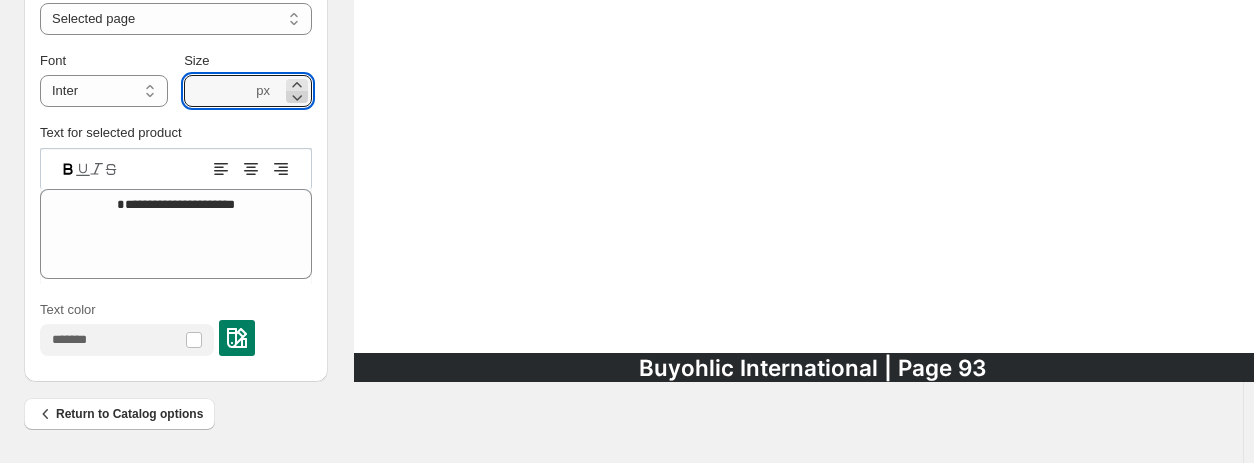 click 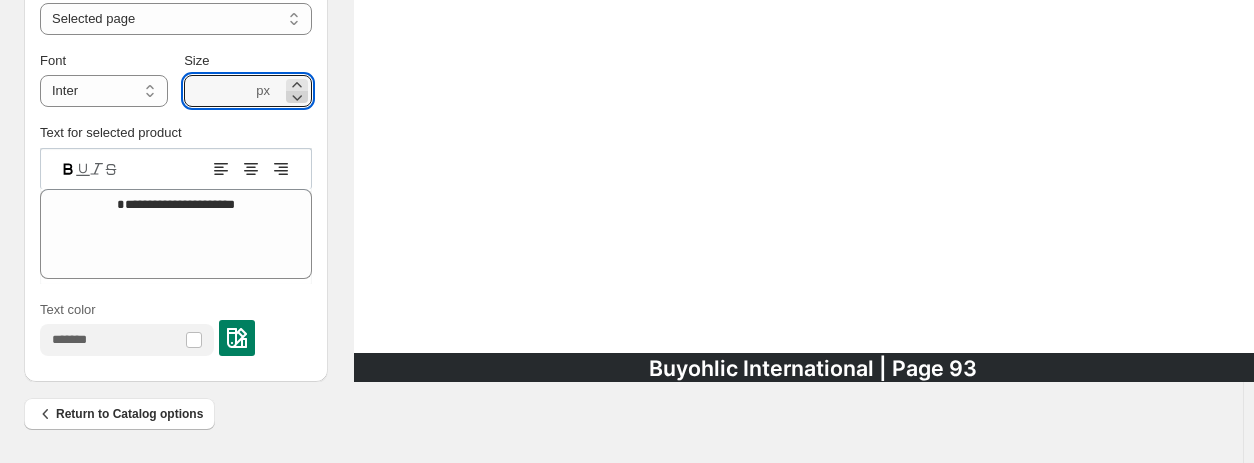 click 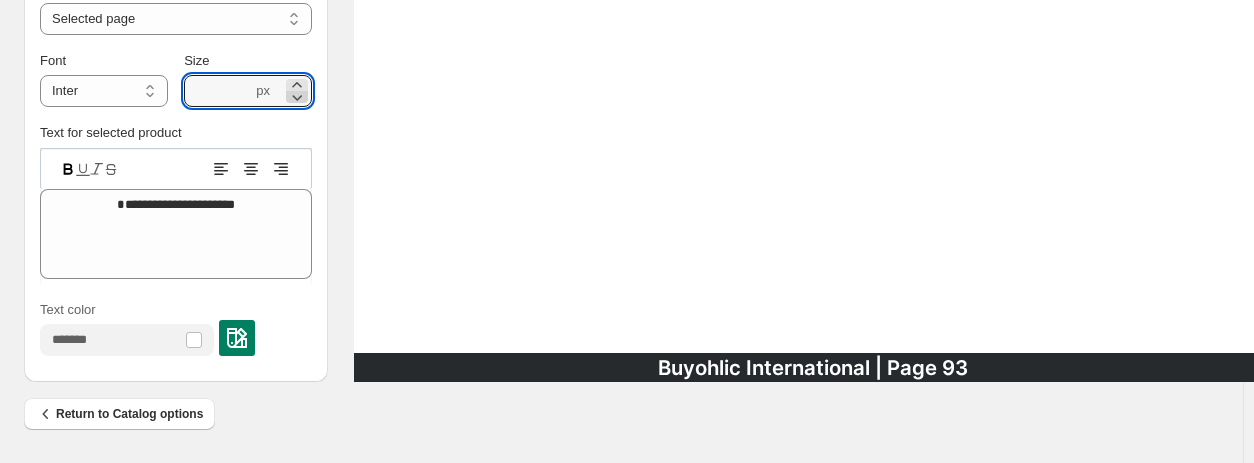 click 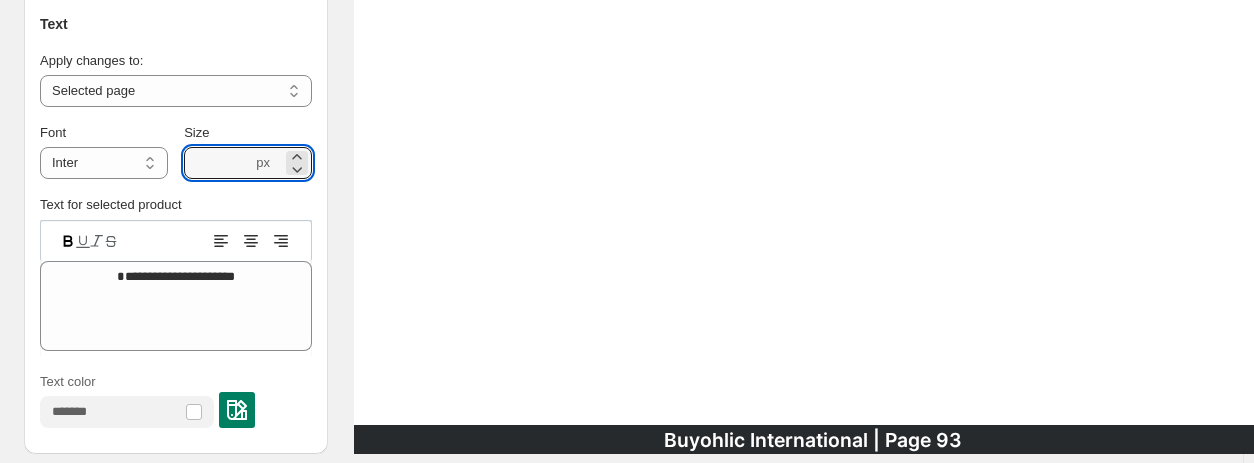 scroll, scrollTop: 962, scrollLeft: 0, axis: vertical 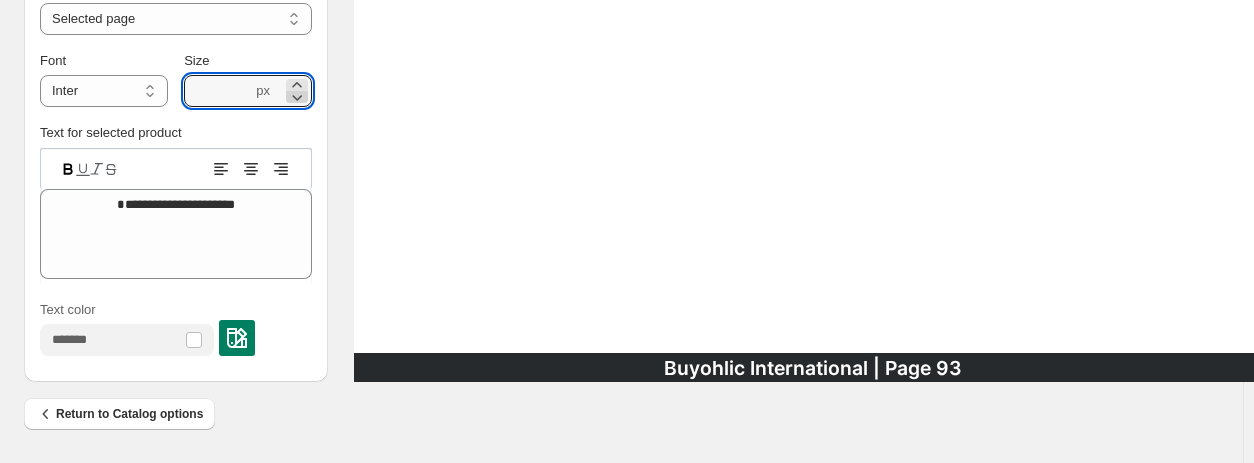 click 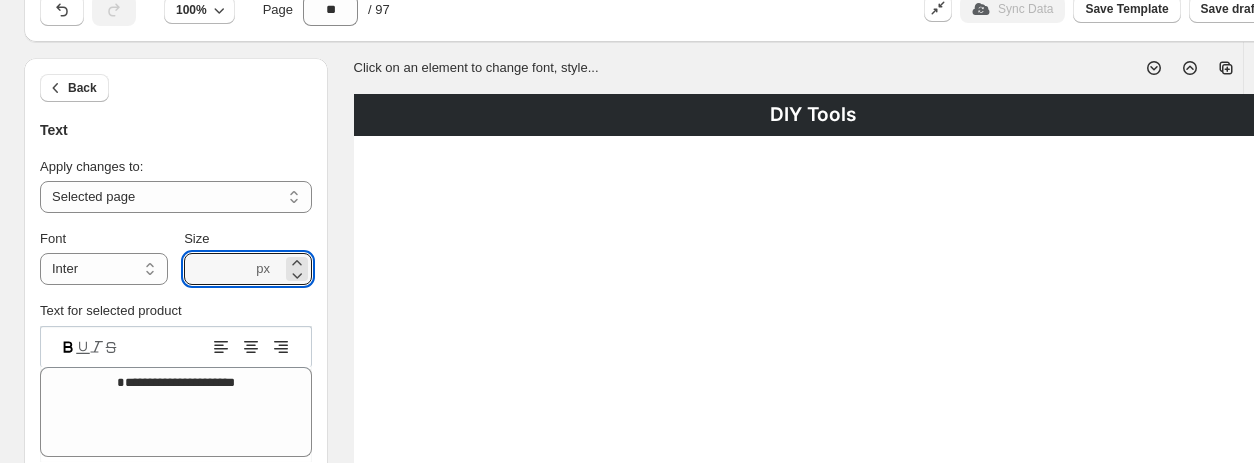 scroll, scrollTop: 0, scrollLeft: 0, axis: both 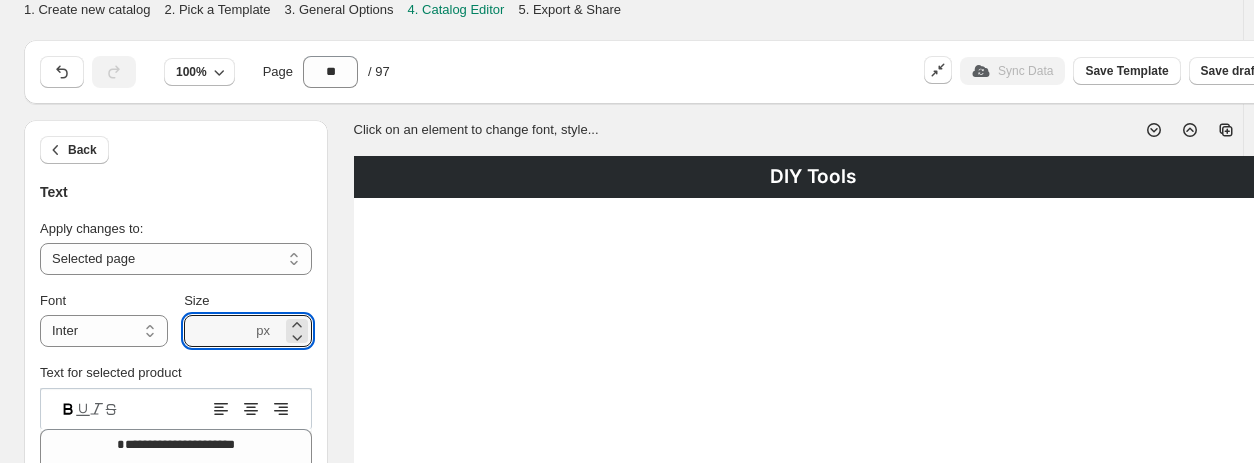 click on "DIY Tools" at bounding box center (813, 177) 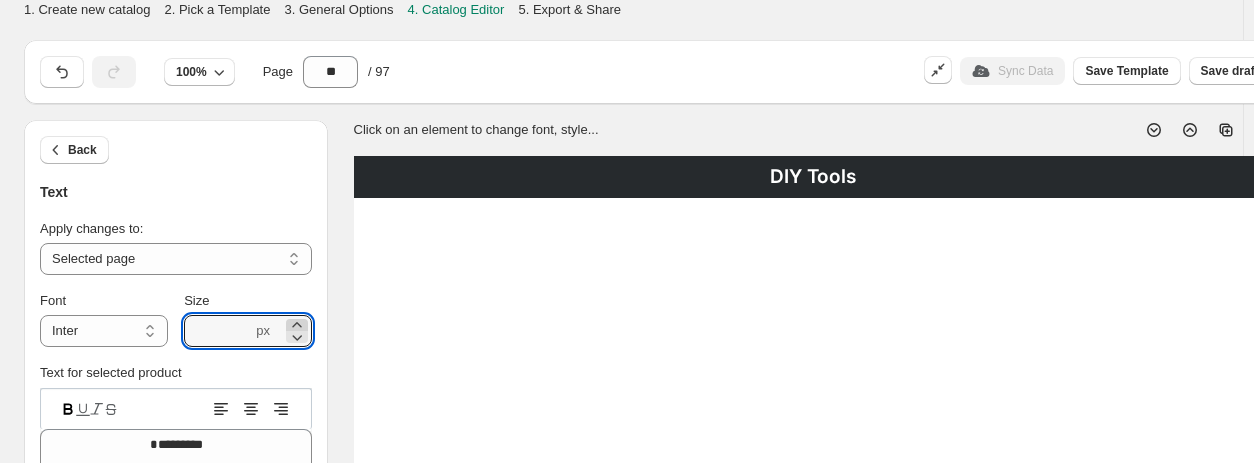 click 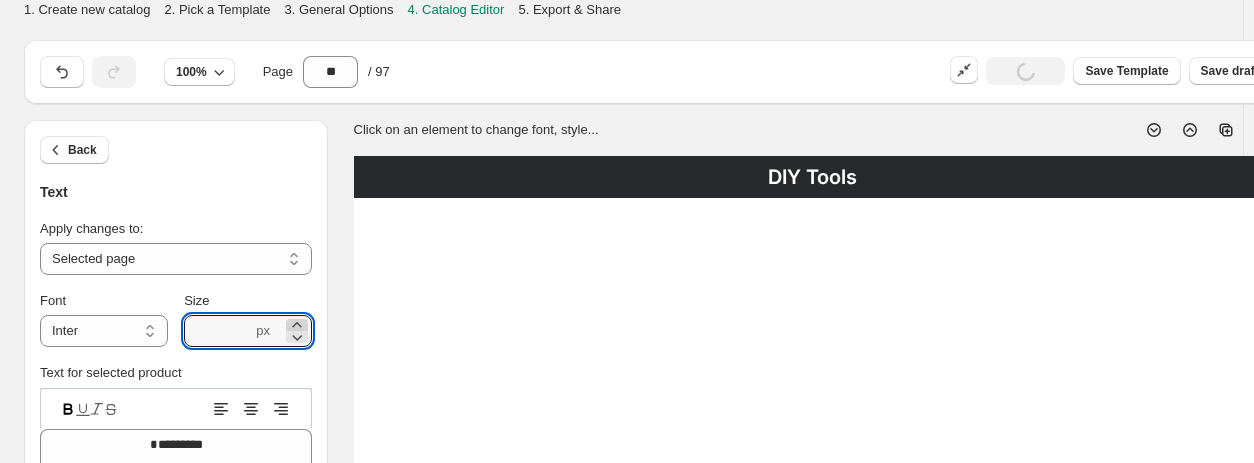 click 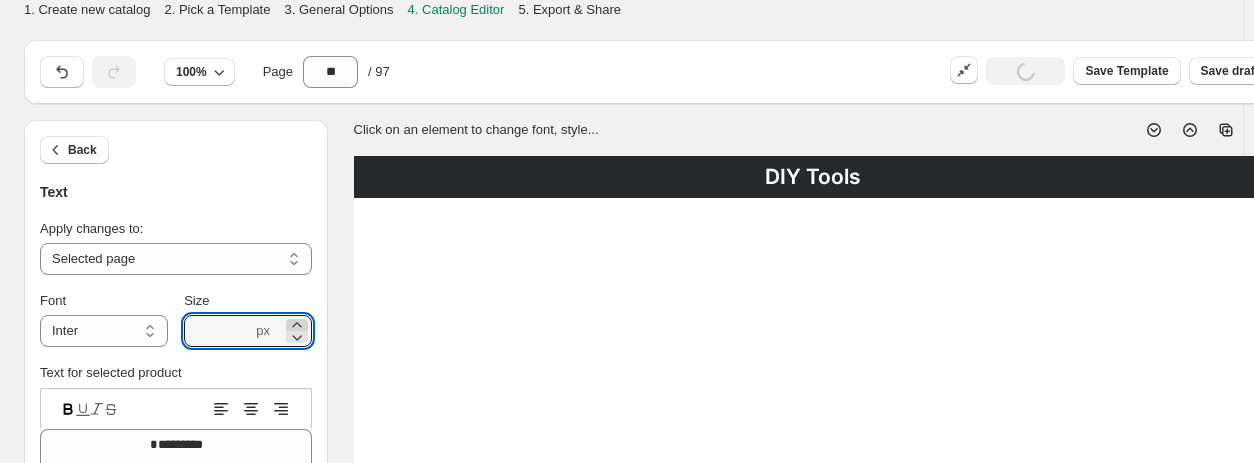 click 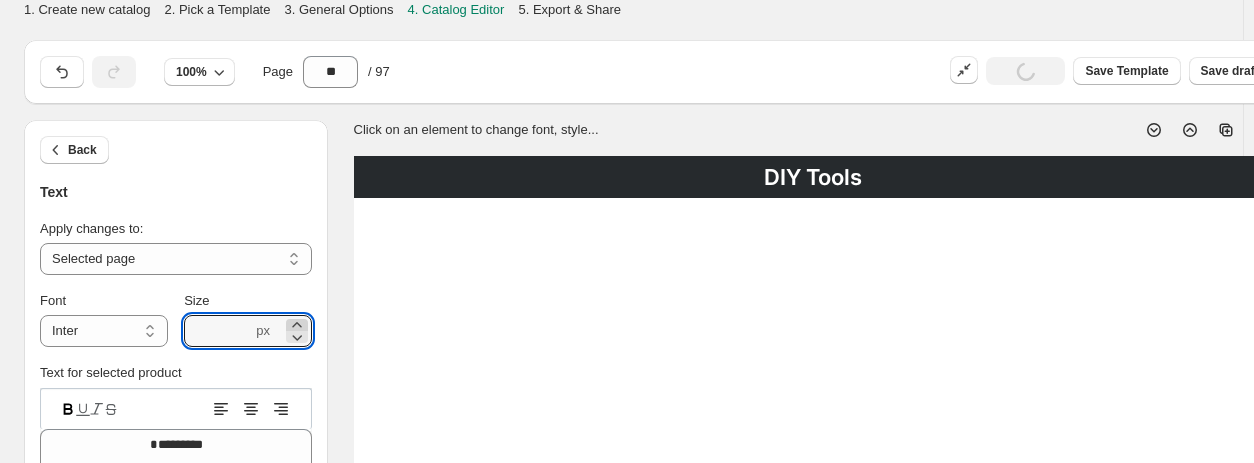 click 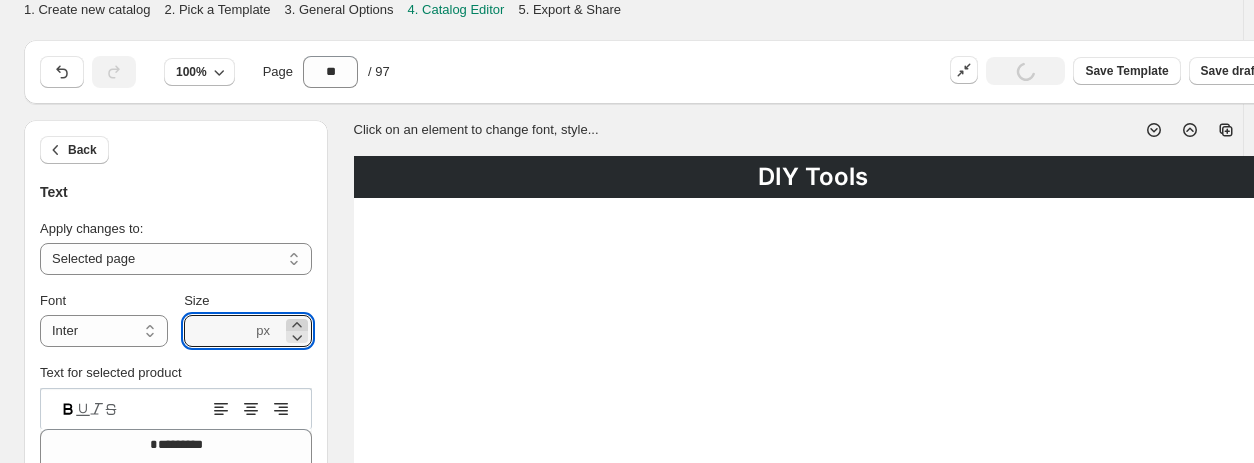 click 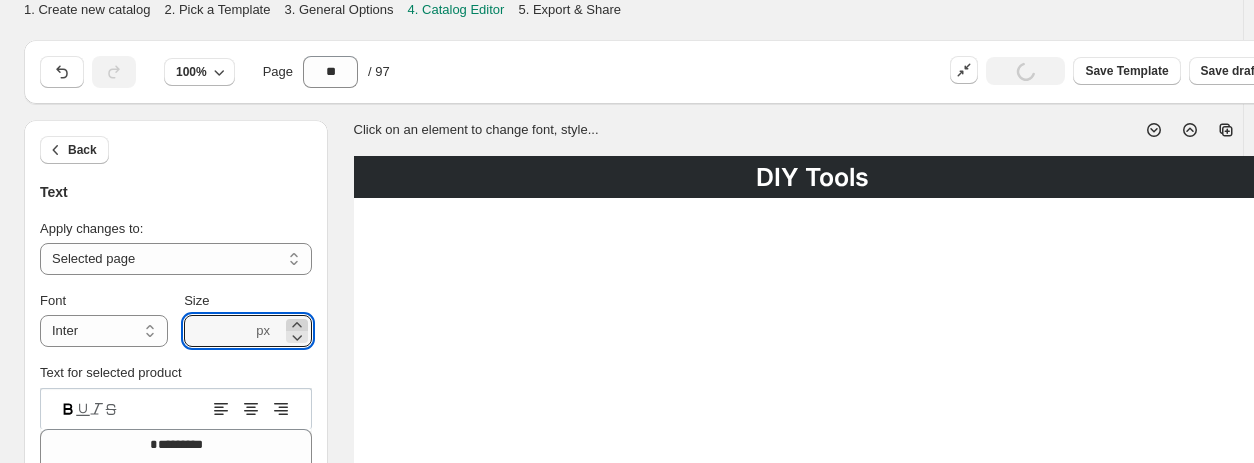 click 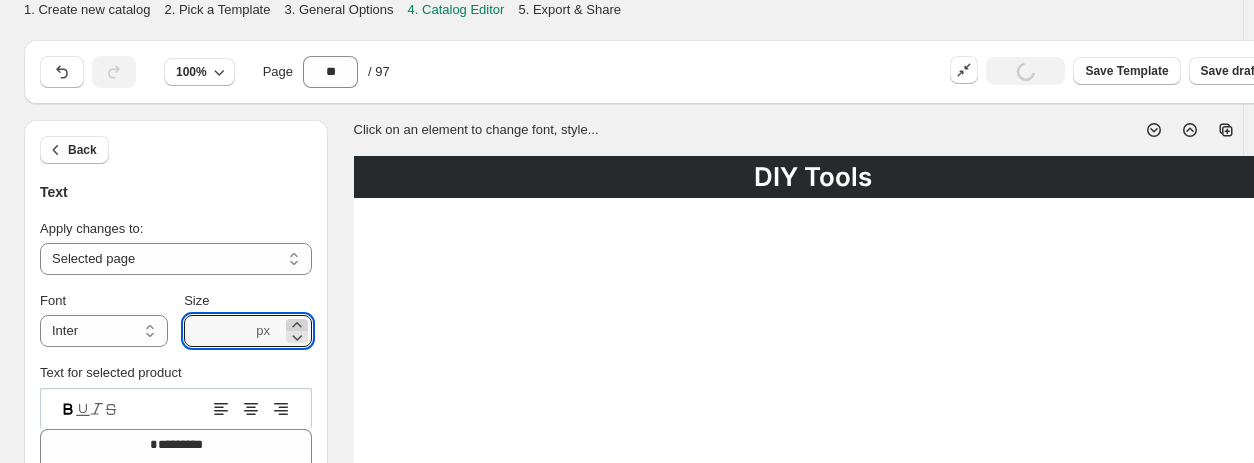 click 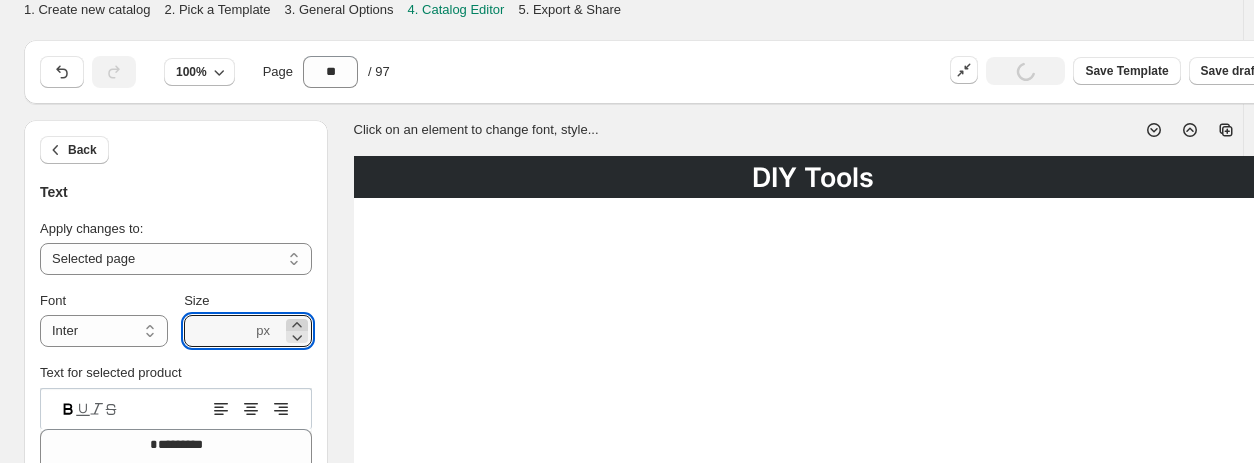 click 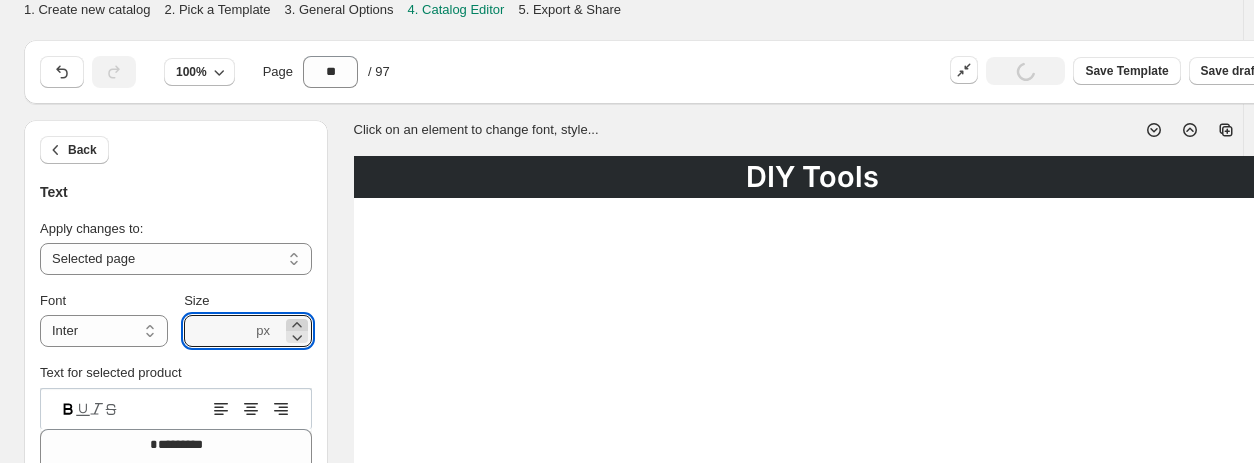 click 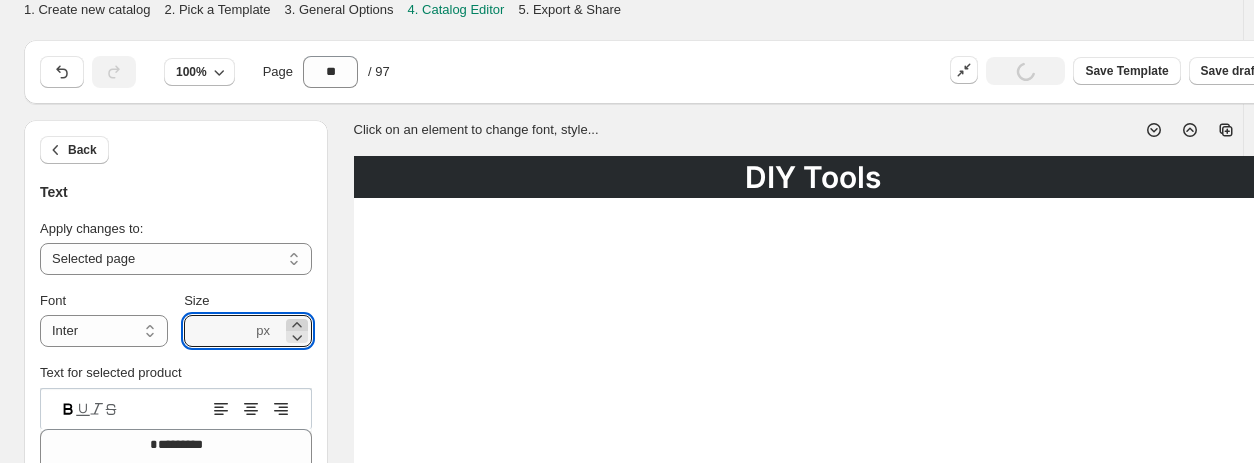 click 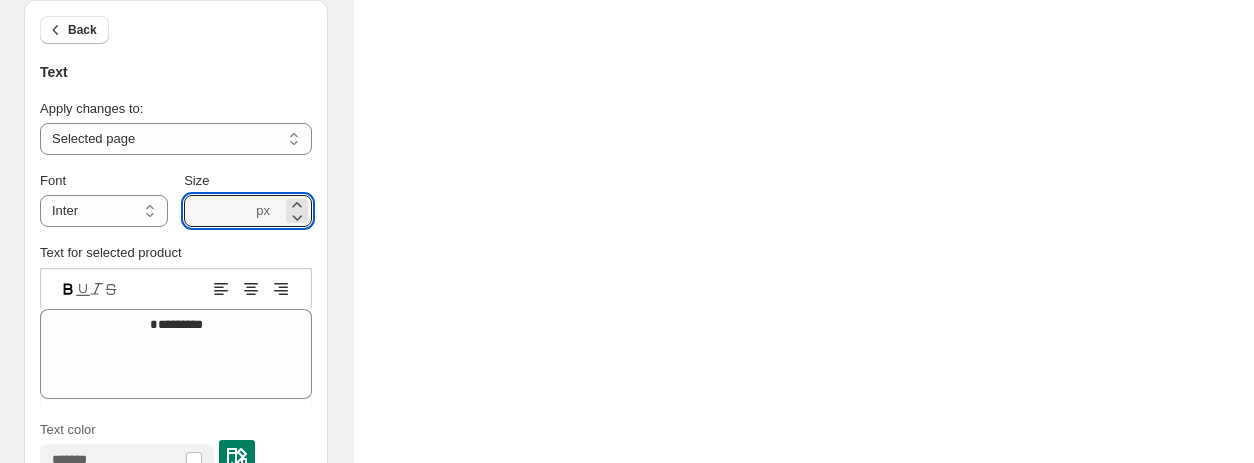 scroll, scrollTop: 162, scrollLeft: 0, axis: vertical 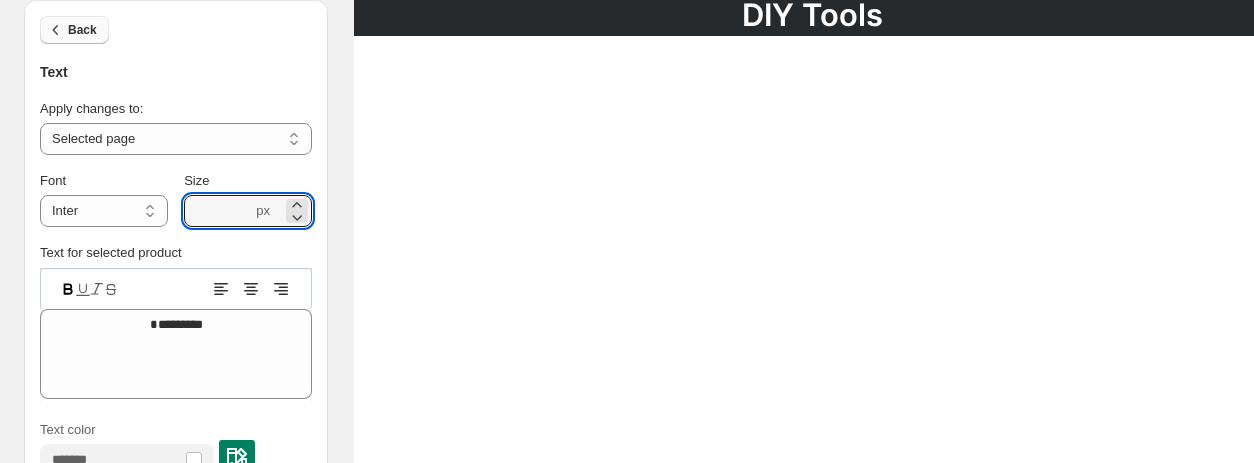 click on "Back" at bounding box center [82, 30] 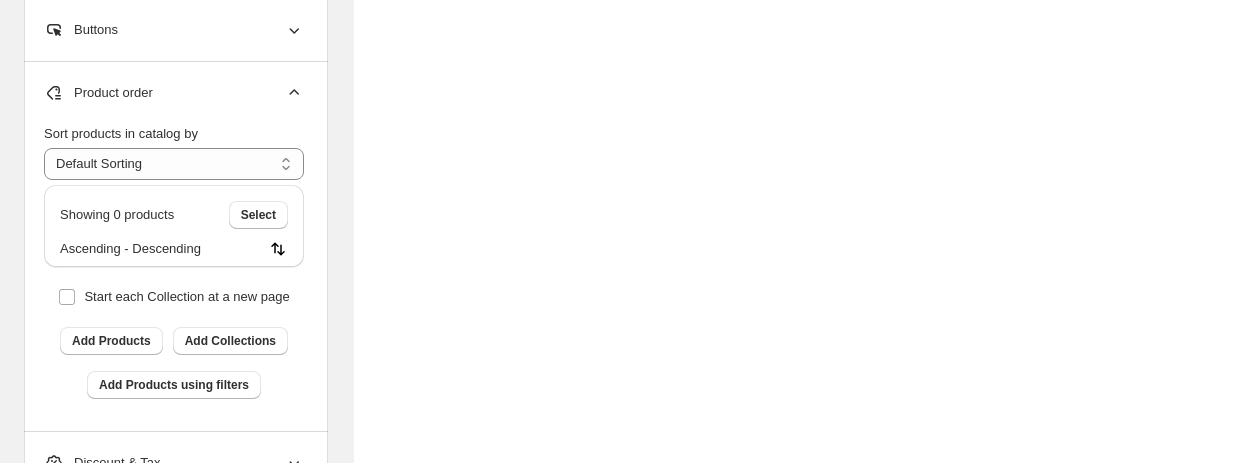 scroll, scrollTop: 862, scrollLeft: 0, axis: vertical 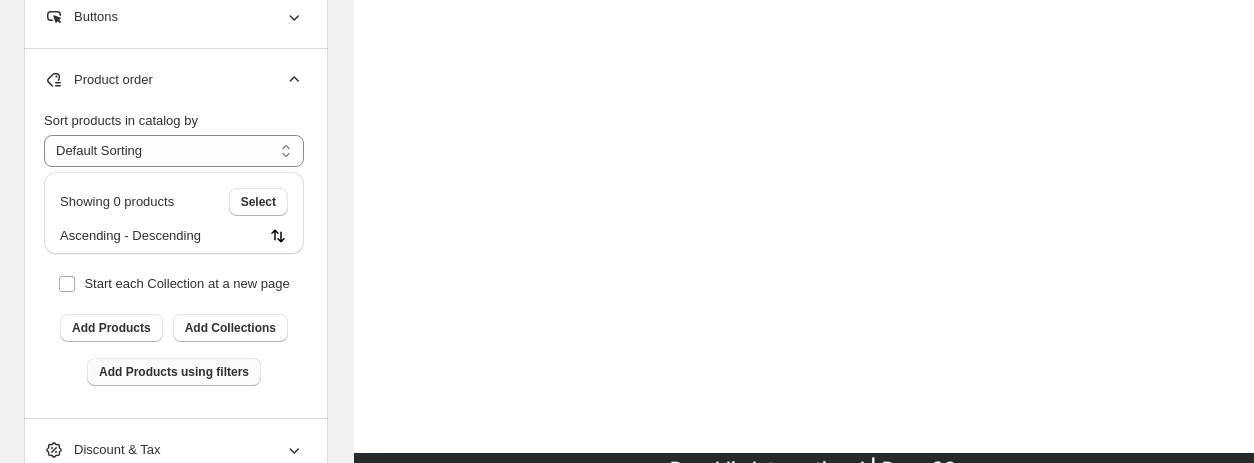 click on "Add Products using filters" at bounding box center (174, 372) 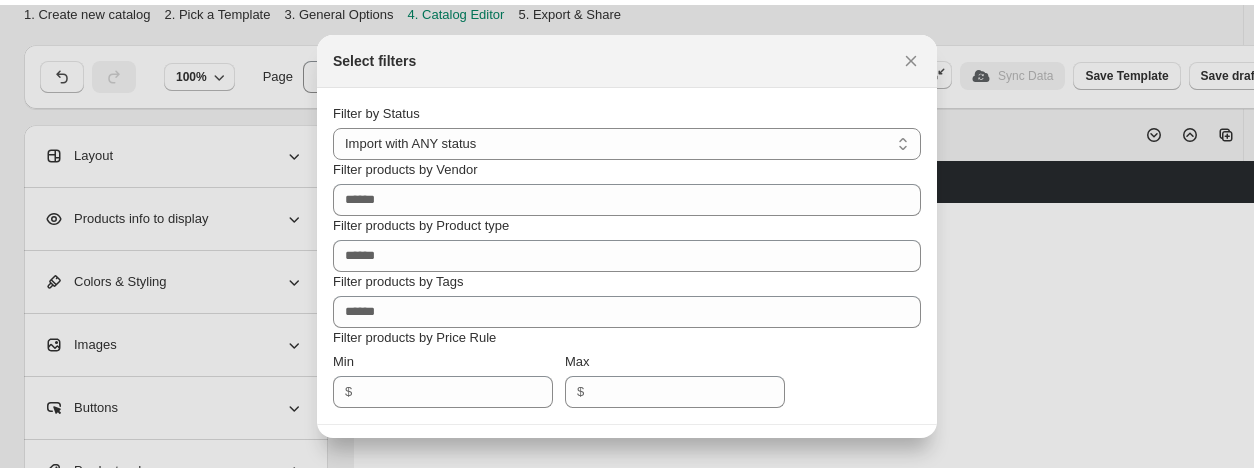 scroll, scrollTop: 0, scrollLeft: 0, axis: both 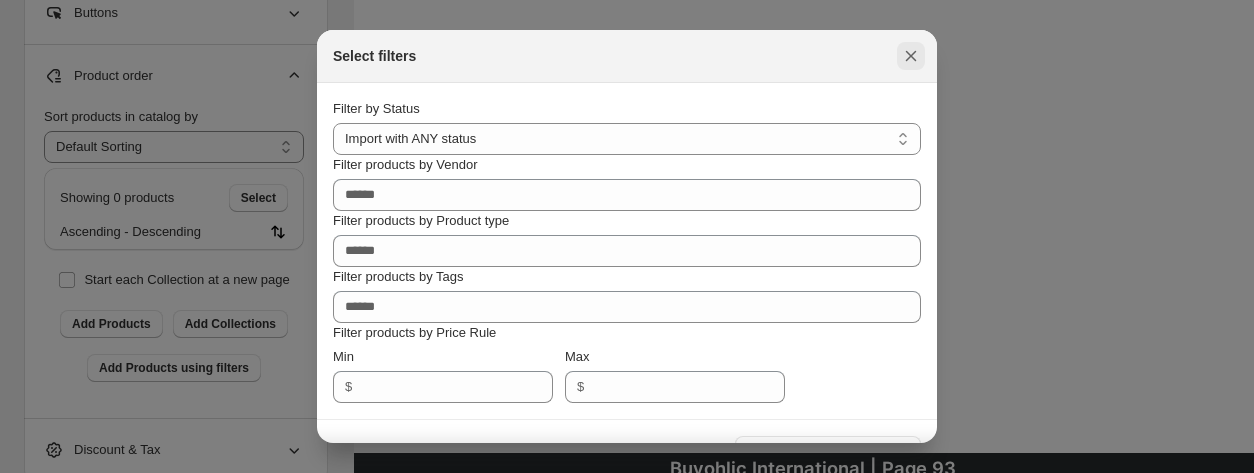 click 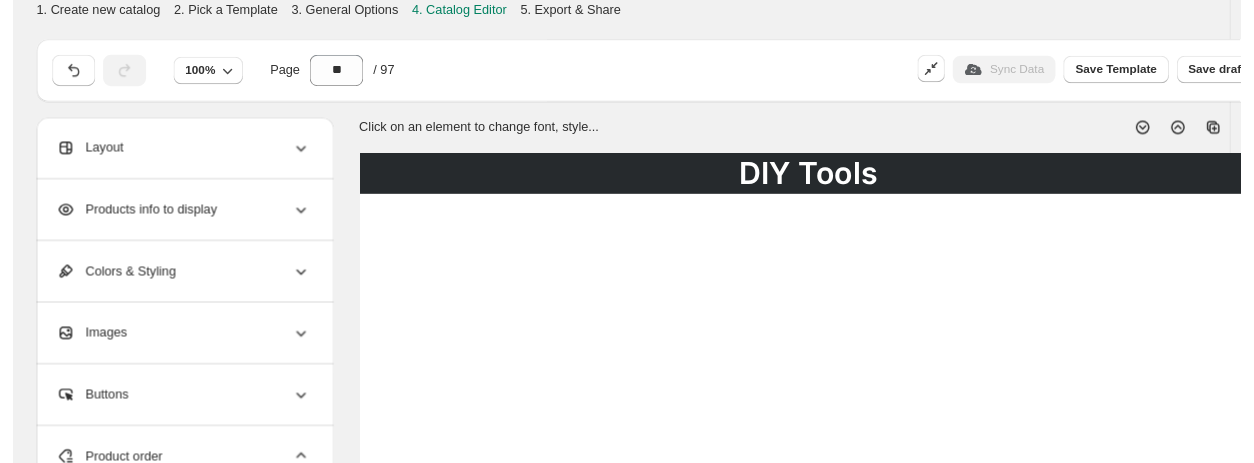 scroll, scrollTop: 862, scrollLeft: 0, axis: vertical 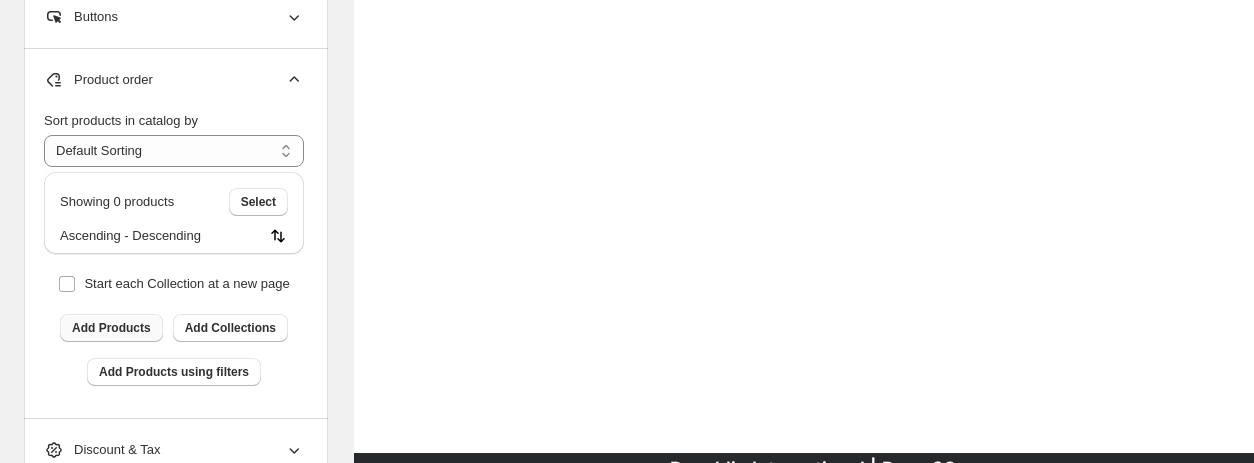 click on "Add Products" at bounding box center [111, 328] 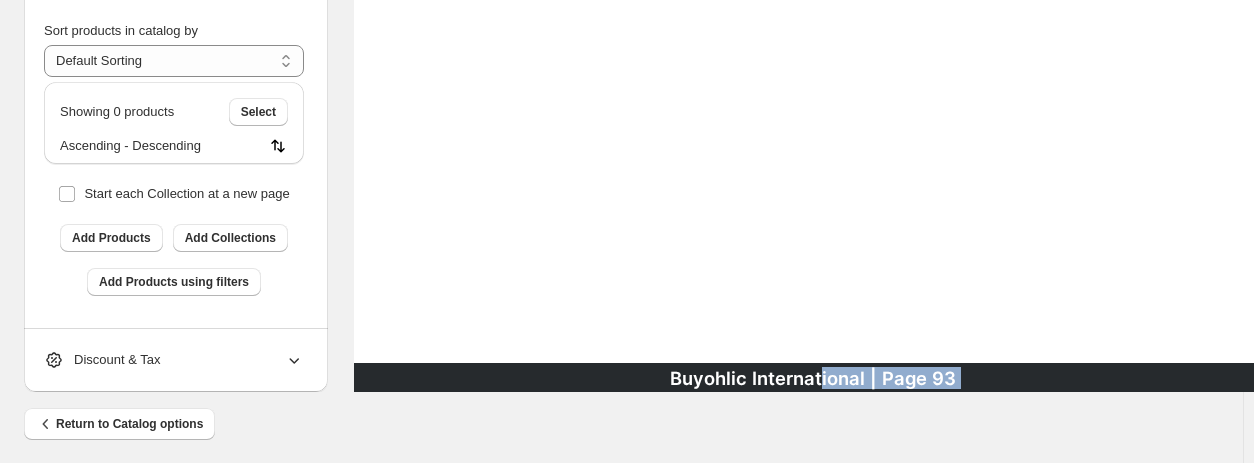 drag, startPoint x: 814, startPoint y: 460, endPoint x: 1063, endPoint y: 450, distance: 249.20073 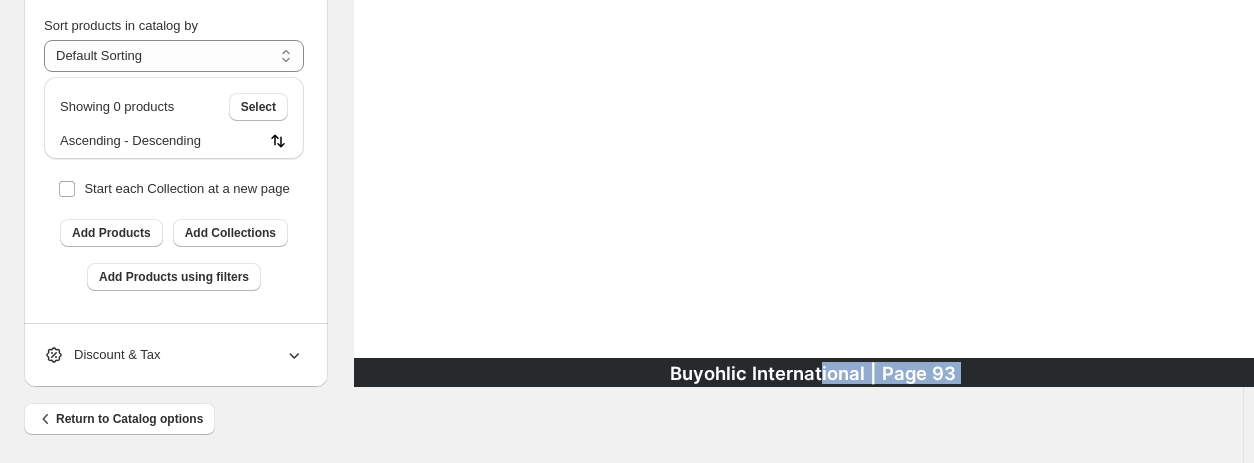 click on "Return to Catalog options" at bounding box center (613, 411) 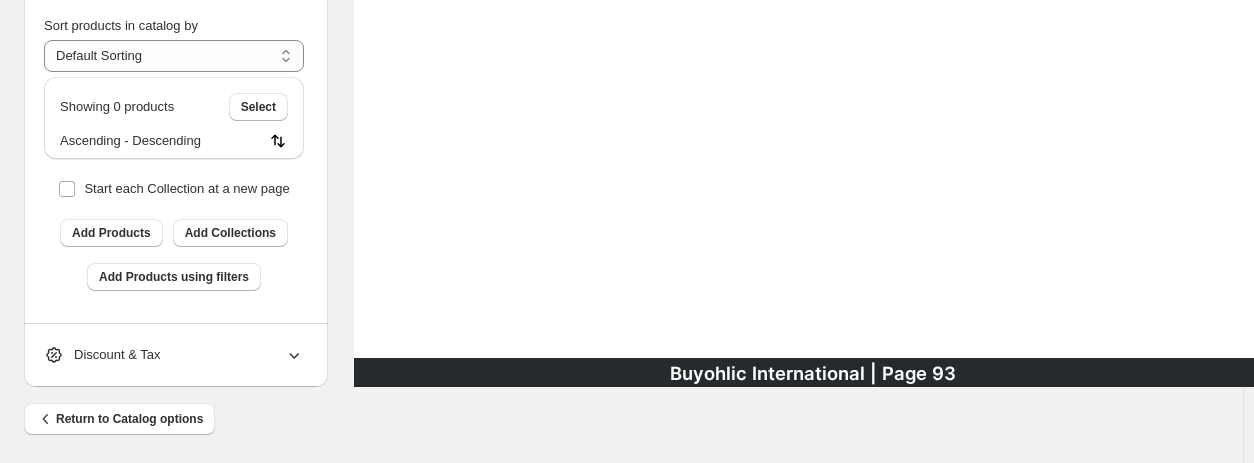scroll, scrollTop: 957, scrollLeft: 187, axis: both 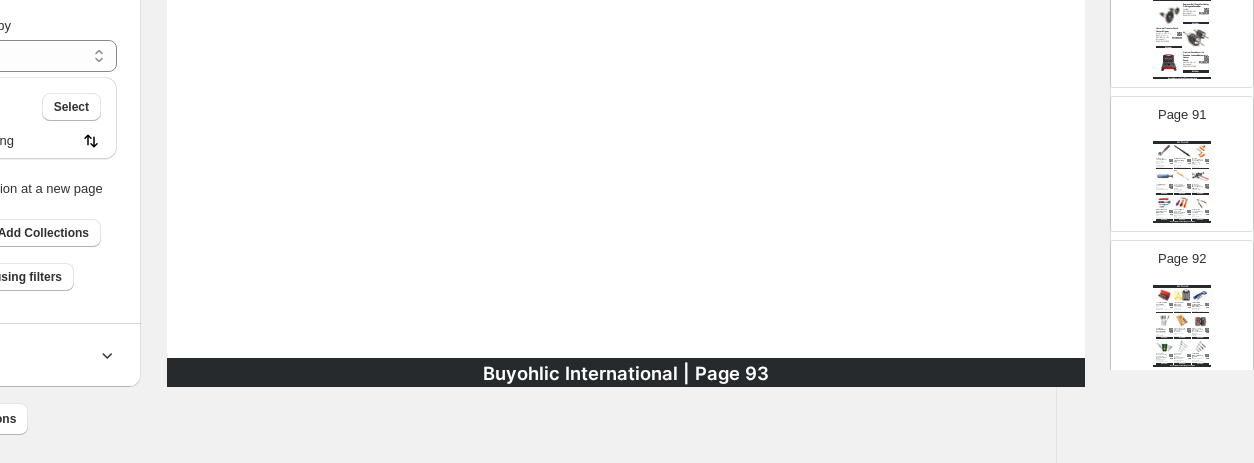 click at bounding box center (1182, 320) 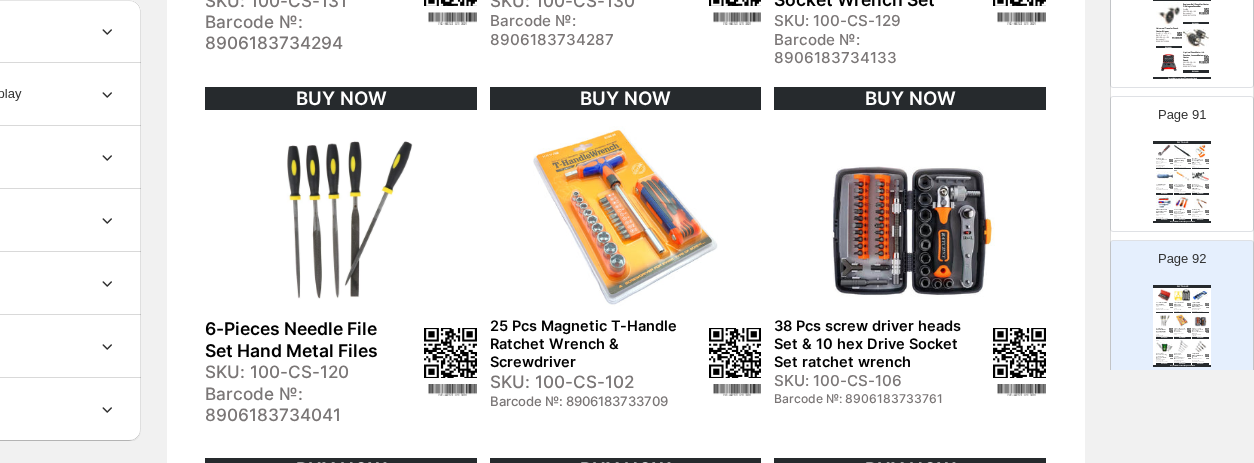 scroll, scrollTop: 500, scrollLeft: 187, axis: both 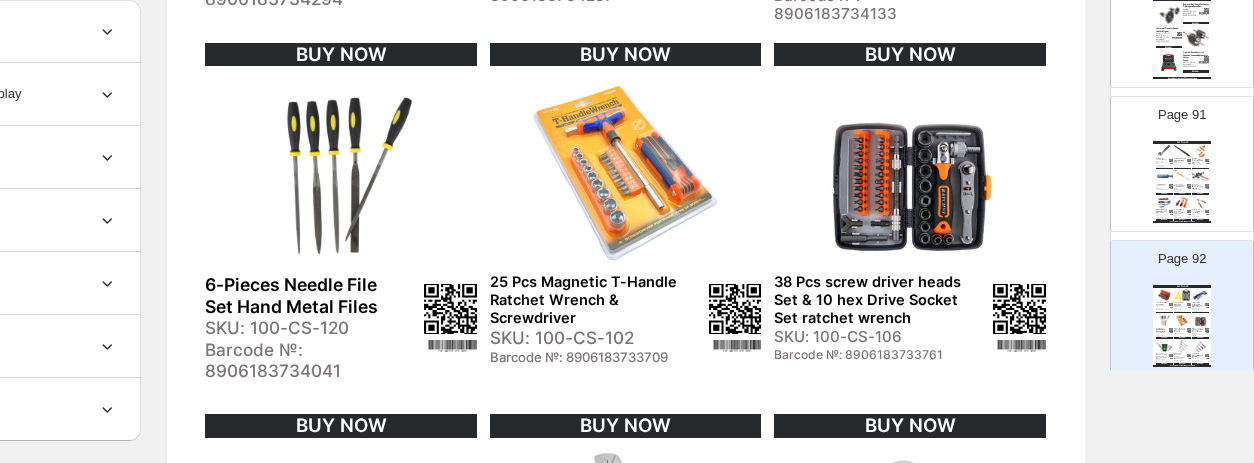 click at bounding box center [1182, 176] 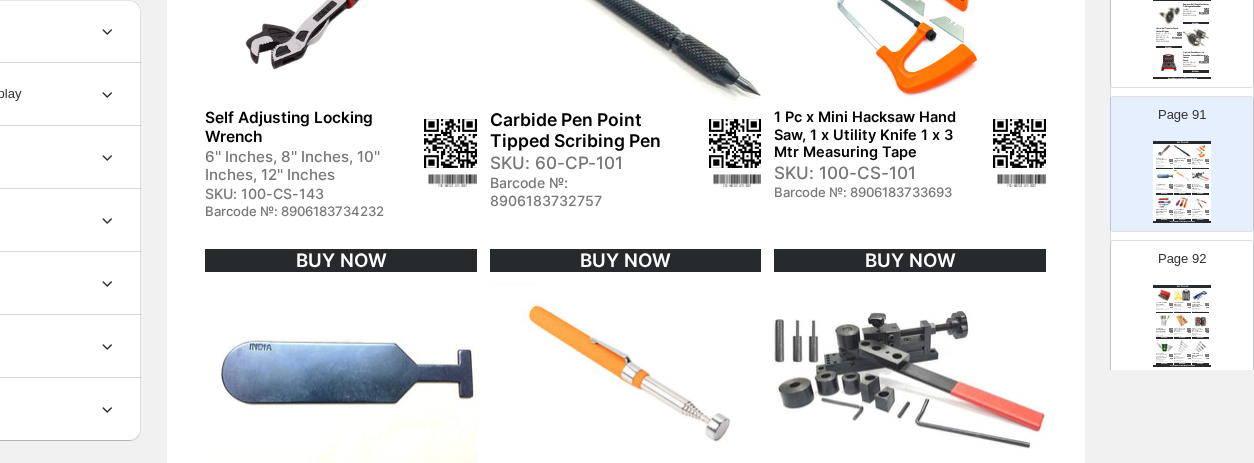 scroll, scrollTop: 300, scrollLeft: 187, axis: both 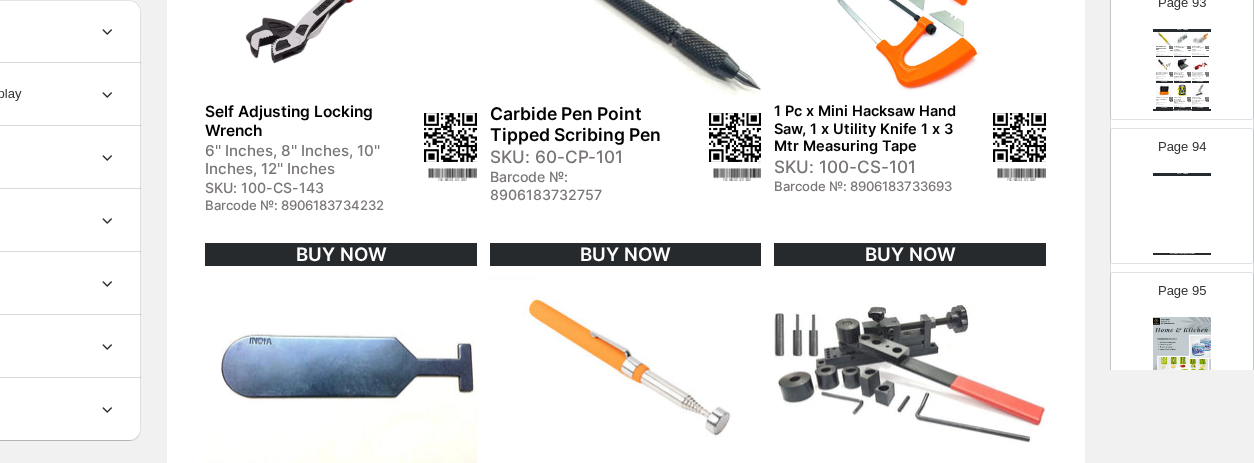 click on "DIY Tools  Buyohlic International | Page undefined" at bounding box center (1182, 214) 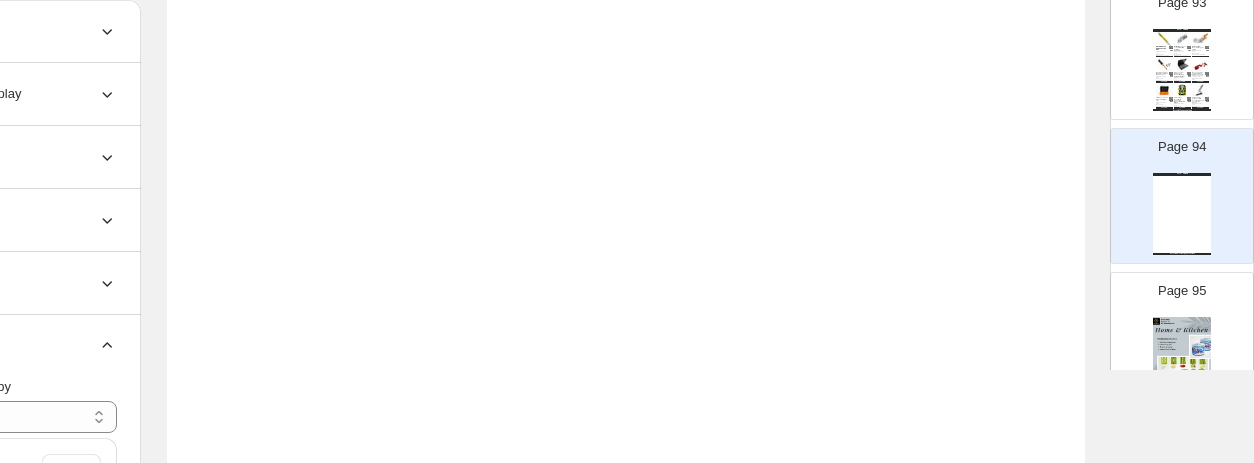 scroll, scrollTop: 300, scrollLeft: 36, axis: both 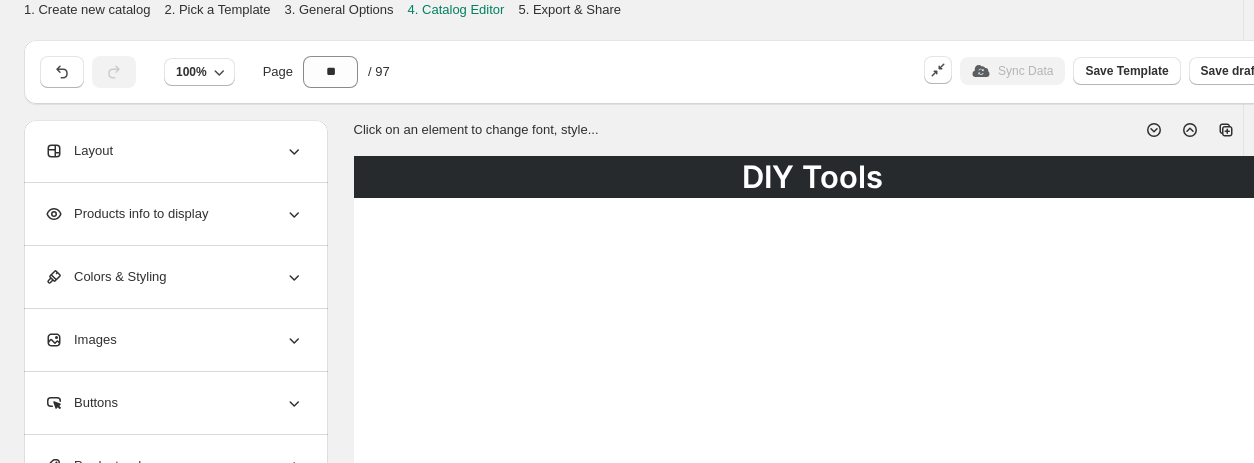 click on "Layout" at bounding box center [78, 151] 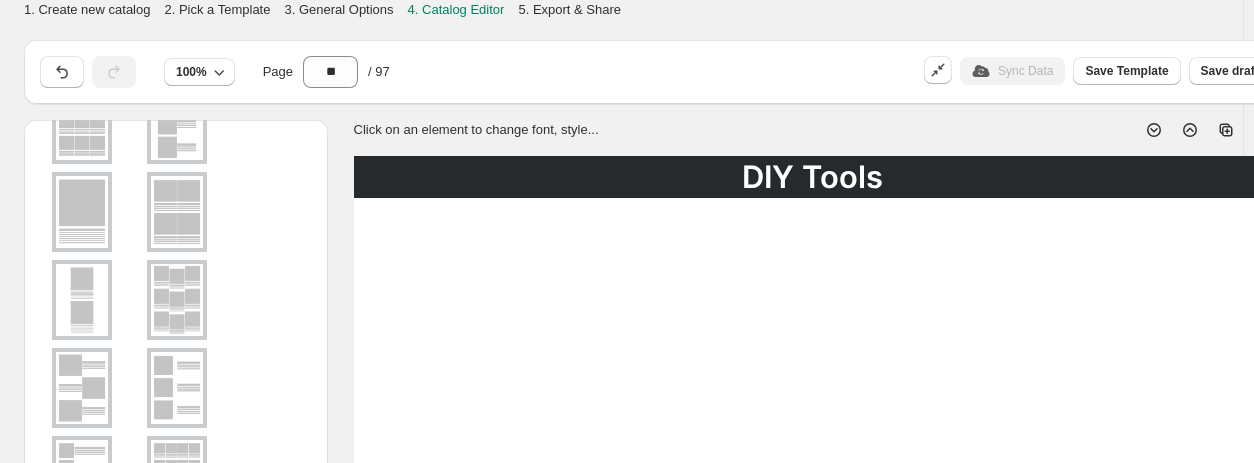 scroll, scrollTop: 200, scrollLeft: 0, axis: vertical 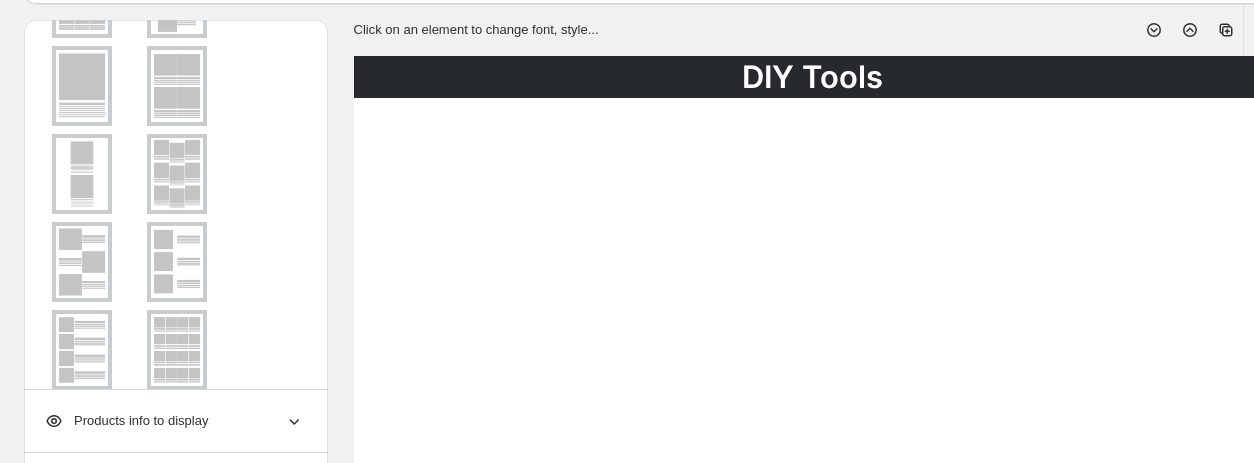 click at bounding box center (82, 262) 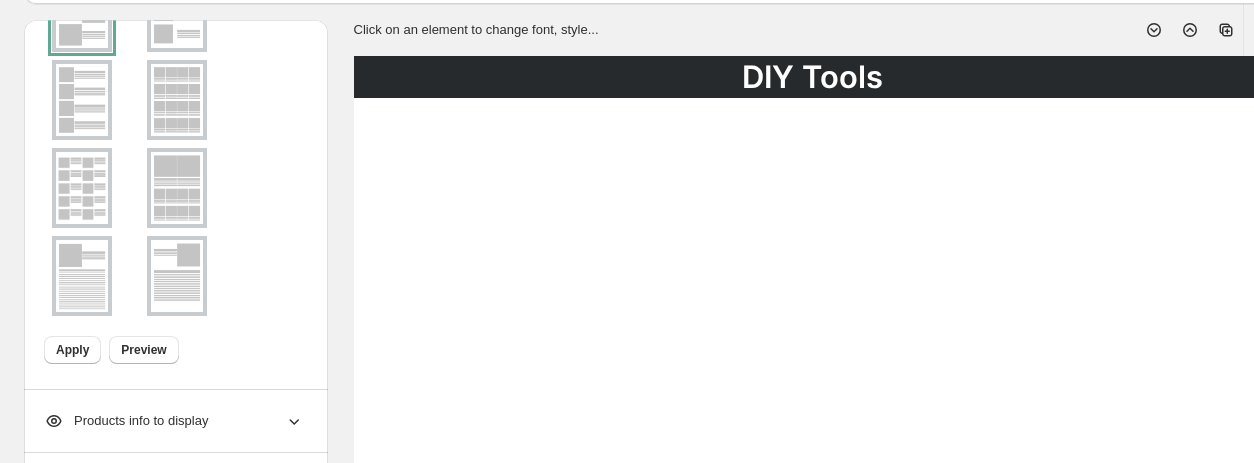 scroll, scrollTop: 452, scrollLeft: 0, axis: vertical 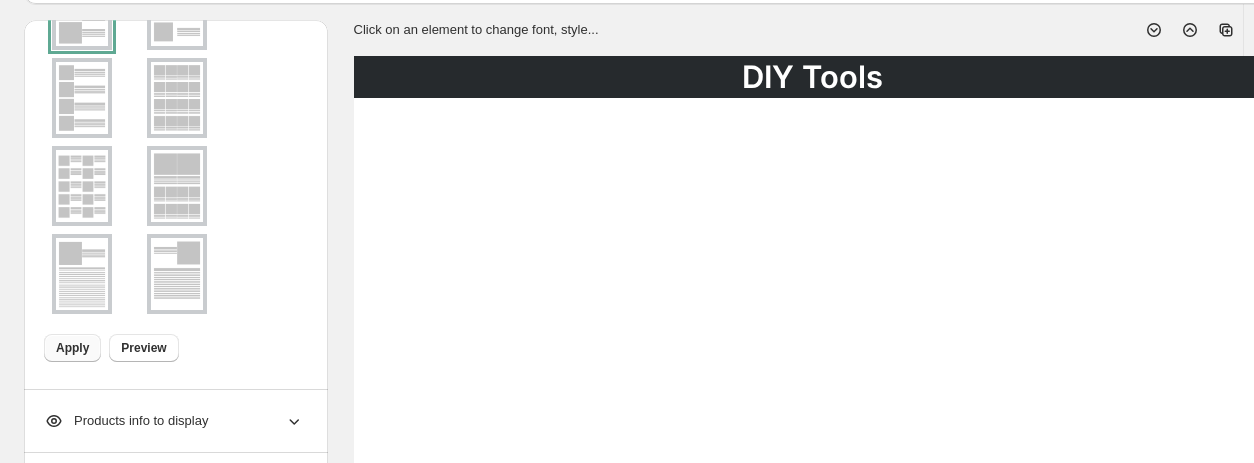 click on "Apply" at bounding box center (72, 348) 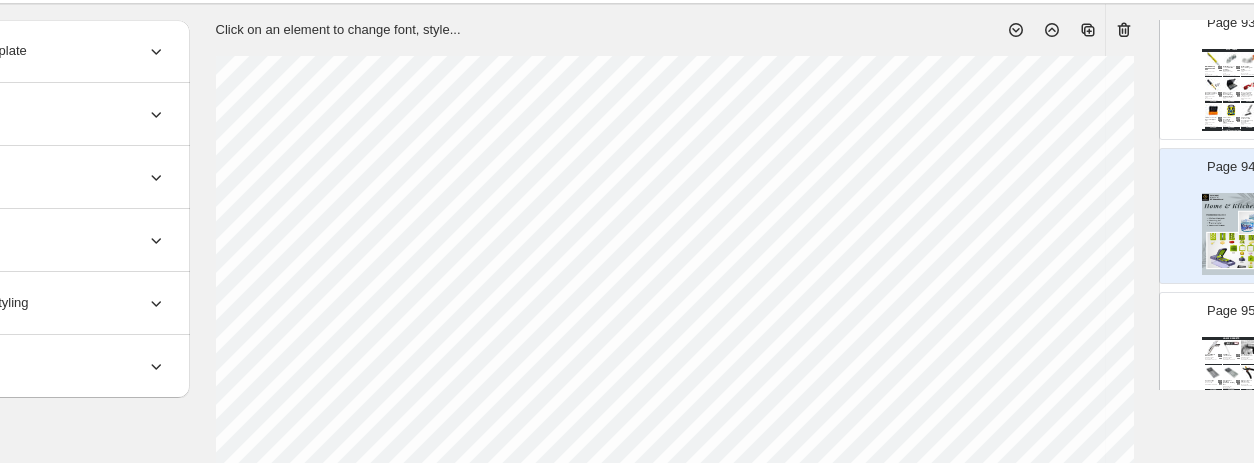 scroll, scrollTop: 100, scrollLeft: 187, axis: both 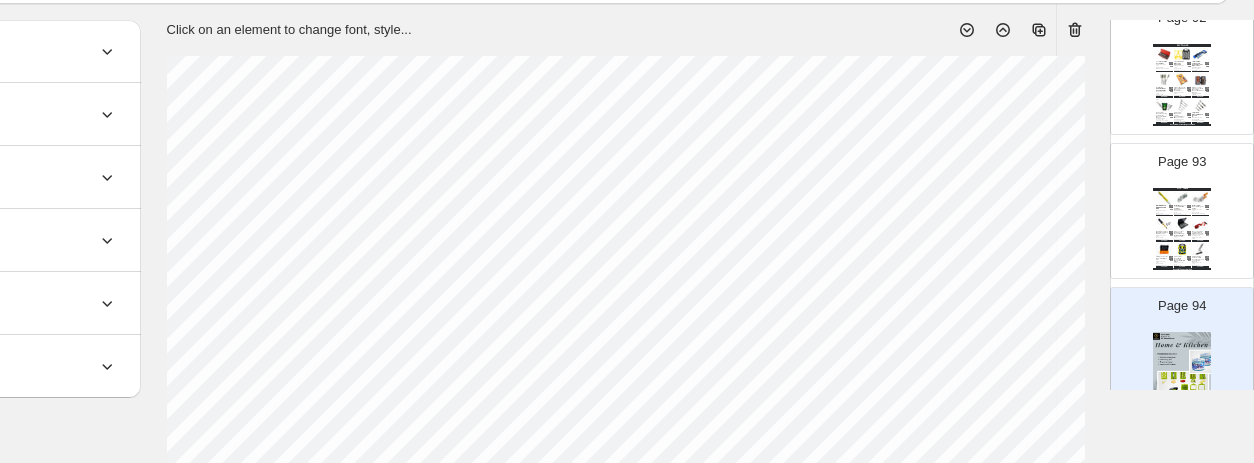 click at bounding box center [1200, 249] 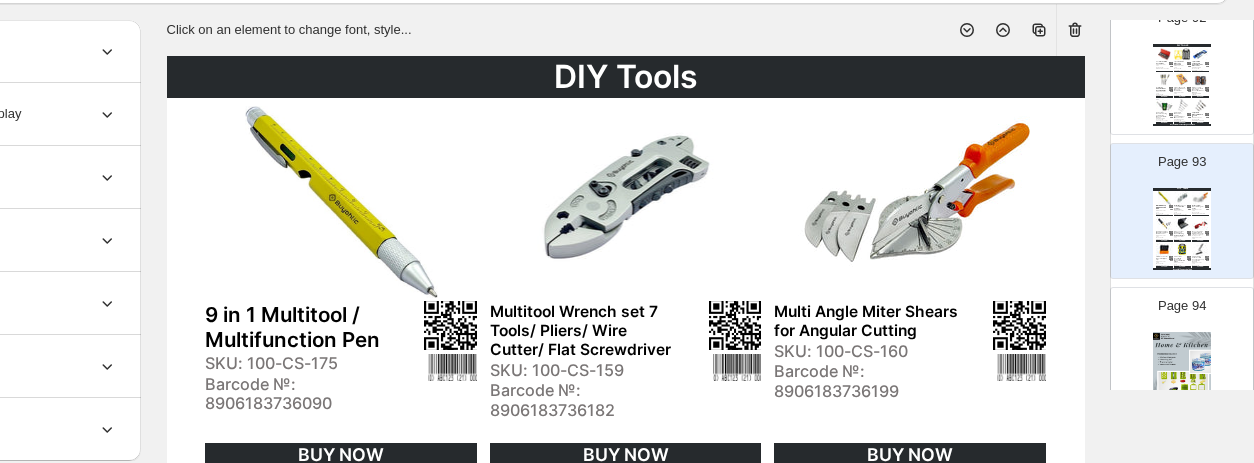 click on "Page 94" at bounding box center (1174, 347) 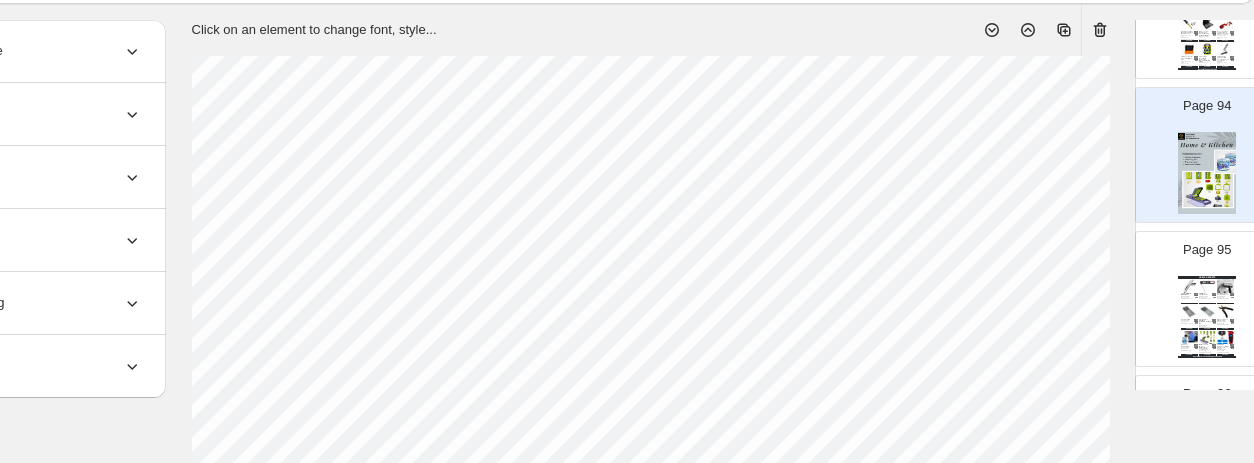 scroll, scrollTop: 13513, scrollLeft: 0, axis: vertical 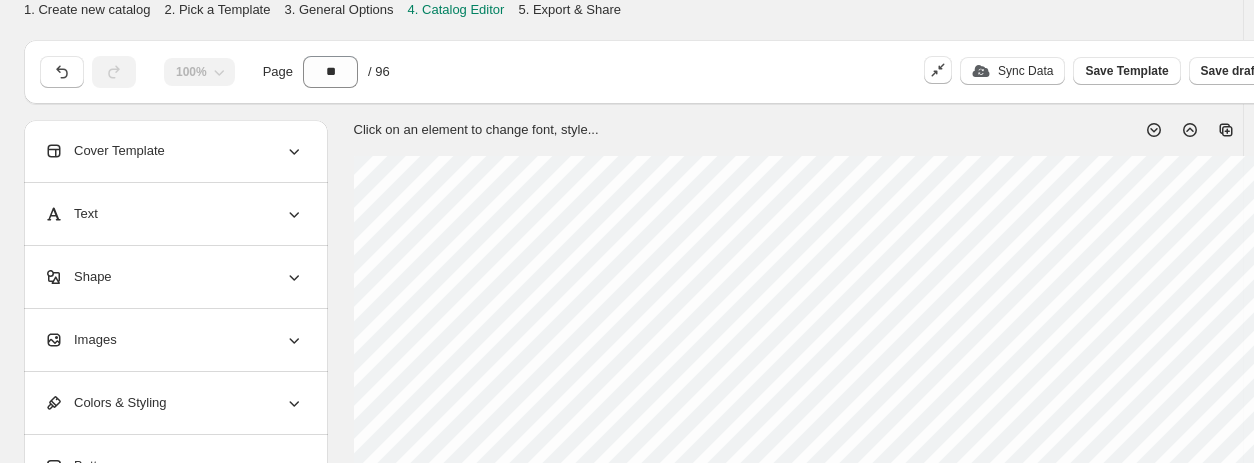 click 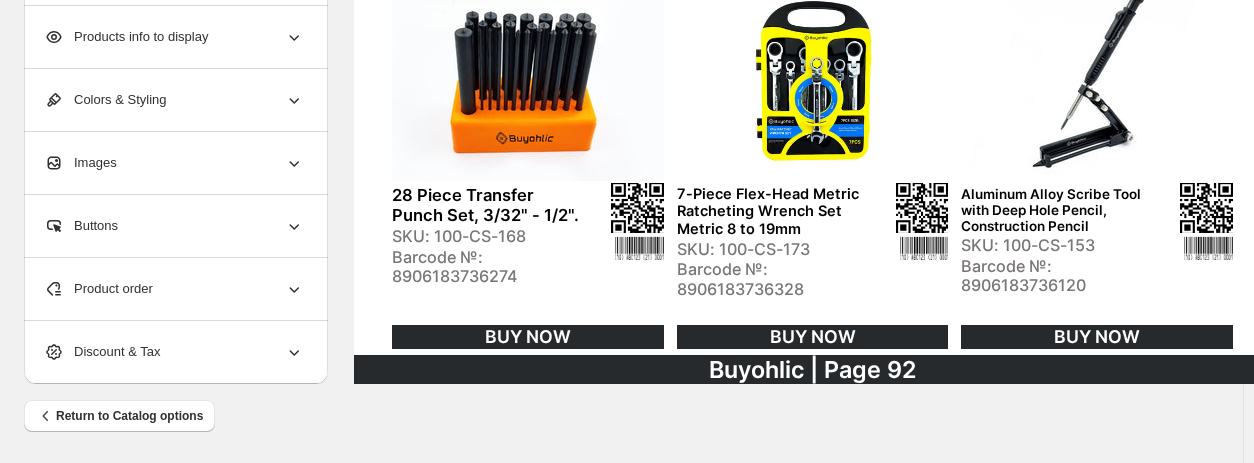 scroll, scrollTop: 962, scrollLeft: 0, axis: vertical 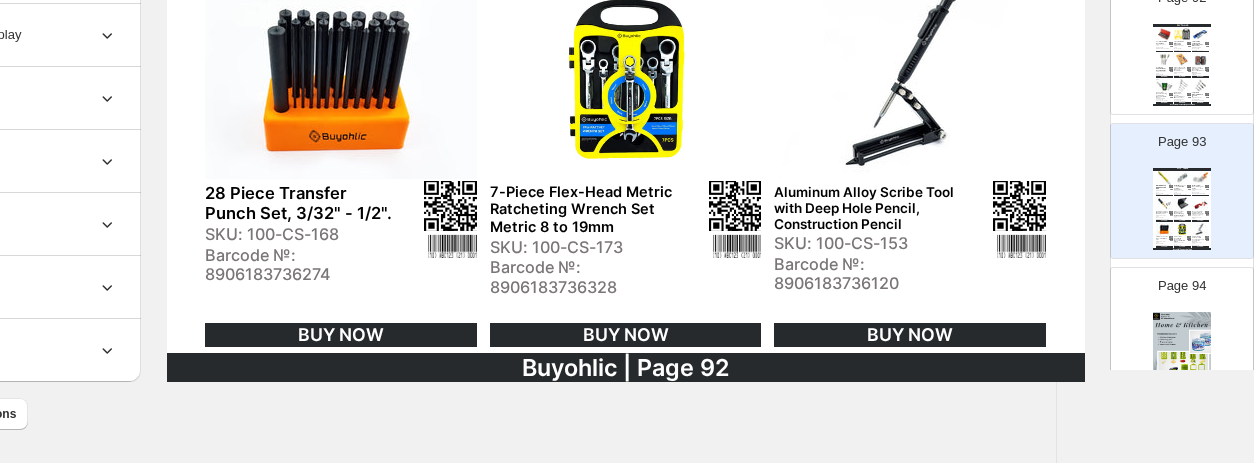 click on "9 Pcs Leather Hole Punch Round Working Hollow Cutting Mat" at bounding box center [1180, 213] 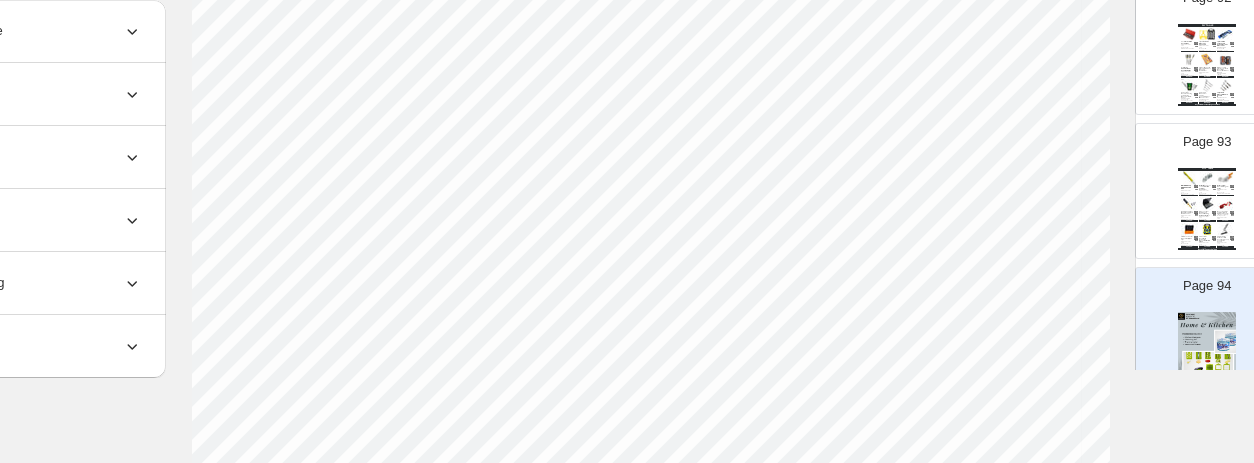 scroll 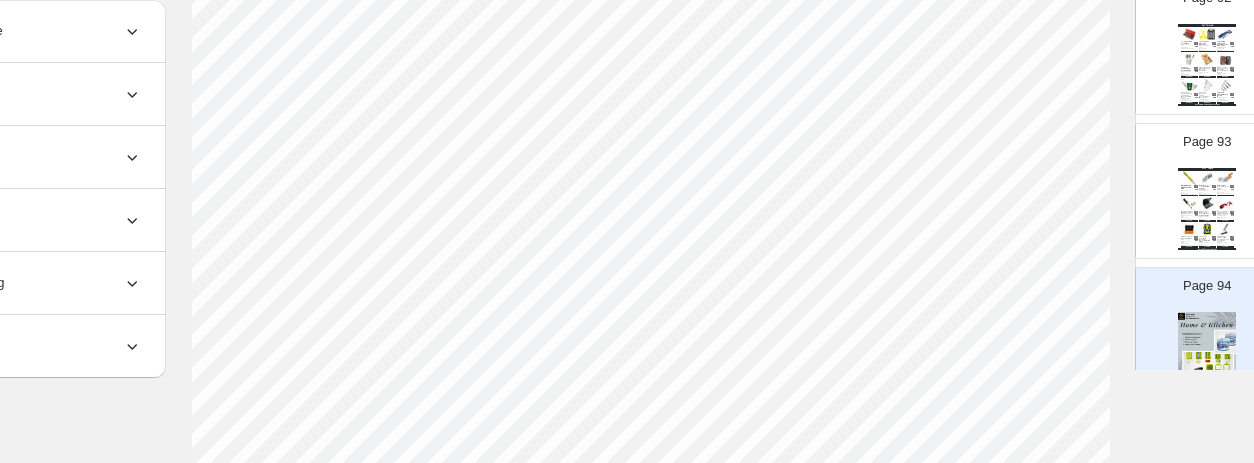 click on "Barcode №:  8906183736182" at bounding box center [1205, 194] 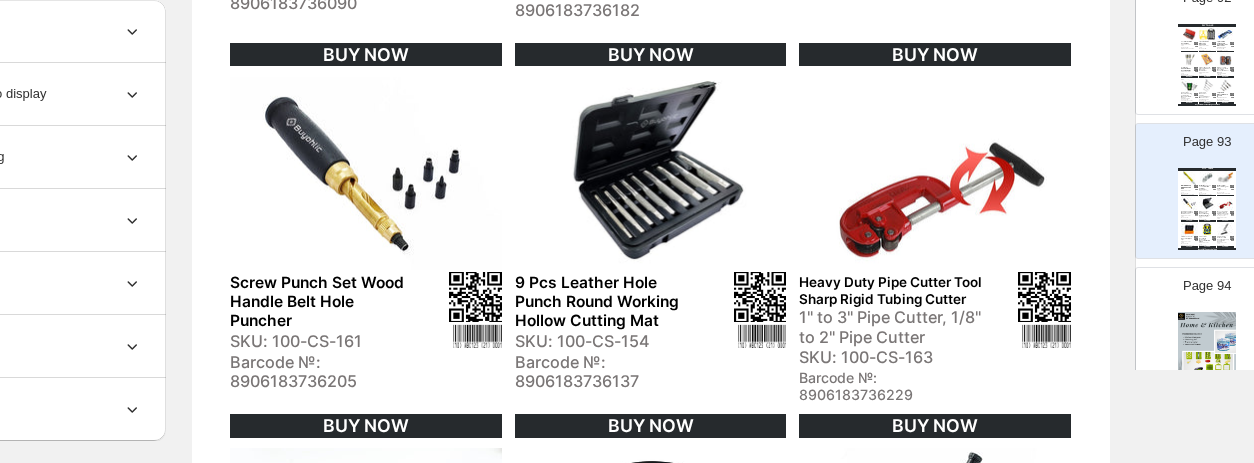 click on "Page 94" at bounding box center [1199, 327] 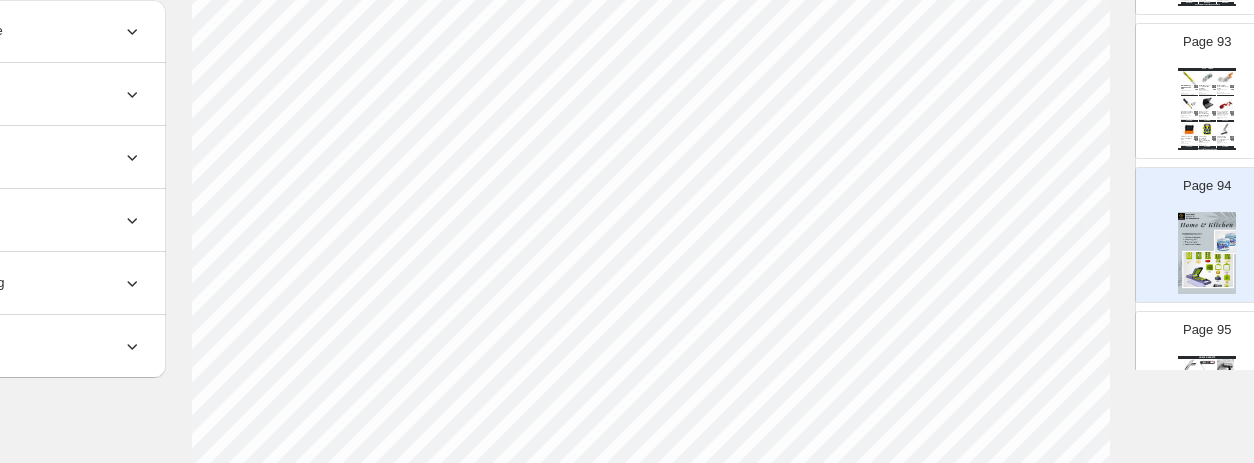 click on "HOME GADGETS" at bounding box center [1207, 357] 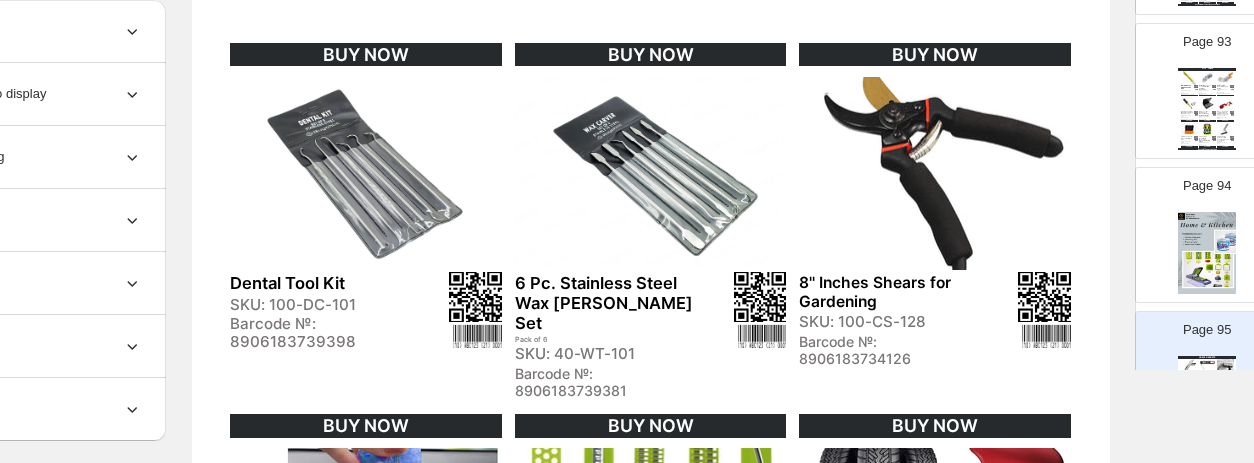 drag, startPoint x: 1150, startPoint y: 462, endPoint x: 1236, endPoint y: 457, distance: 86.145226 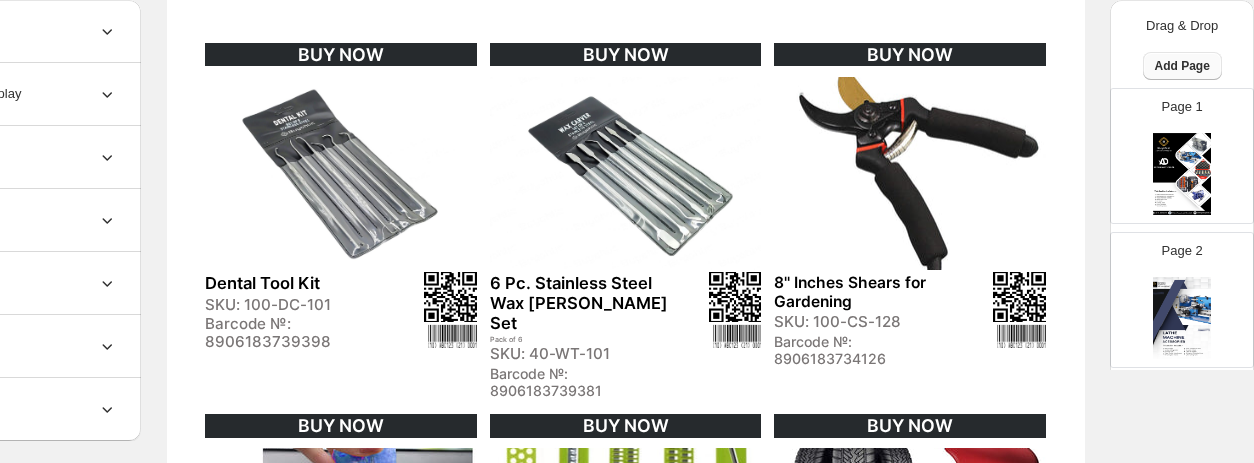 click on "Add Page" at bounding box center (1182, 66) 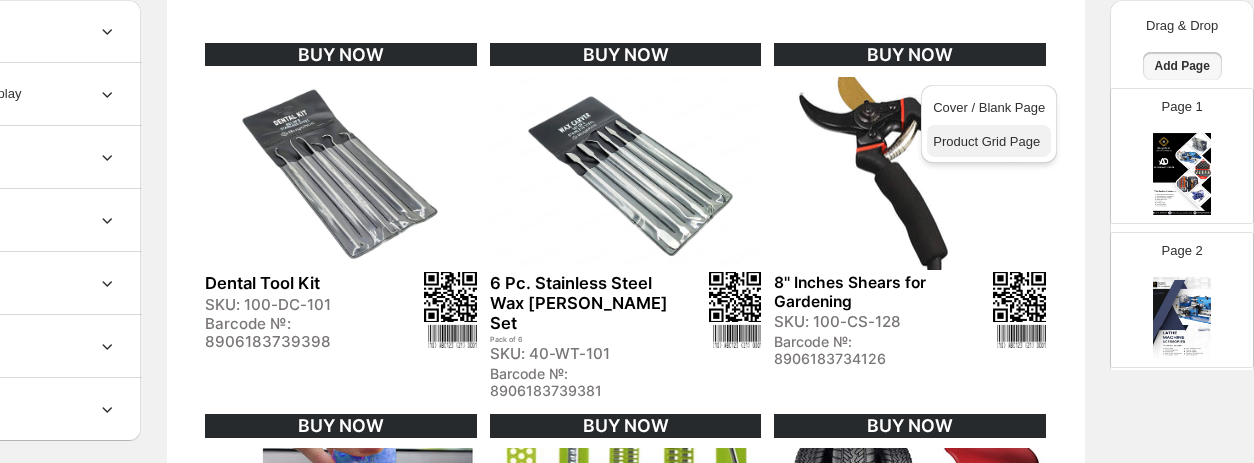 click on "Product Grid Page" at bounding box center (986, 141) 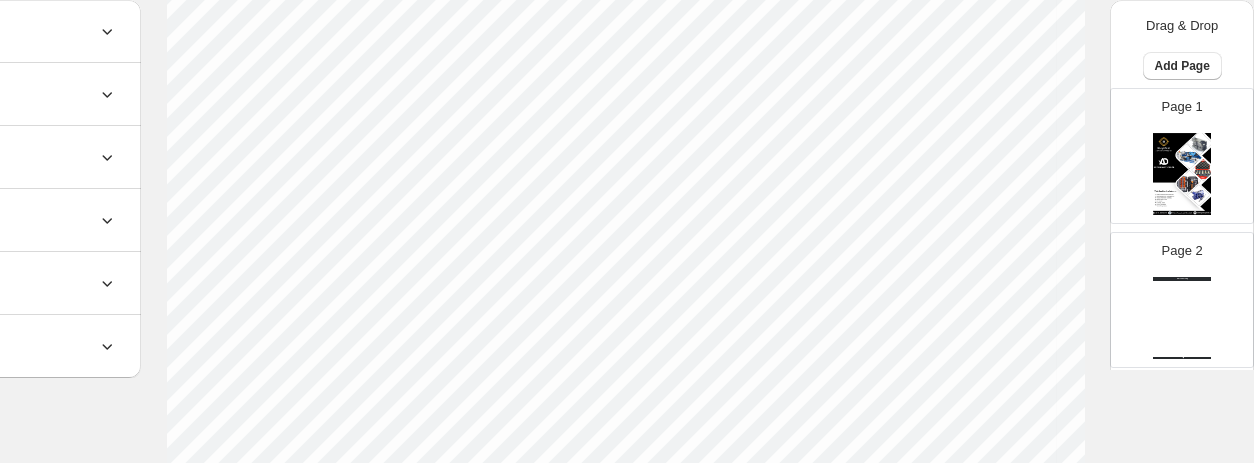 scroll, scrollTop: 500, scrollLeft: 162, axis: both 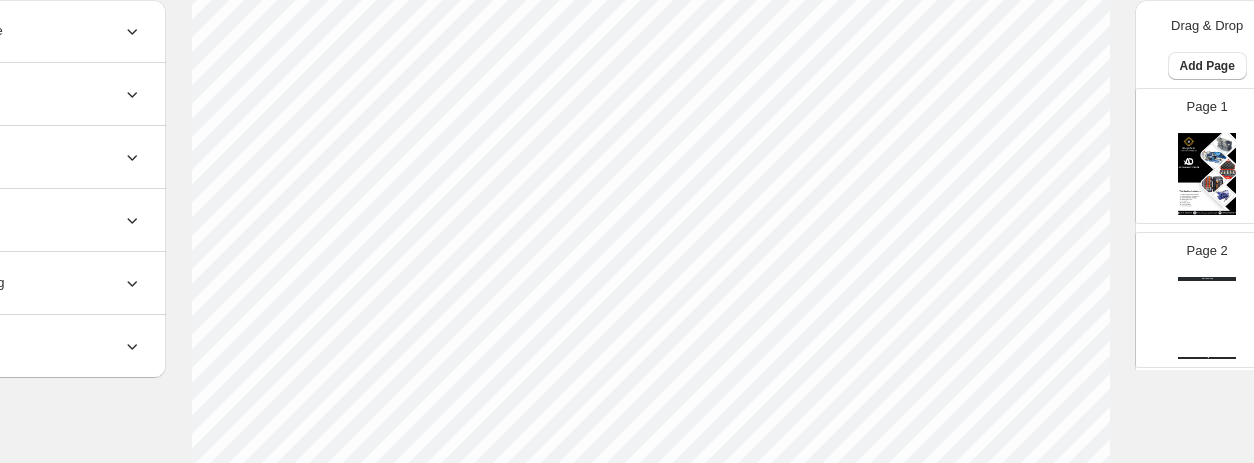click on "Watch Catalog Watch Catalog | Page undefined" at bounding box center (1207, 318) 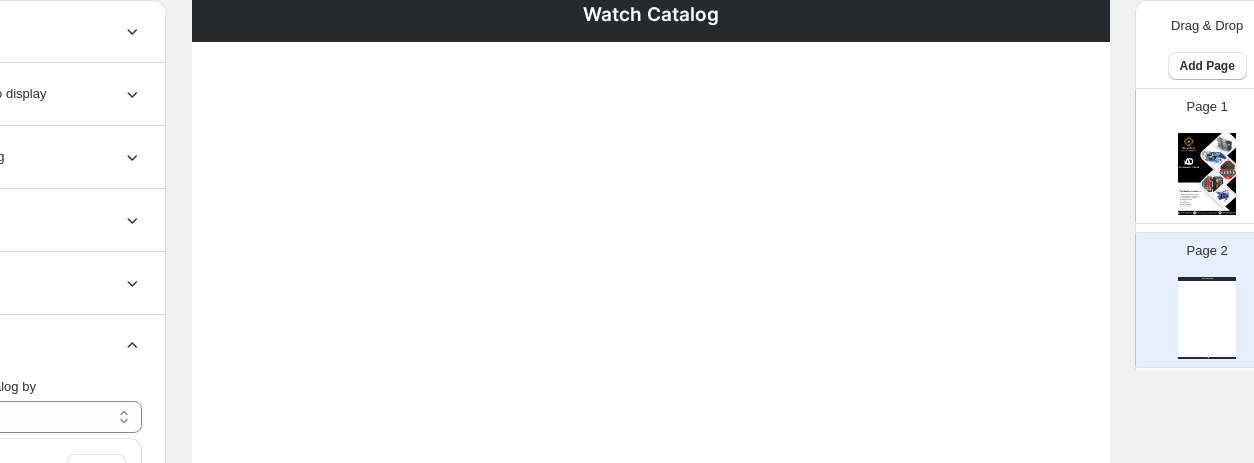 scroll, scrollTop: 162, scrollLeft: 162, axis: both 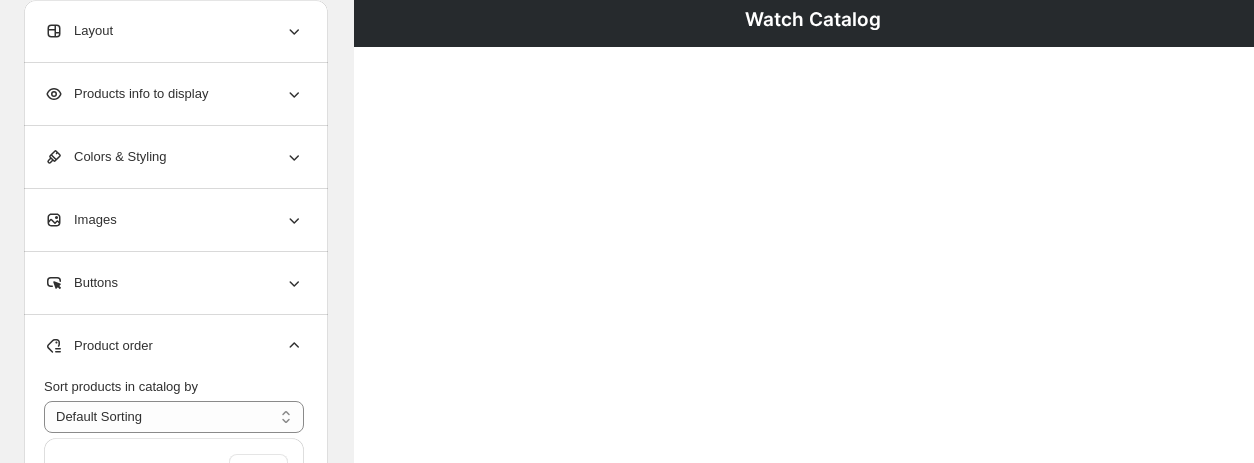 click on "Layout" at bounding box center [174, 31] 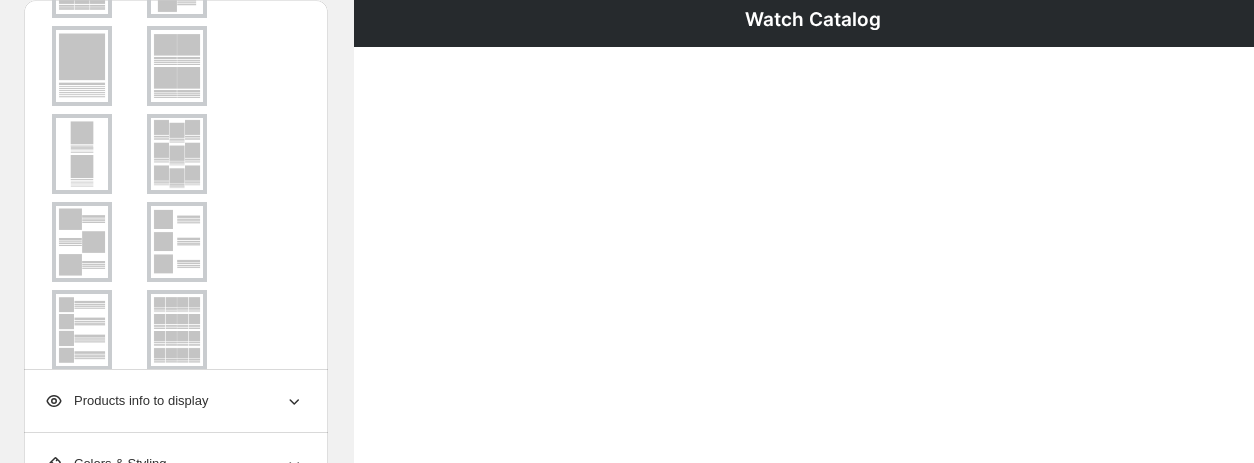 click at bounding box center (82, 242) 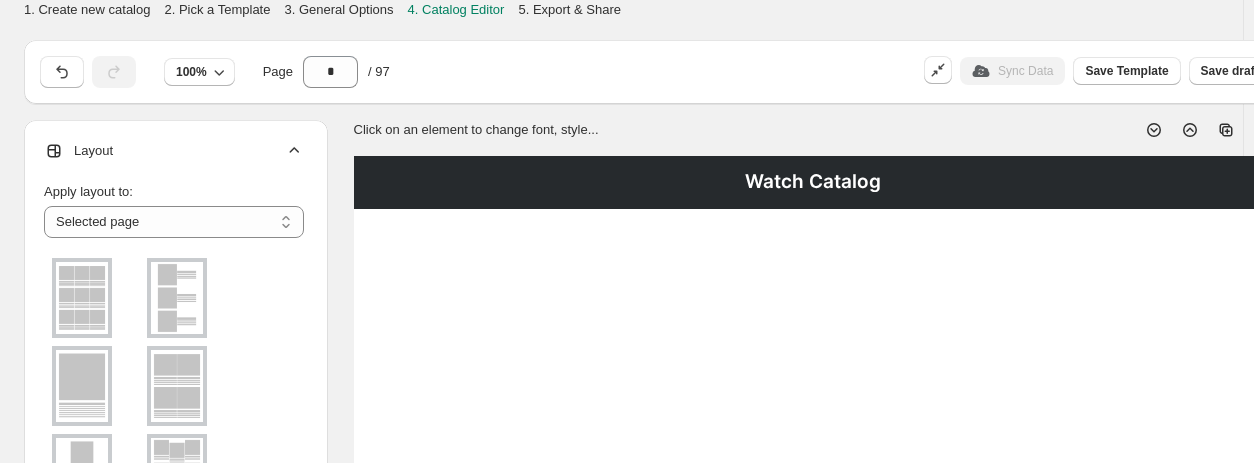 click 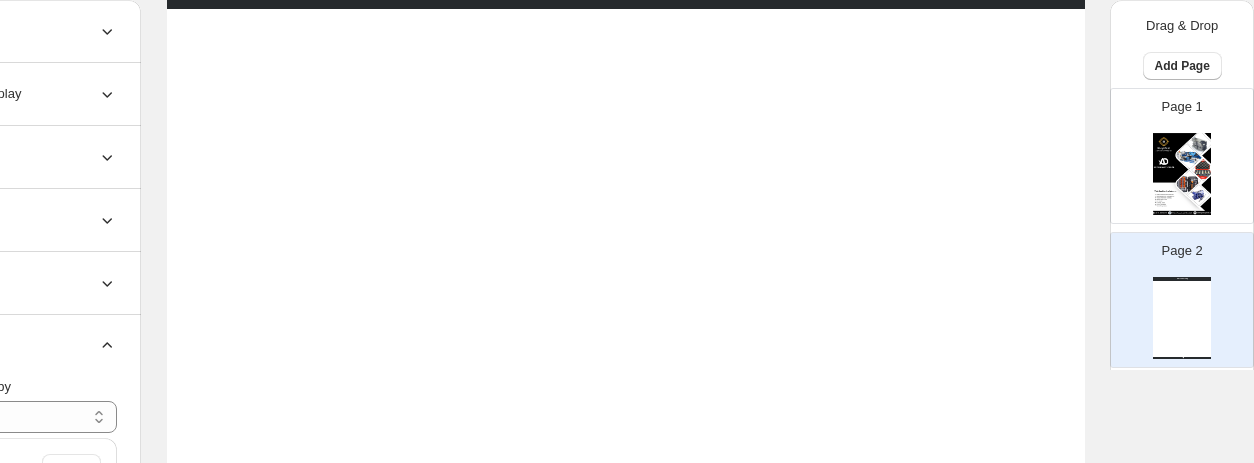 click on "Watch Catalog Watch Catalog | Page undefined" at bounding box center [1182, 318] 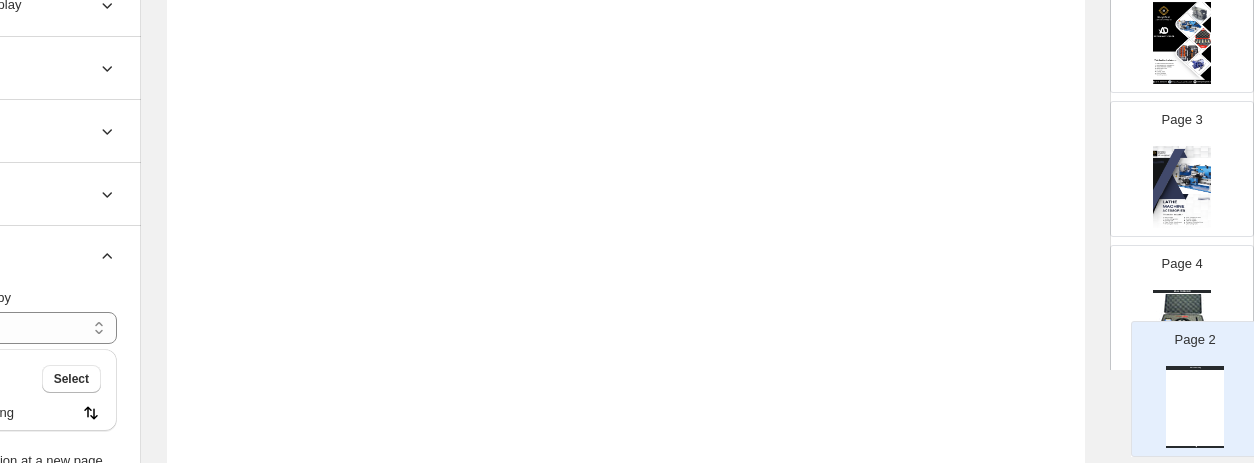 drag, startPoint x: 1194, startPoint y: 205, endPoint x: 1220, endPoint y: 401, distance: 197.71696 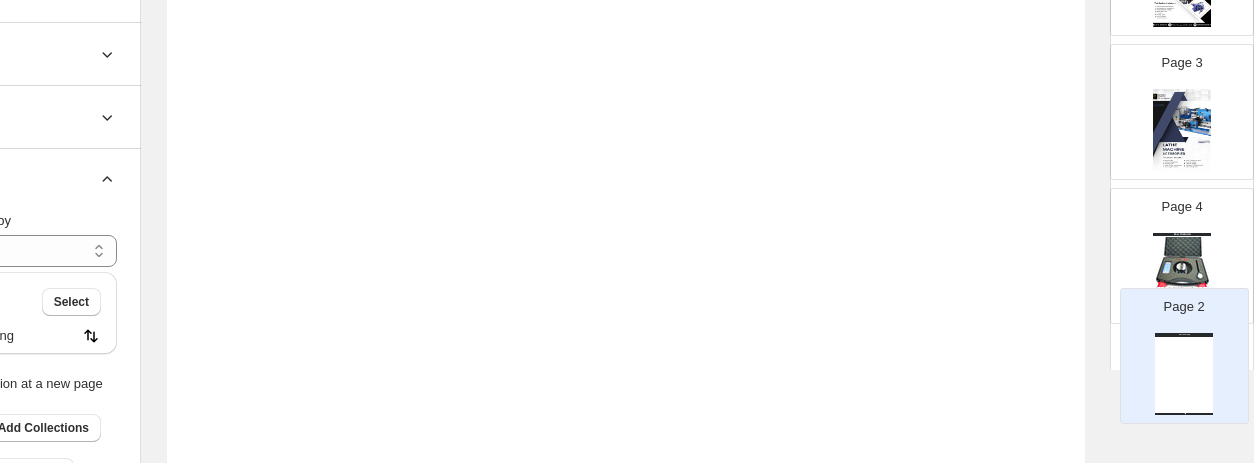 drag, startPoint x: 1174, startPoint y: 136, endPoint x: 1184, endPoint y: 331, distance: 195.25624 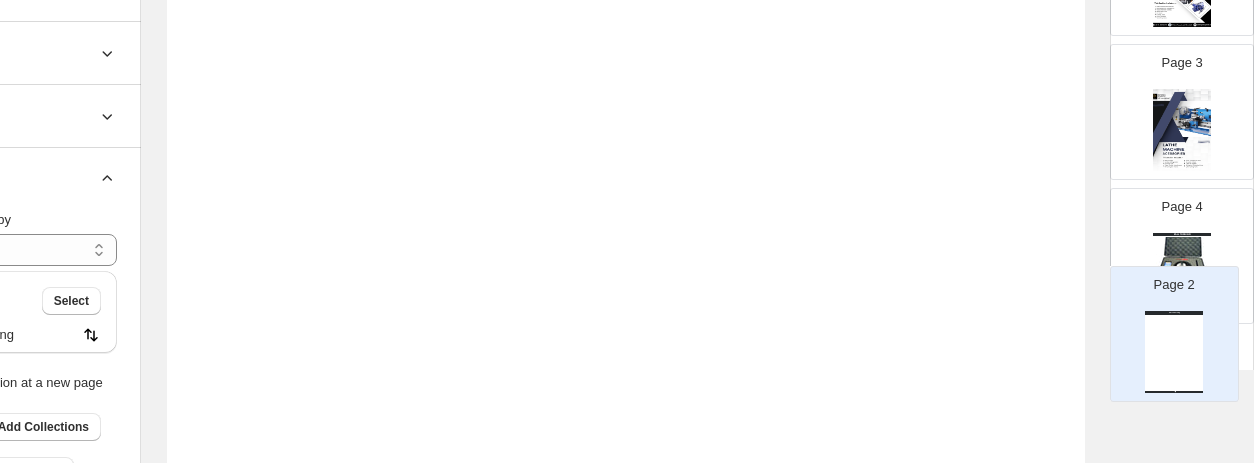 click on "Page 4  BALL TURNING World 1st Direct Fit to 7 X 14 / 7 x 16 Mini Lathe // Bearing Base Smooth Rotation Ball Turning   SKU:  10-BT-107 Barcode №:  8906183733167 BUY NOW Buyohlic International | Page undefined" at bounding box center (1174, 248) 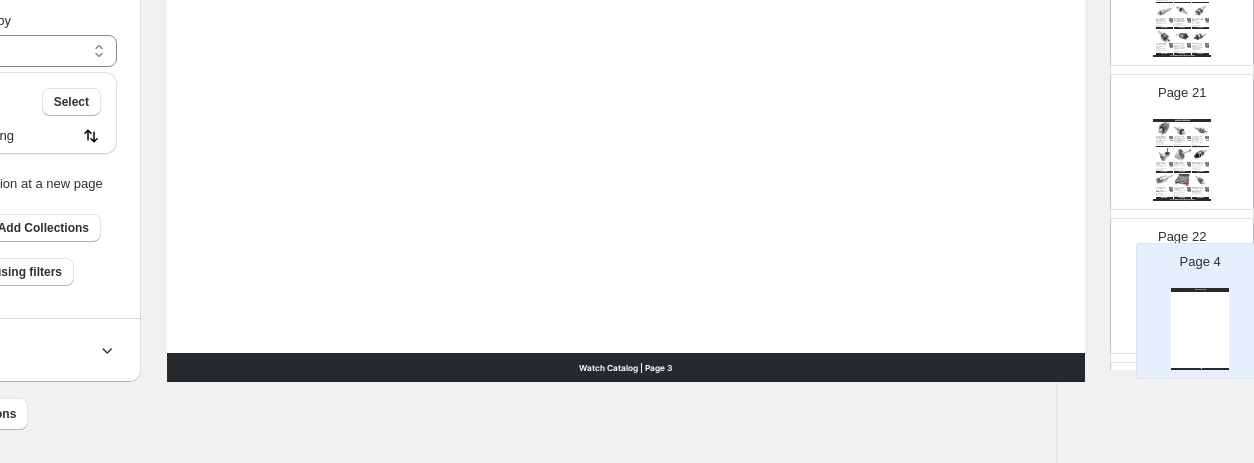 drag, startPoint x: 1204, startPoint y: 248, endPoint x: 1200, endPoint y: 283, distance: 35.22783 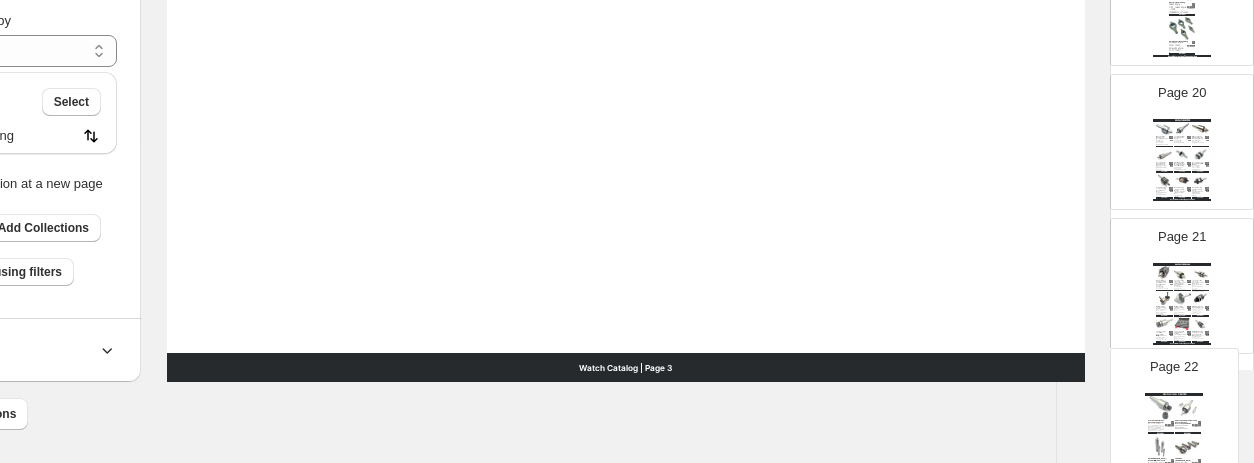 click at bounding box center (1207, 285) 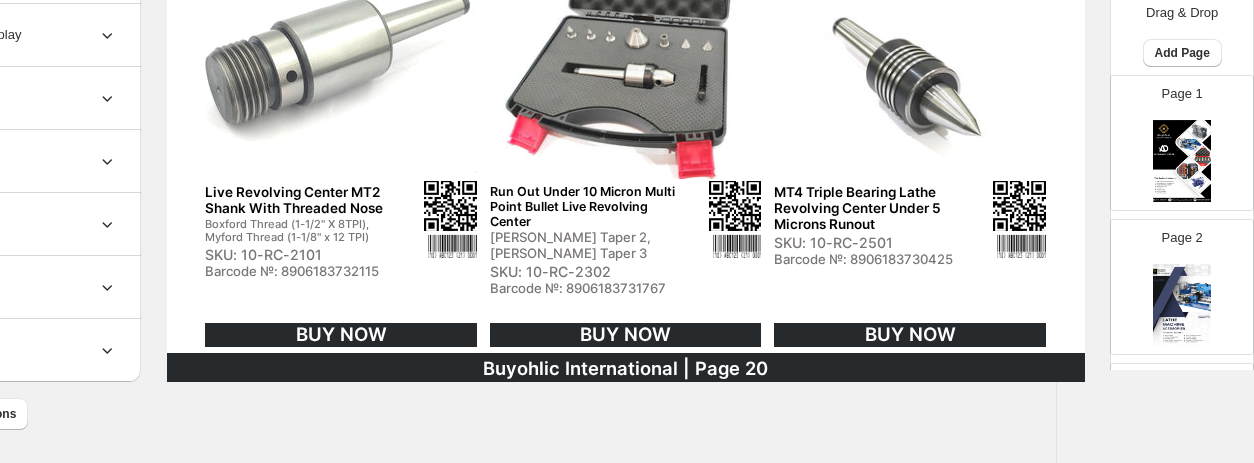 scroll, scrollTop: 0, scrollLeft: 0, axis: both 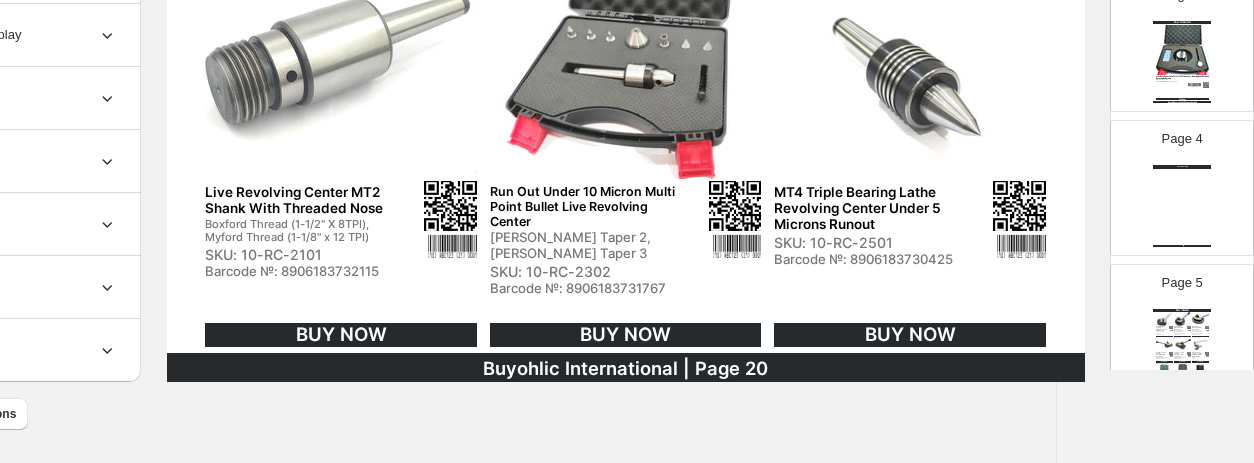 click on "Watch Catalog Watch Catalog | Page undefined" at bounding box center (1182, 206) 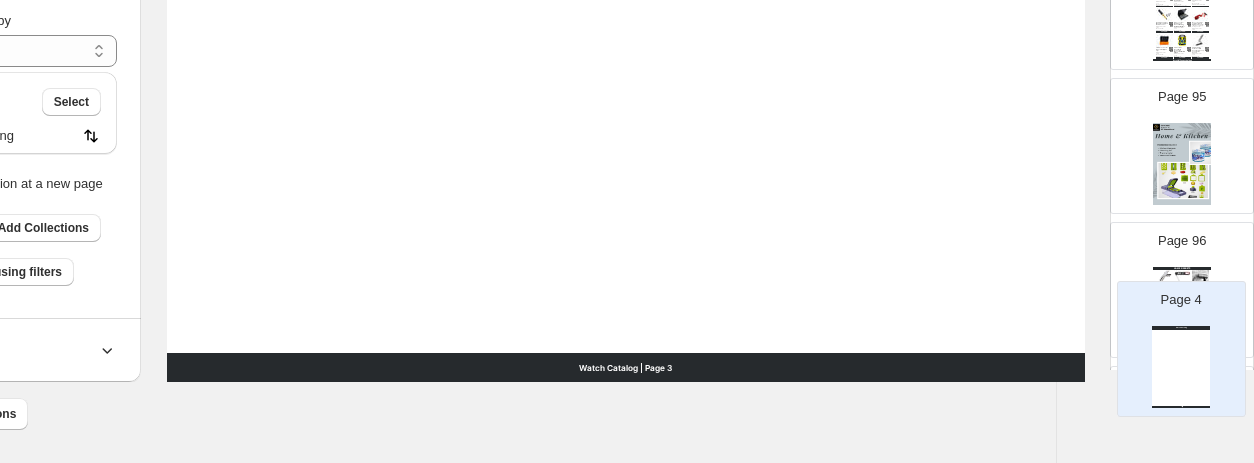 scroll, scrollTop: 13648, scrollLeft: 0, axis: vertical 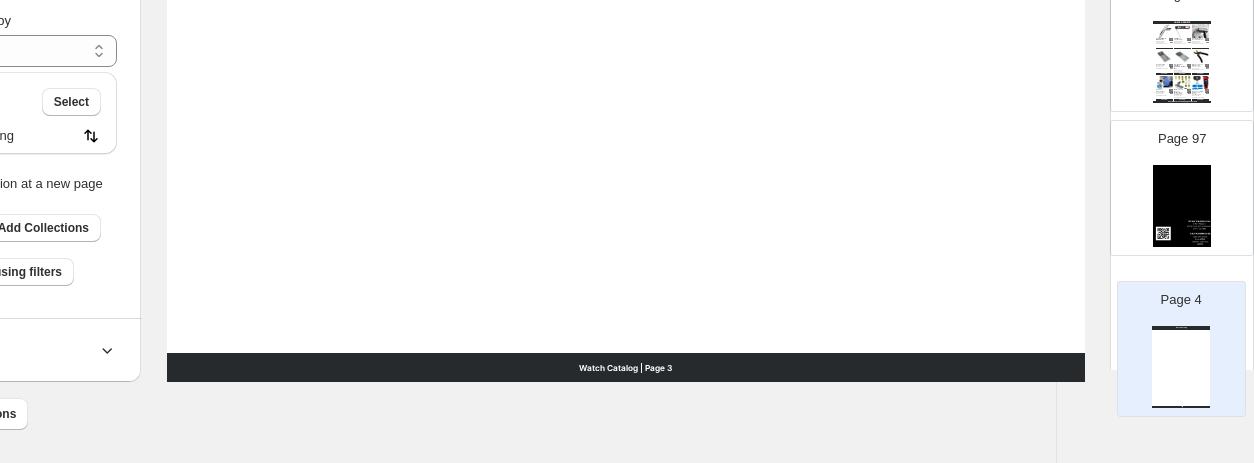 drag, startPoint x: 1190, startPoint y: 185, endPoint x: 1198, endPoint y: 360, distance: 175.18275 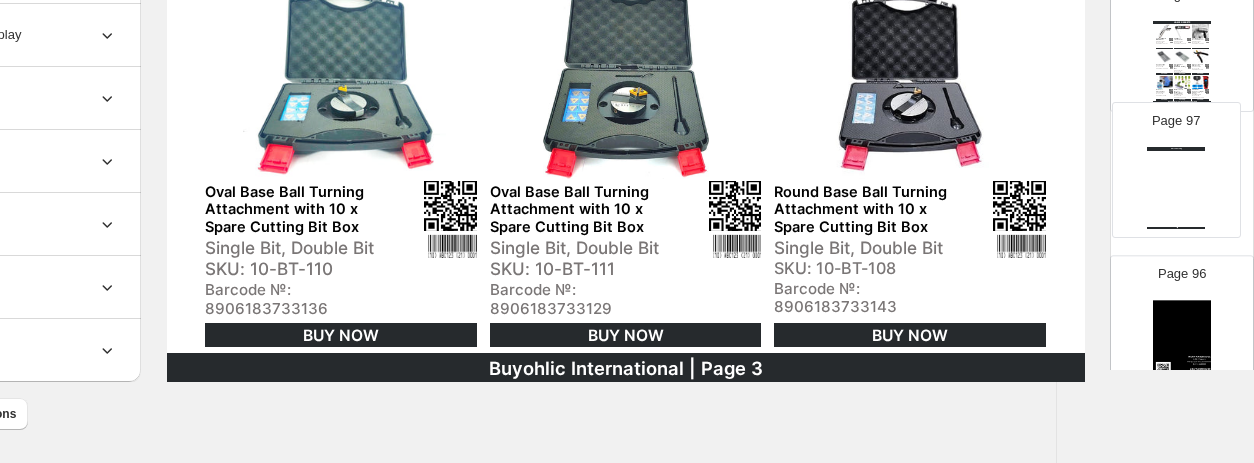 drag, startPoint x: 1182, startPoint y: 289, endPoint x: 1180, endPoint y: 164, distance: 125.016 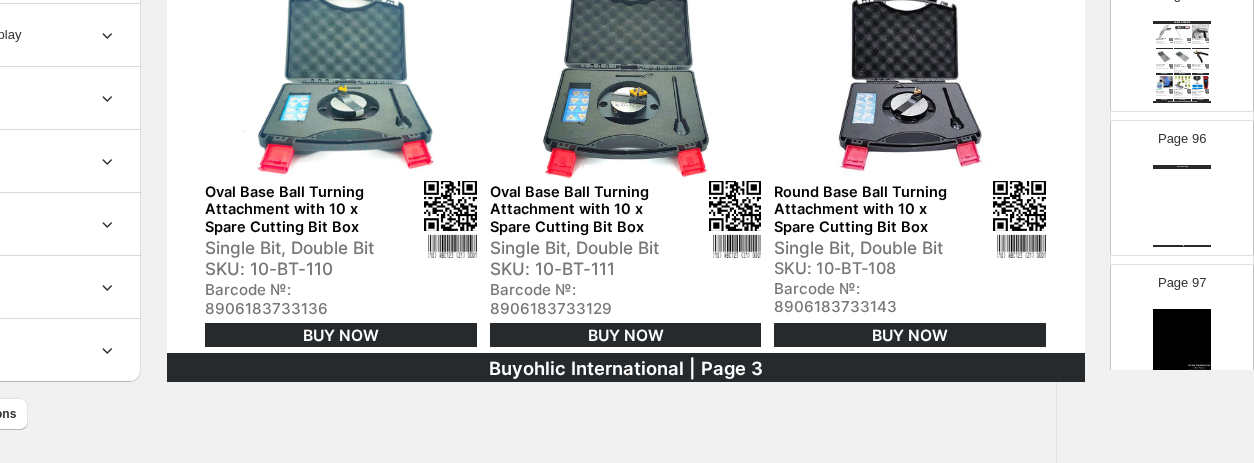 scroll, scrollTop: 13548, scrollLeft: 0, axis: vertical 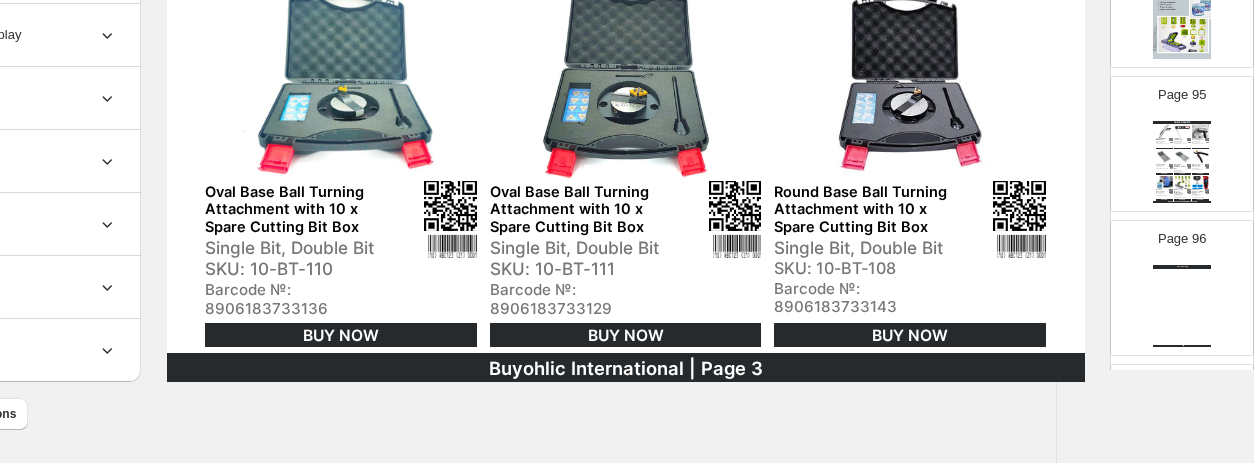 click at bounding box center (1182, 182) 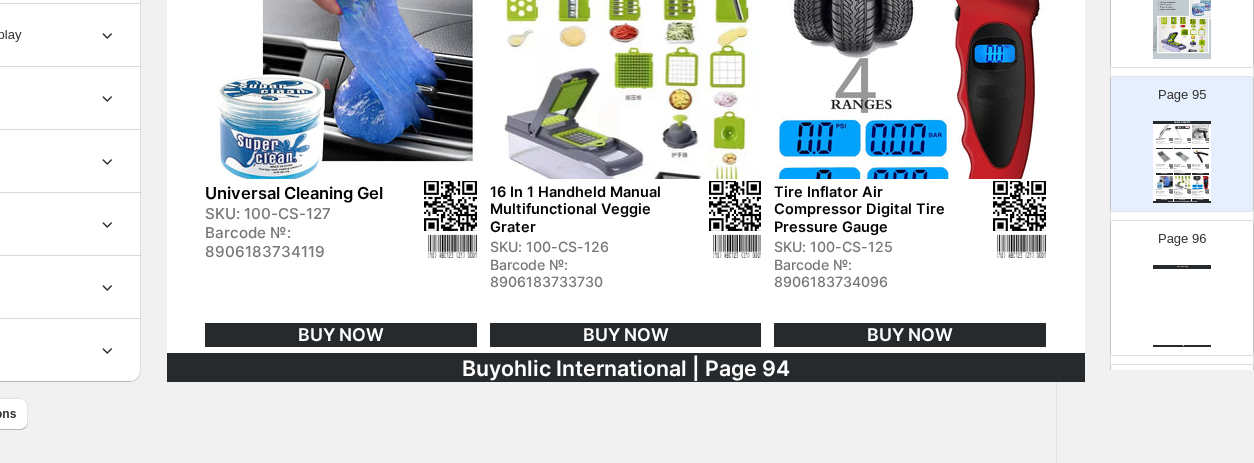 click on "Watch Catalog Watch Catalog | Page undefined" at bounding box center (1182, 306) 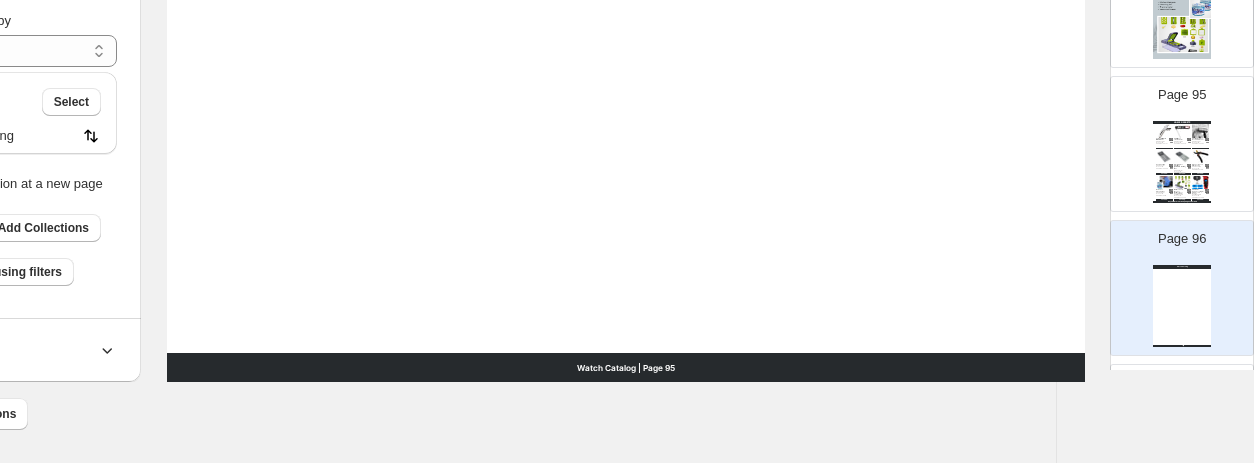 click at bounding box center (1182, 156) 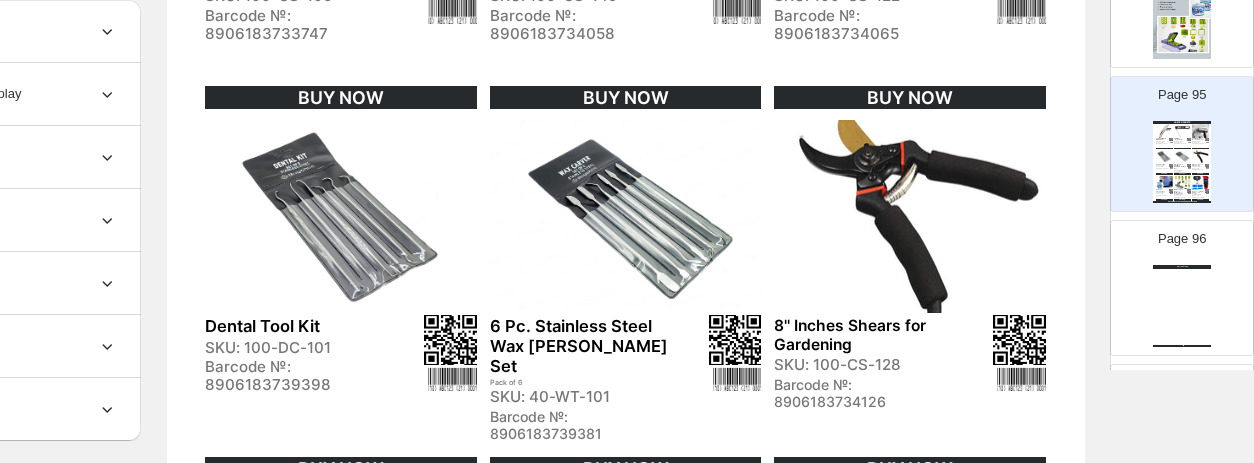 scroll, scrollTop: 600, scrollLeft: 187, axis: both 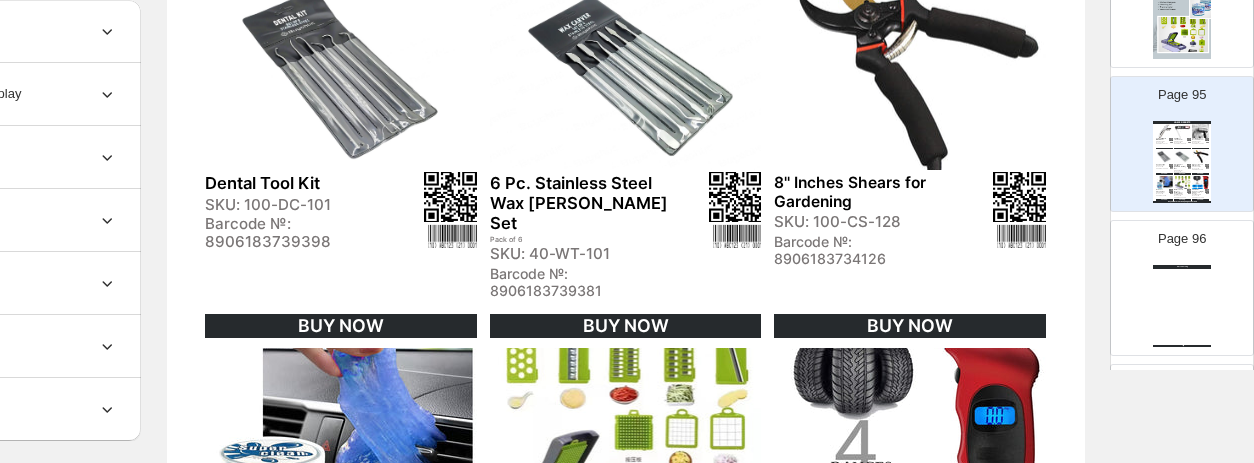 click on "Page 96 Watch Catalog Watch Catalog | Page undefined" at bounding box center (1174, 280) 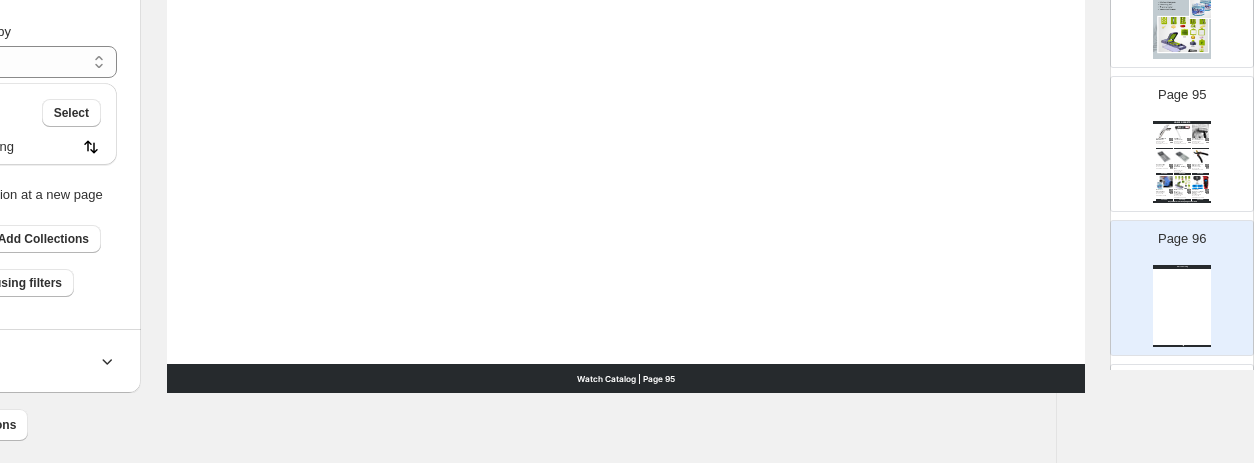 scroll, scrollTop: 962, scrollLeft: 187, axis: both 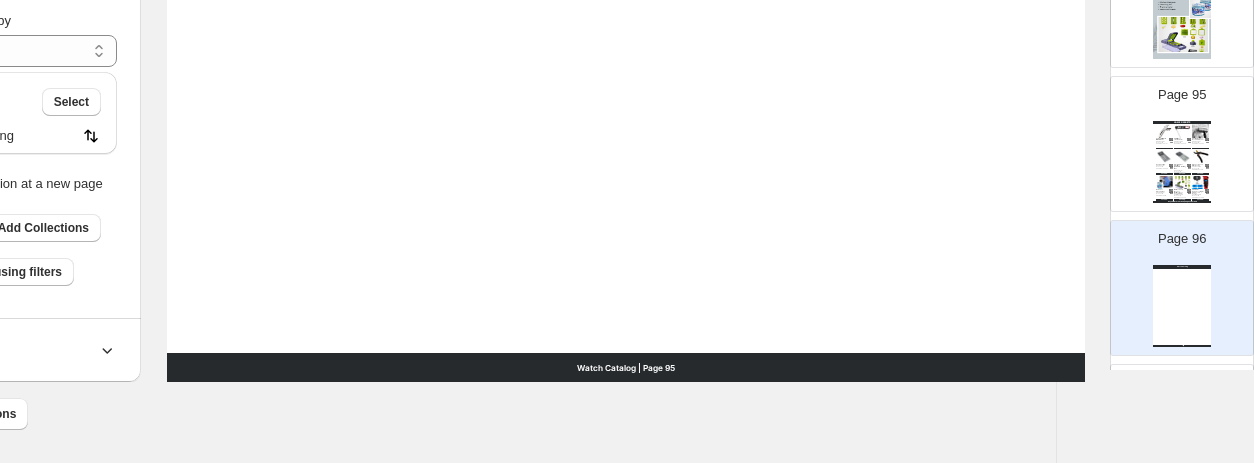 click on "Watch Catalog | Page 95" at bounding box center [626, 367] 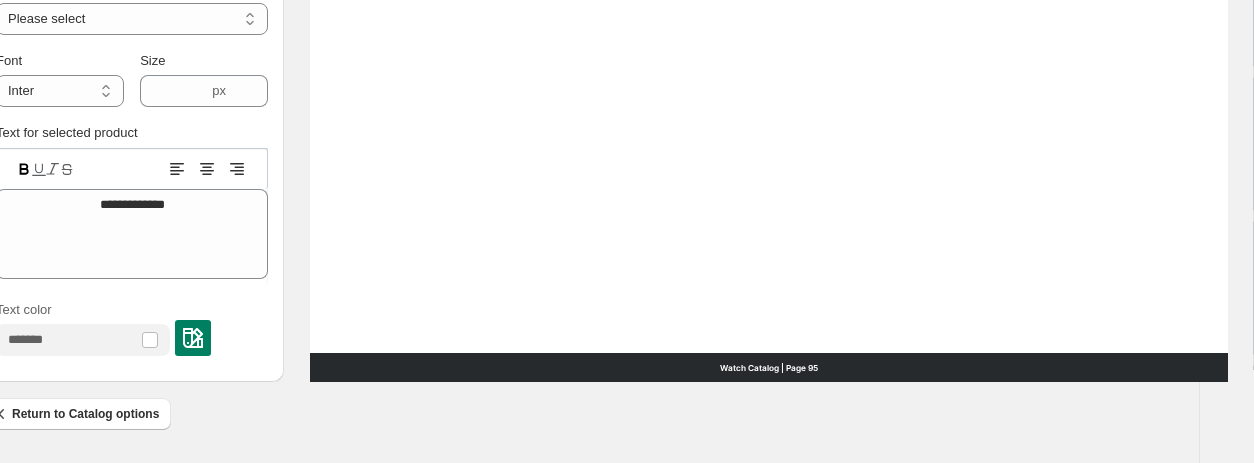 scroll, scrollTop: 962, scrollLeft: 0, axis: vertical 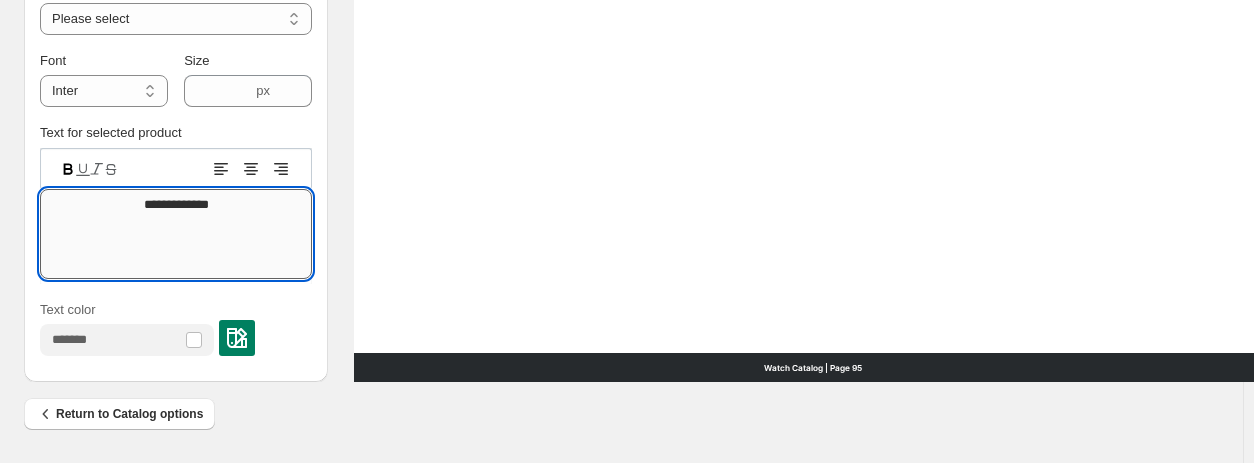 click on "**********" at bounding box center (176, 234) 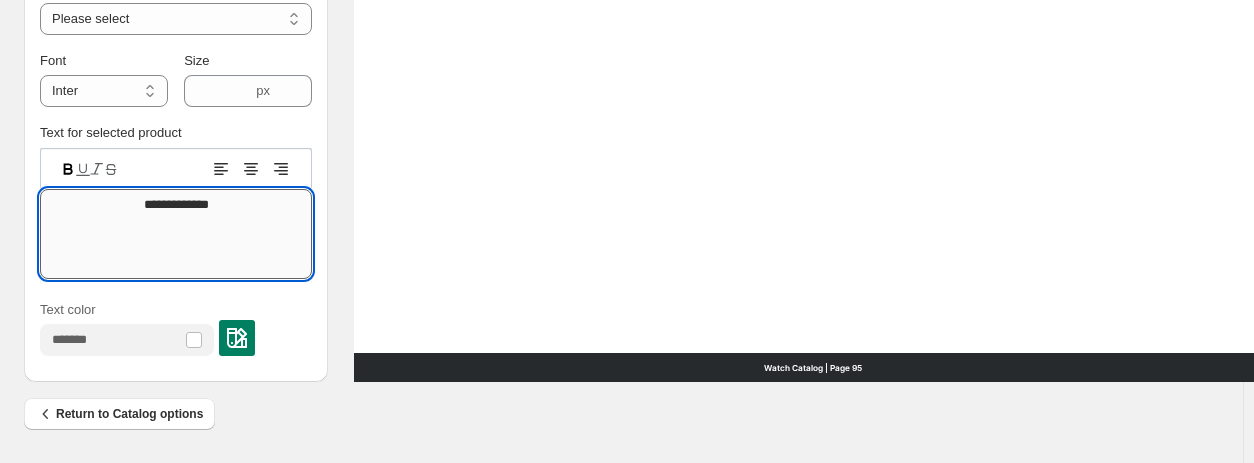 click on "**********" at bounding box center (176, 234) 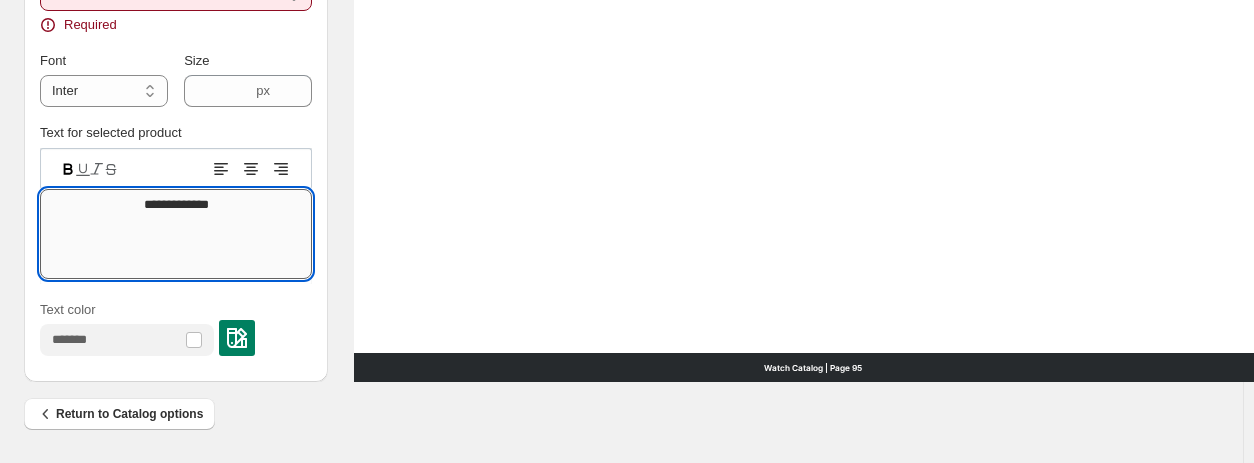 type on "**********" 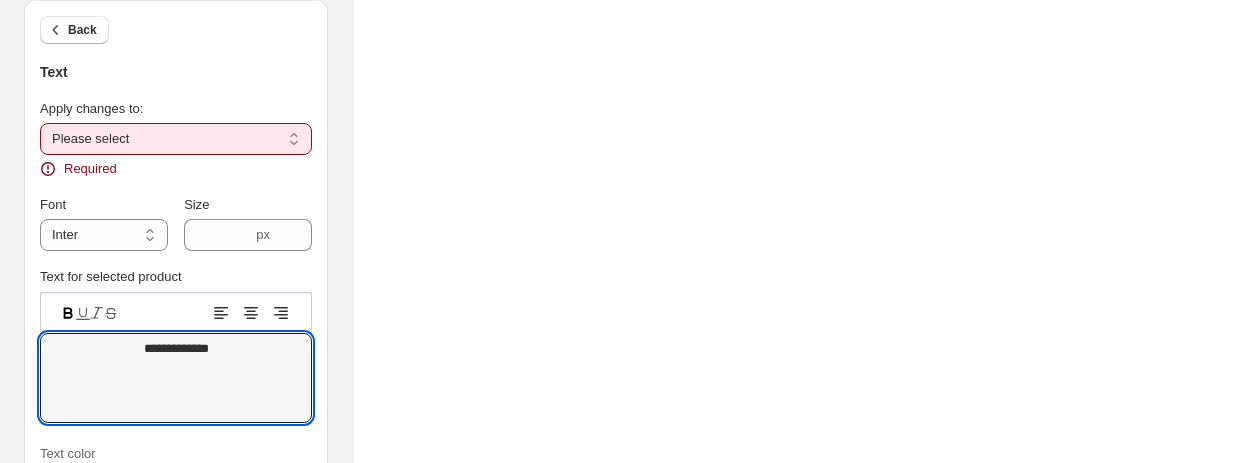 scroll, scrollTop: 762, scrollLeft: 0, axis: vertical 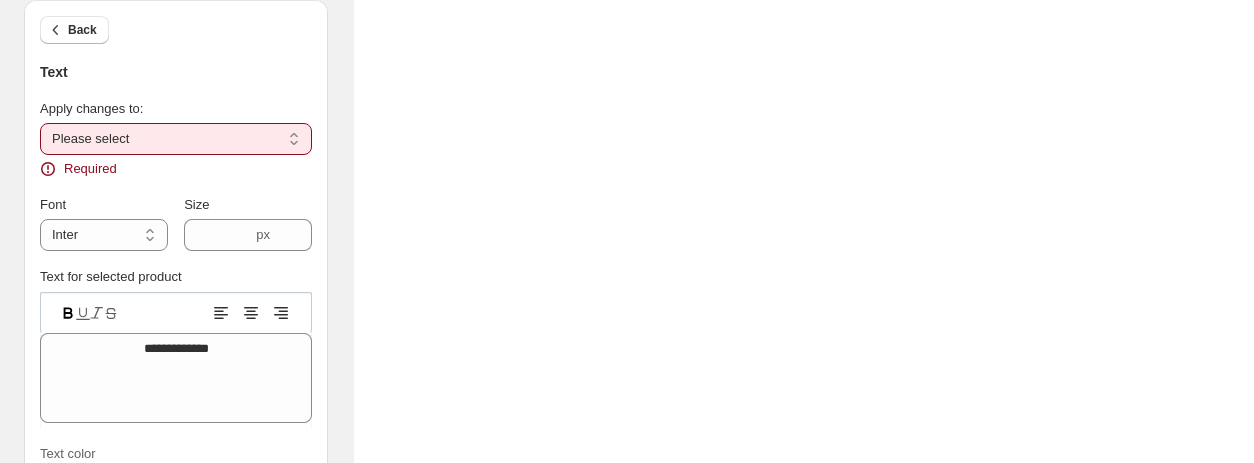 click on "**********" at bounding box center (176, 139) 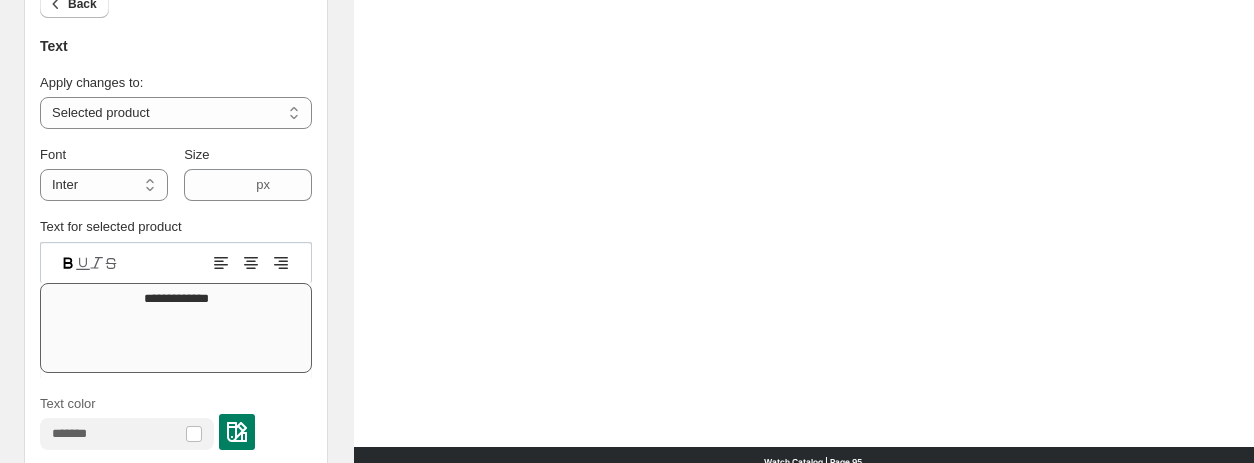 scroll, scrollTop: 962, scrollLeft: 0, axis: vertical 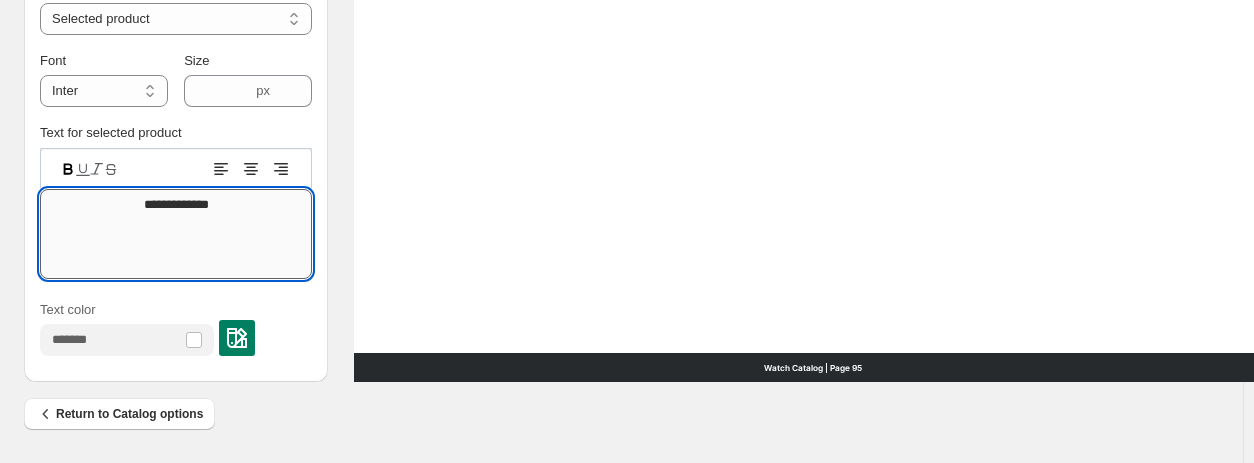 click on "**********" at bounding box center (176, 234) 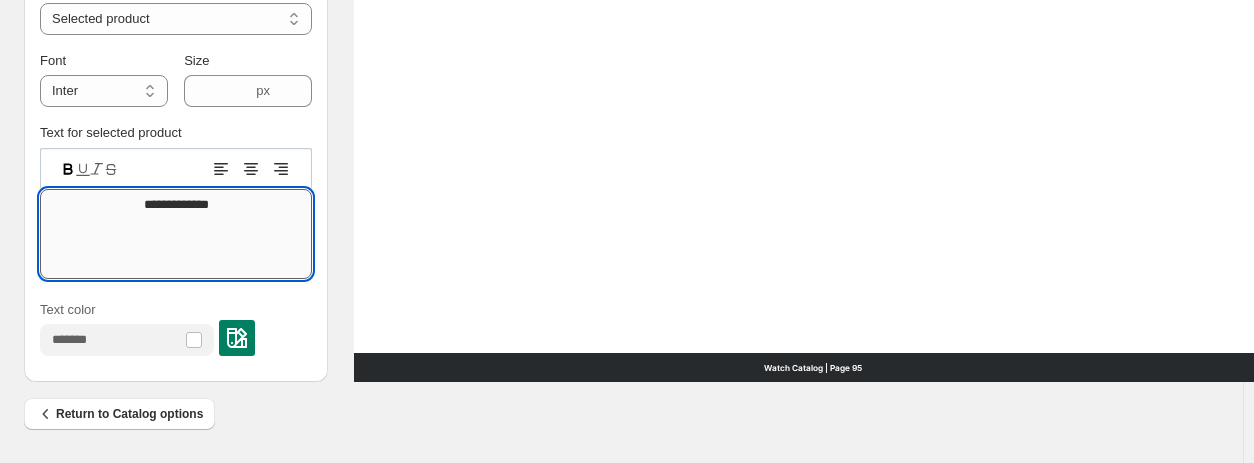 click on "**********" at bounding box center [176, 234] 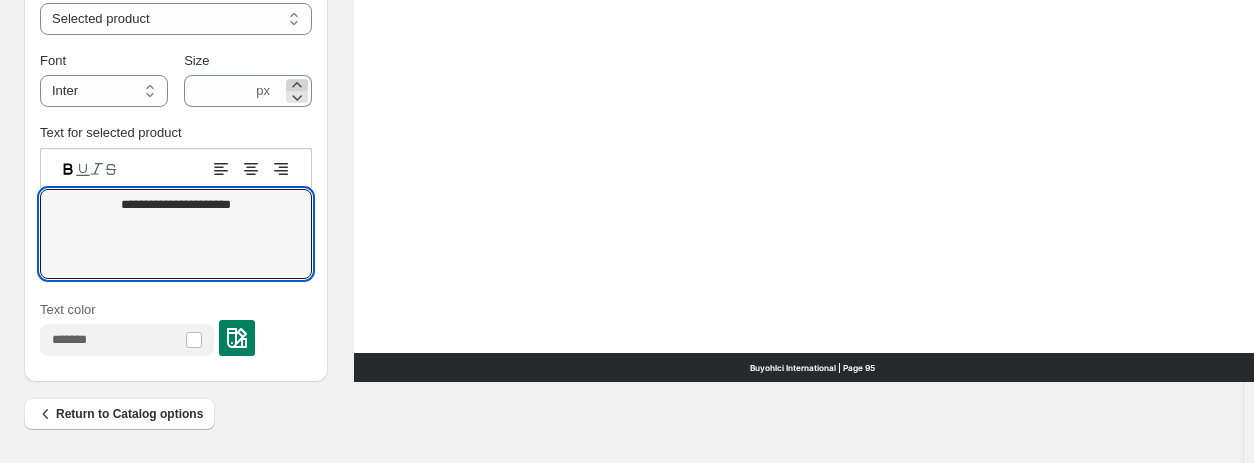 type on "**********" 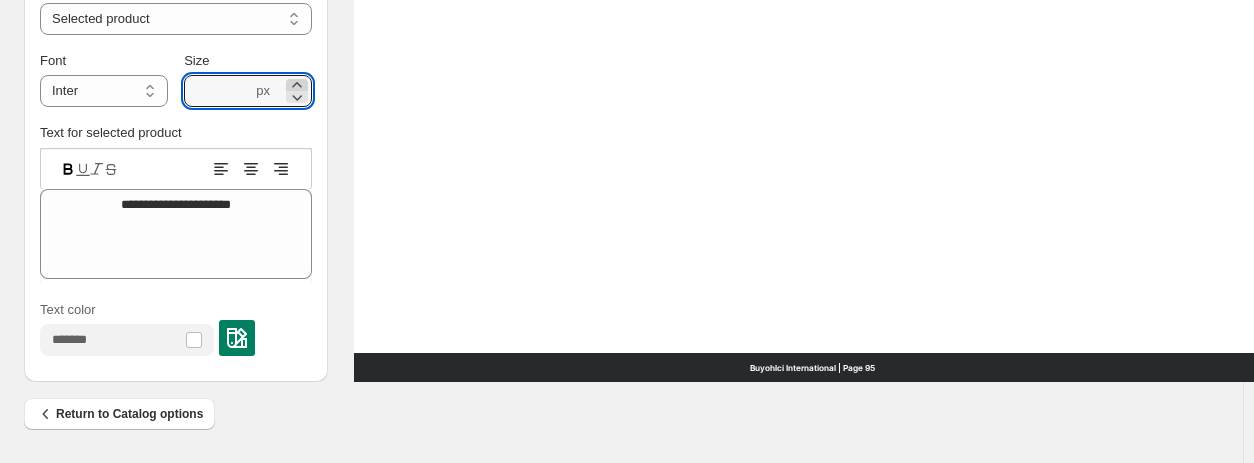 click 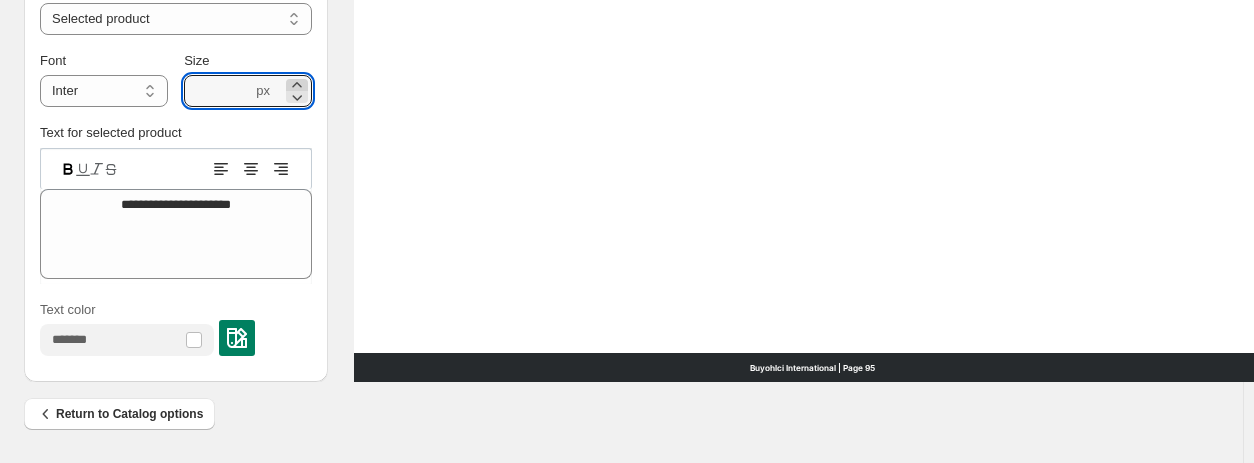 click 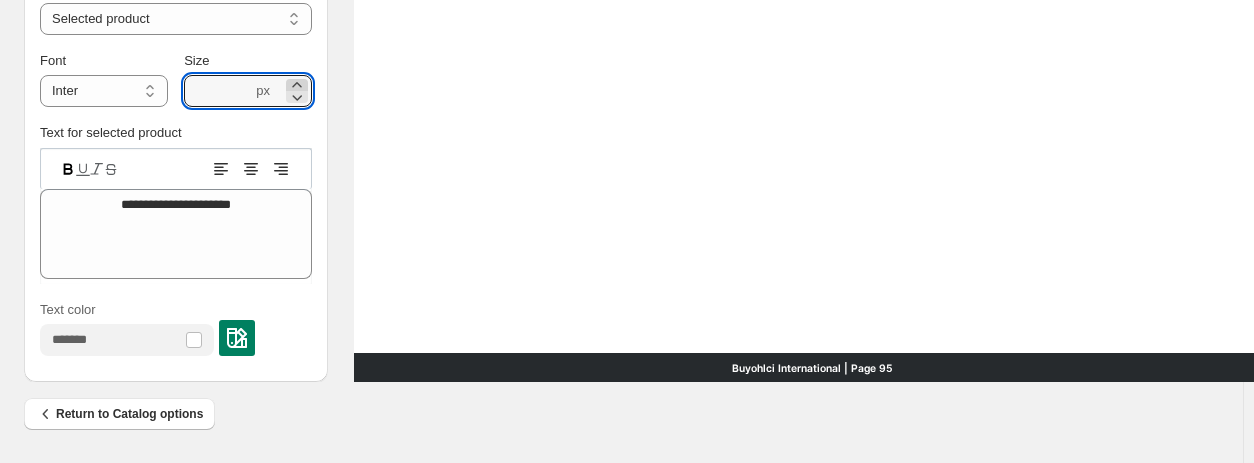 click 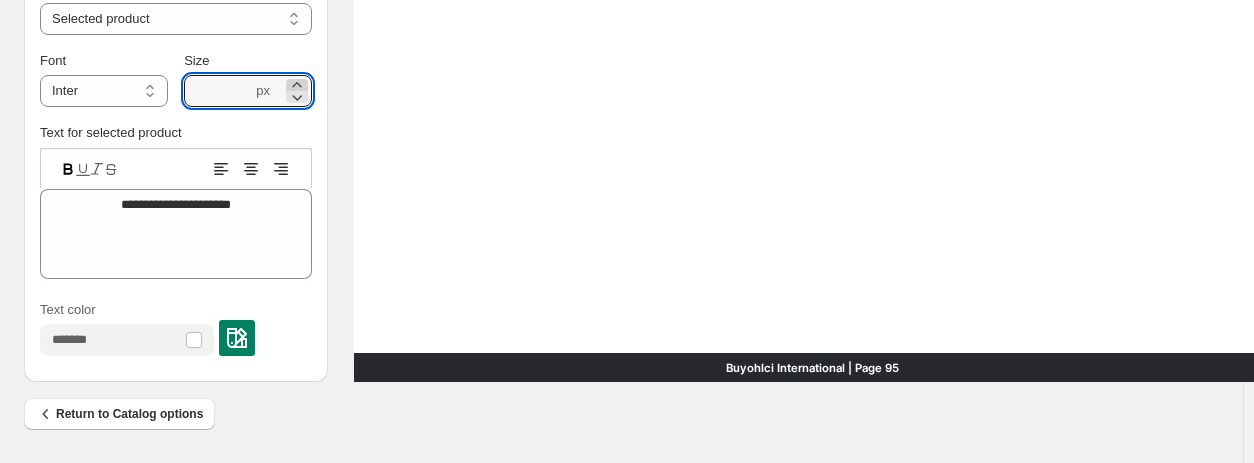click 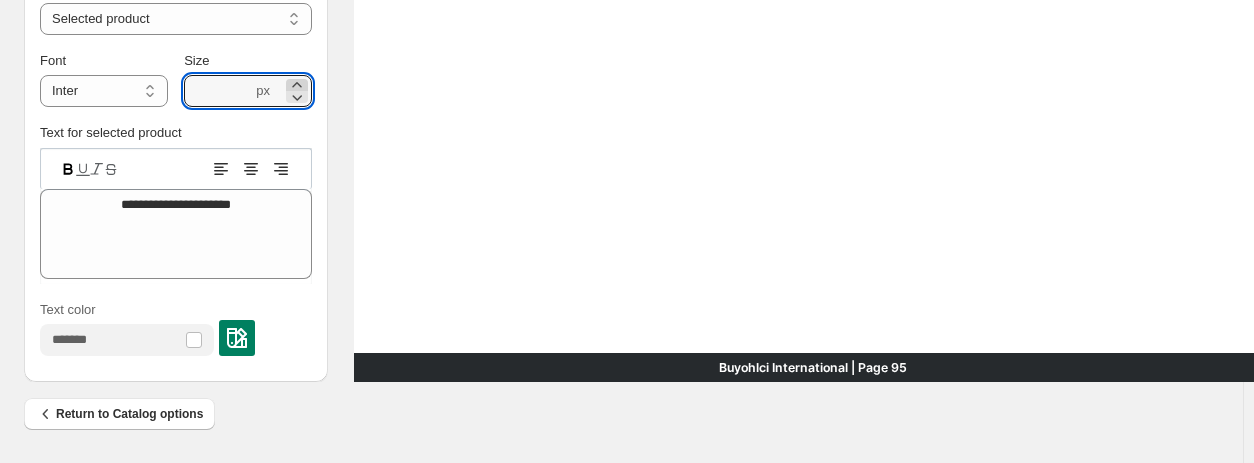 click 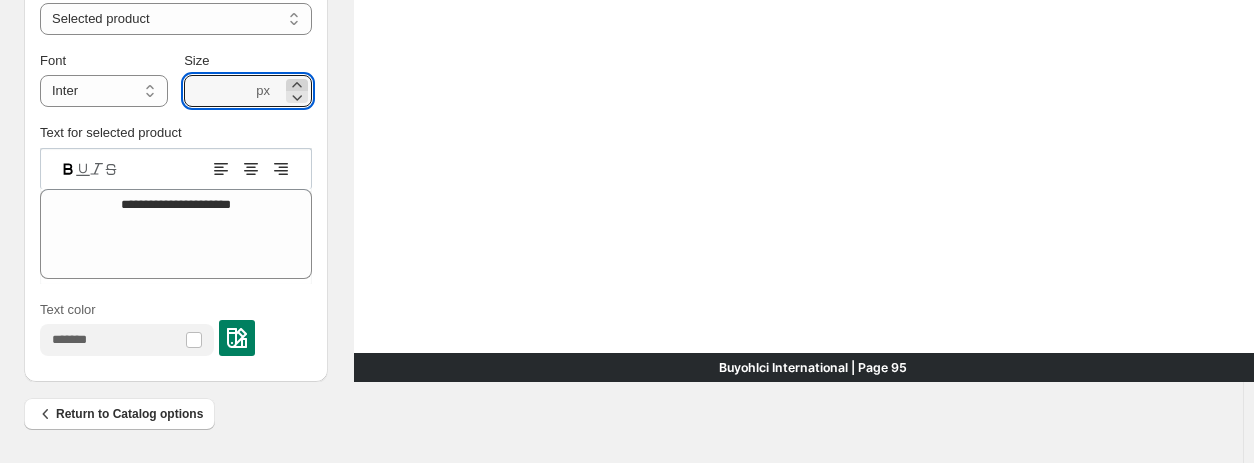 click 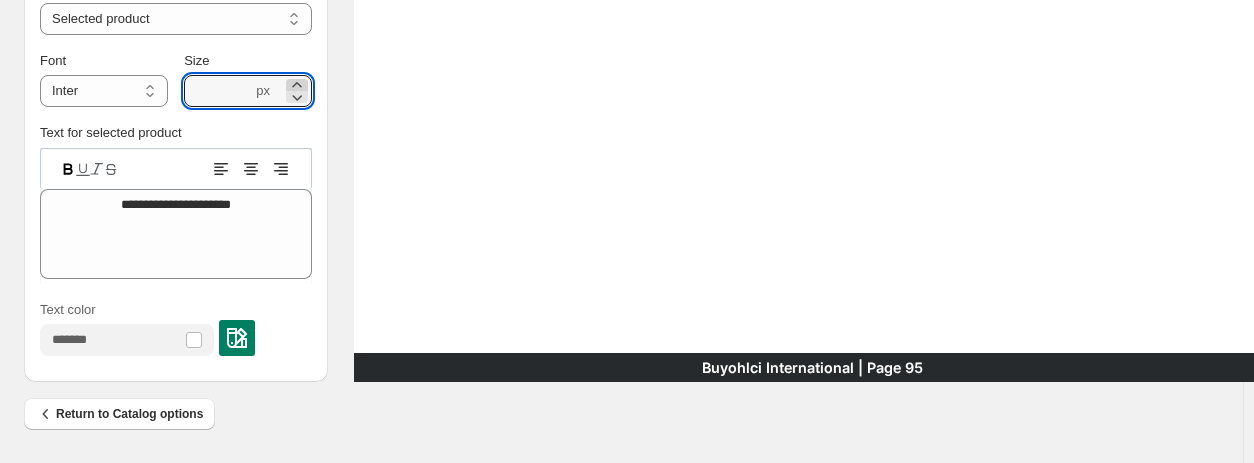 click 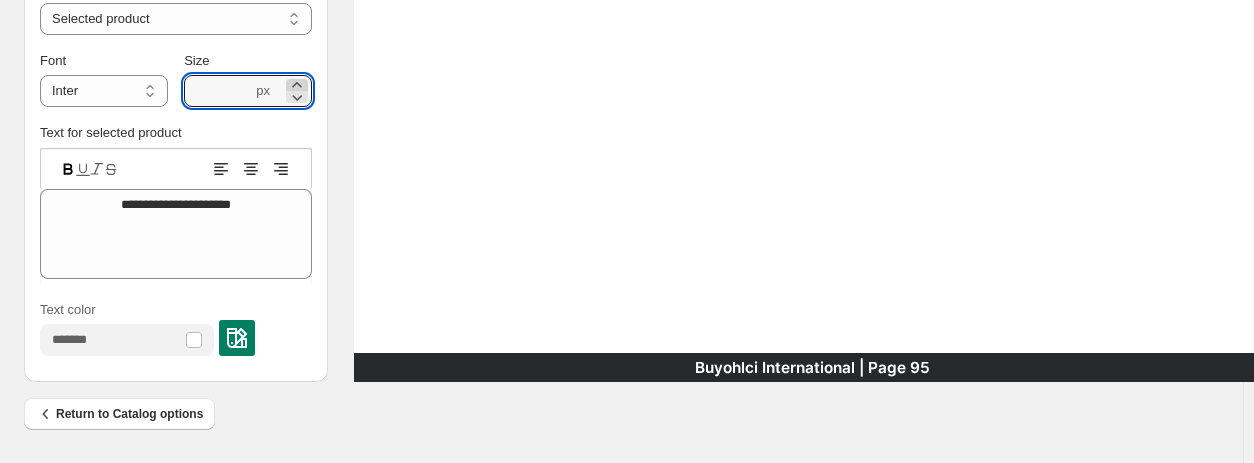 click 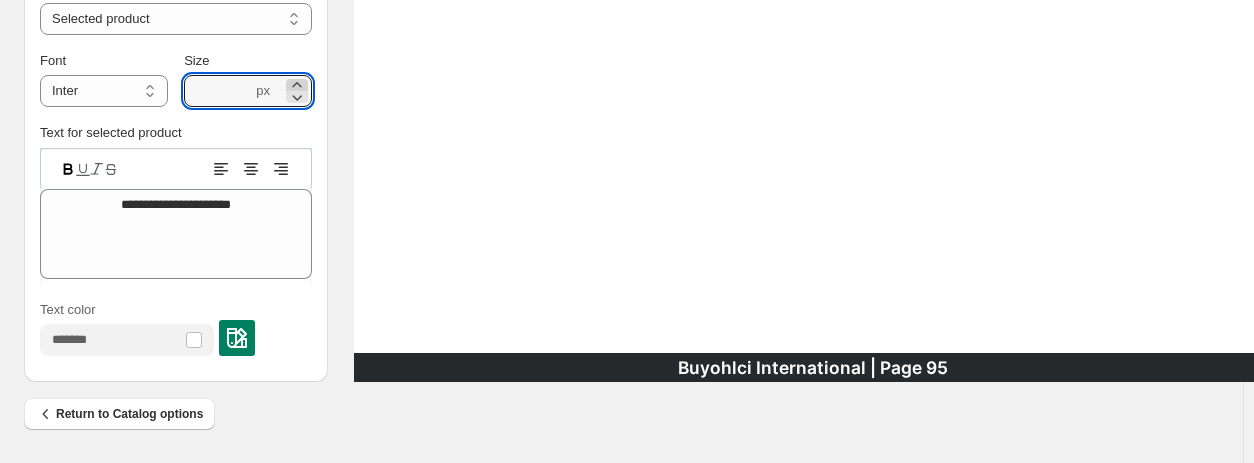click 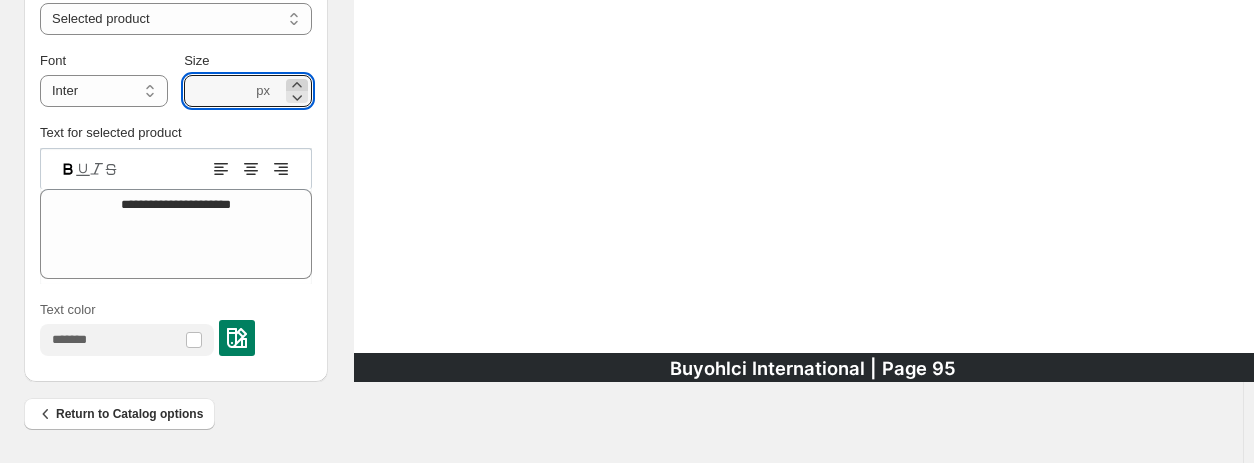 click 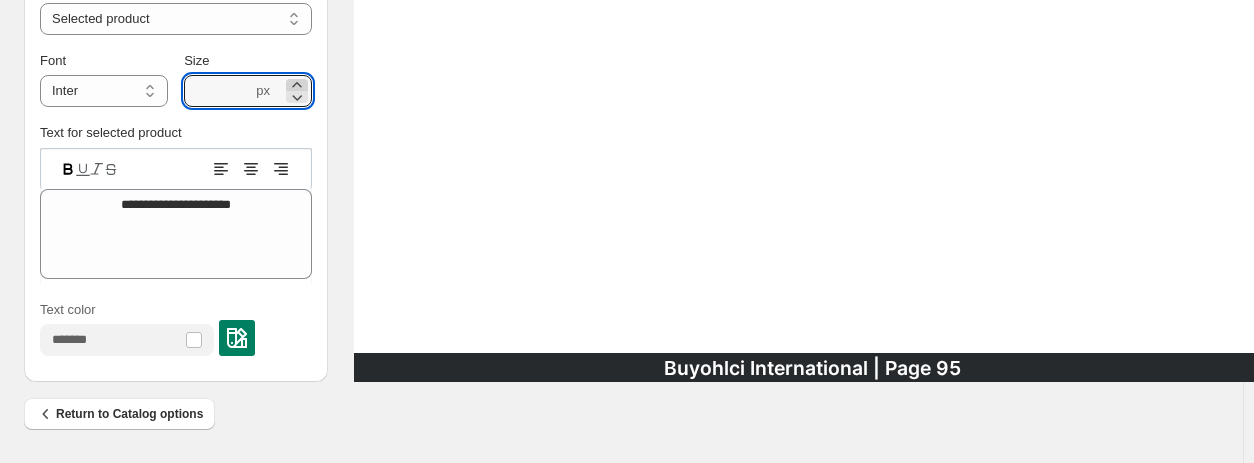 click 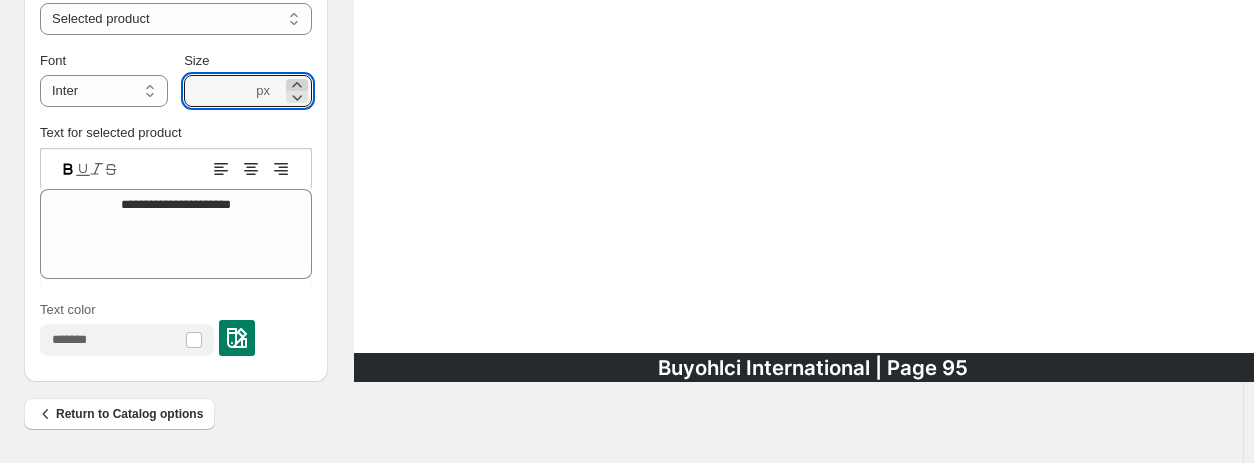 click 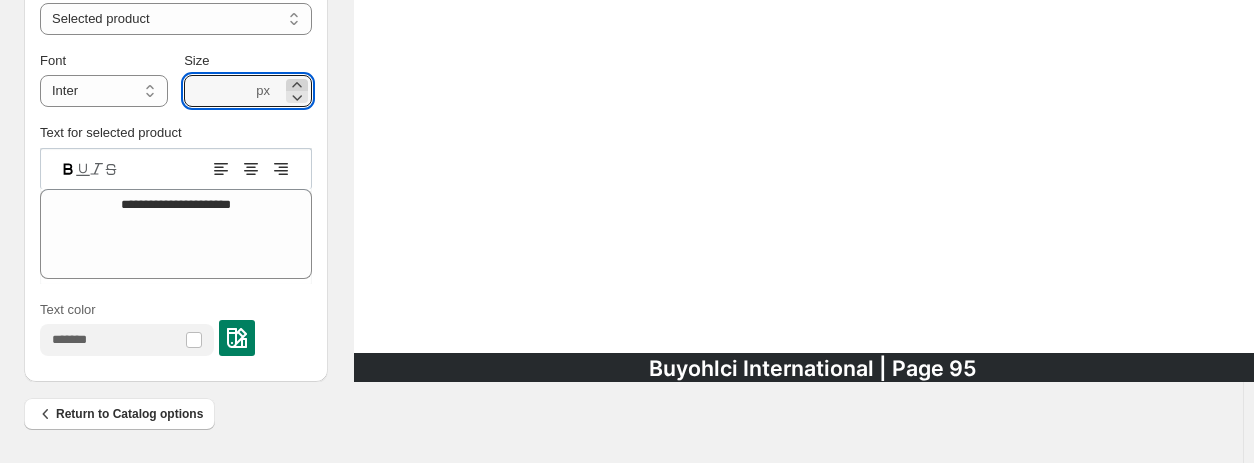 click 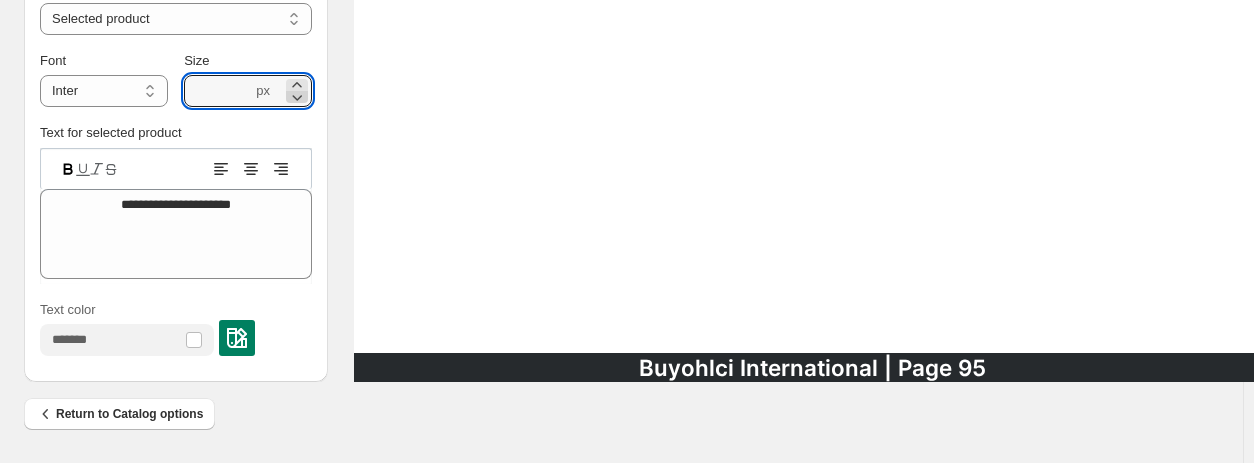 click 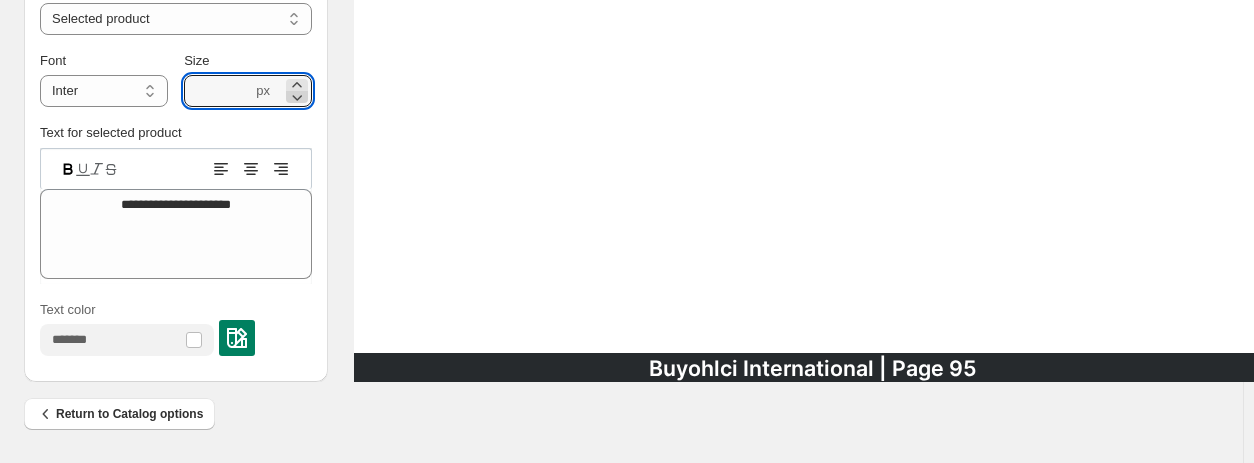 click 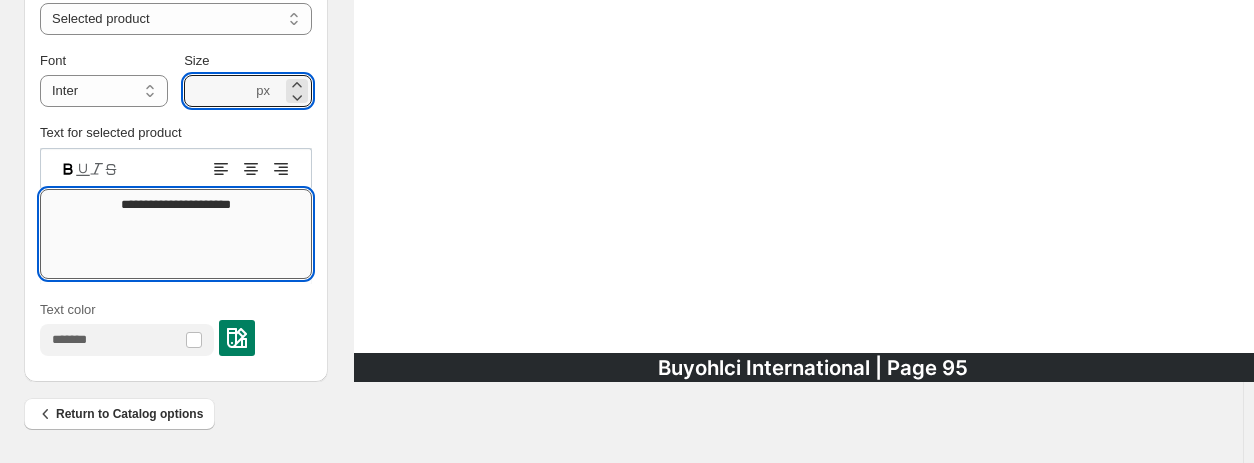 click on "**********" at bounding box center [176, 234] 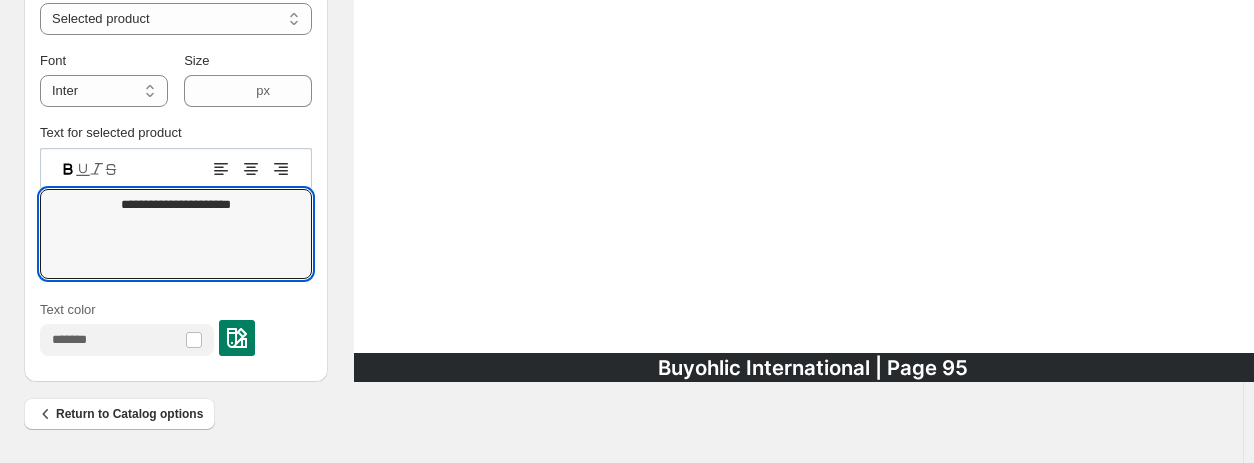 type on "**********" 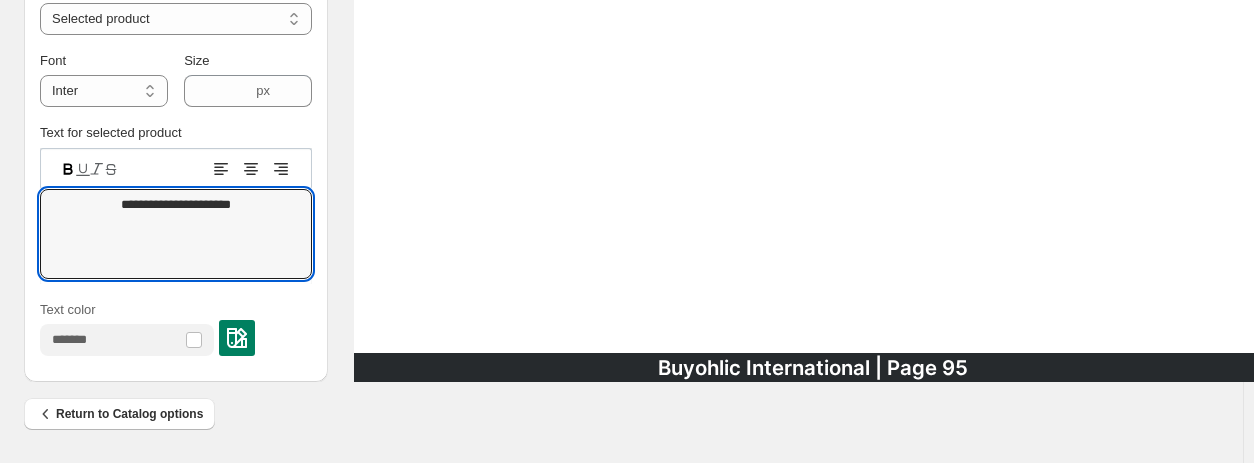 click on "Return to Catalog options" at bounding box center [621, 427] 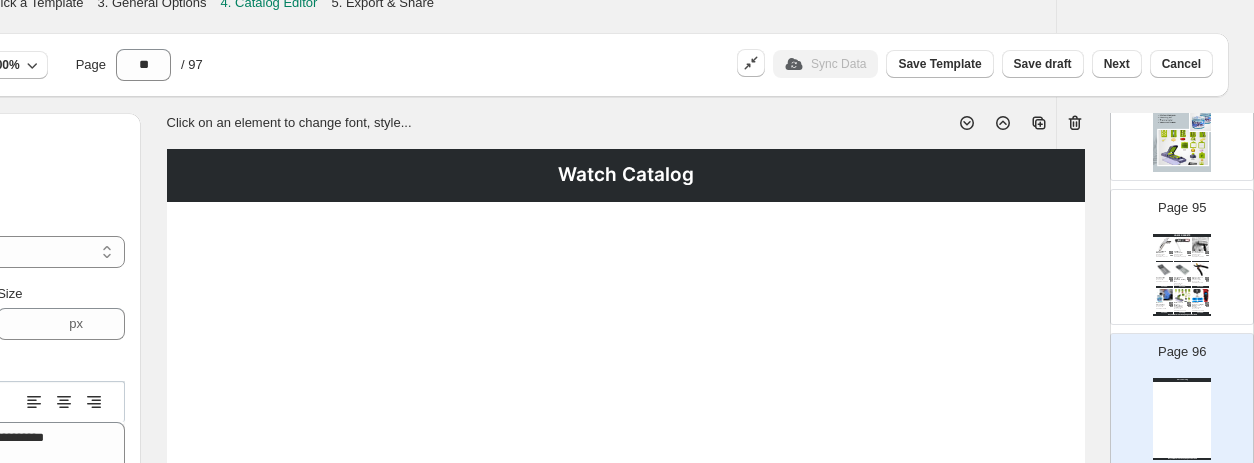 scroll, scrollTop: 0, scrollLeft: 187, axis: horizontal 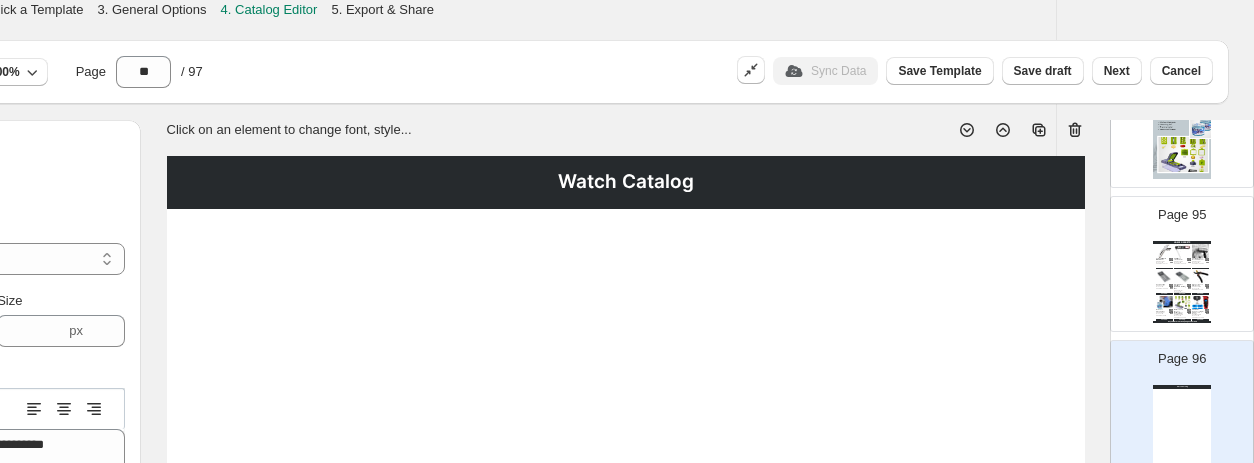 click on "Watch Catalog" at bounding box center (626, 182) 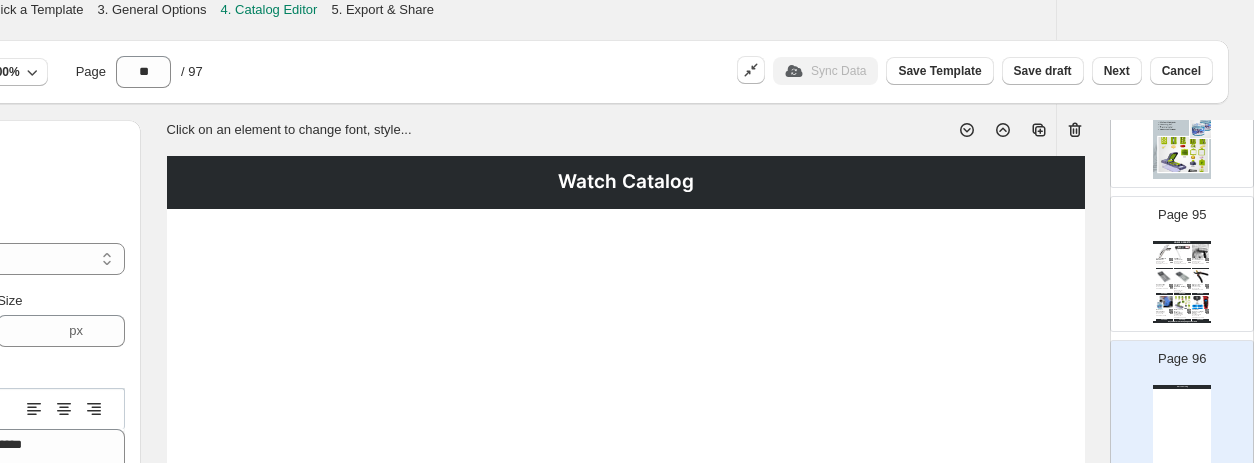 scroll, scrollTop: 0, scrollLeft: 0, axis: both 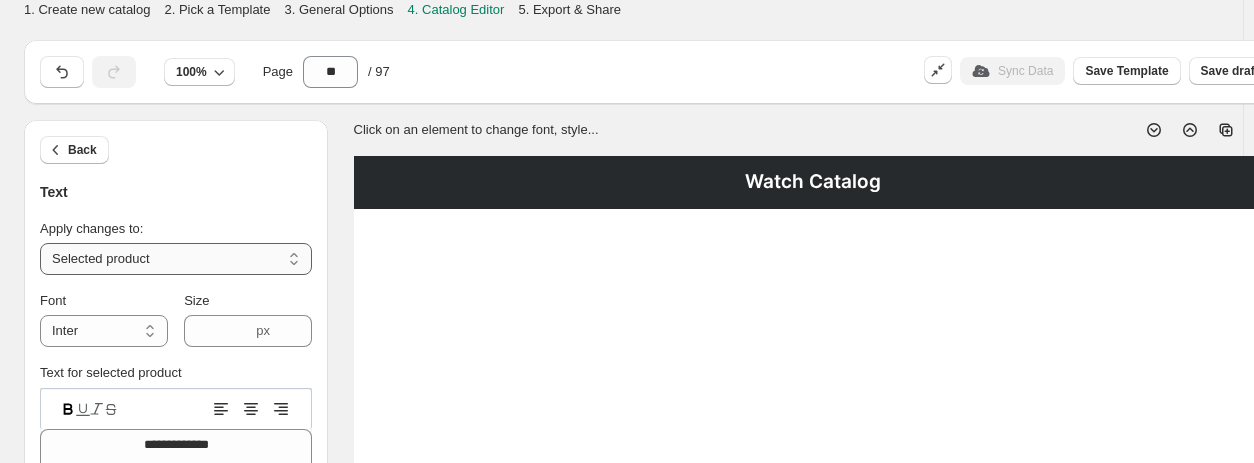 click on "**********" at bounding box center (176, 259) 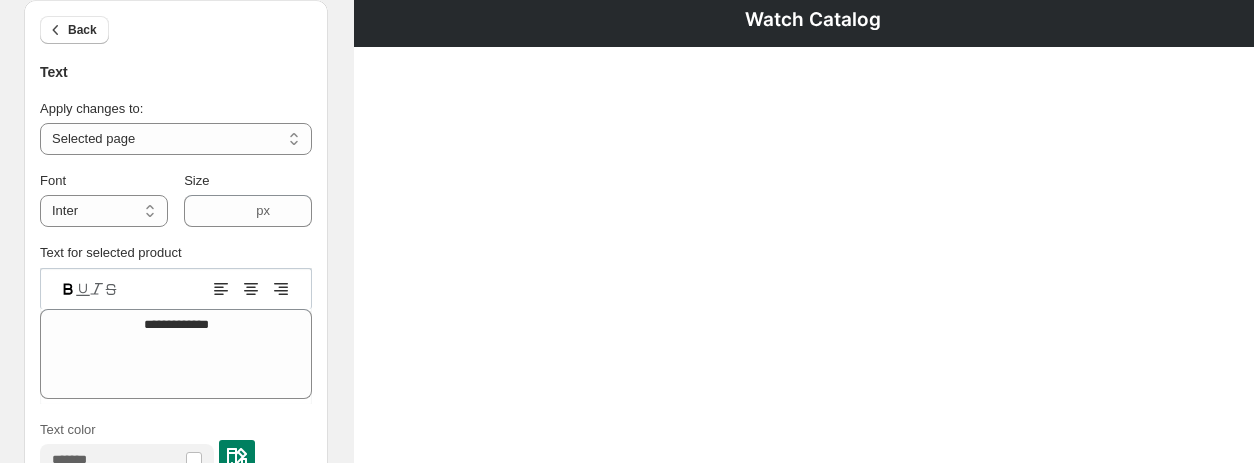 scroll, scrollTop: 200, scrollLeft: 0, axis: vertical 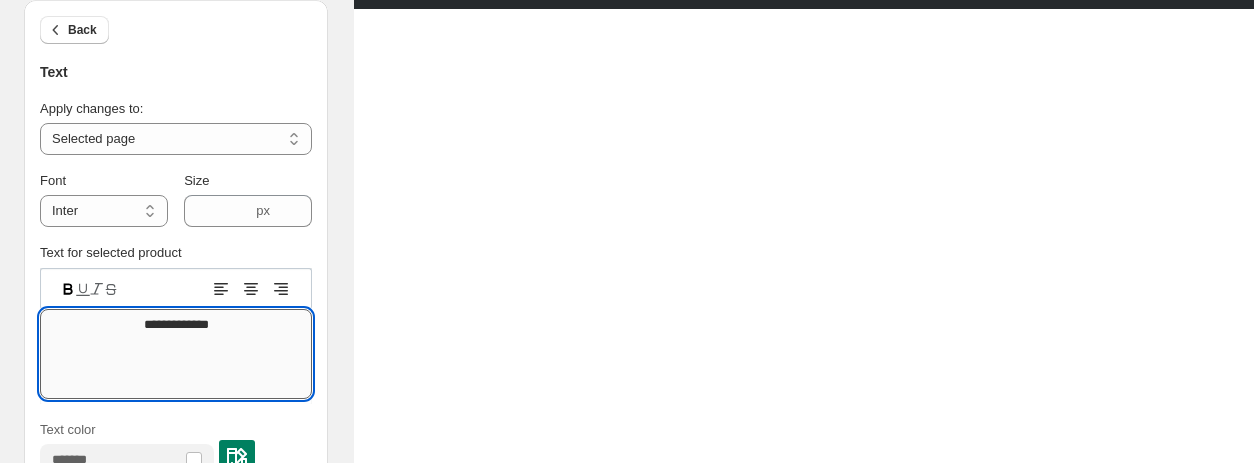 click on "**********" at bounding box center (176, 354) 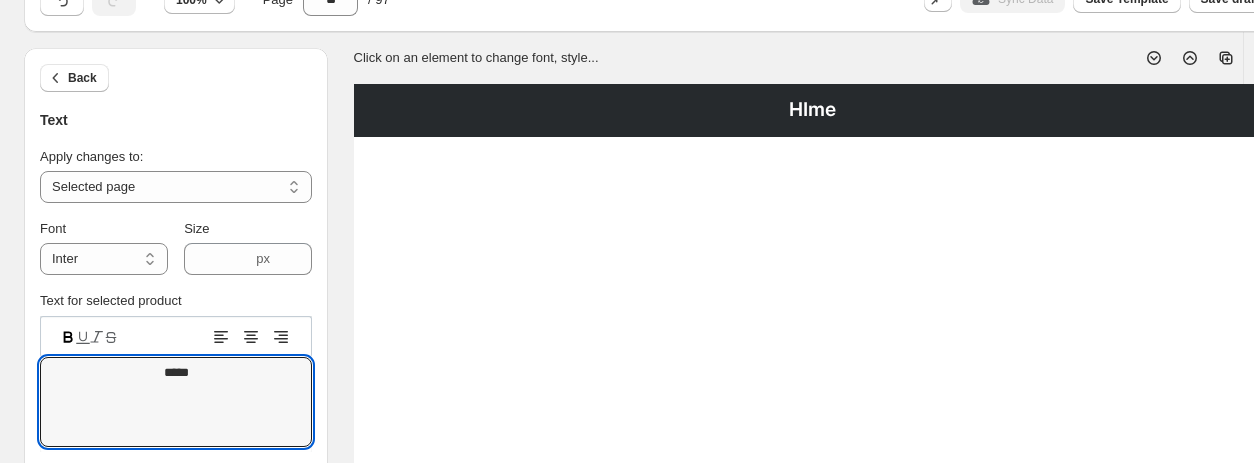scroll, scrollTop: 100, scrollLeft: 0, axis: vertical 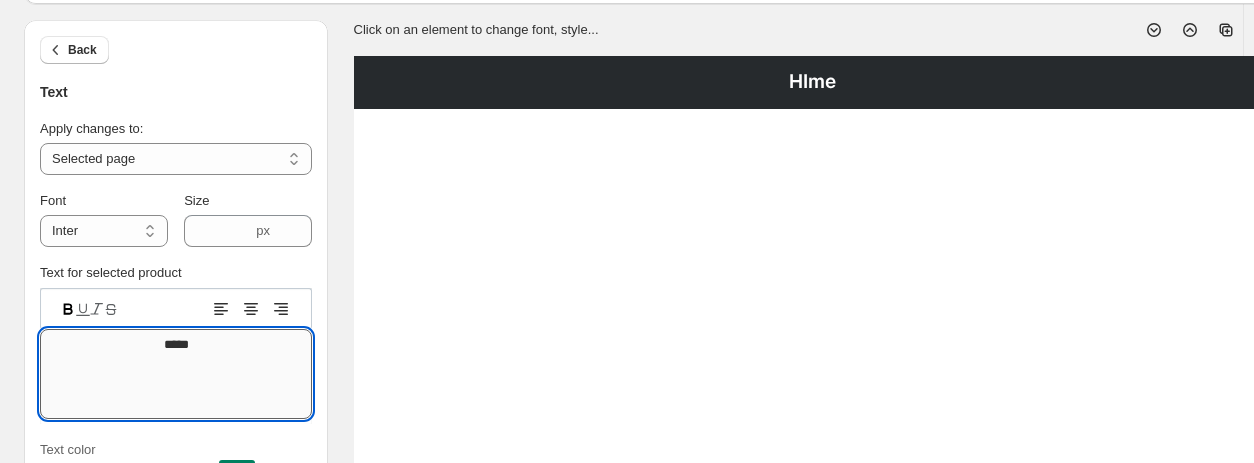 click on "****" at bounding box center (176, 374) 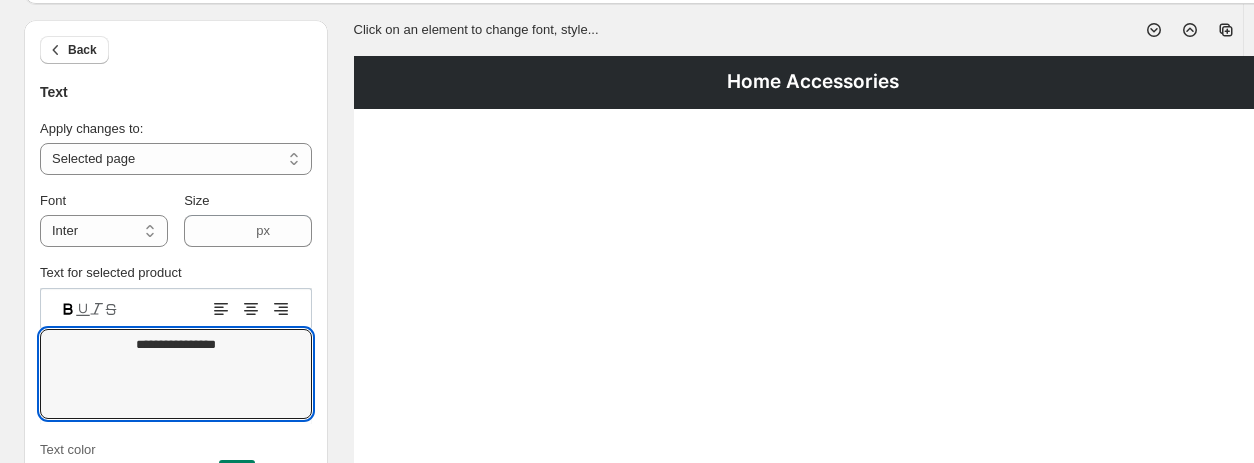 type on "**********" 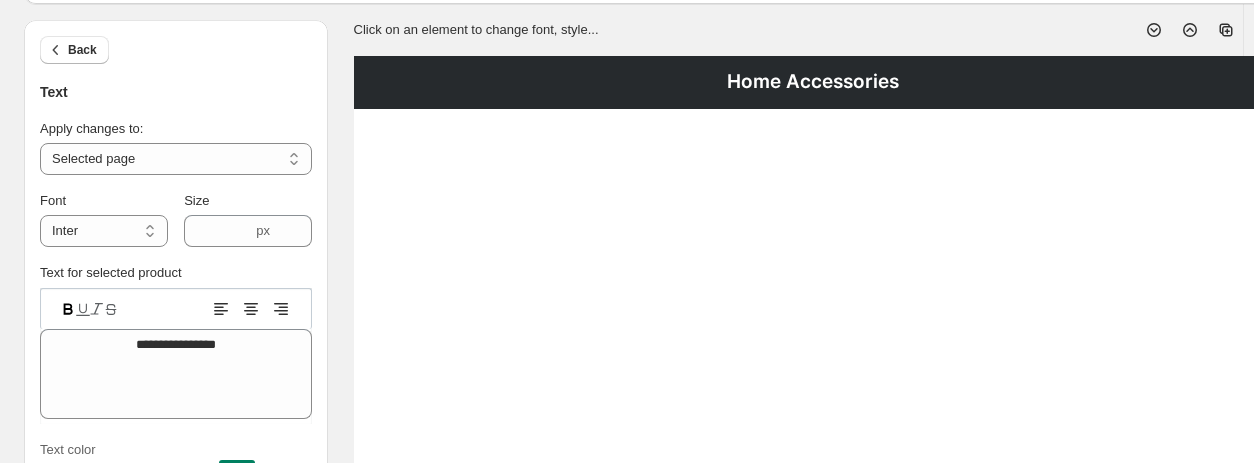 click on "Home Accessories Buyohlic International | Page 95" at bounding box center (813, 650) 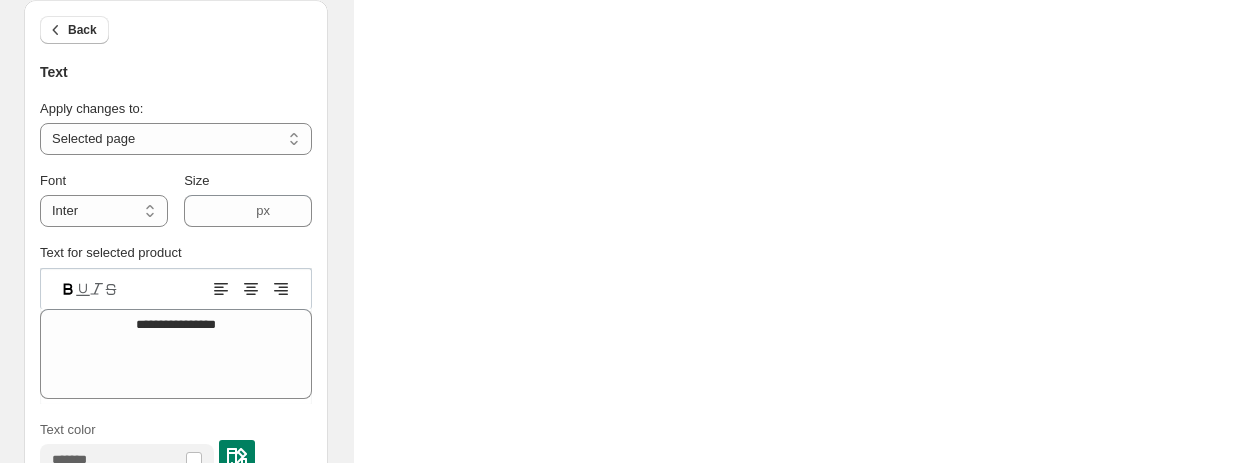 scroll, scrollTop: 300, scrollLeft: 0, axis: vertical 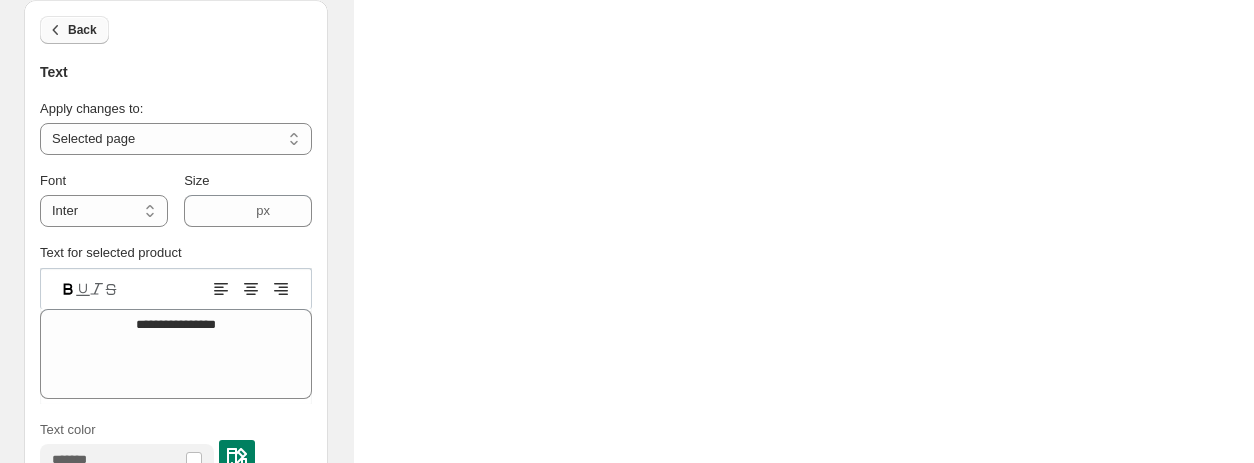 click on "Back" at bounding box center (74, 30) 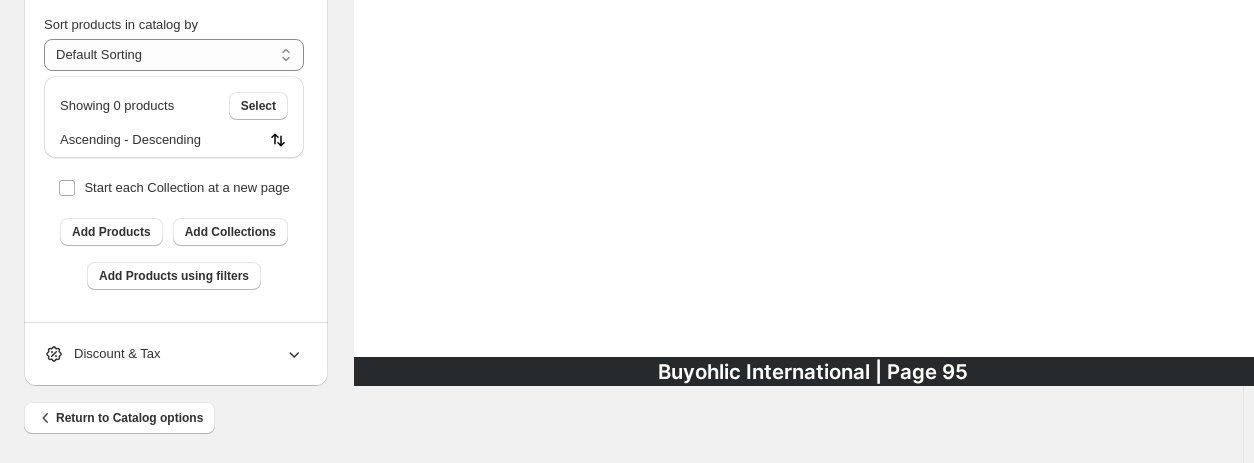 scroll, scrollTop: 962, scrollLeft: 0, axis: vertical 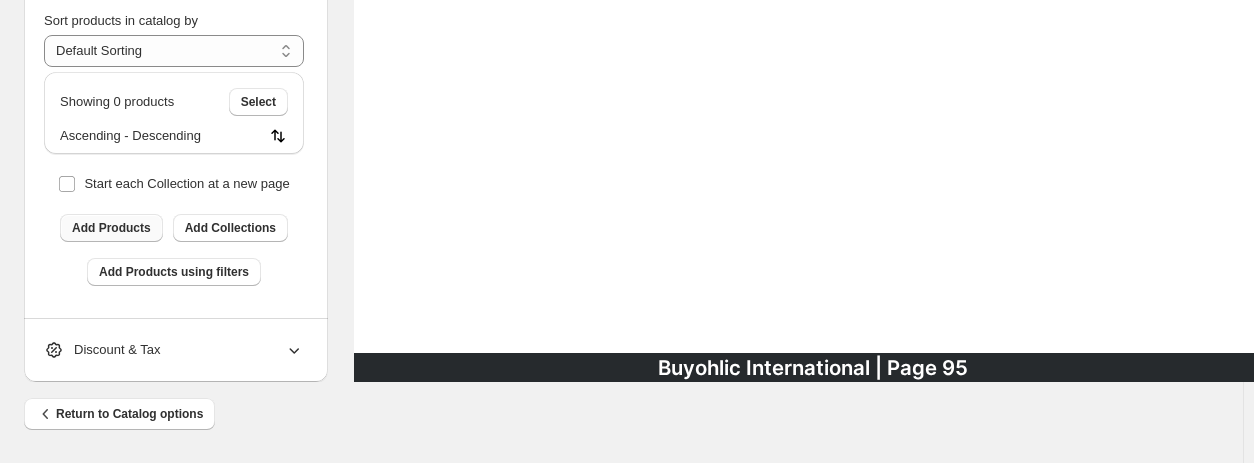 click on "Add Products" at bounding box center [111, 228] 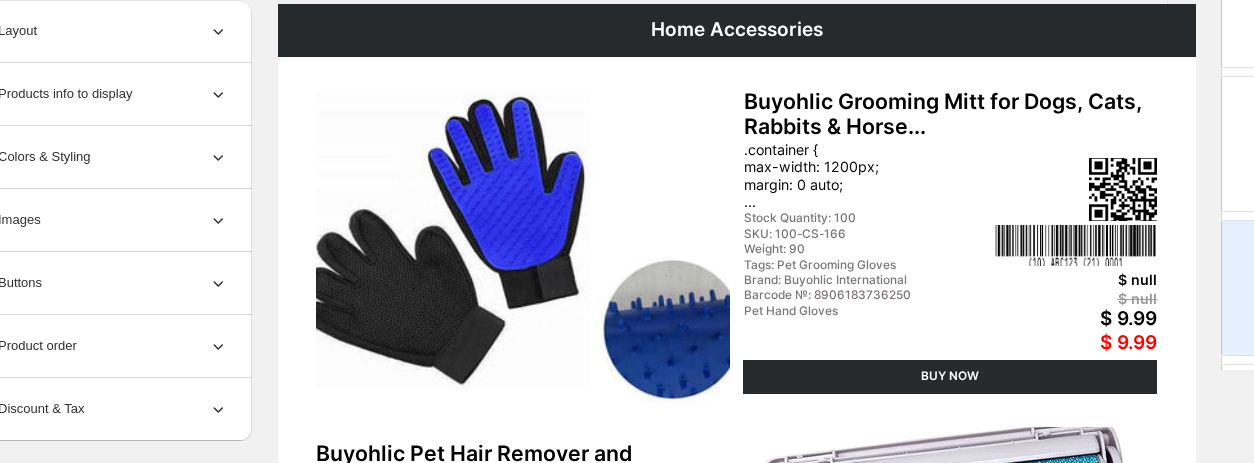 scroll, scrollTop: 262, scrollLeft: 76, axis: both 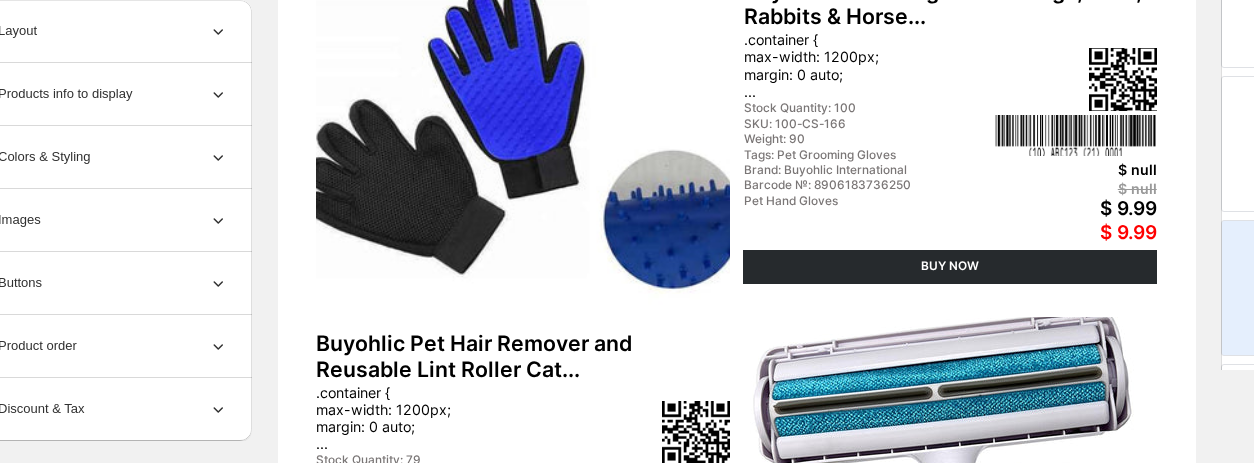 click on "BUY NOW" at bounding box center [950, 266] 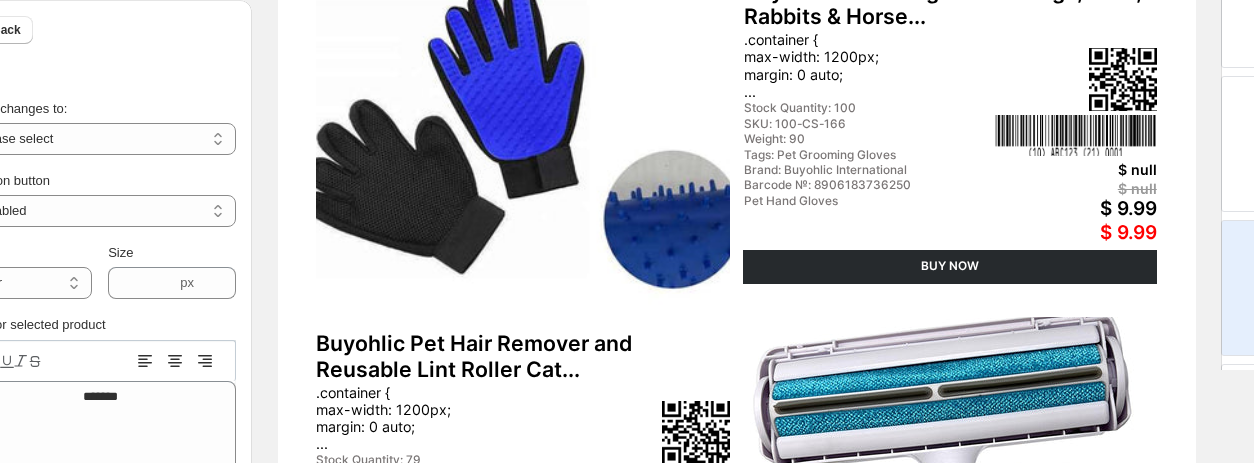 scroll, scrollTop: 262, scrollLeft: 0, axis: vertical 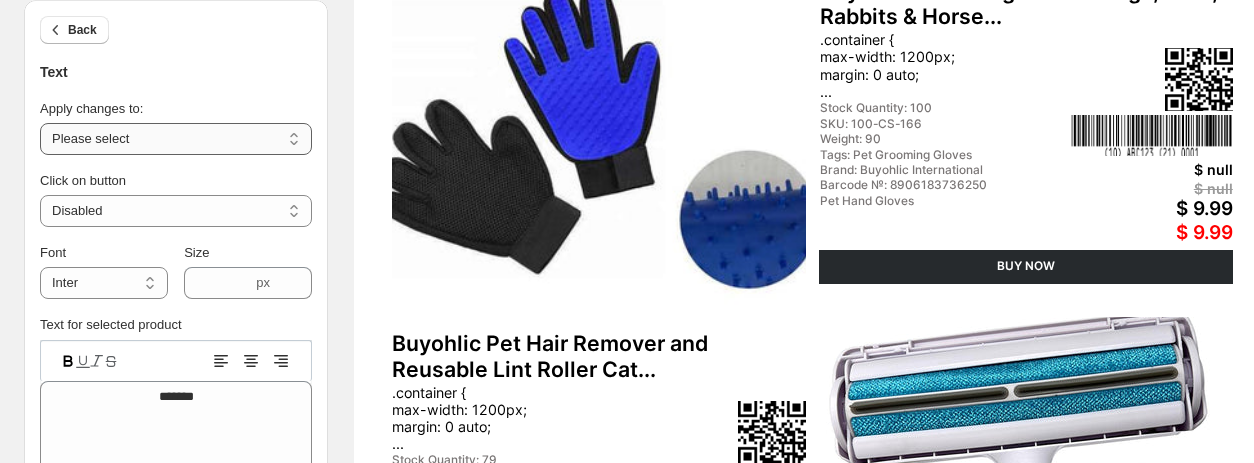click on "**********" at bounding box center (176, 139) 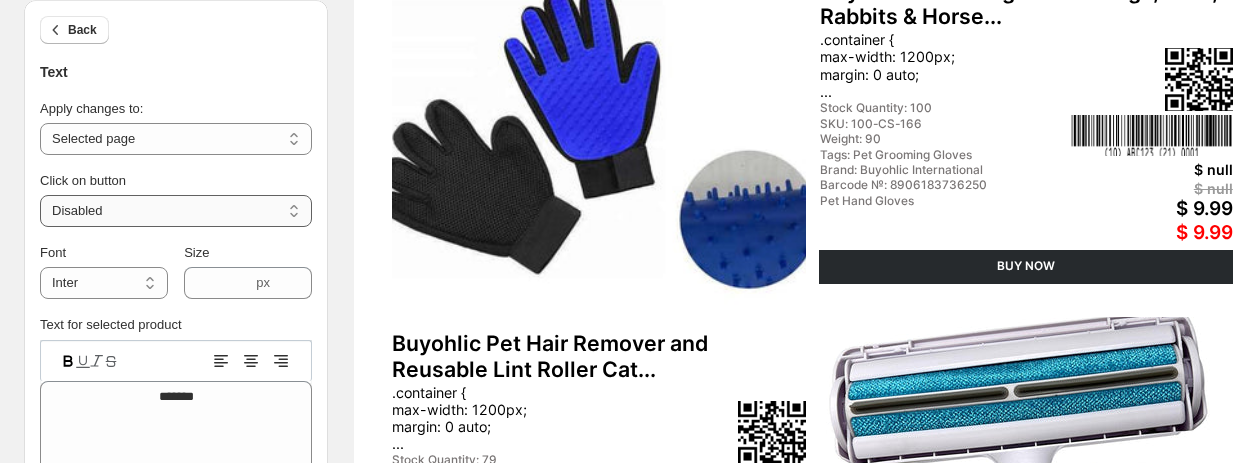 click on "**********" at bounding box center [176, 211] 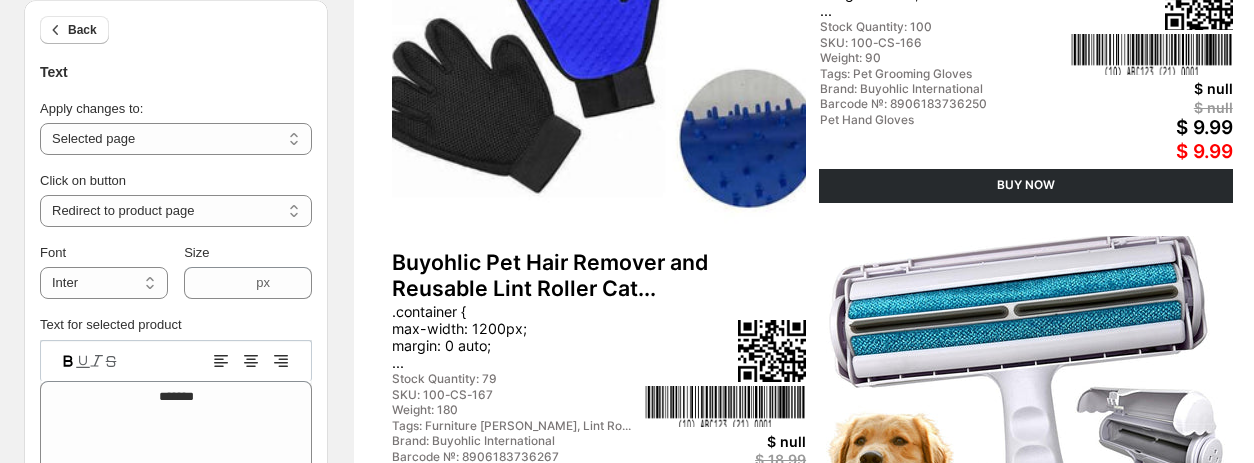 scroll, scrollTop: 362, scrollLeft: 0, axis: vertical 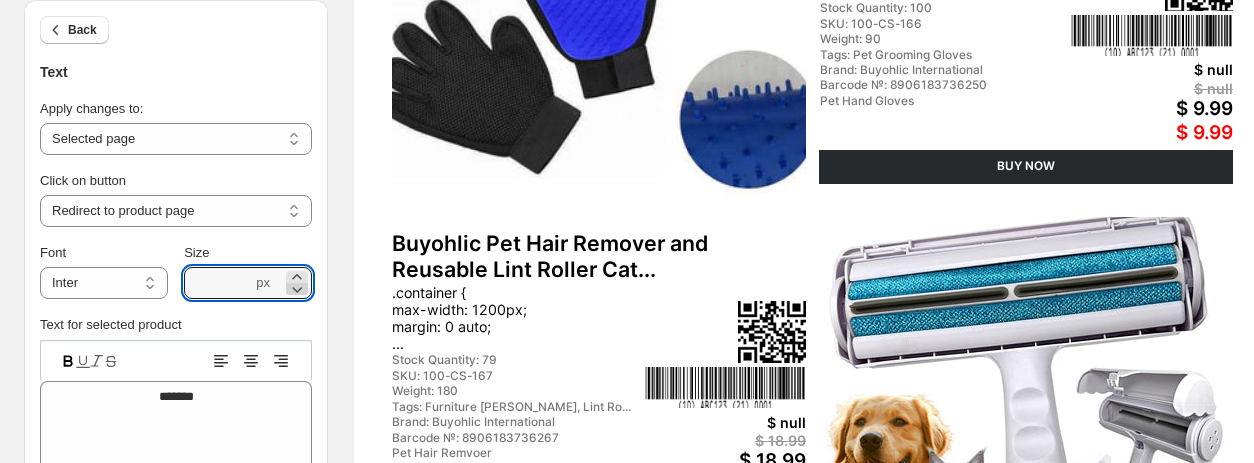 click 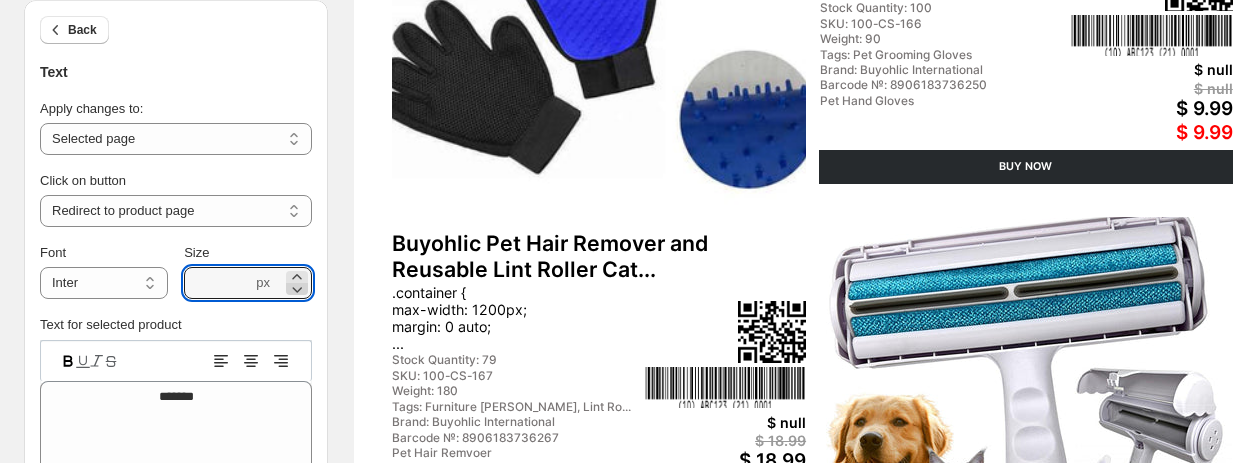 click 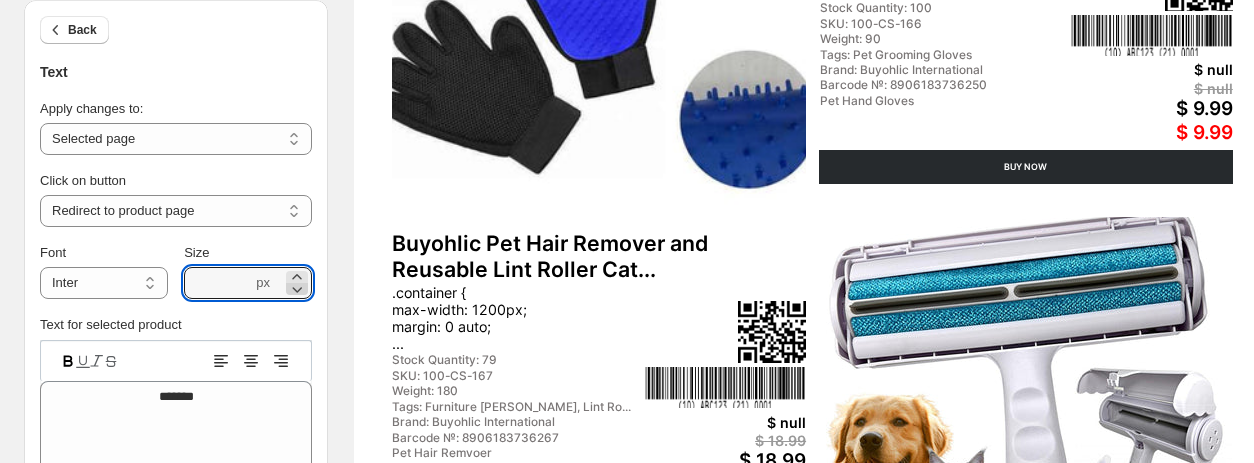 click 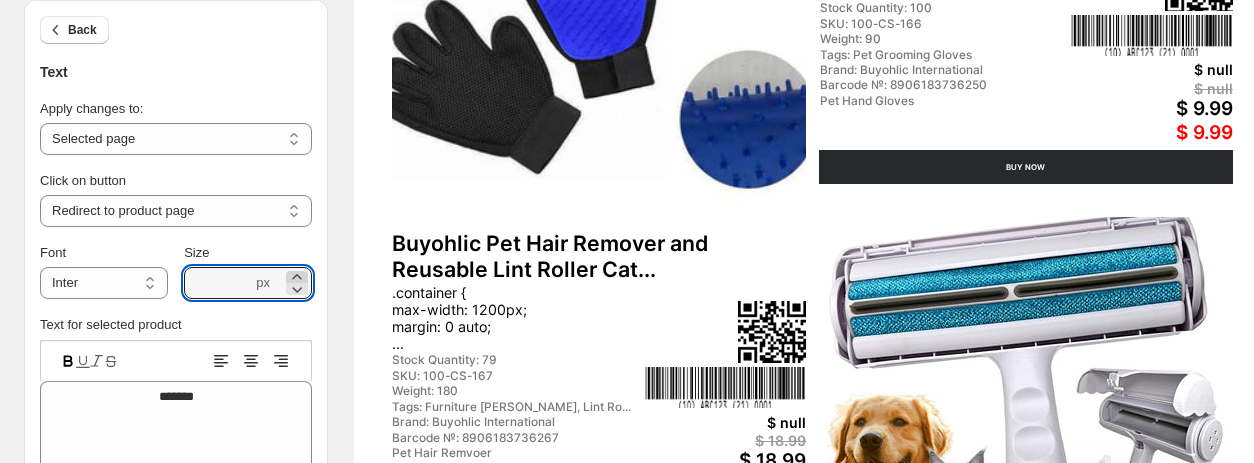 click 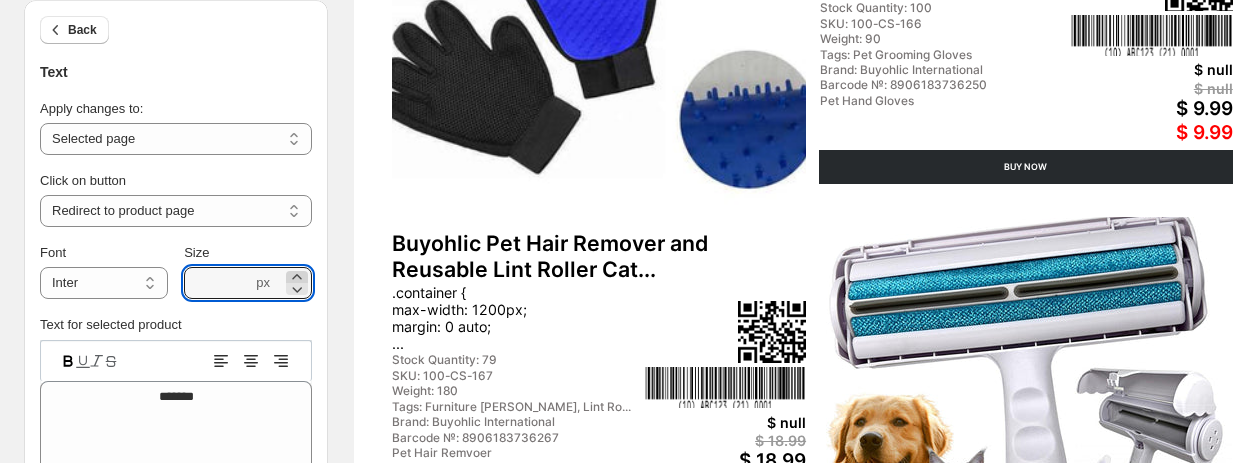 click 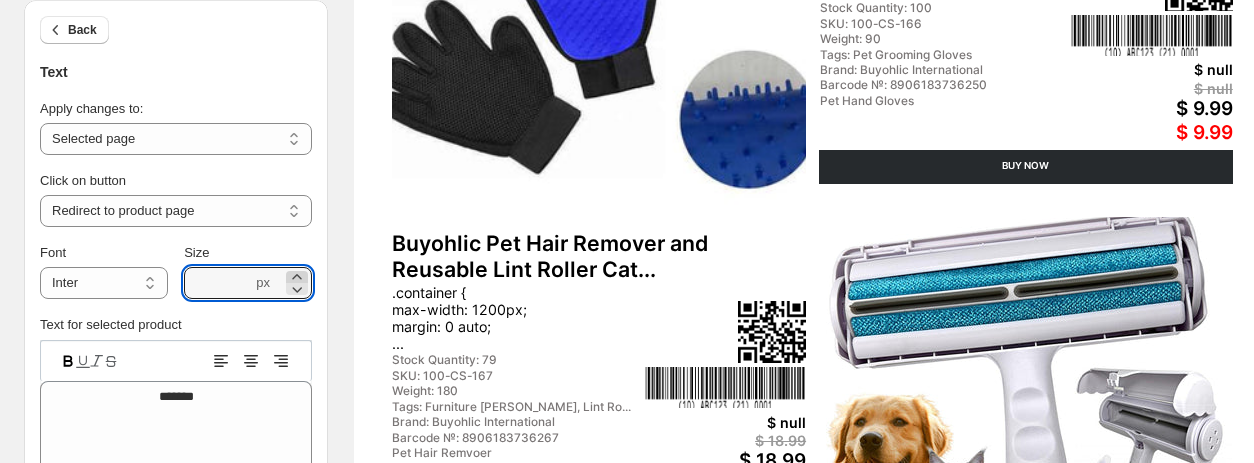 click 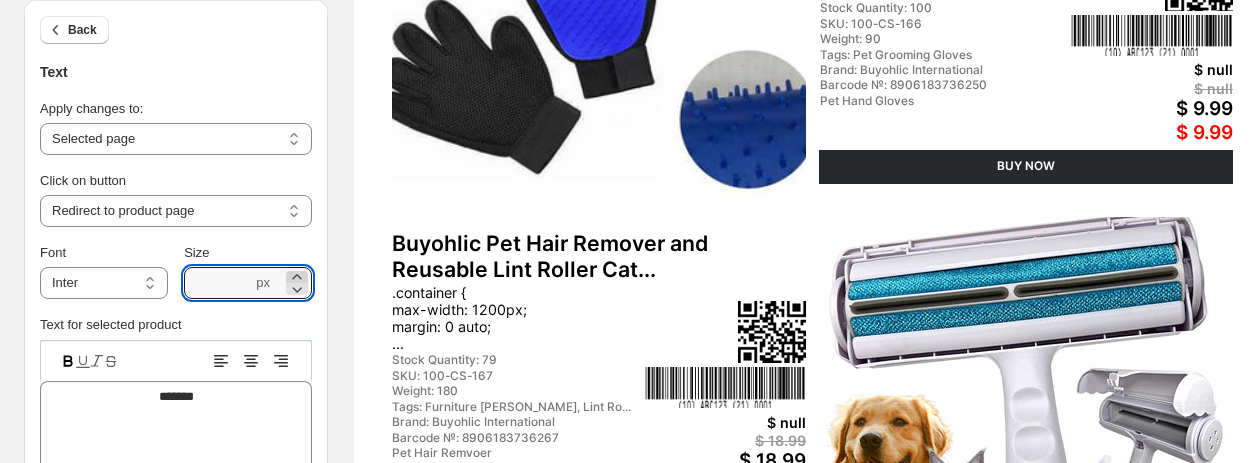 click 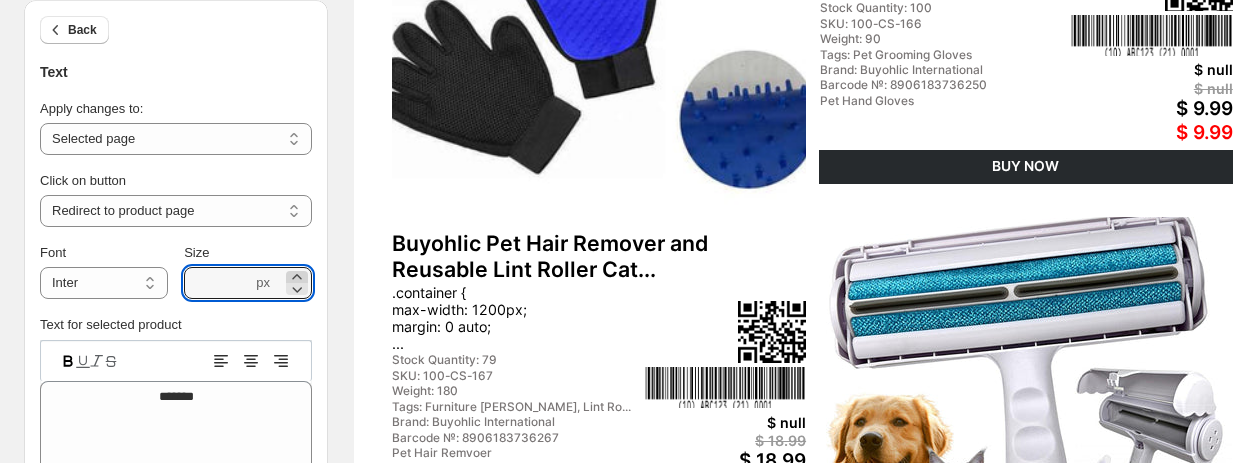 click 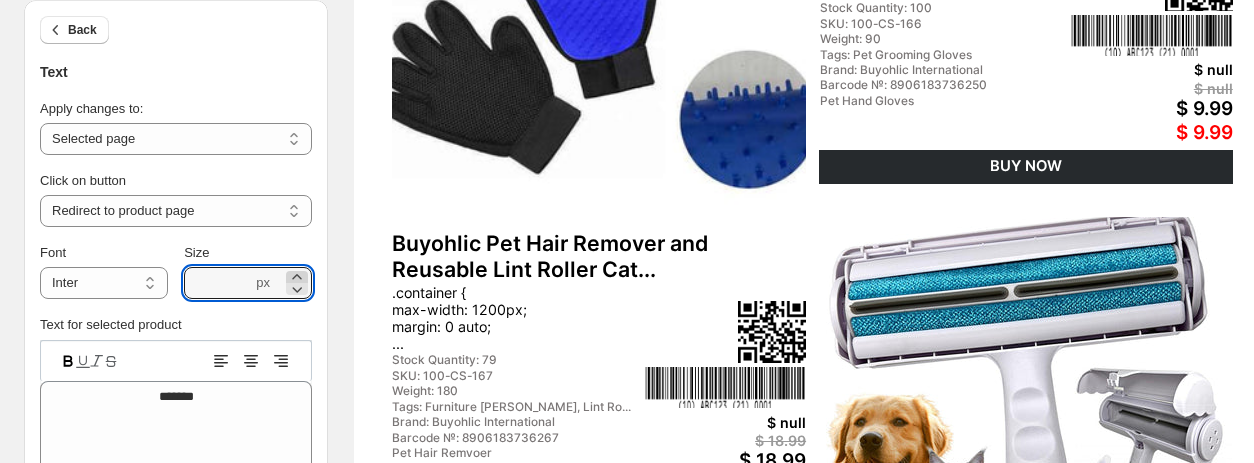 click 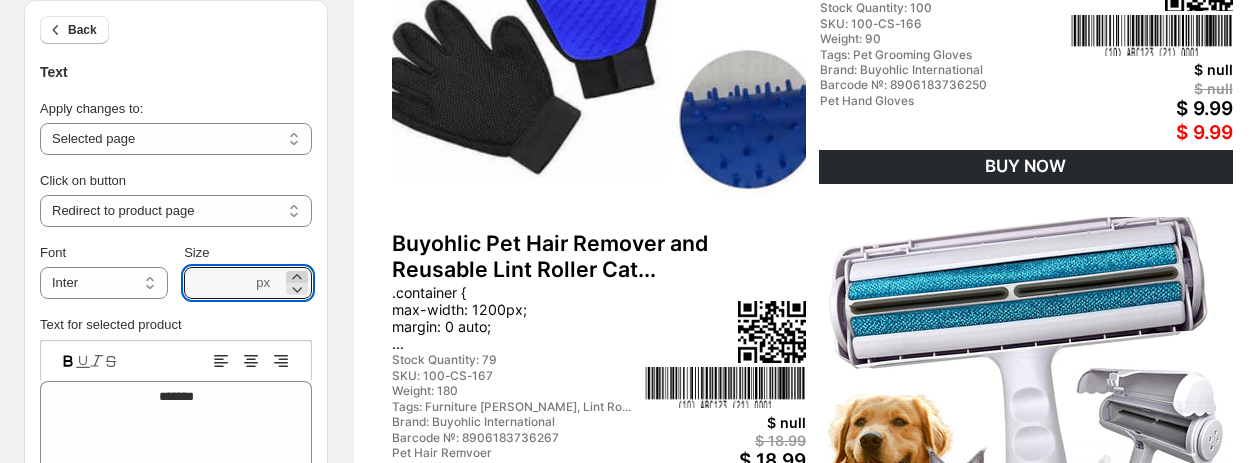 click 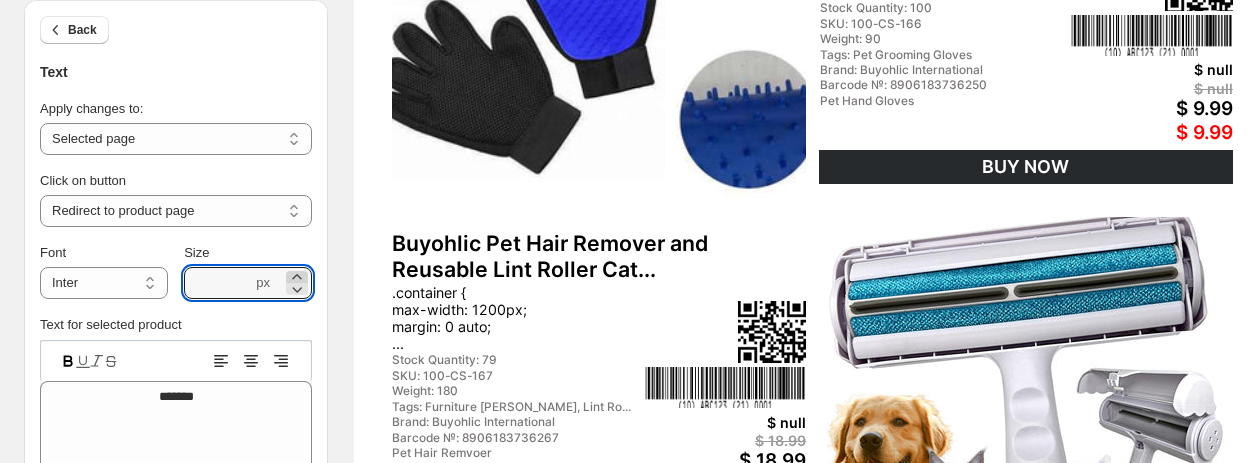 click 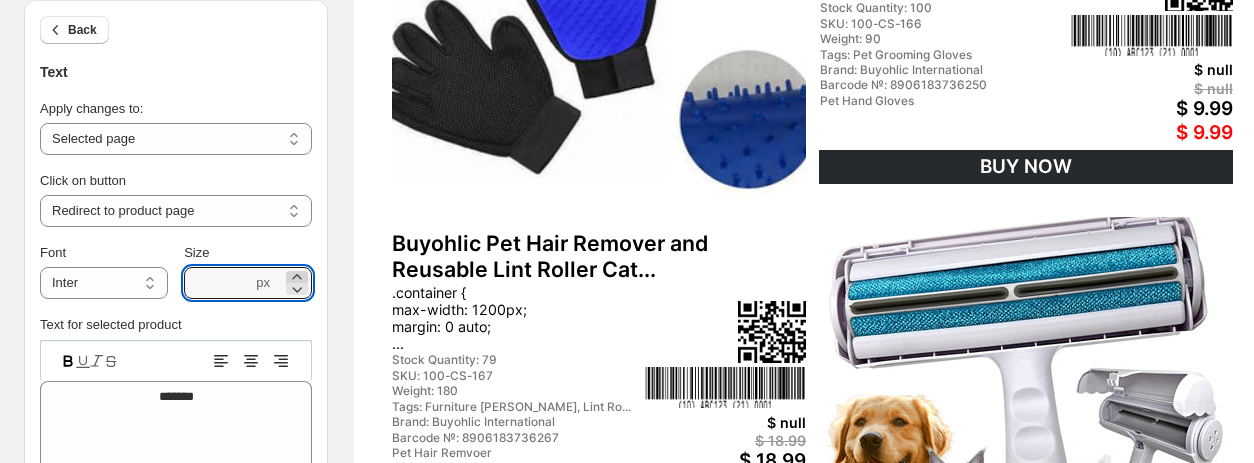 click 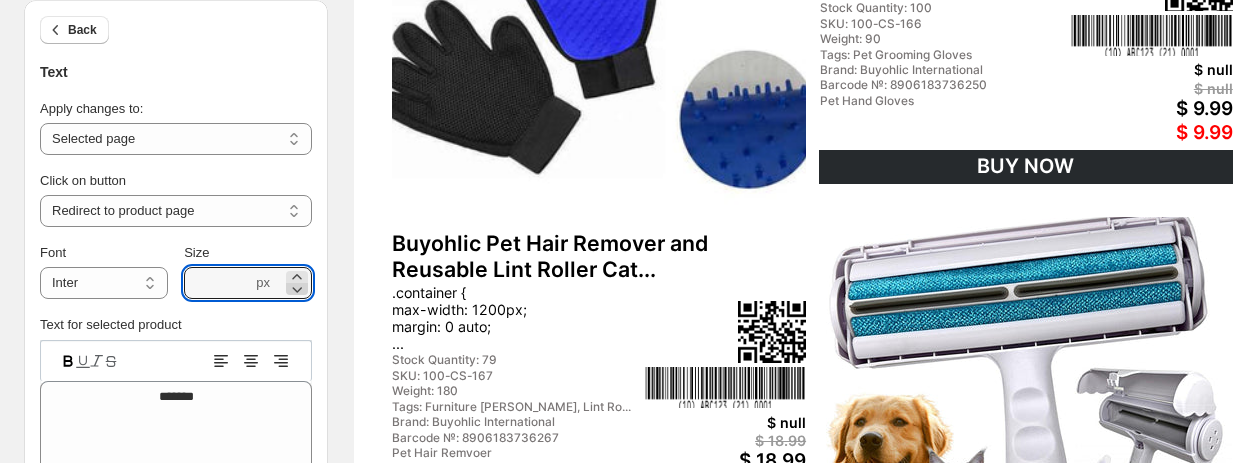 click 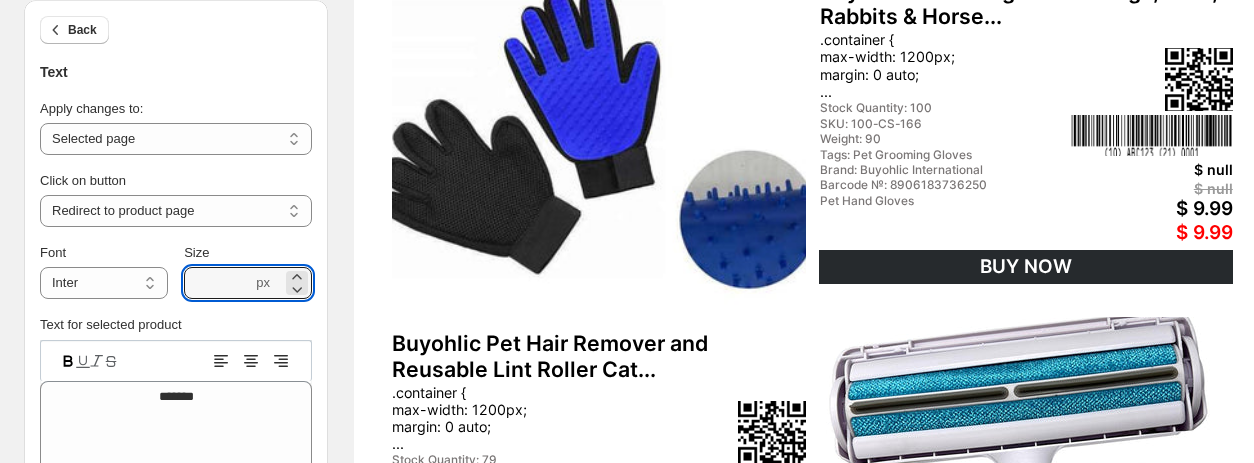 scroll, scrollTop: 162, scrollLeft: 0, axis: vertical 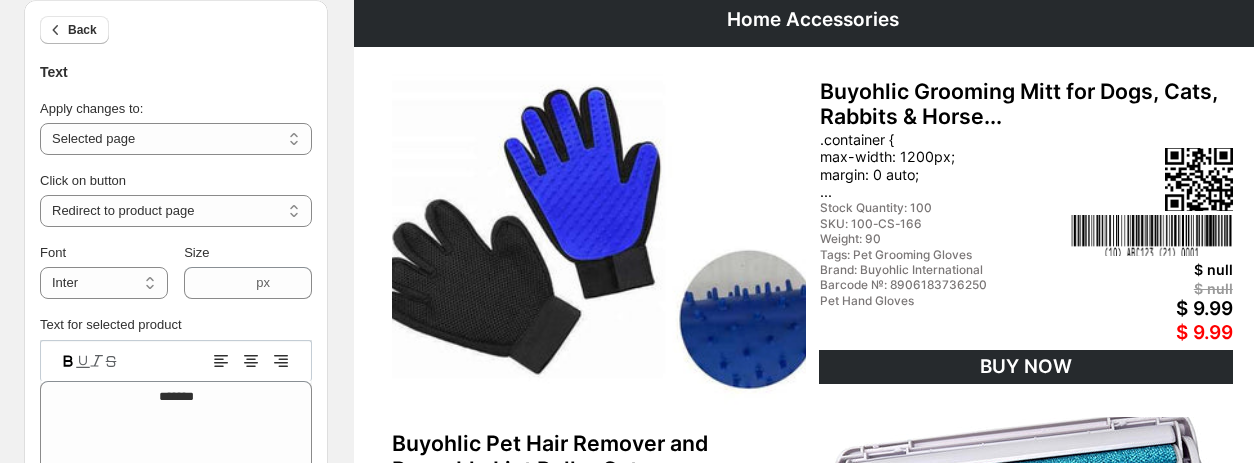 click at bounding box center (599, 240) 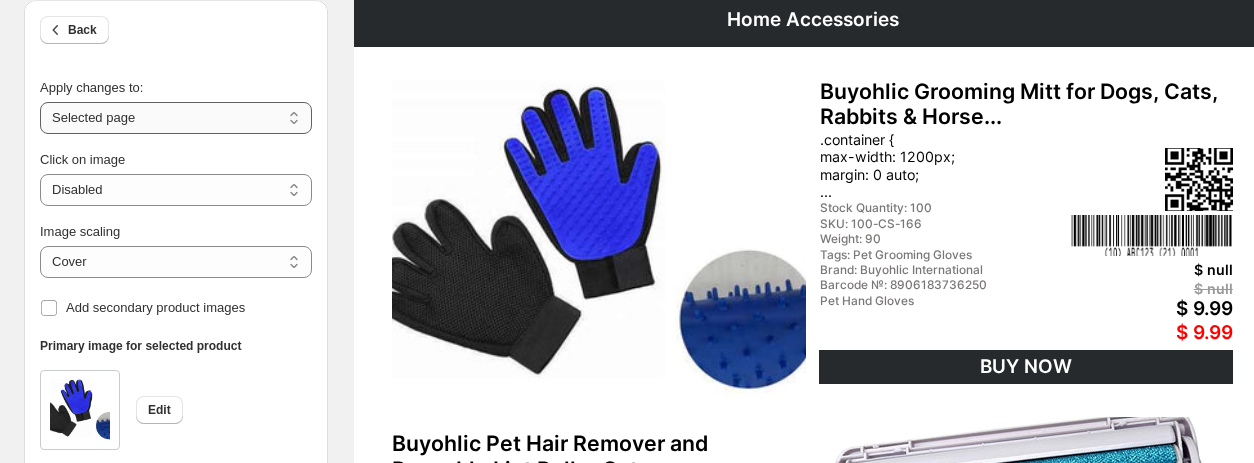 click on "**********" at bounding box center (176, 118) 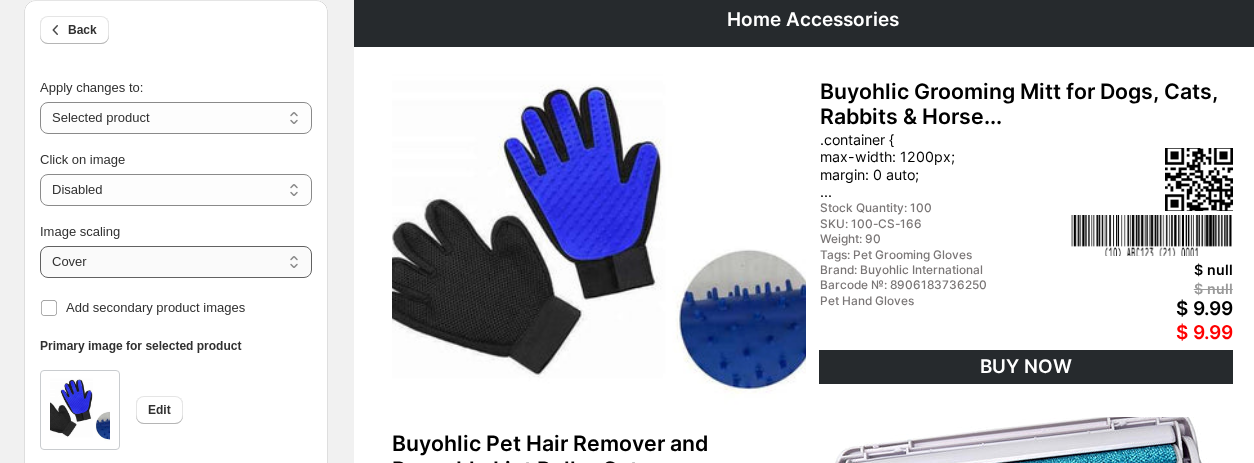 click on "***** *******" at bounding box center (176, 262) 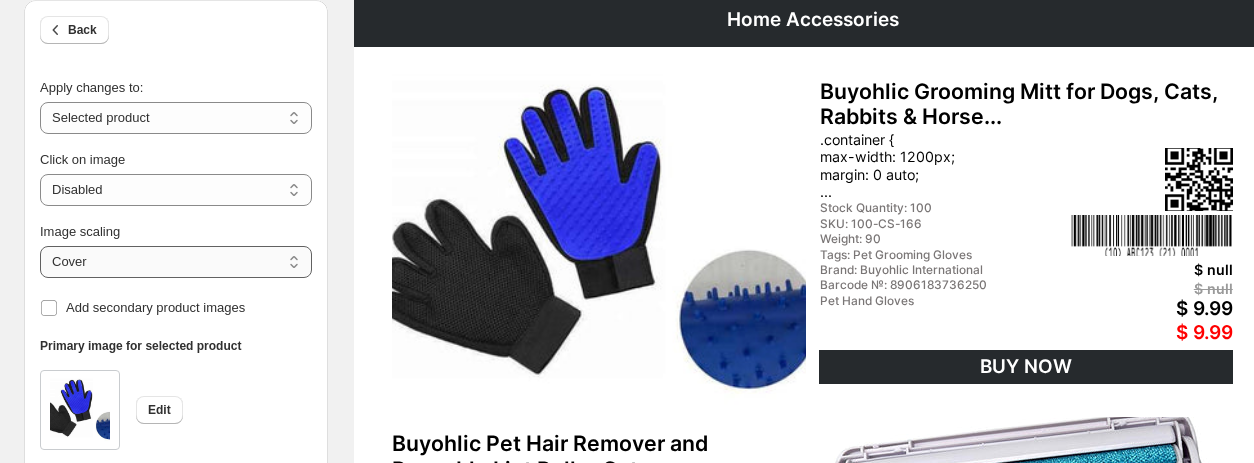 select on "*******" 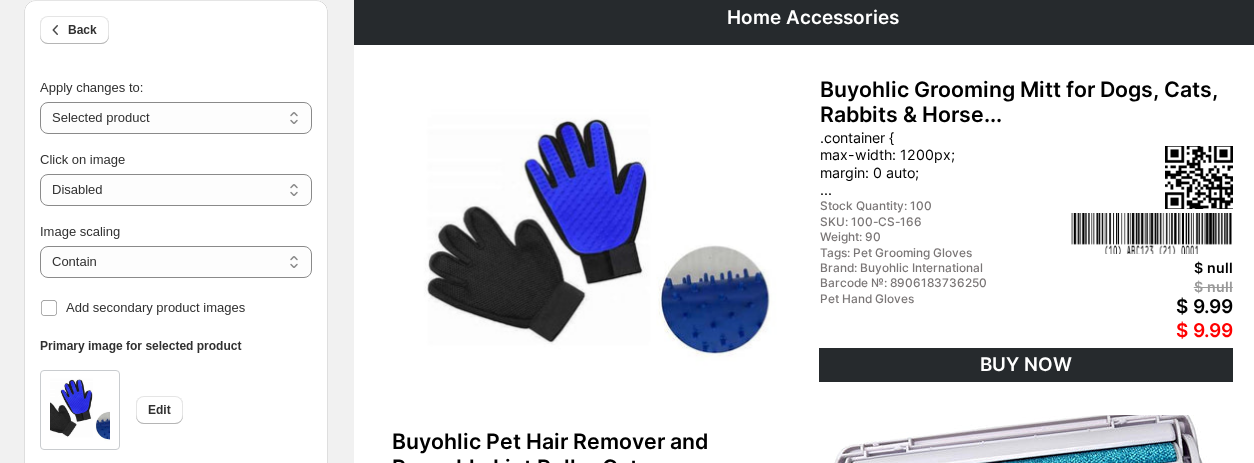 scroll, scrollTop: 162, scrollLeft: 0, axis: vertical 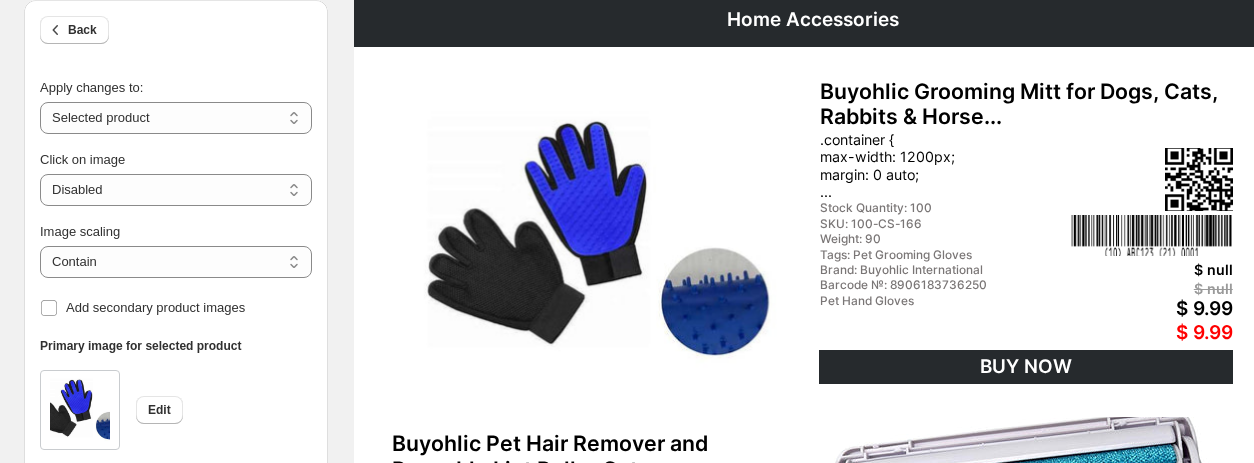 click on "Buyohlic Grooming Mitt for Dogs, Cats, Rabbits & Horse..." at bounding box center [1027, 105] 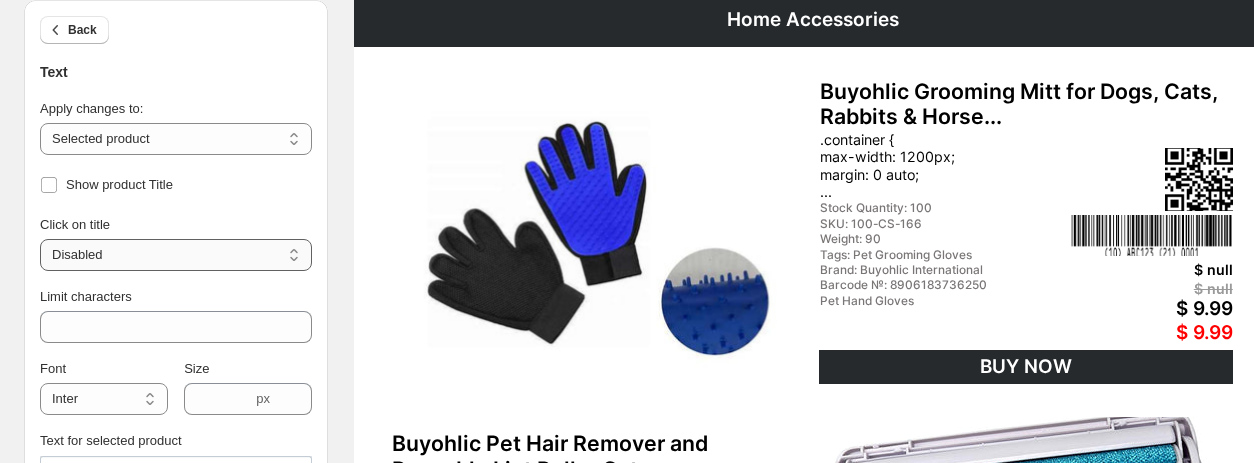 click on "**********" at bounding box center (176, 255) 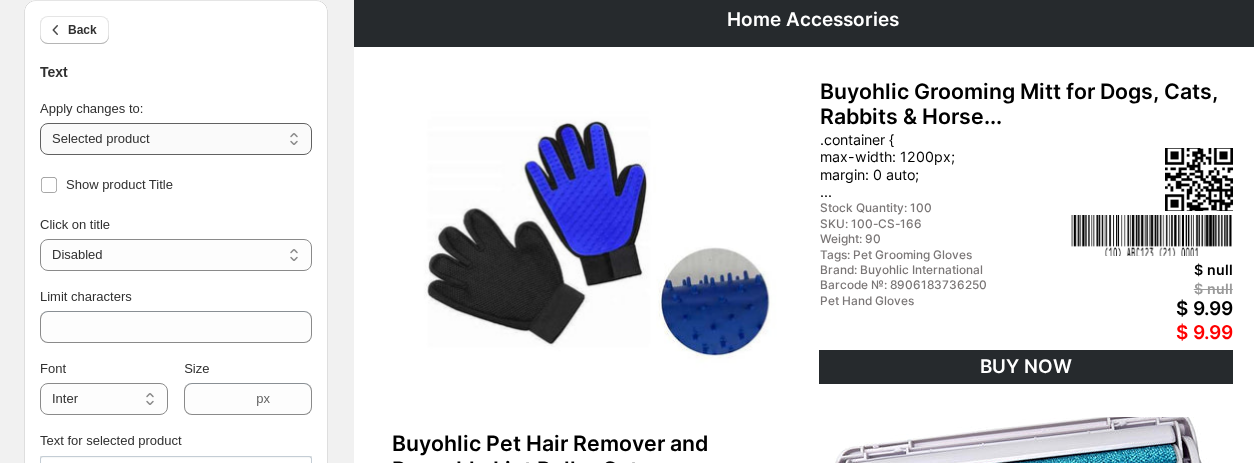 drag, startPoint x: 130, startPoint y: 132, endPoint x: 127, endPoint y: 151, distance: 19.235384 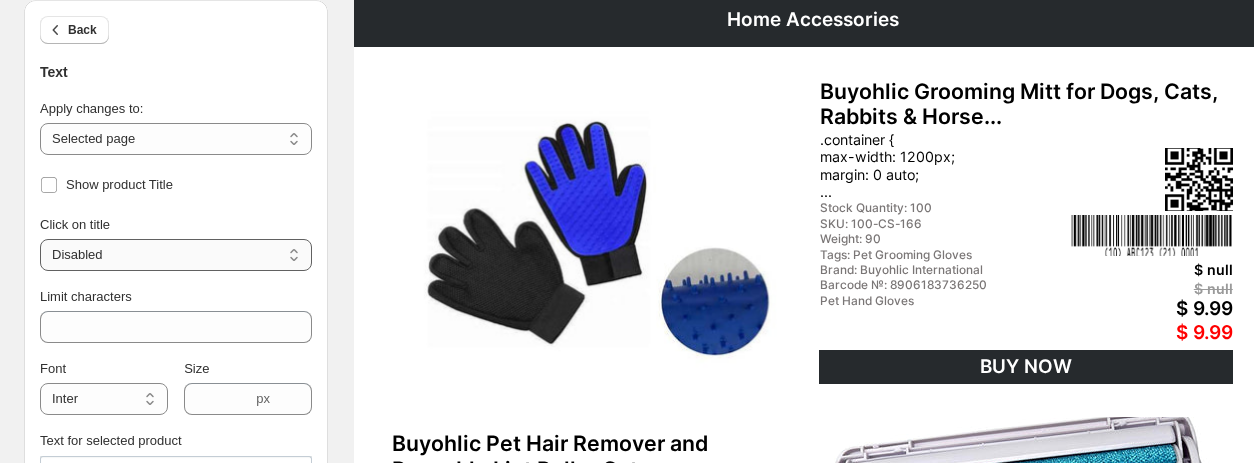 click on "**********" at bounding box center (176, 255) 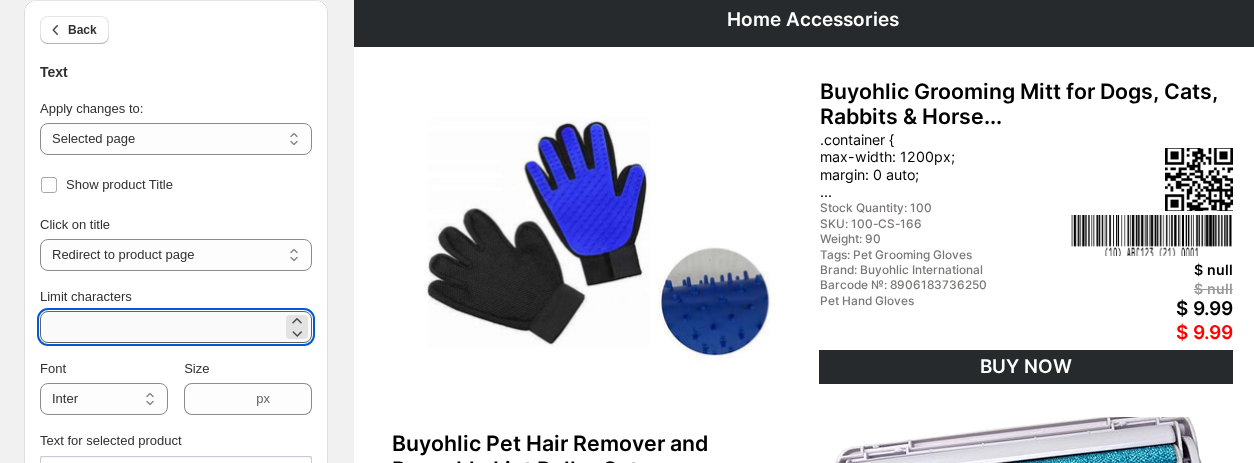 click on "**" at bounding box center (161, 327) 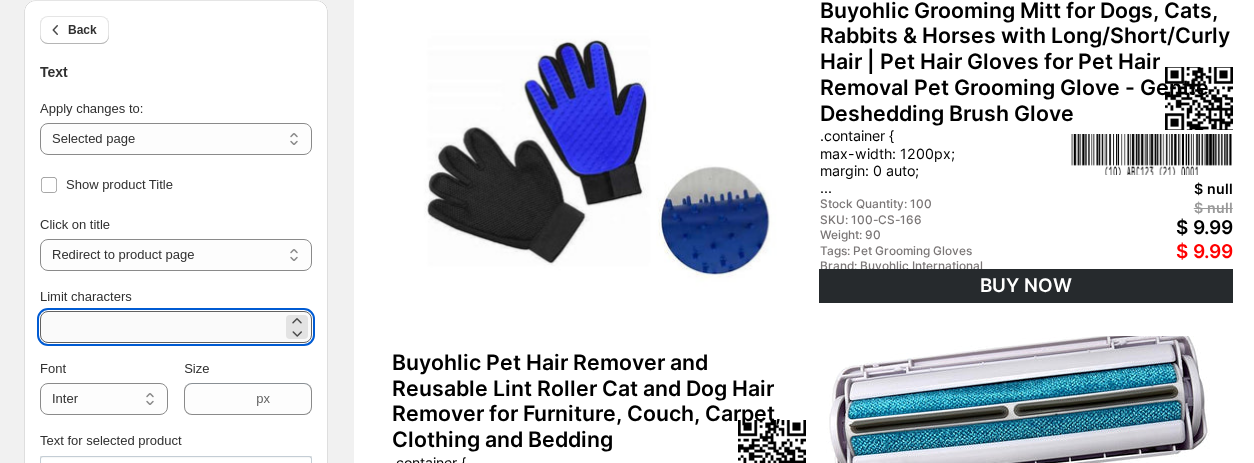 scroll, scrollTop: 262, scrollLeft: 0, axis: vertical 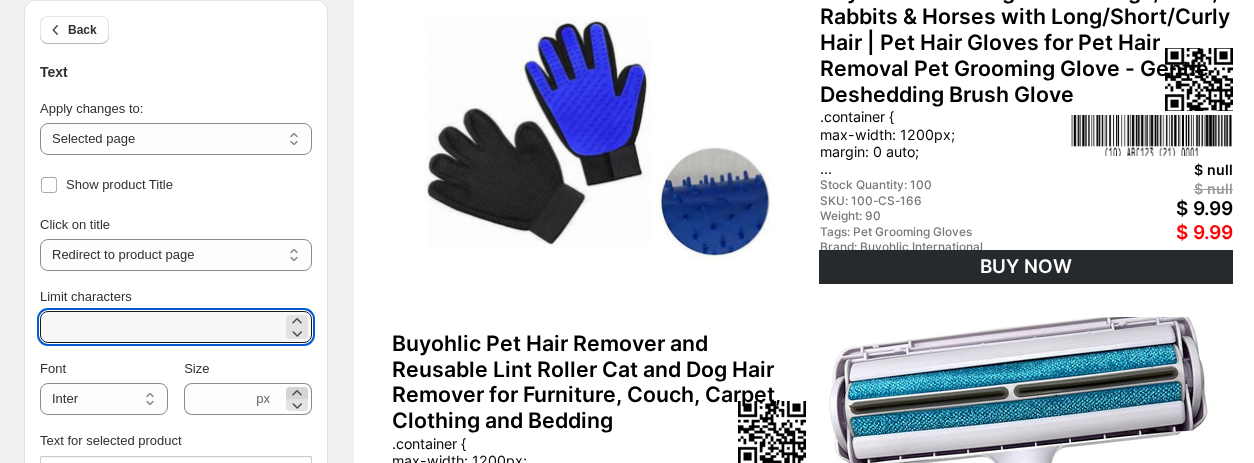 type on "***" 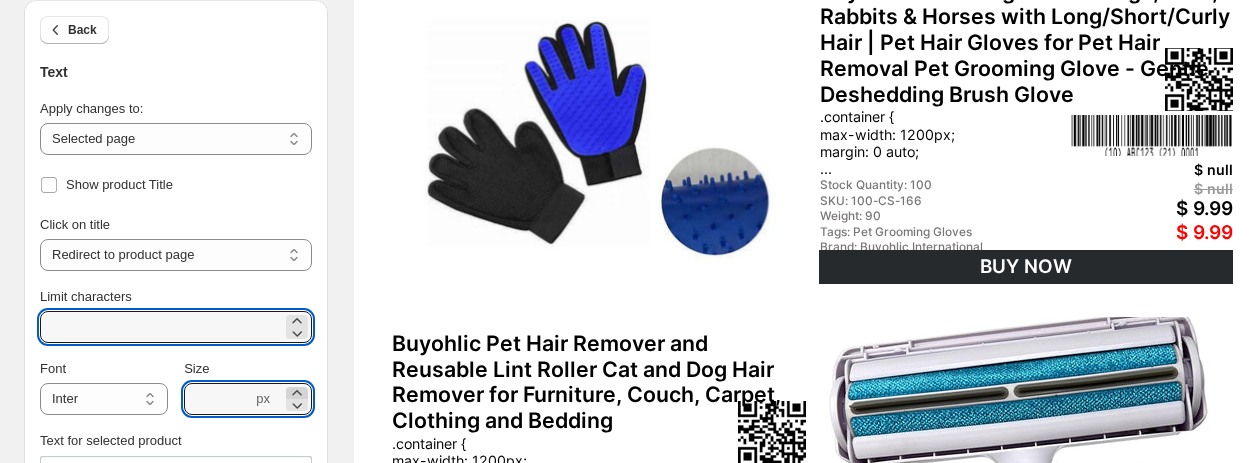 click 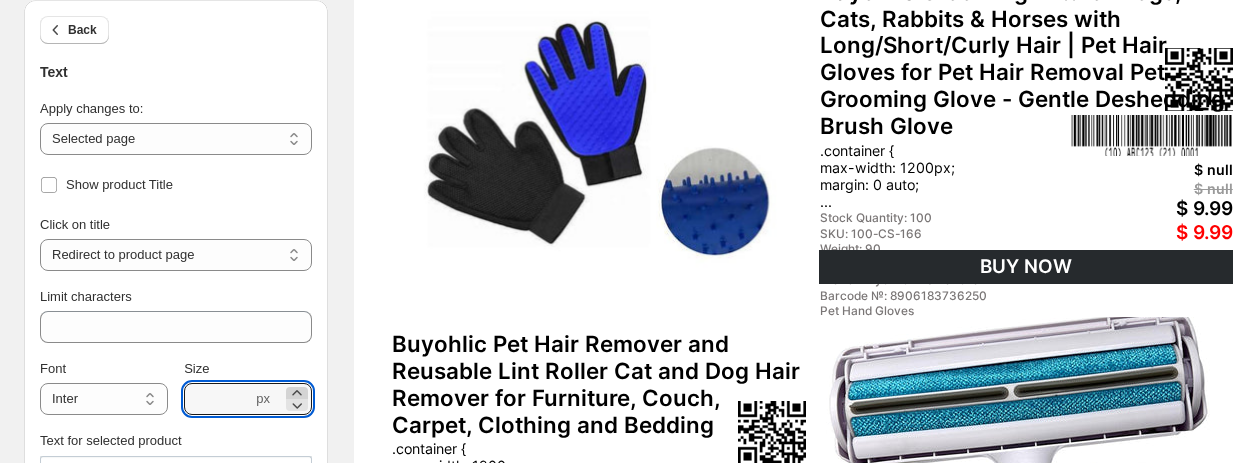 click 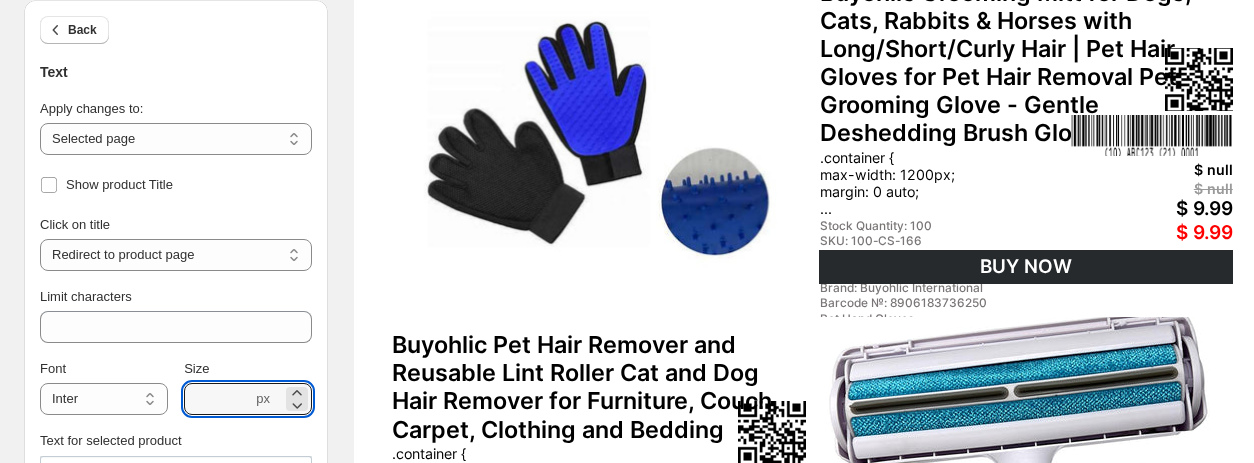 scroll, scrollTop: 62, scrollLeft: 0, axis: vertical 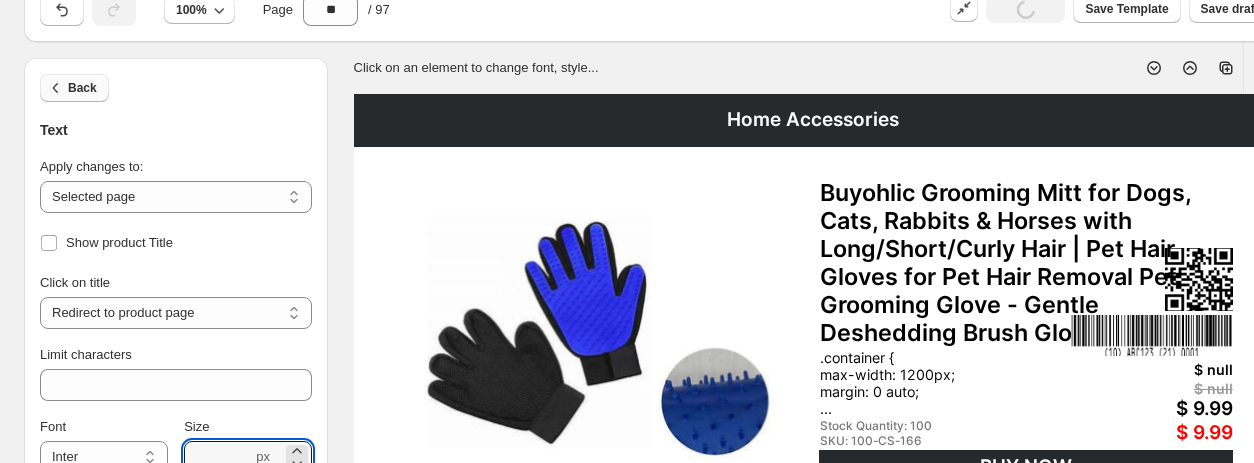 click on "Back" at bounding box center (82, 88) 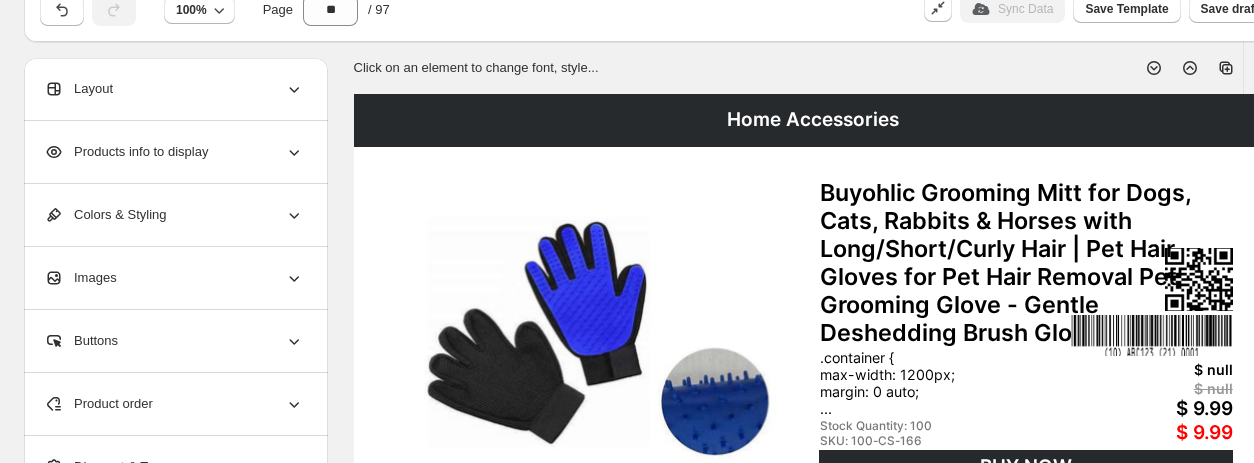 click on "Products info to display" at bounding box center (126, 152) 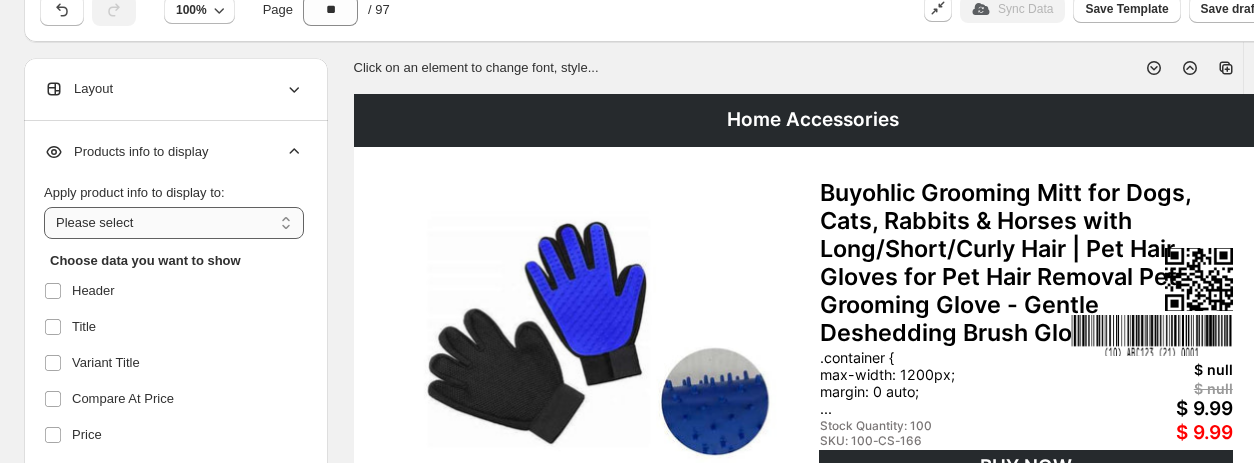 click on "**********" at bounding box center (174, 223) 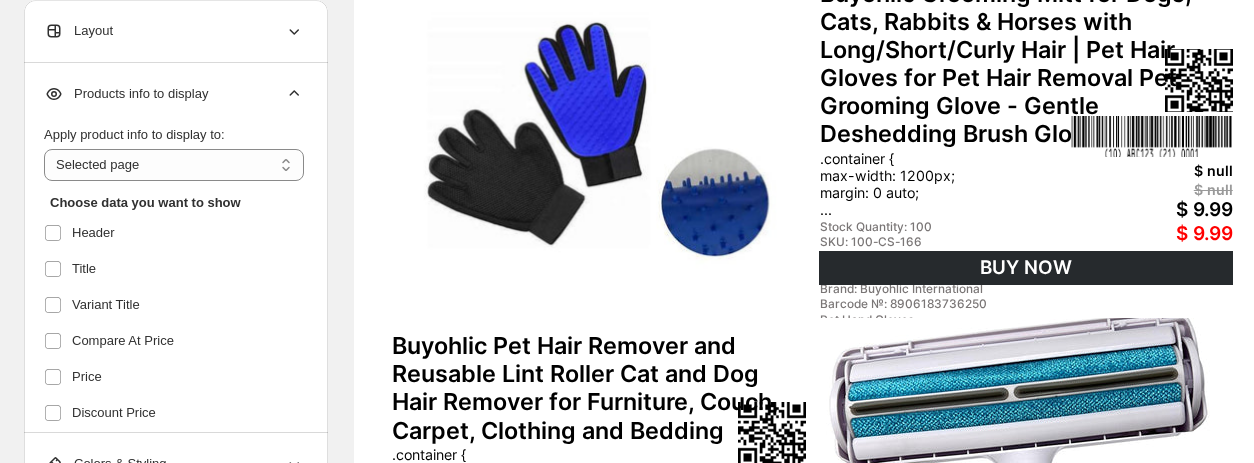 scroll, scrollTop: 262, scrollLeft: 0, axis: vertical 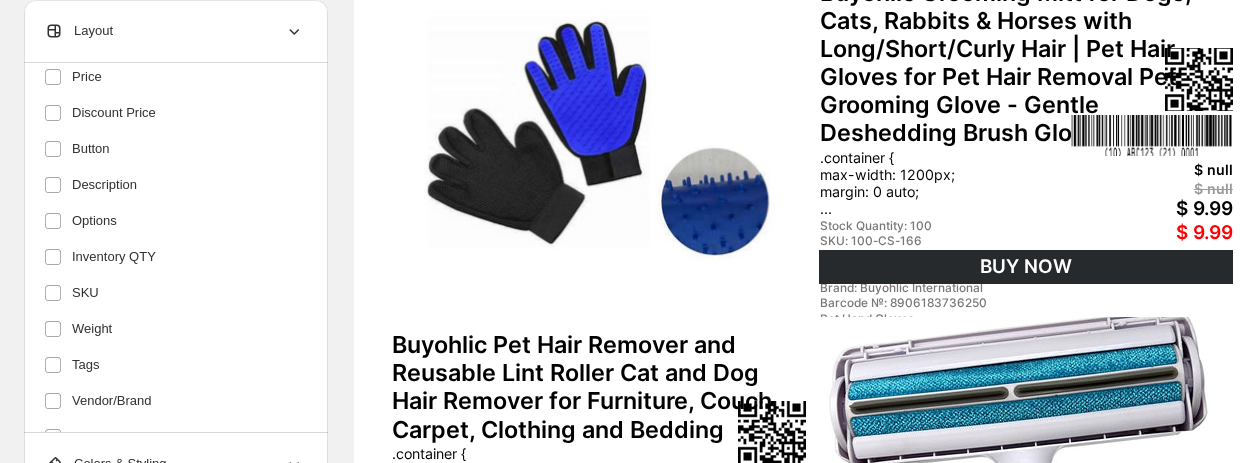 click on "**********" at bounding box center (176, 248) 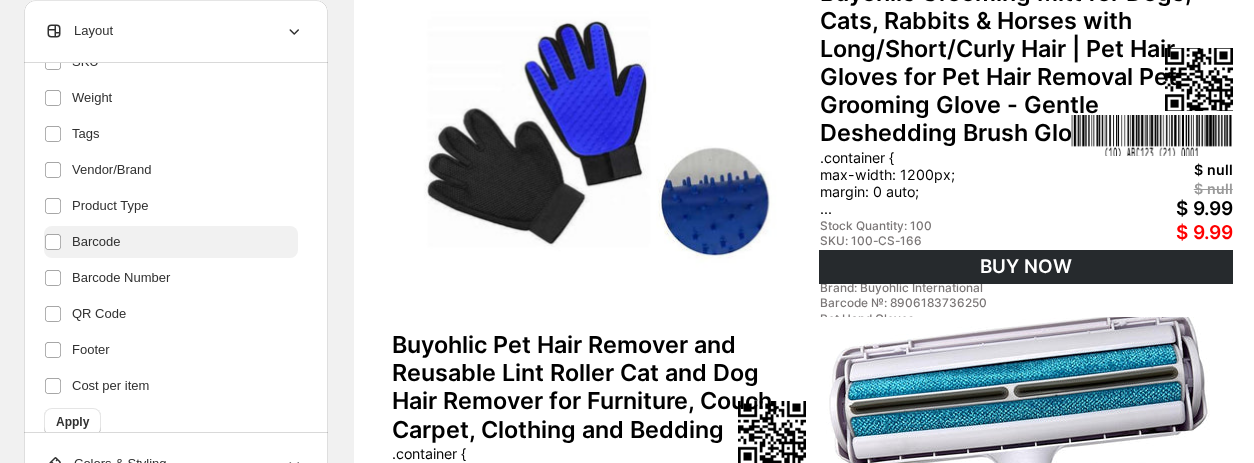 scroll, scrollTop: 546, scrollLeft: 0, axis: vertical 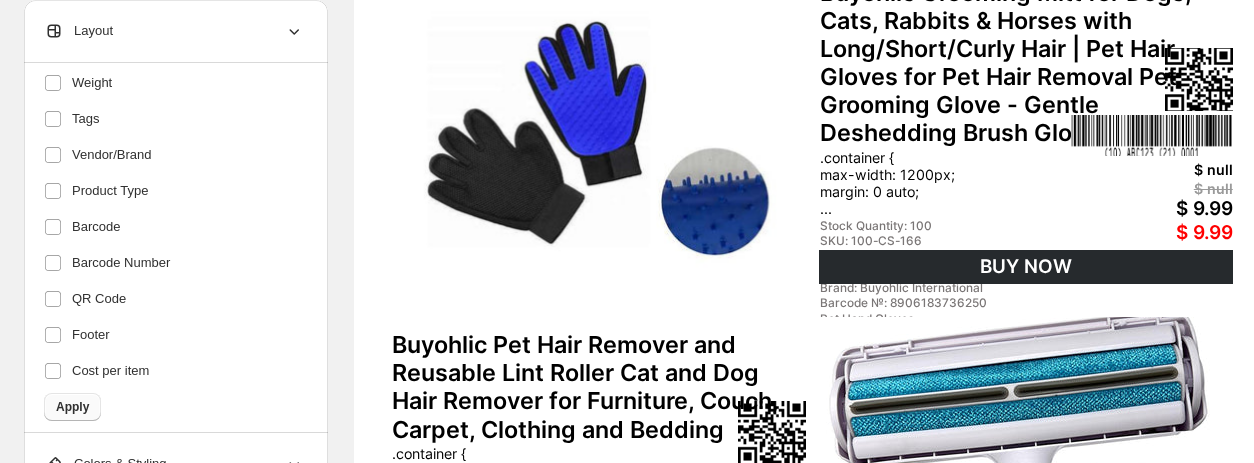 click on "Apply" at bounding box center (72, 407) 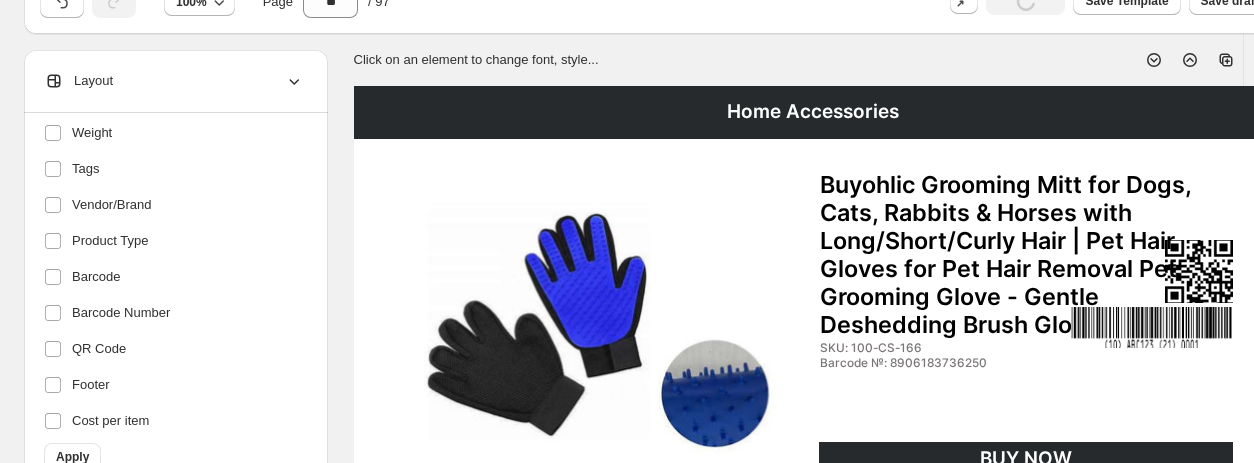scroll, scrollTop: 62, scrollLeft: 0, axis: vertical 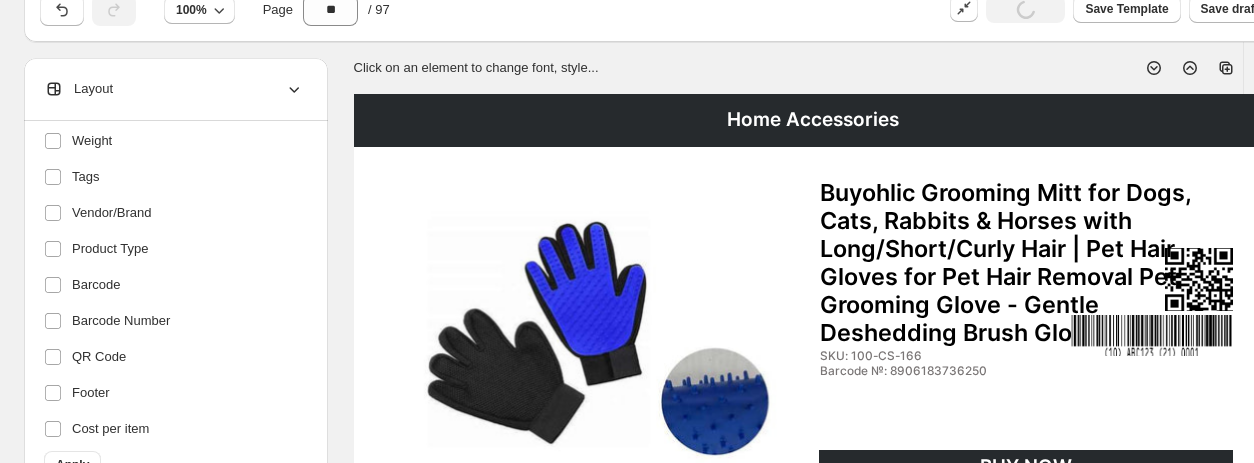click on "Buyohlic Grooming Mitt for Dogs, Cats, Rabbits & Horses with Long/Short/Curly Hair | Pet Hair Gloves for Pet Hair Removal Pet Grooming Glove - Gentle Deshedding Brush Glove" at bounding box center [1027, 263] 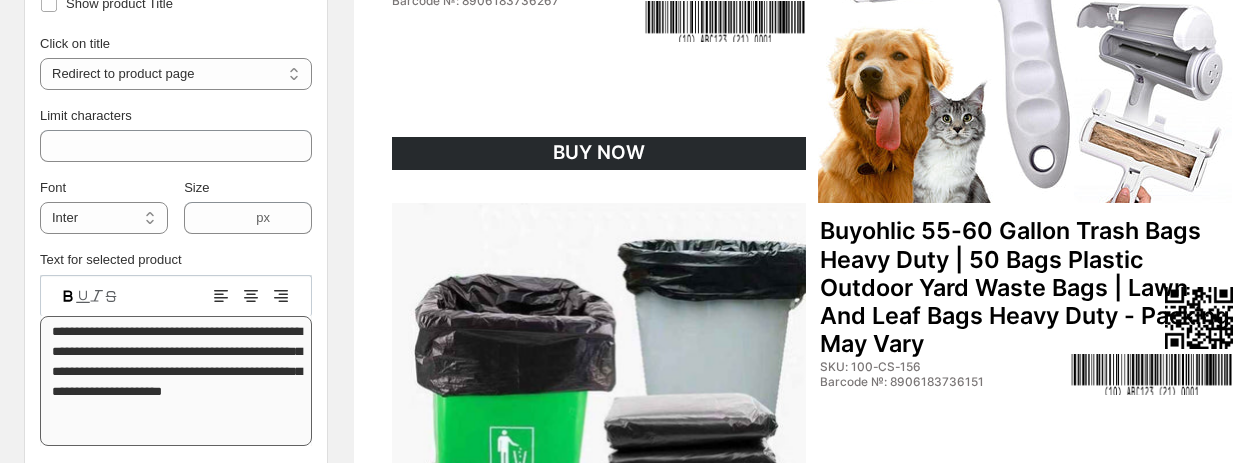 scroll, scrollTop: 762, scrollLeft: 0, axis: vertical 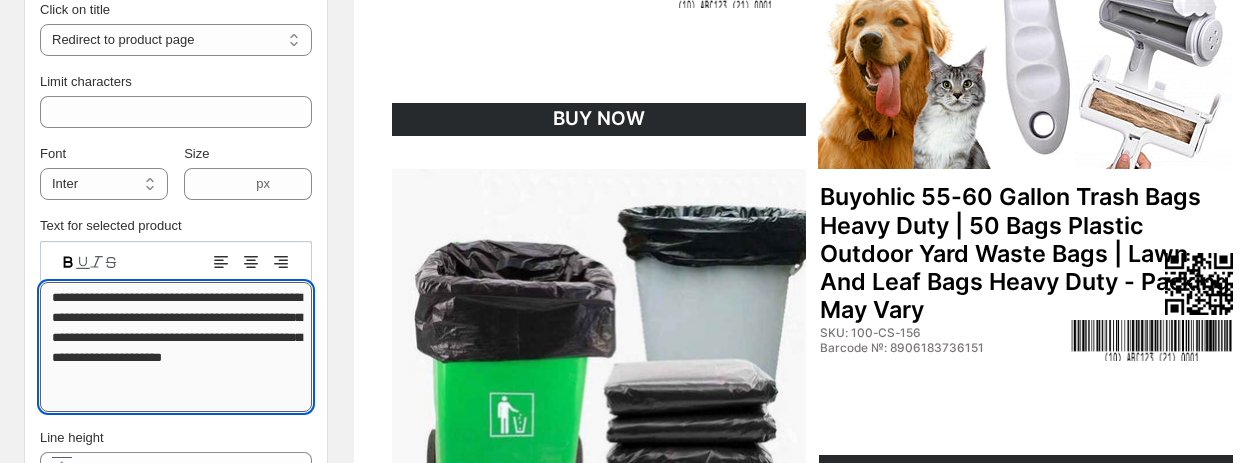 click on "**********" at bounding box center [176, 347] 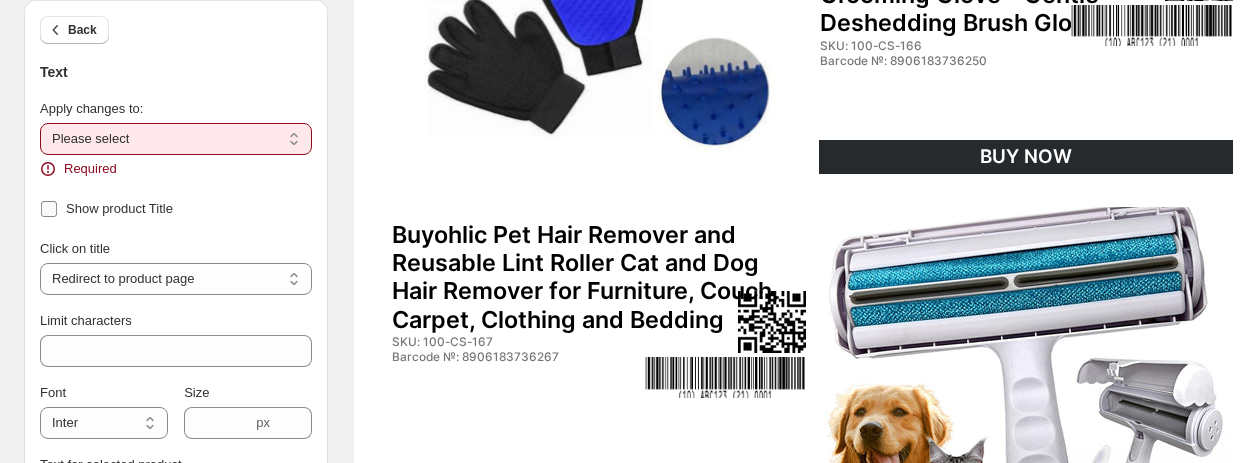 scroll, scrollTop: 362, scrollLeft: 0, axis: vertical 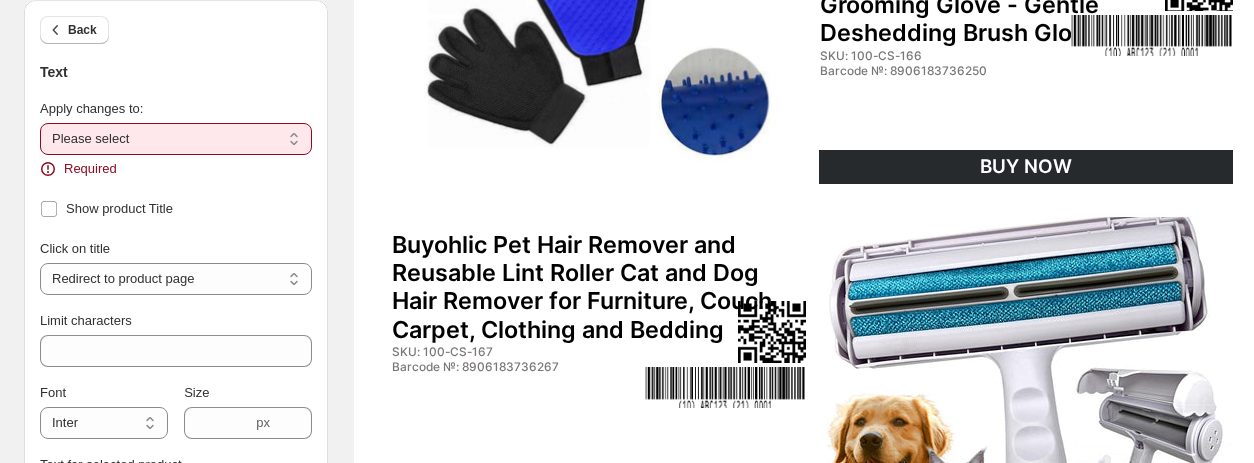 click on "**********" at bounding box center [176, 139] 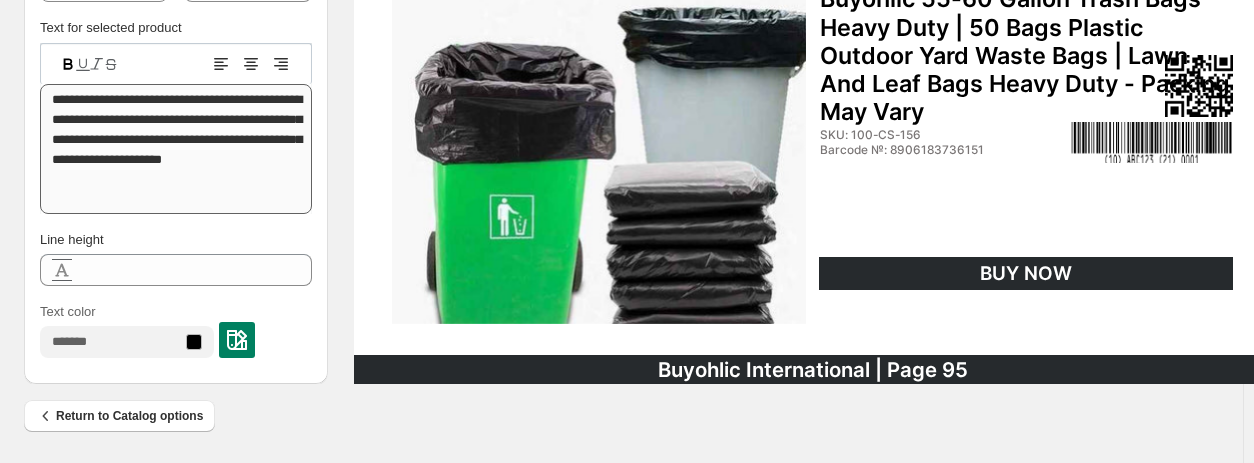 scroll, scrollTop: 962, scrollLeft: 0, axis: vertical 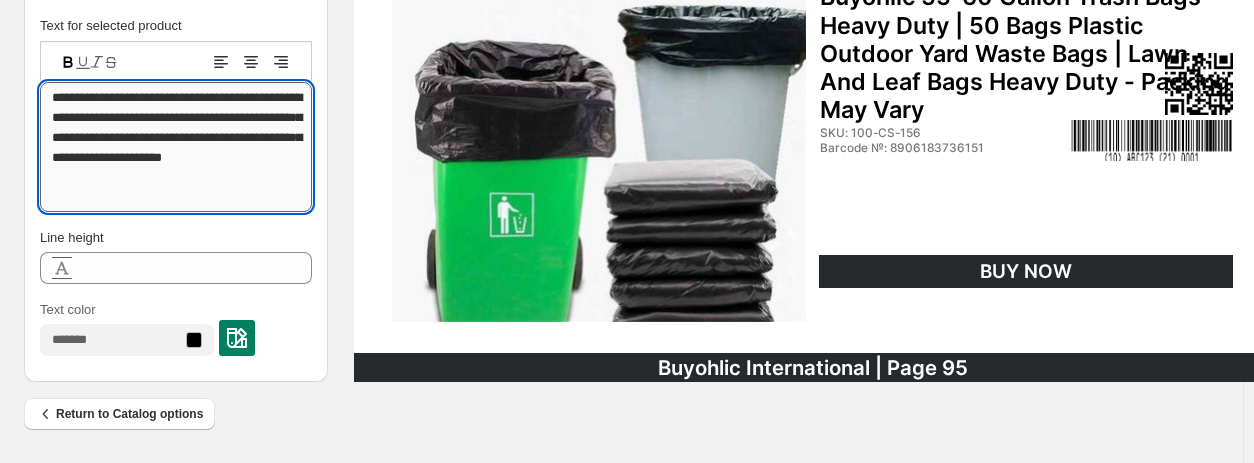 click on "**********" at bounding box center (176, 147) 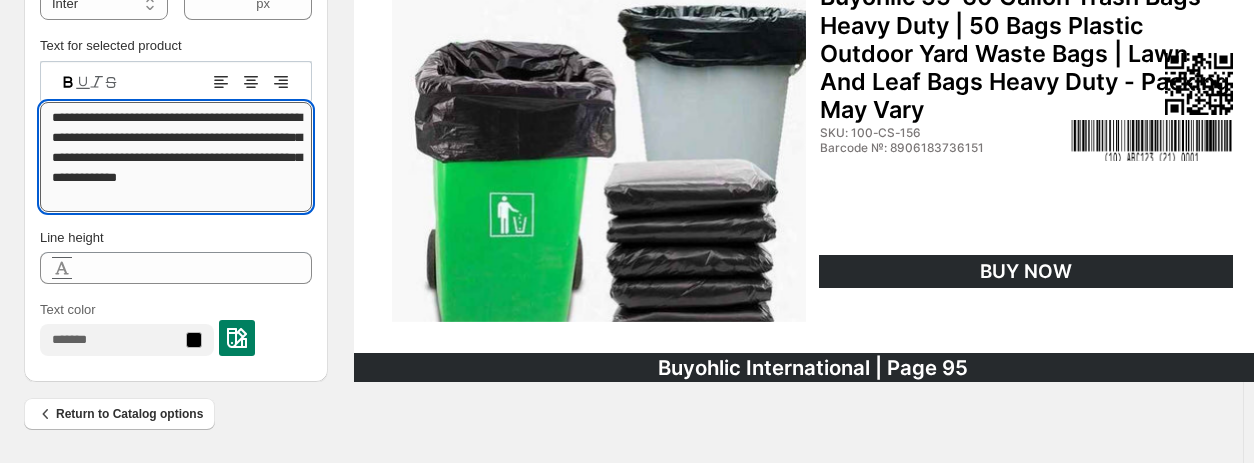 drag, startPoint x: 143, startPoint y: 117, endPoint x: 240, endPoint y: 108, distance: 97.41663 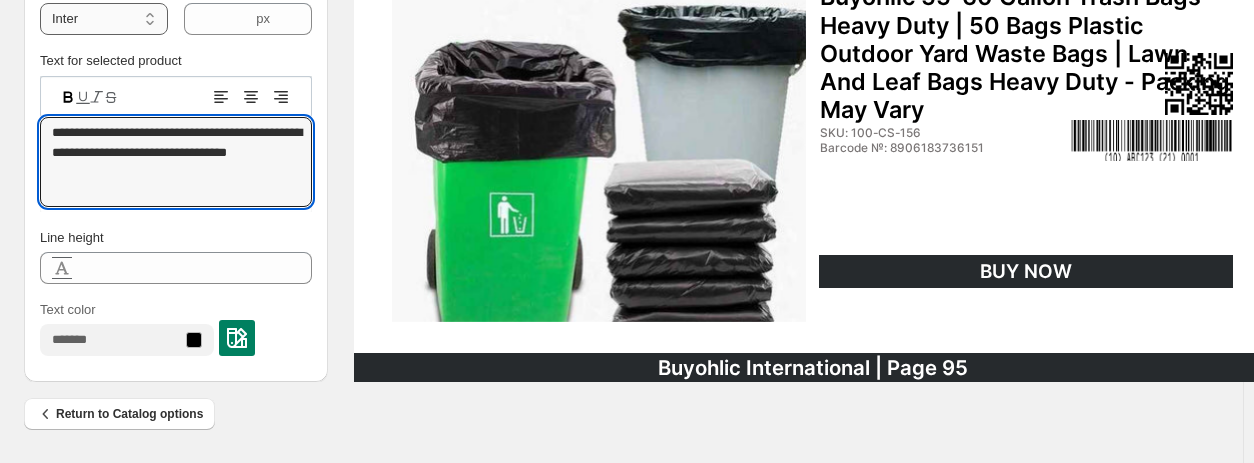 type on "**********" 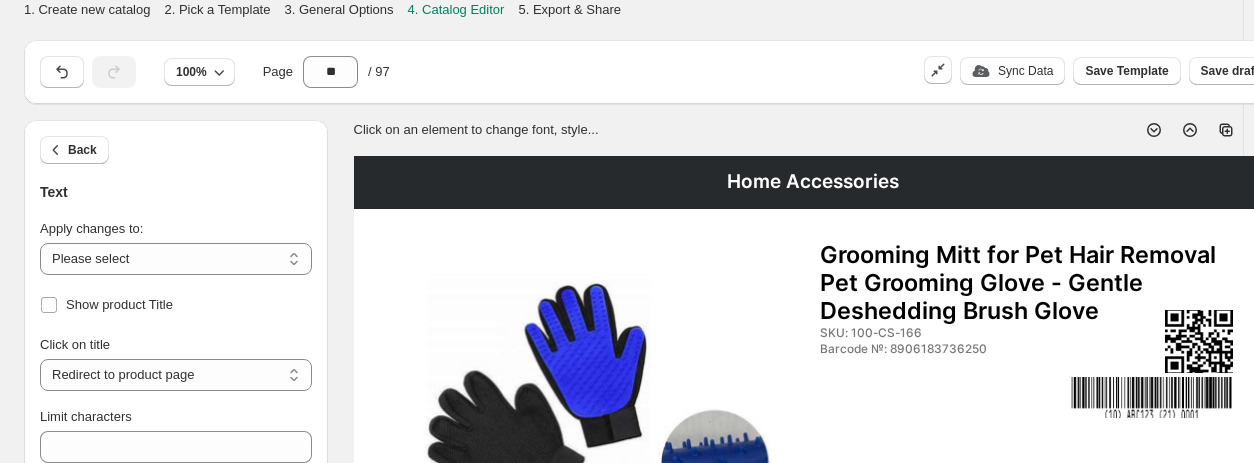 select on "**********" 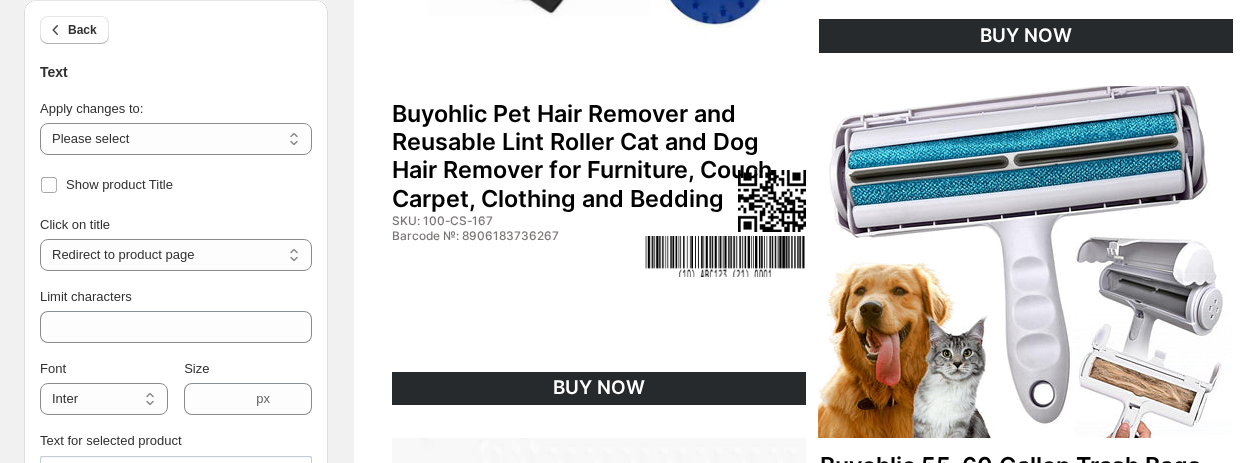 scroll, scrollTop: 500, scrollLeft: 0, axis: vertical 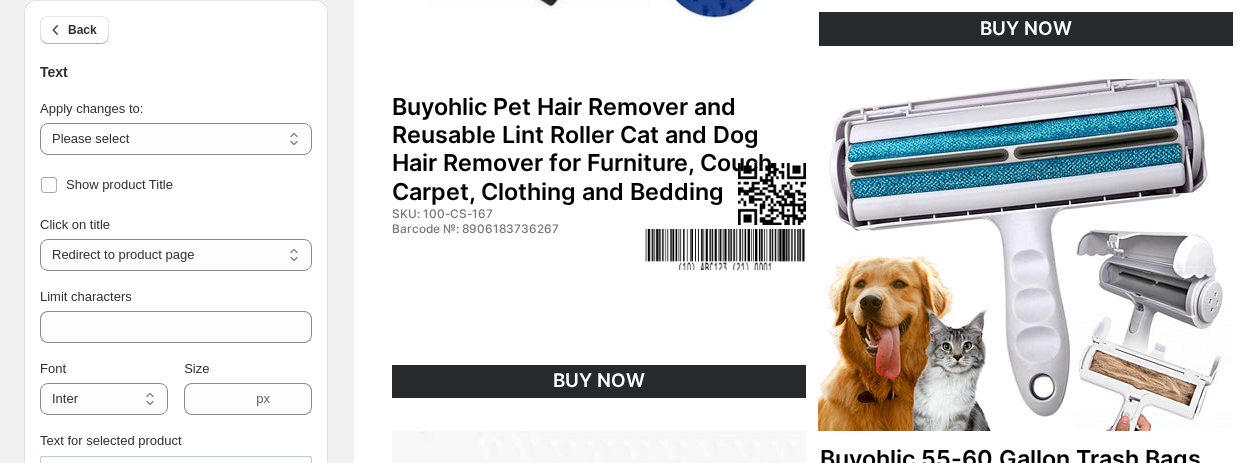 click on "Buyohlic Pet Hair Remover and Reusable Lint Roller Cat and Dog Hair Remover for Furniture, Couch, Carpet, Clothing and Bedding" at bounding box center [599, 149] 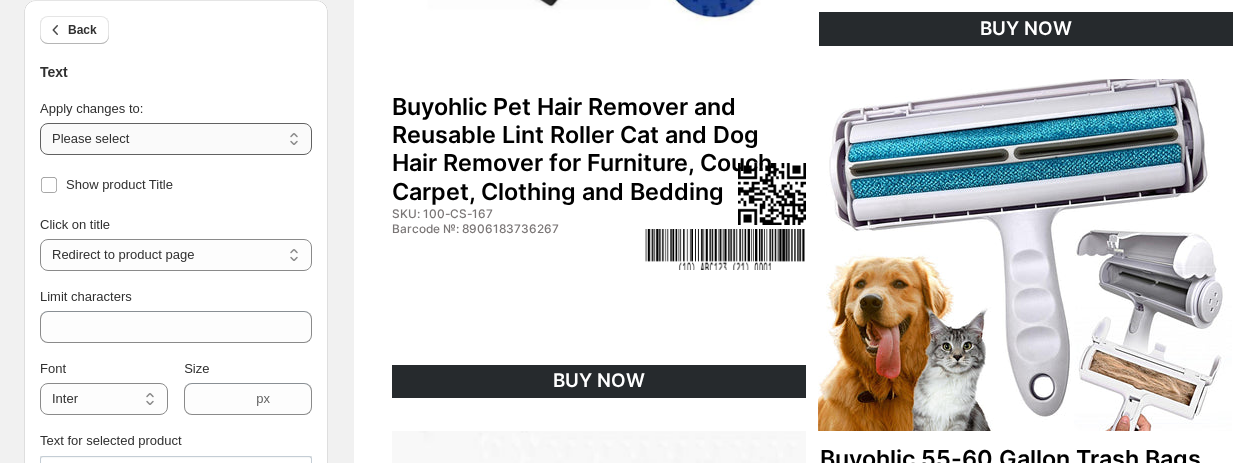 click on "**********" at bounding box center (176, 139) 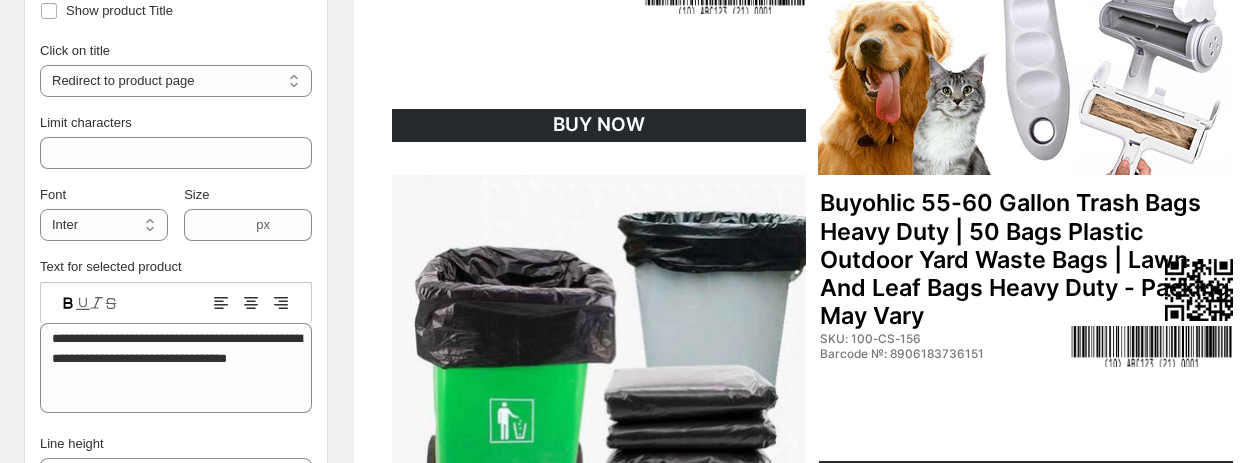 scroll, scrollTop: 800, scrollLeft: 0, axis: vertical 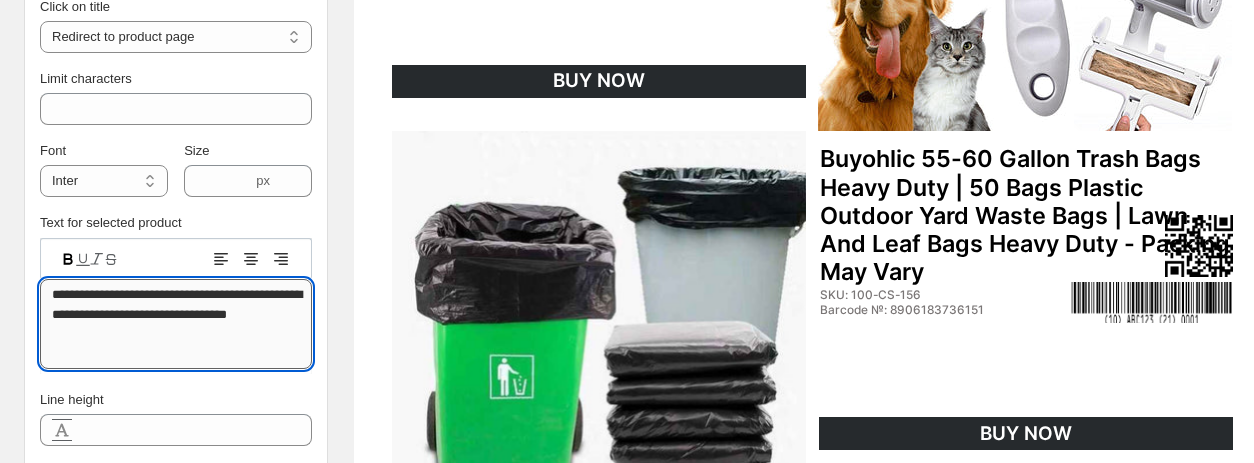 click on "**********" at bounding box center (176, 324) 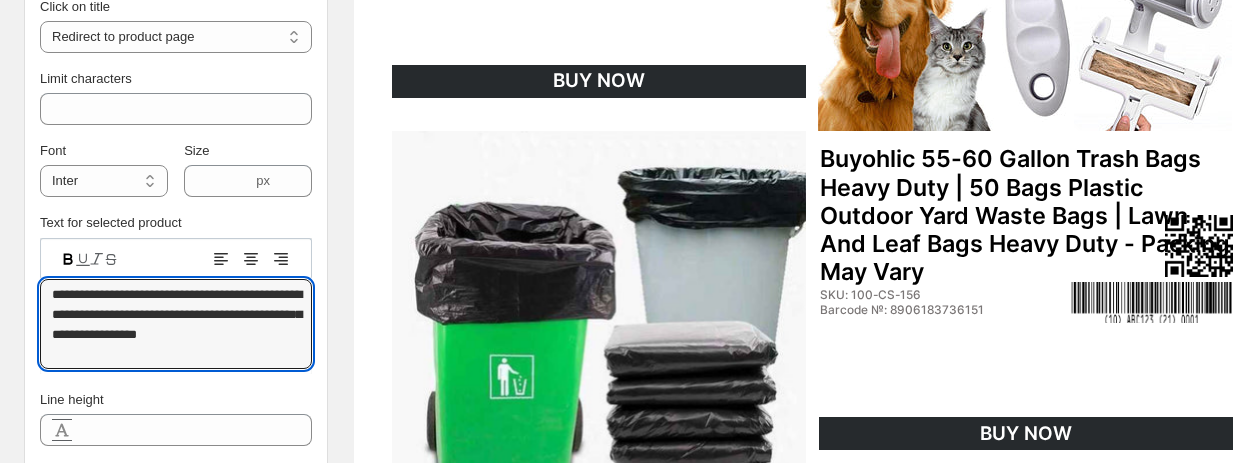 scroll, scrollTop: 2, scrollLeft: 0, axis: vertical 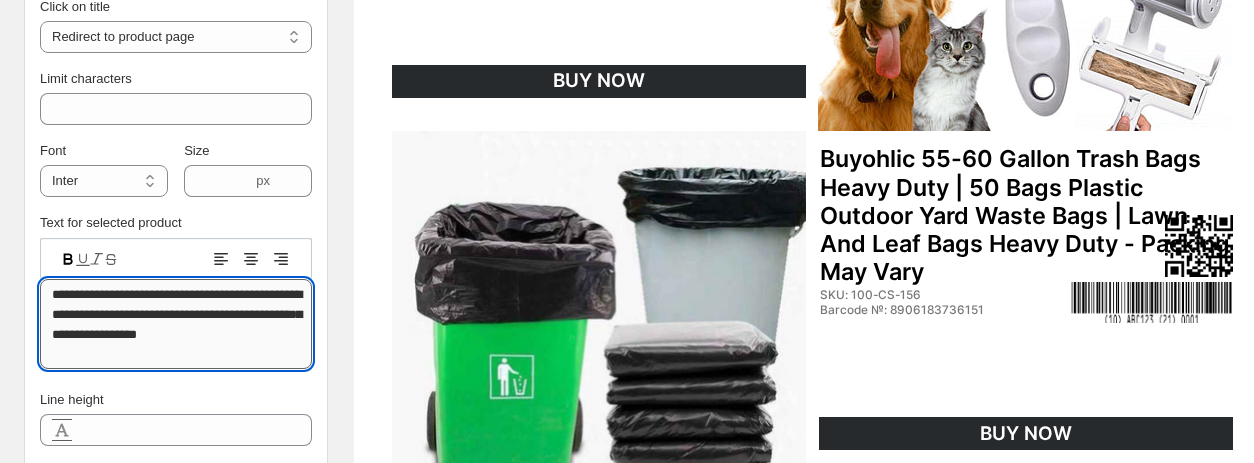 click on "**********" at bounding box center [176, 324] 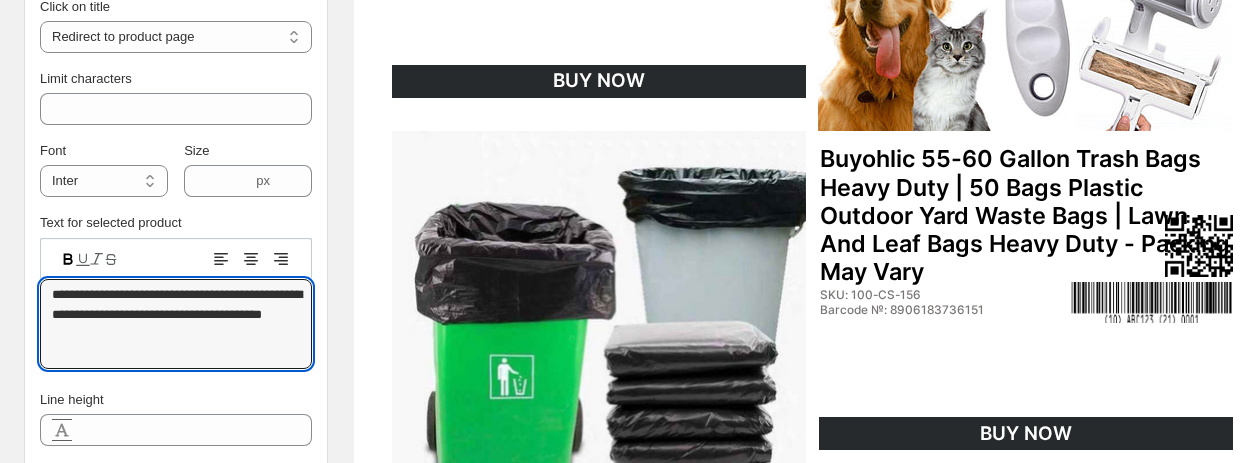 click on "Buyohlic 55-60 Gallon Trash Bags Heavy Duty | 50 Bags Plastic Outdoor Yard Waste Bags | Lawn And Leaf Bags Heavy Duty - Packing May Vary" at bounding box center [1027, 215] 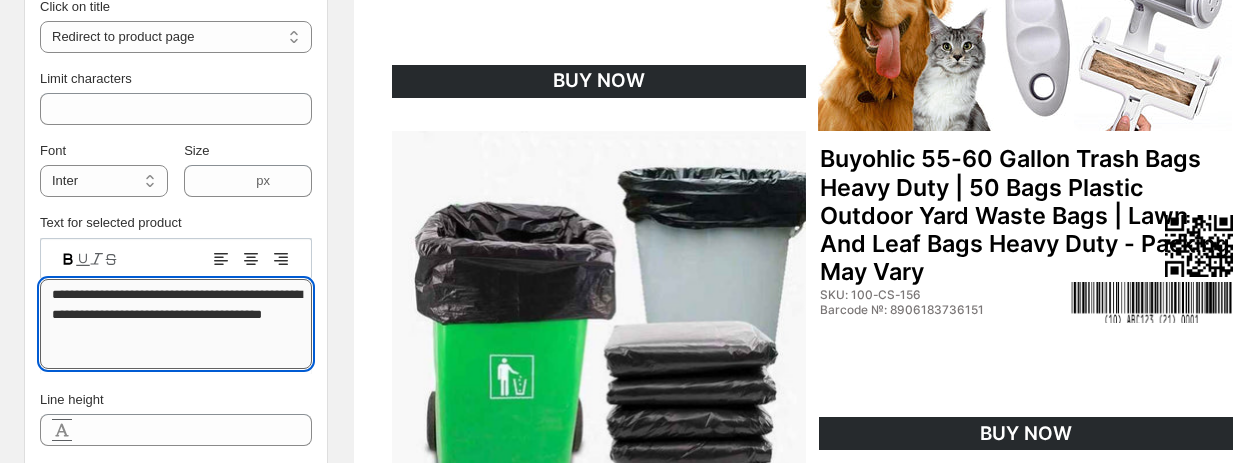 click on "**********" at bounding box center (176, 324) 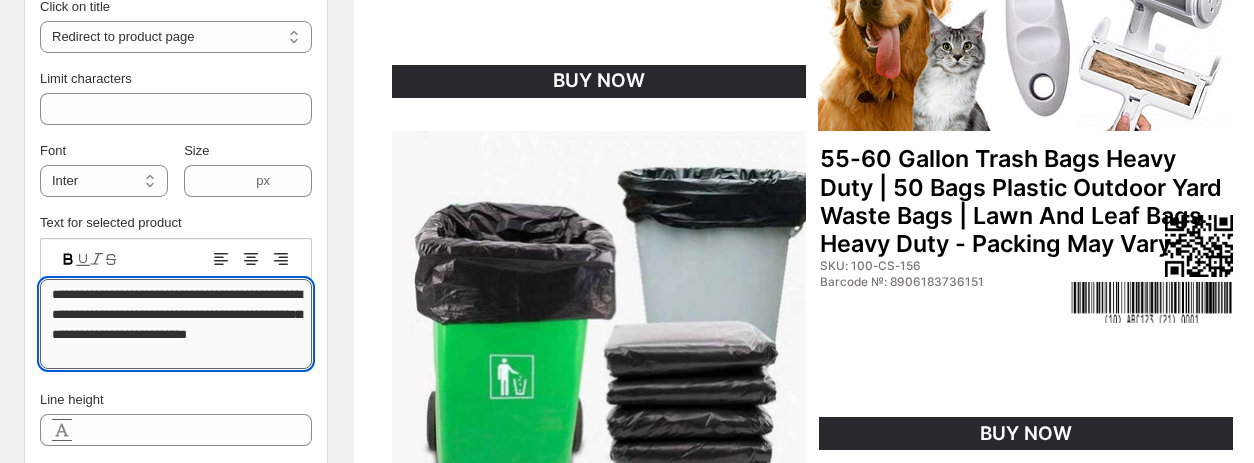 scroll, scrollTop: 2, scrollLeft: 0, axis: vertical 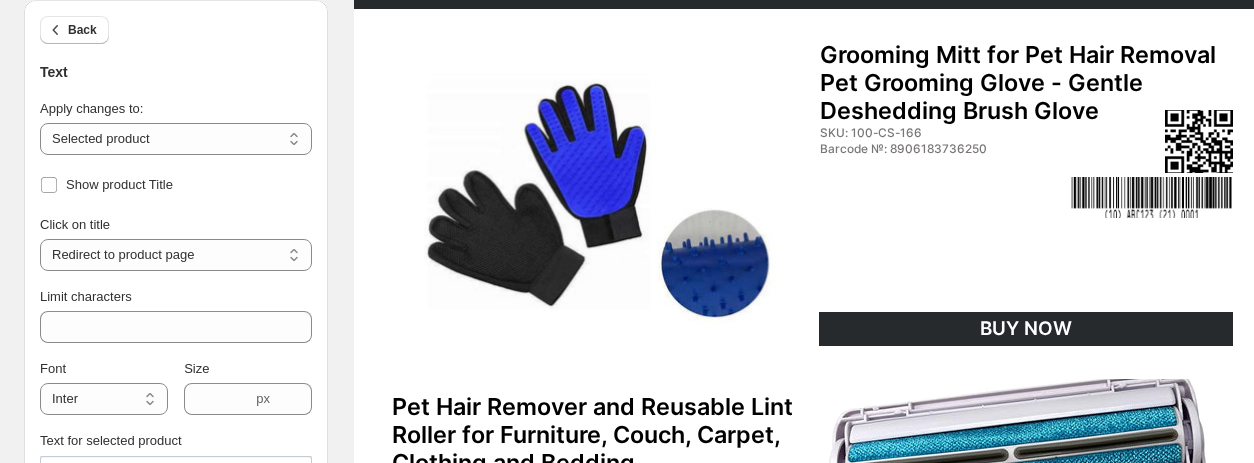 type on "**********" 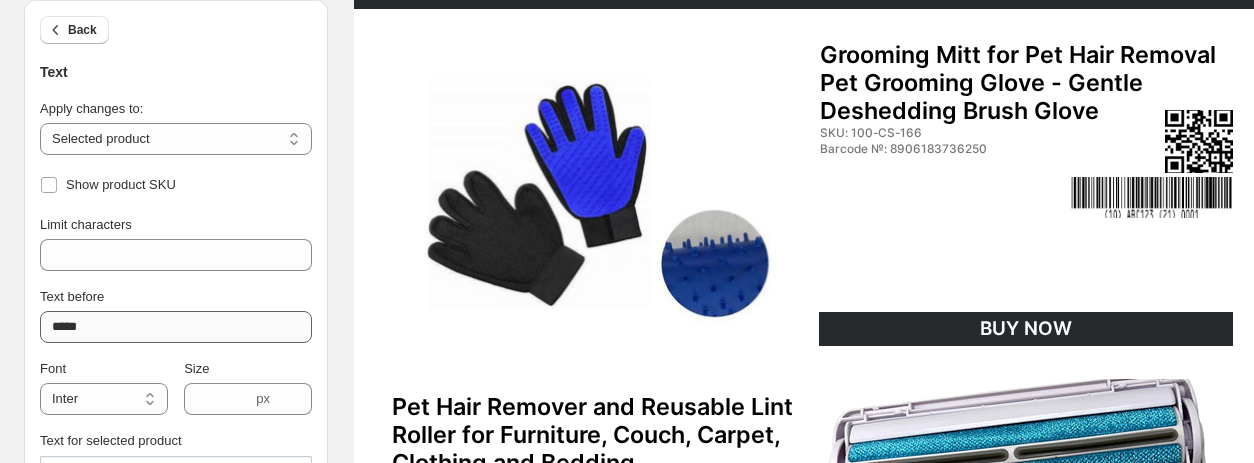 scroll, scrollTop: 300, scrollLeft: 0, axis: vertical 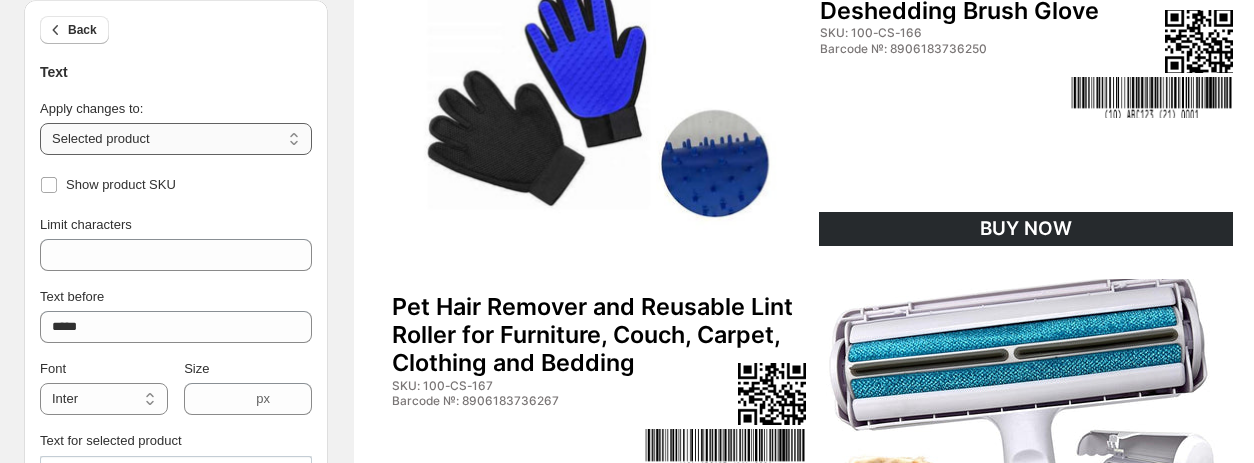 drag, startPoint x: 186, startPoint y: 131, endPoint x: 186, endPoint y: 145, distance: 14 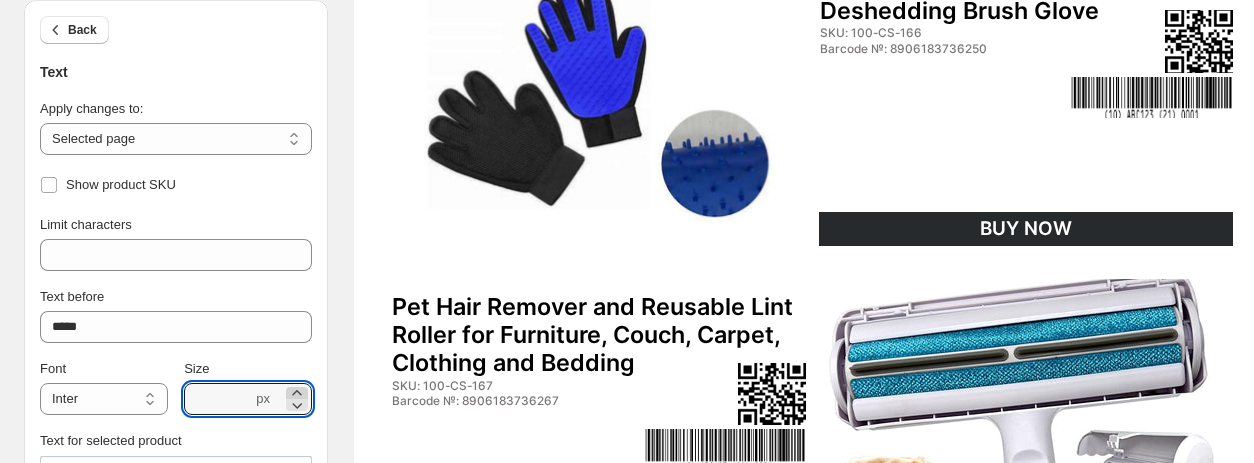 click 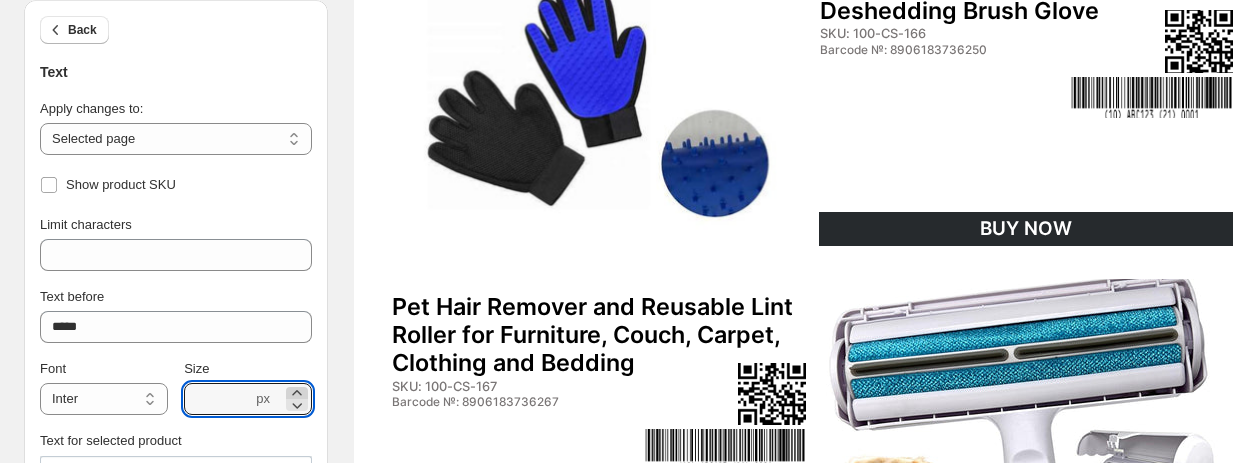 click 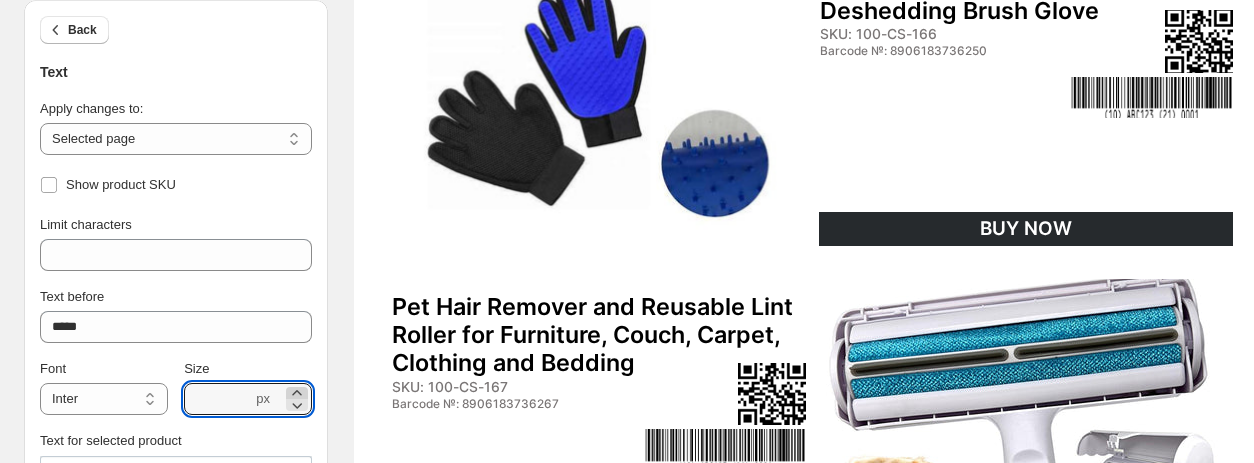 click 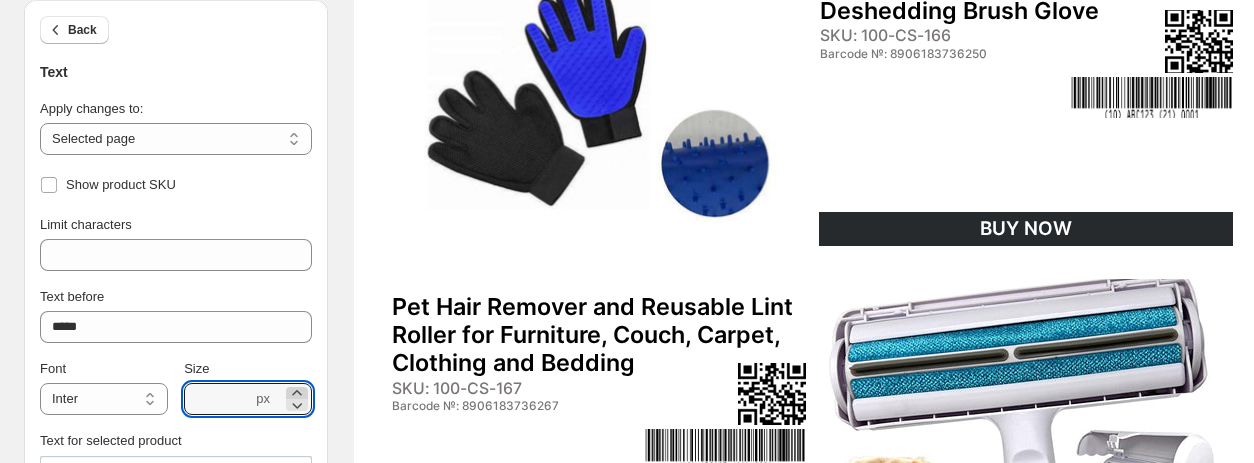 click 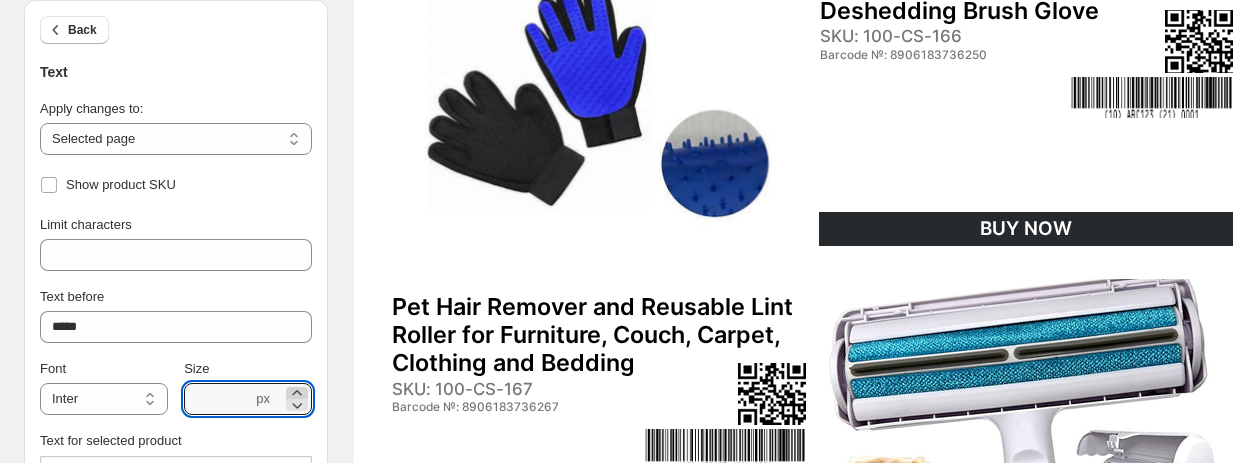 click 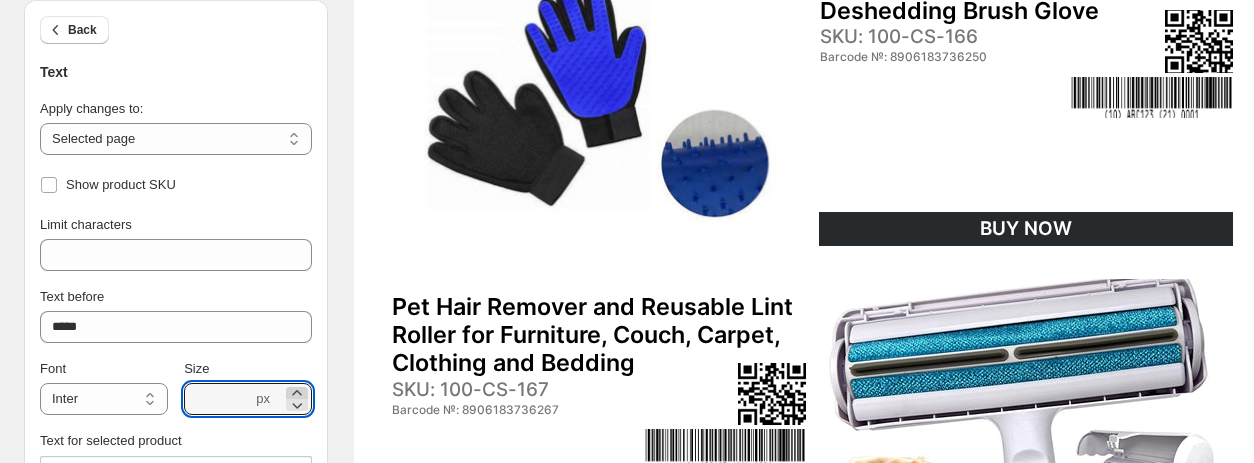 click 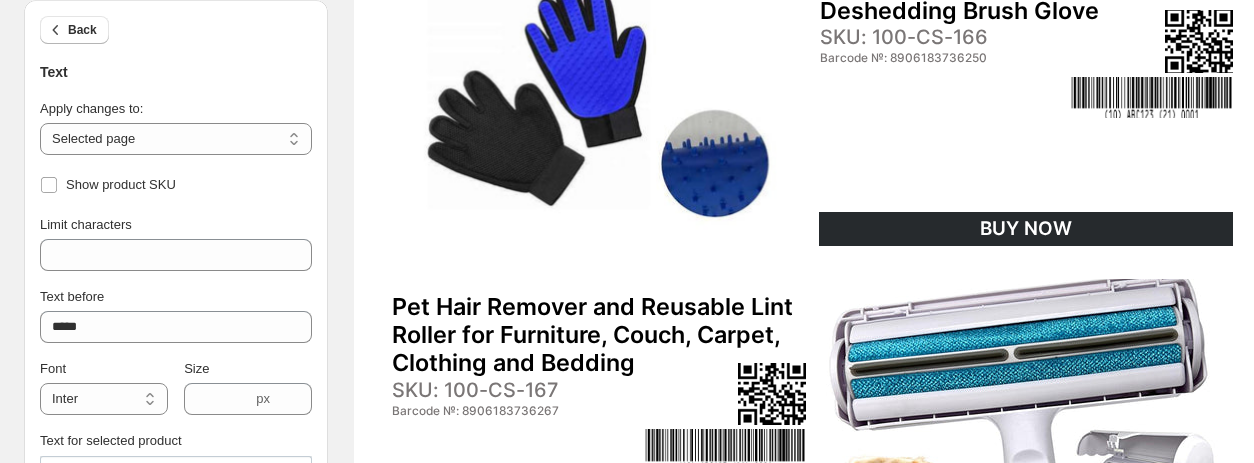 click on "Barcode №:  8906183736250" at bounding box center [944, 58] 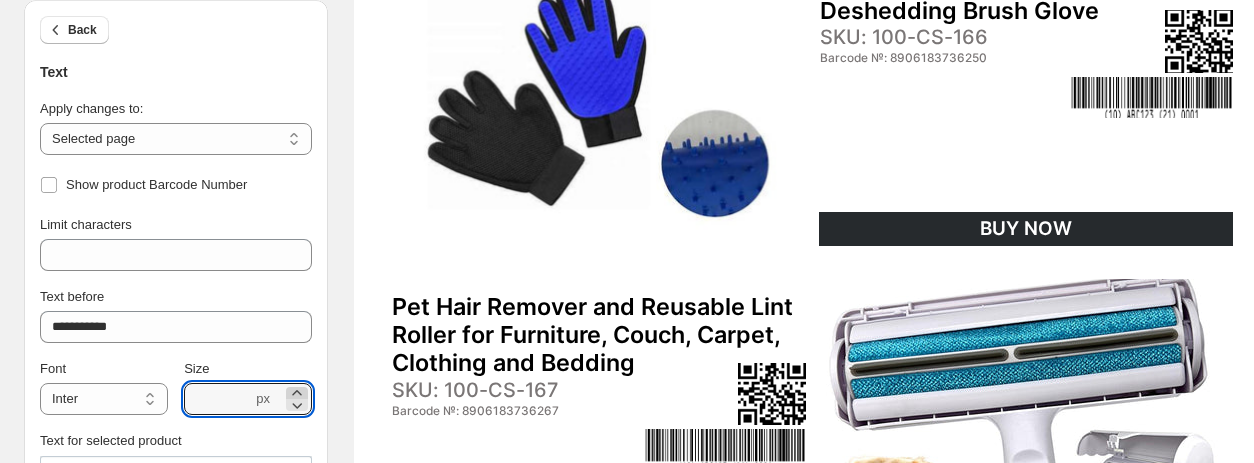 click 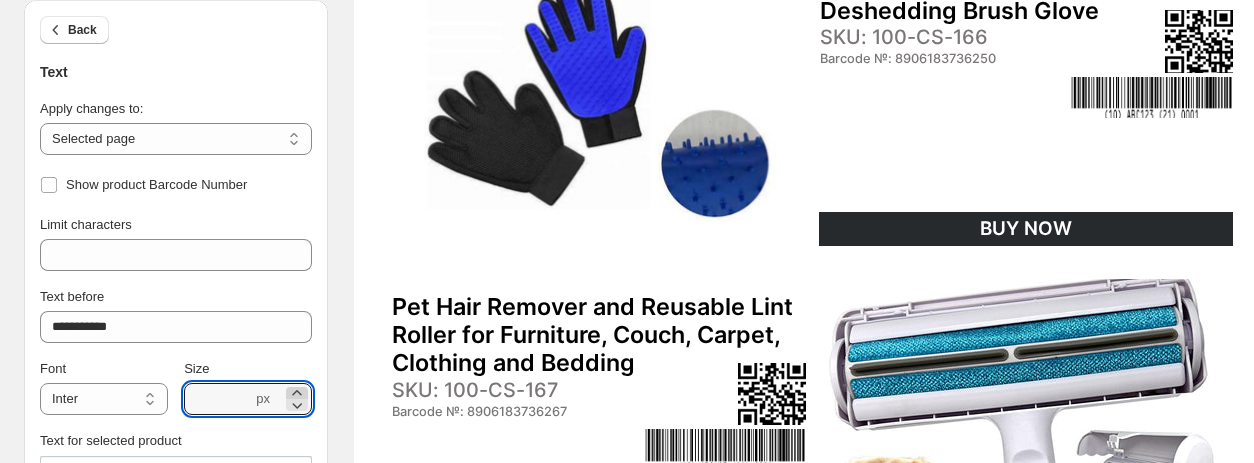 click 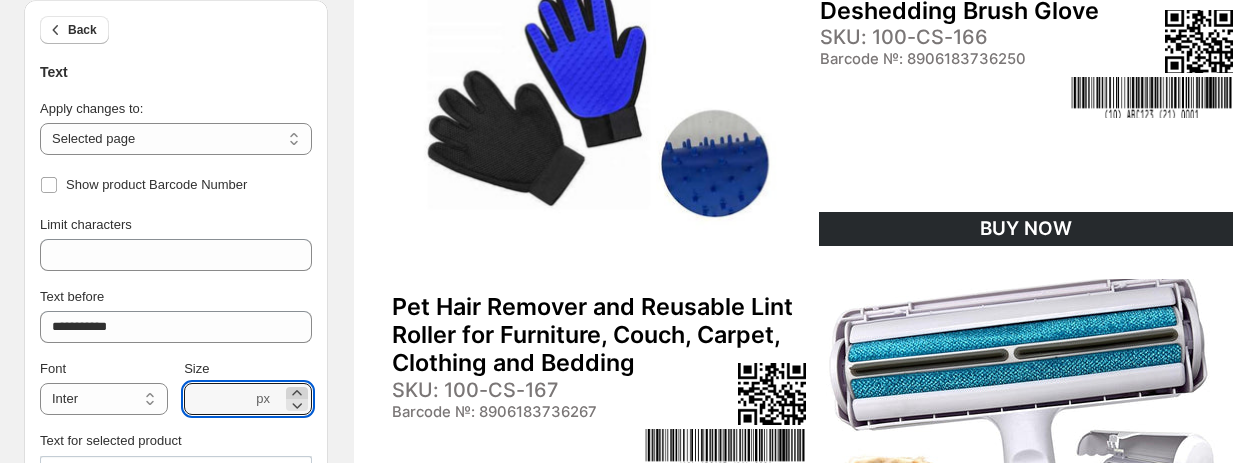 click 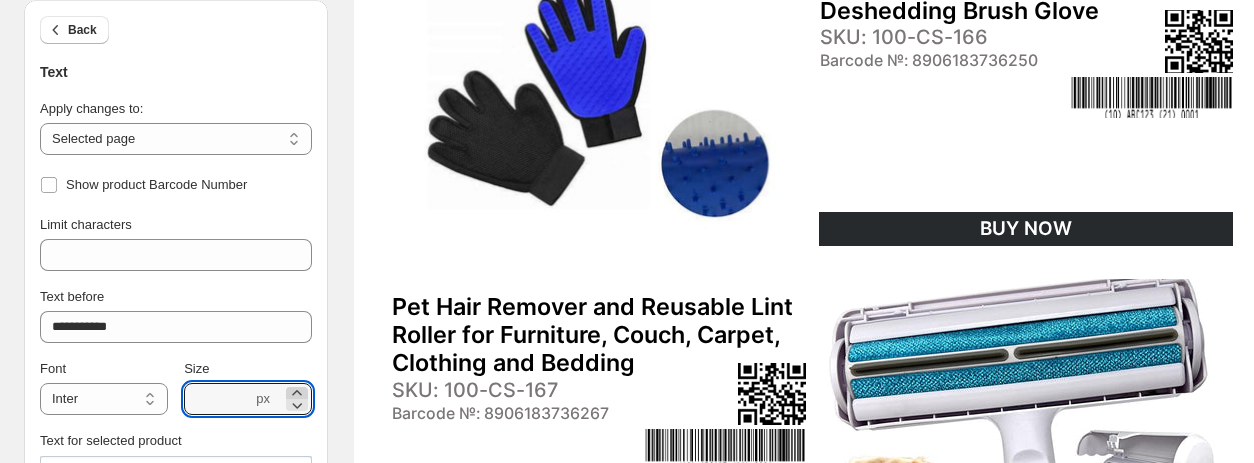 click 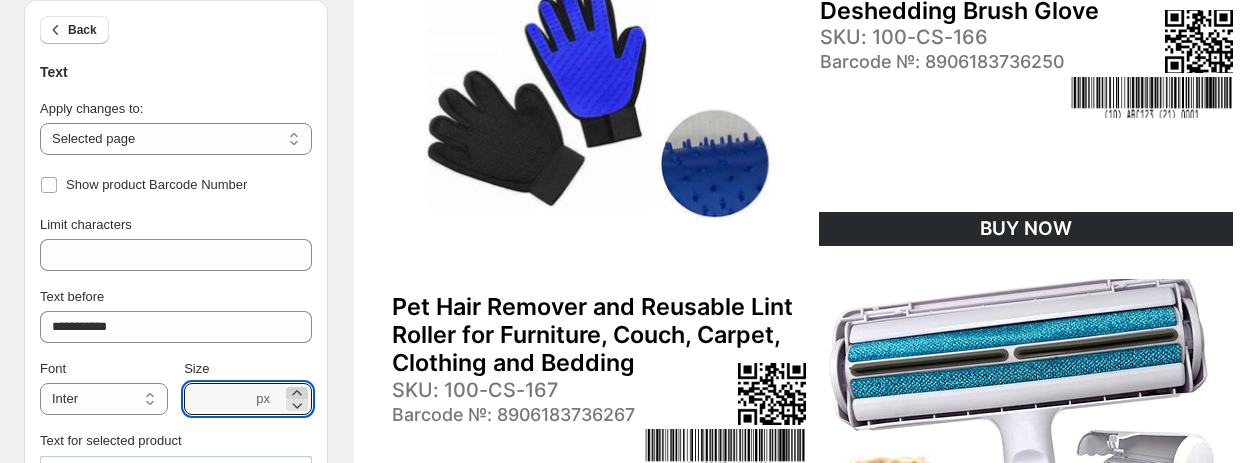click 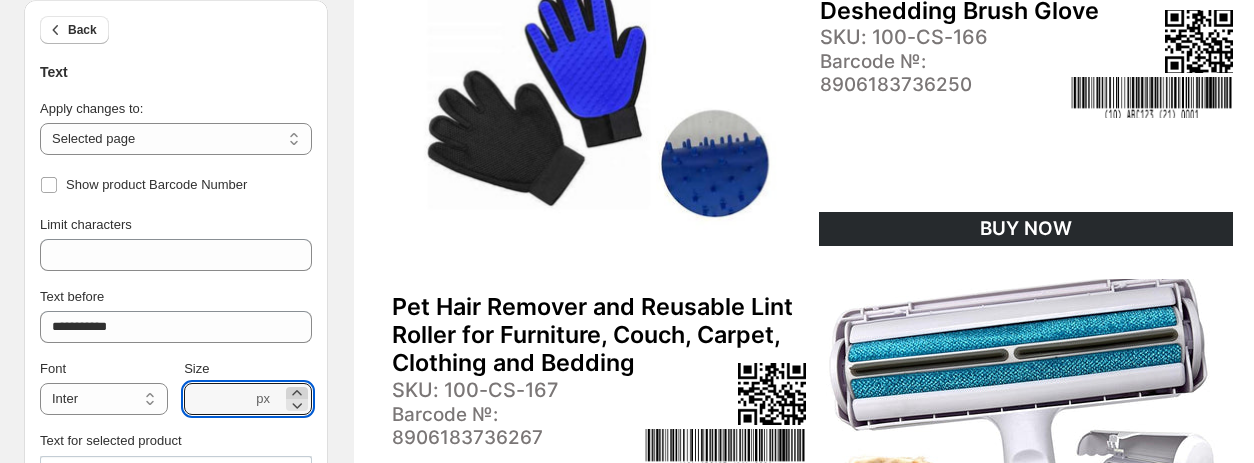 click 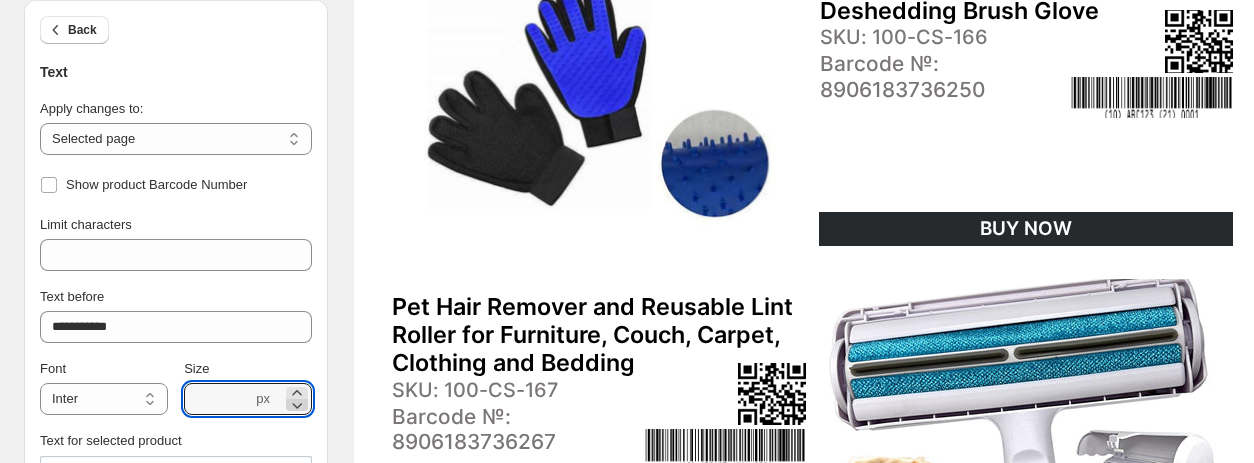 click 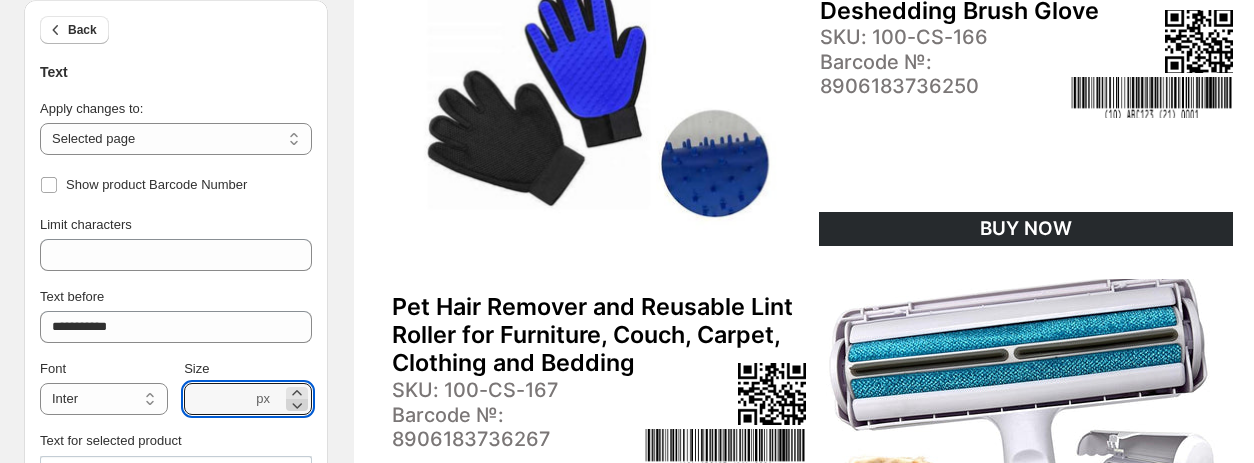 click 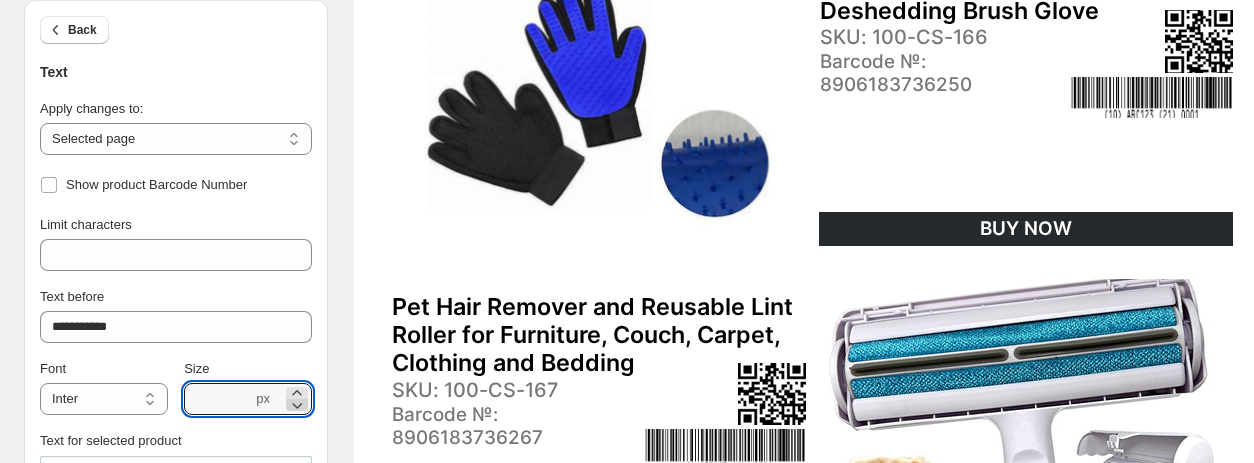 click 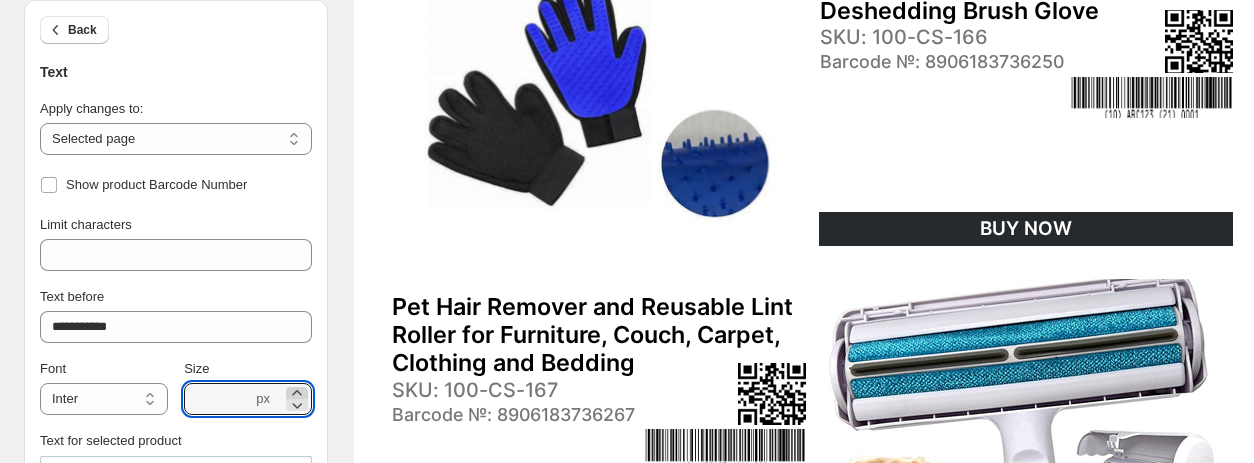 click 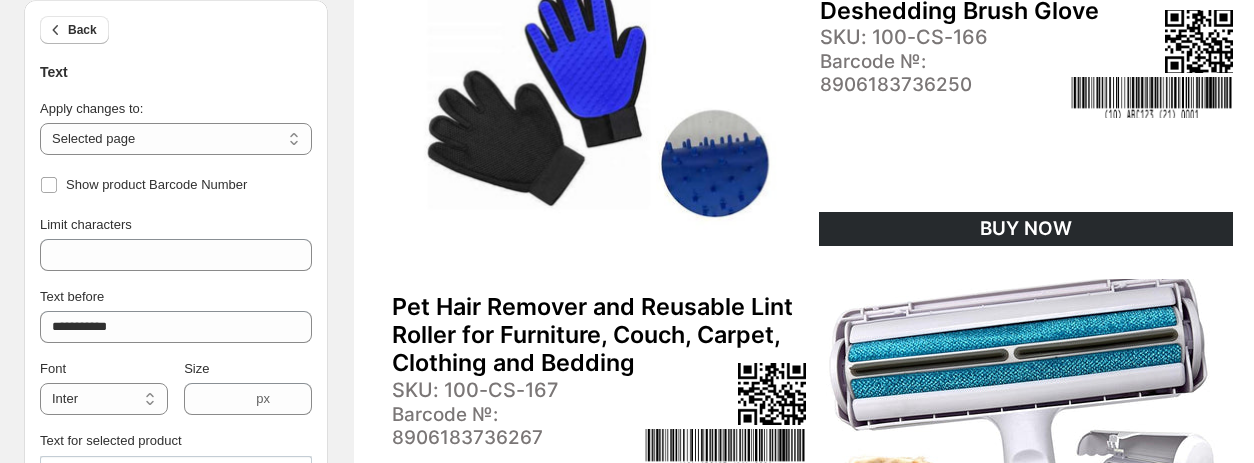 click on "Pet Hair Remover and Reusable Lint Roller for Furniture, Couch, Carpet, Clothing and Bedding" at bounding box center [599, 335] 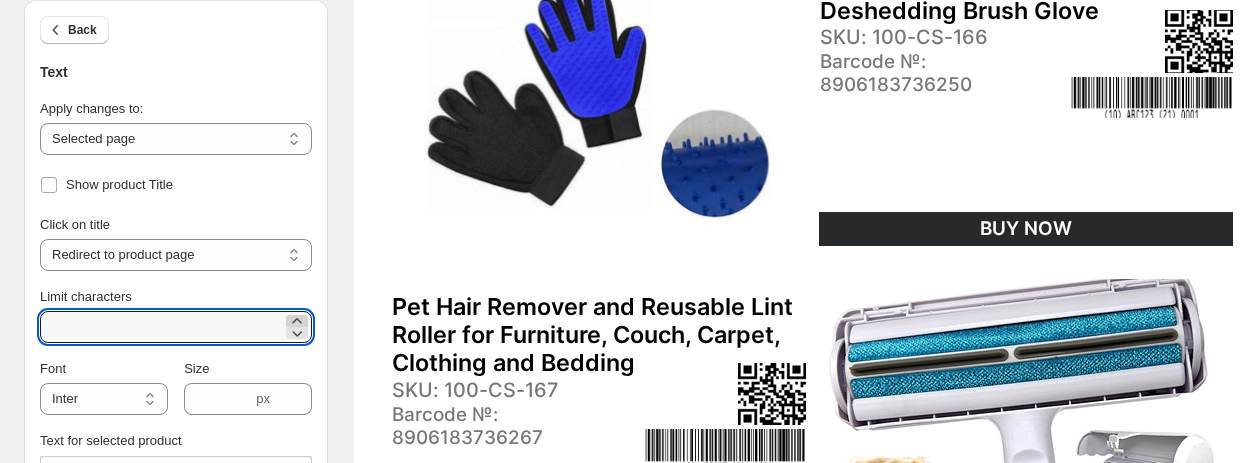 click 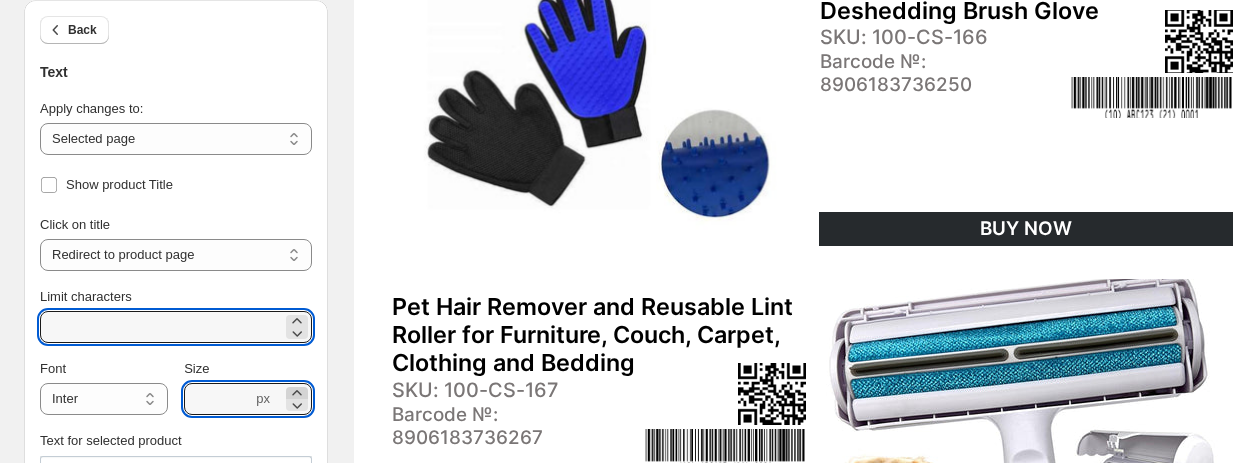 click 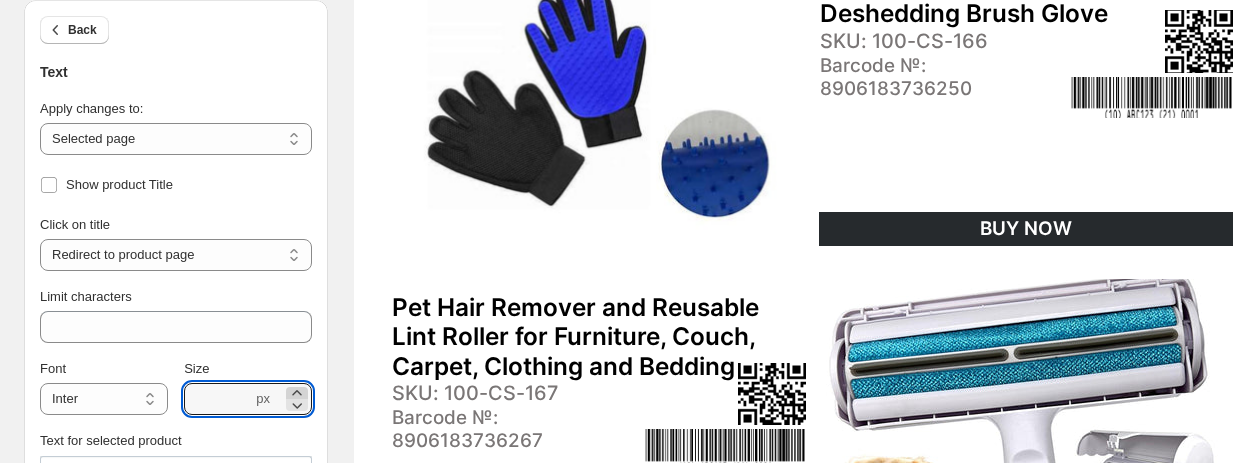 click 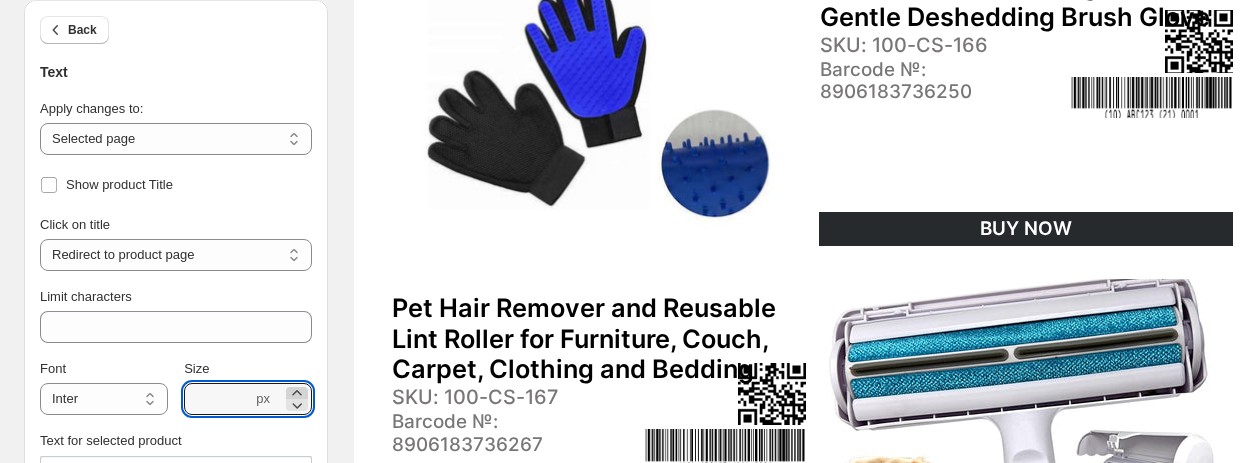 click 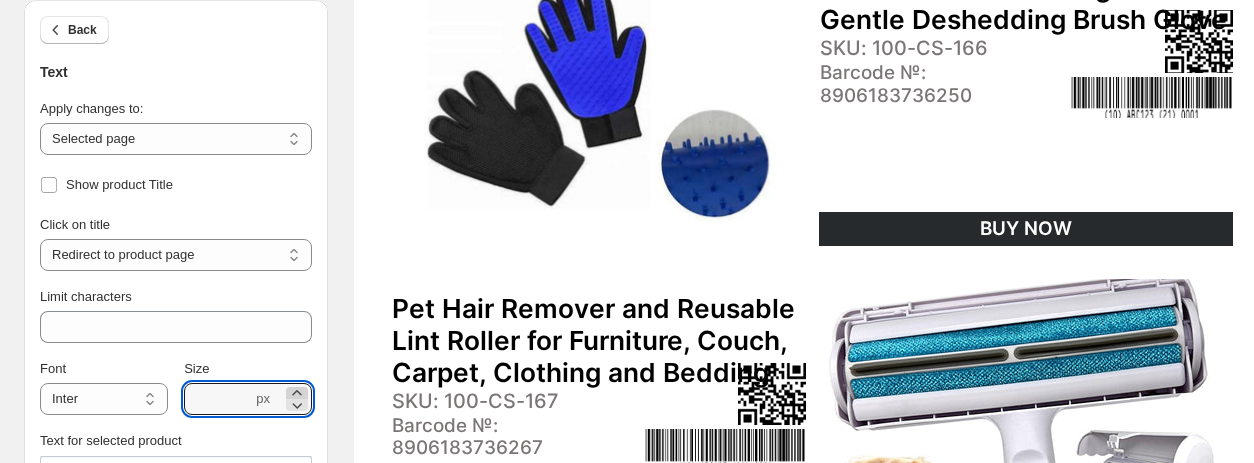 click 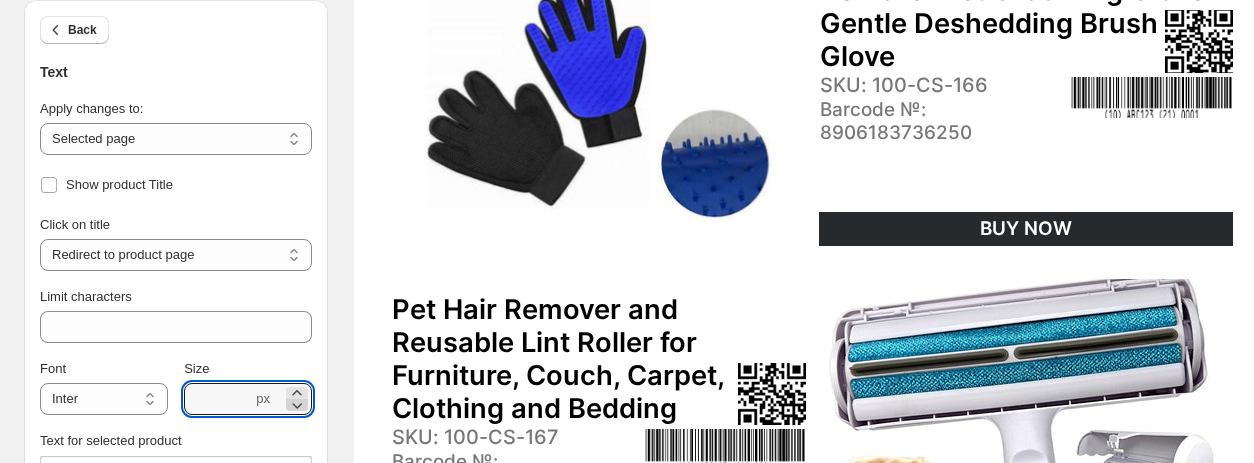 click 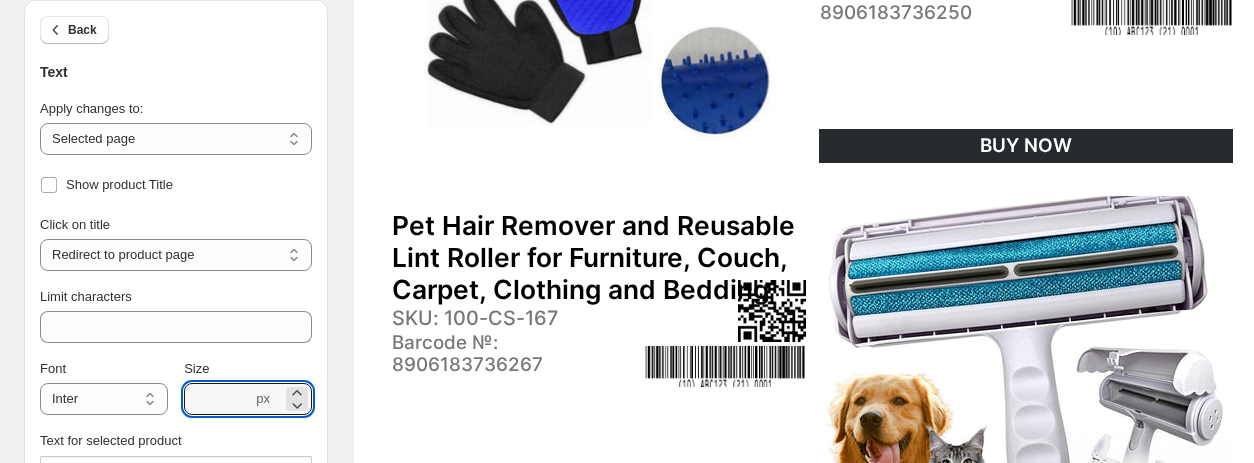 scroll, scrollTop: 300, scrollLeft: 0, axis: vertical 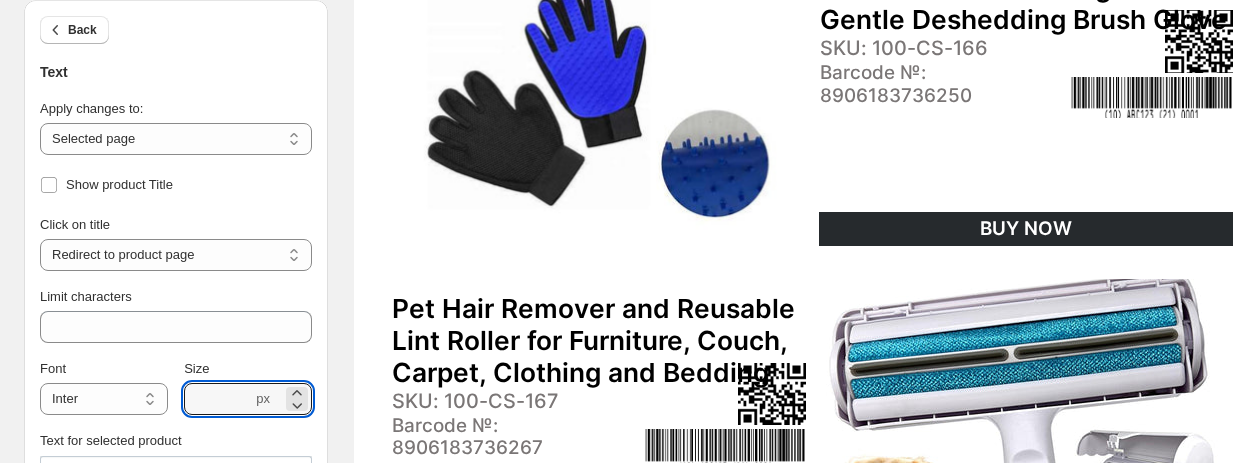 click on "Grooming Mitt for Pet Hair Removal Pet Grooming Glove - Gentle Deshedding Brush Glove" at bounding box center (1027, -12) 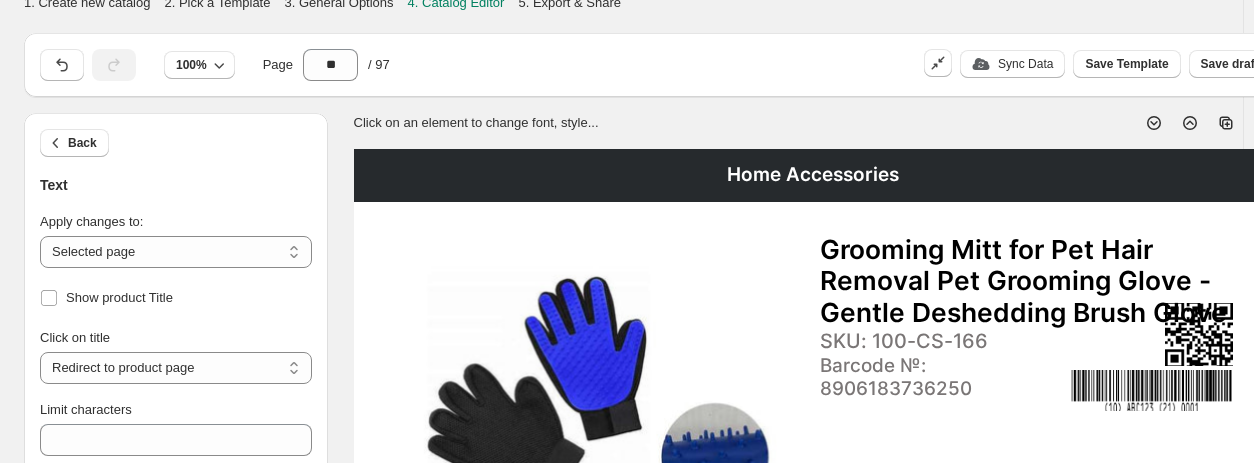 scroll, scrollTop: 0, scrollLeft: 0, axis: both 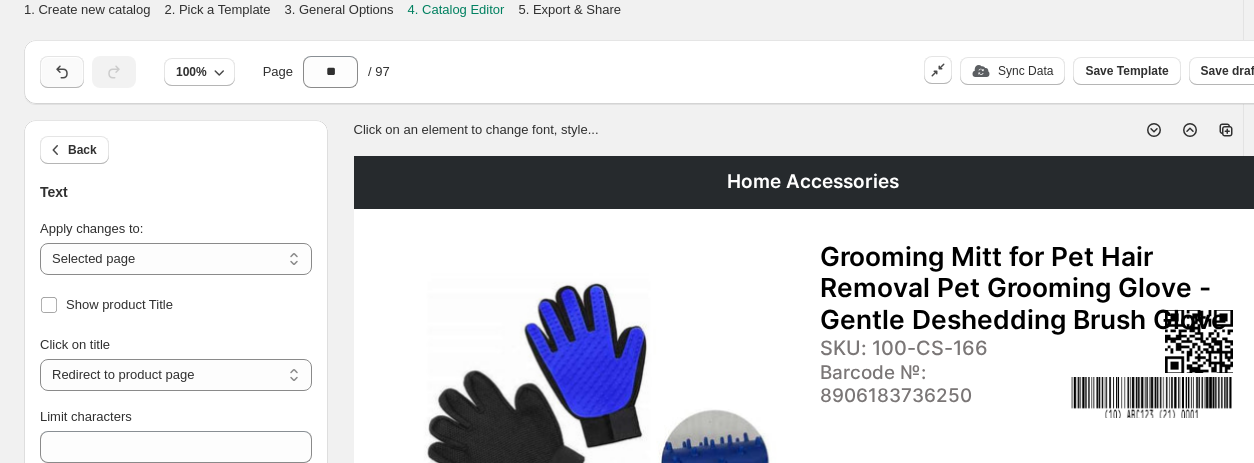 click 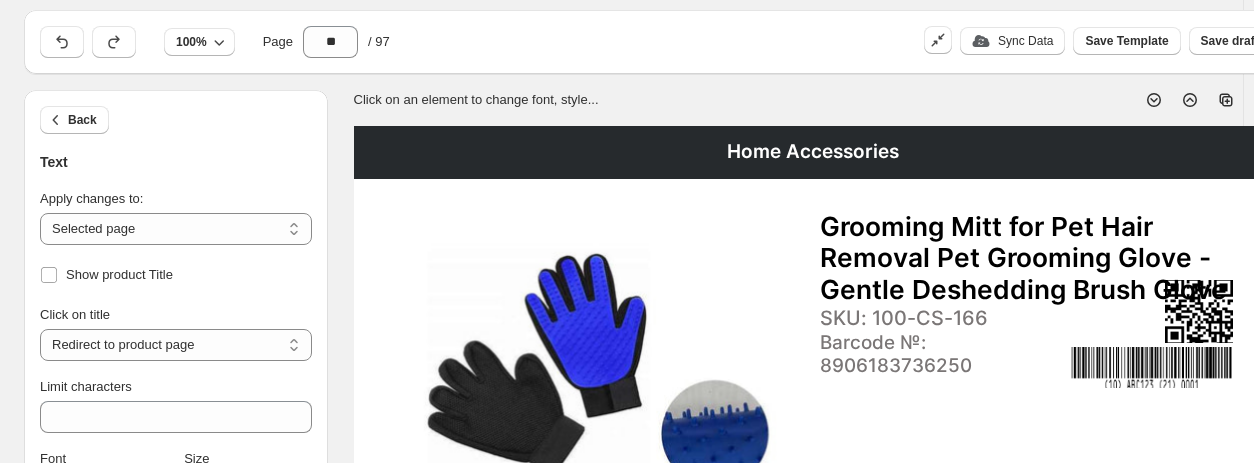 scroll, scrollTop: 0, scrollLeft: 0, axis: both 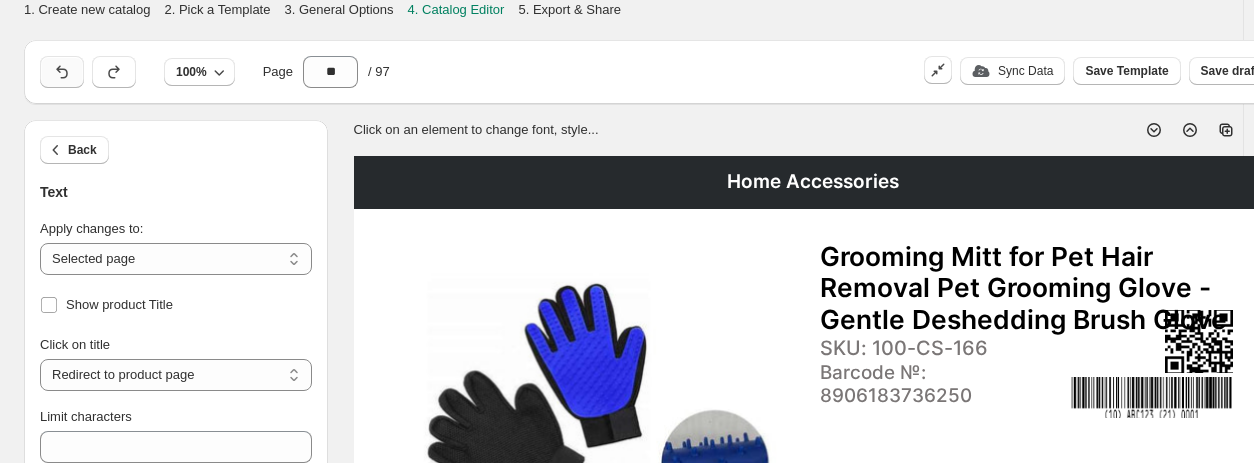click 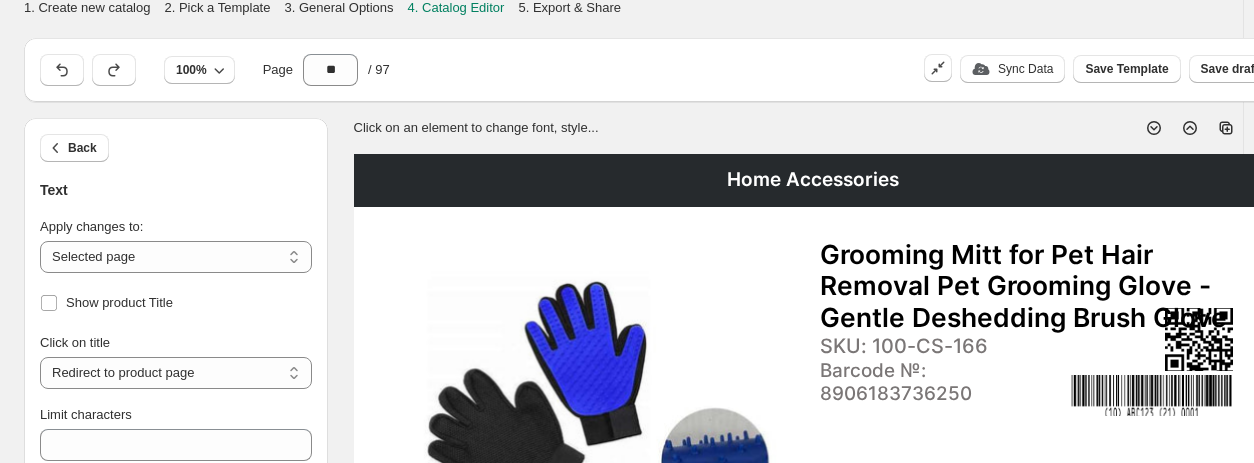 scroll, scrollTop: 0, scrollLeft: 0, axis: both 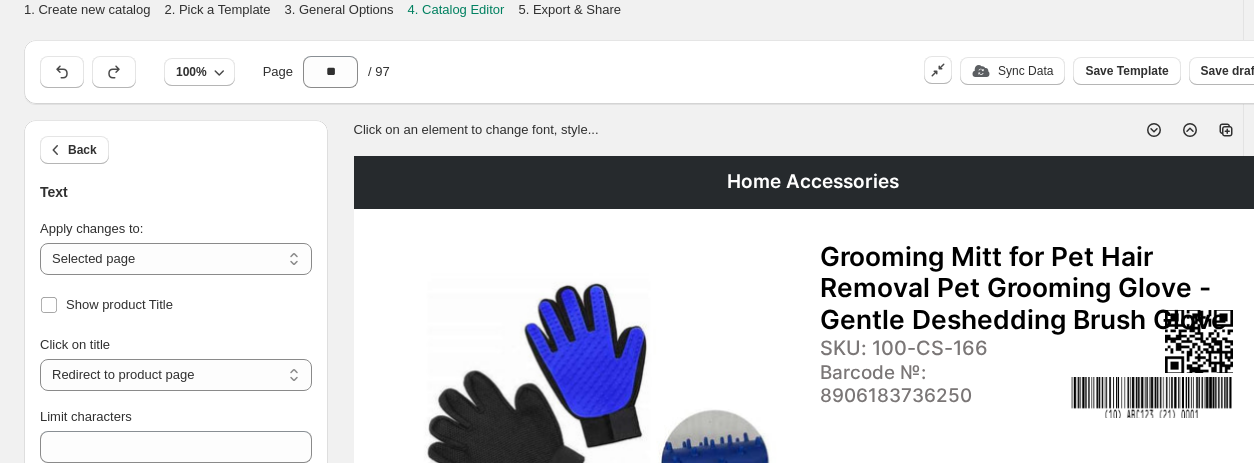 click on "Grooming Mitt for Pet Hair Removal Pet Grooming Glove - Gentle Deshedding Brush Glove" at bounding box center (1027, 288) 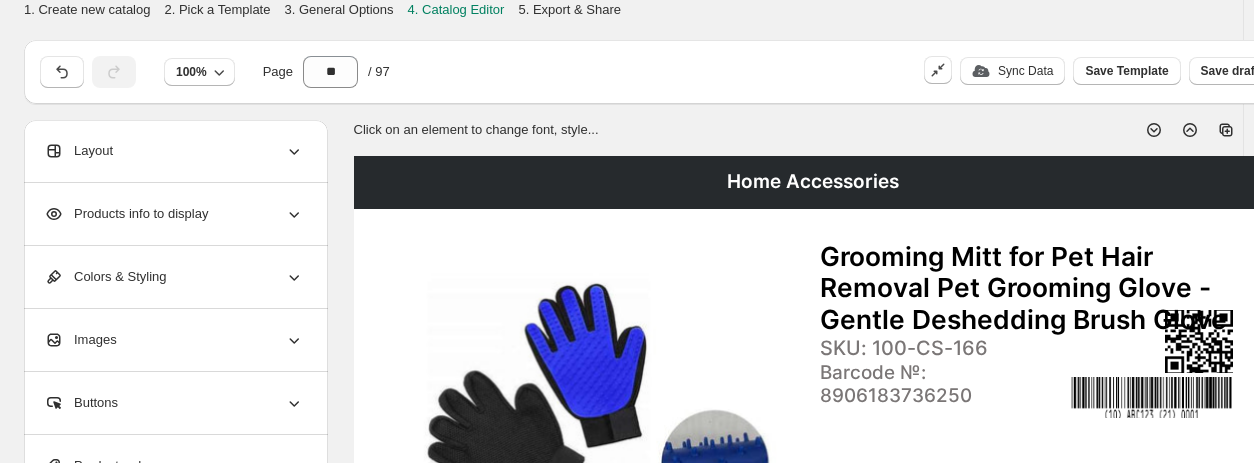 click on "Grooming Mitt for Pet Hair Removal Pet Grooming Glove - Gentle Deshedding Brush Glove" at bounding box center (1027, 288) 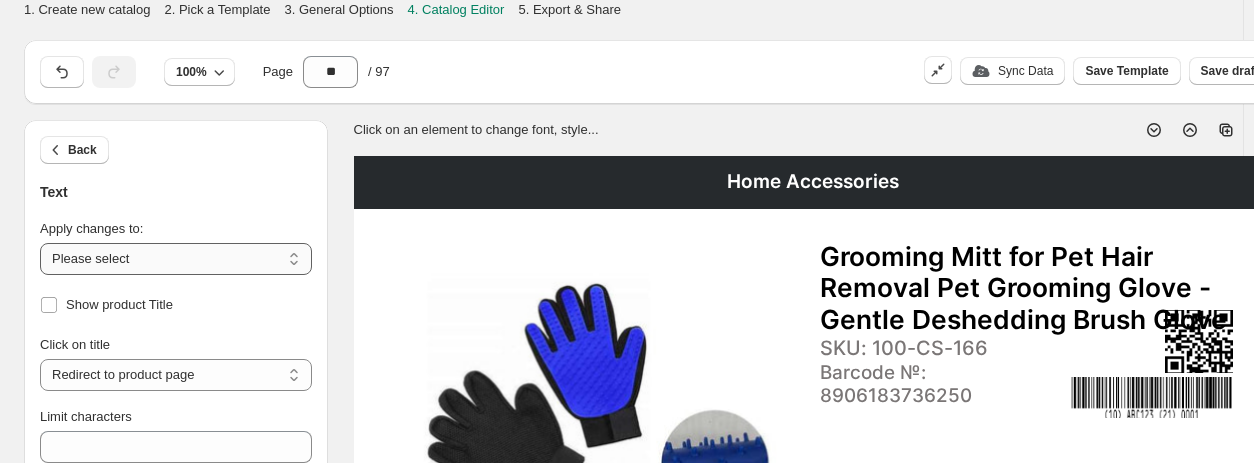 click on "**********" at bounding box center (176, 259) 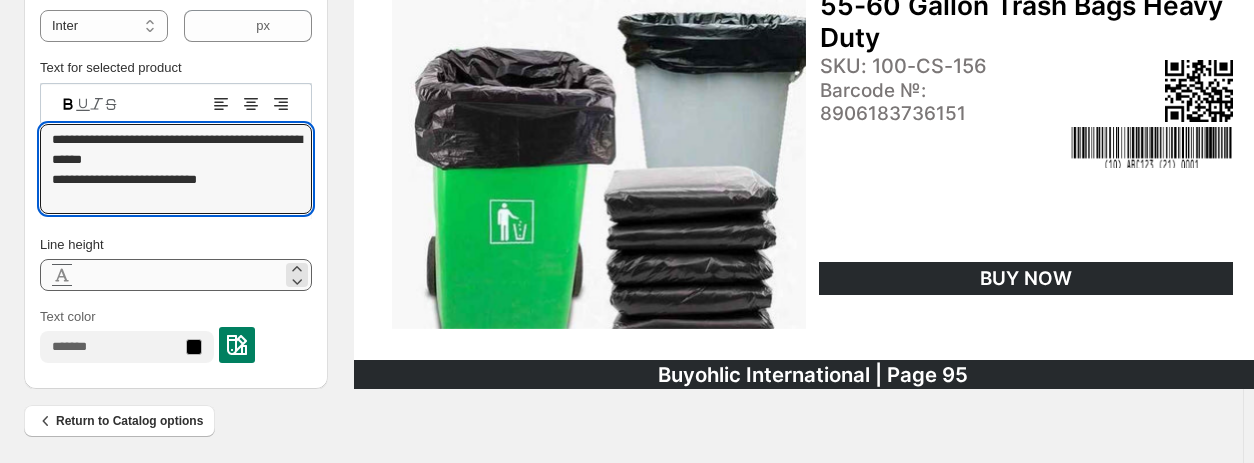 scroll, scrollTop: 962, scrollLeft: 0, axis: vertical 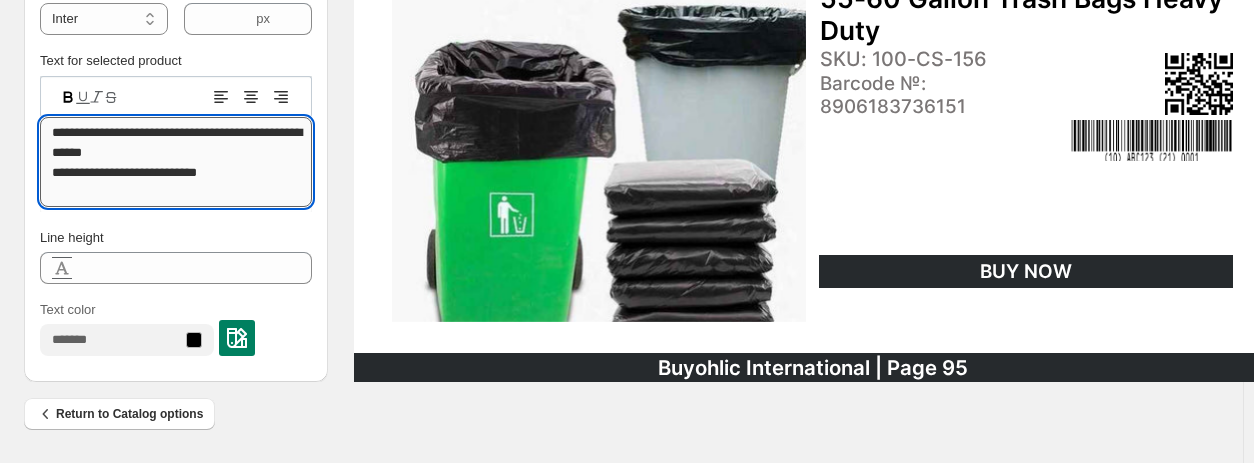 click on "**********" at bounding box center (176, 162) 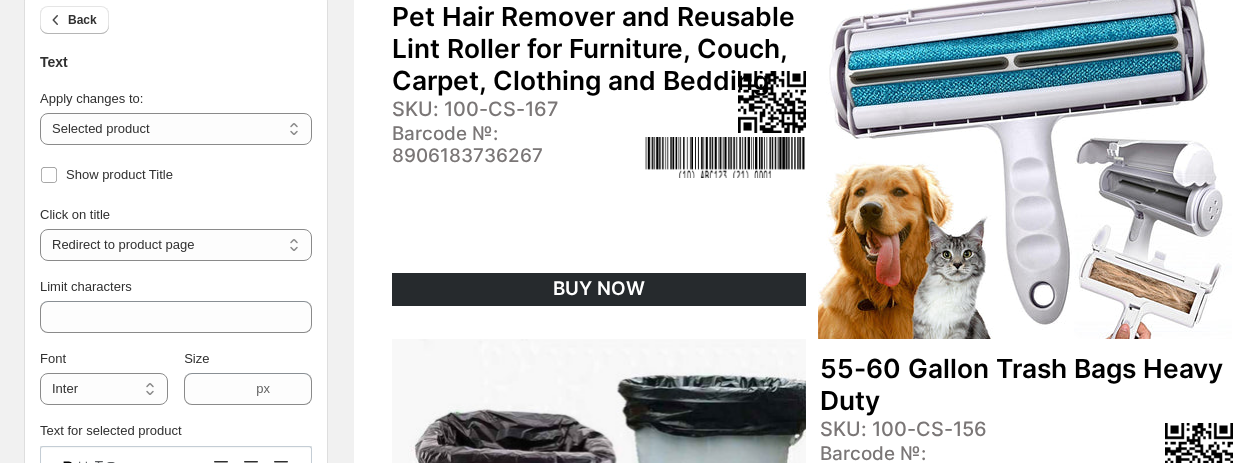 scroll, scrollTop: 562, scrollLeft: 0, axis: vertical 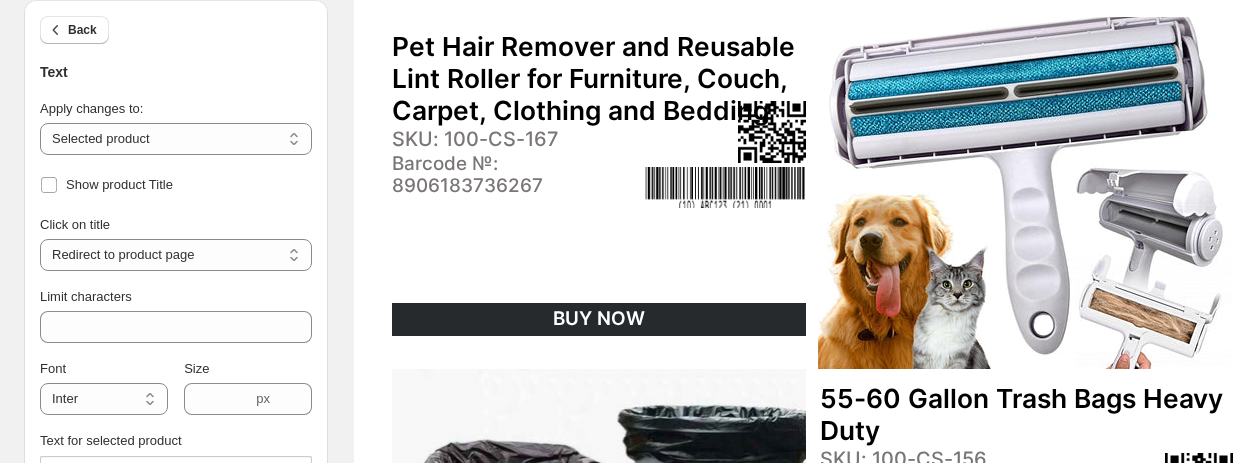 click on "Pet Hair Remover and Reusable Lint Roller for Furniture, Couch, Carpet, Clothing and Bedding" at bounding box center (599, 78) 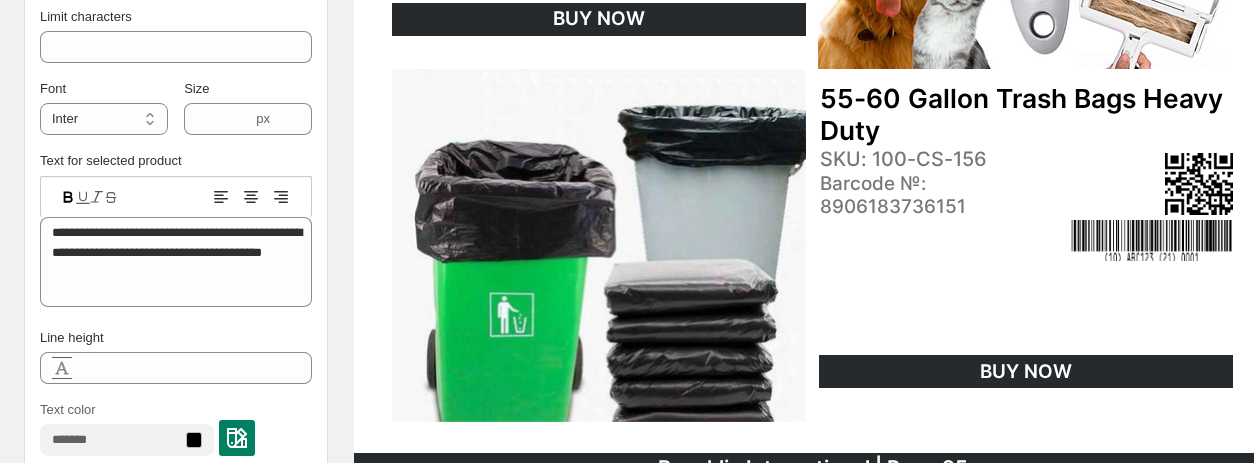 scroll, scrollTop: 962, scrollLeft: 0, axis: vertical 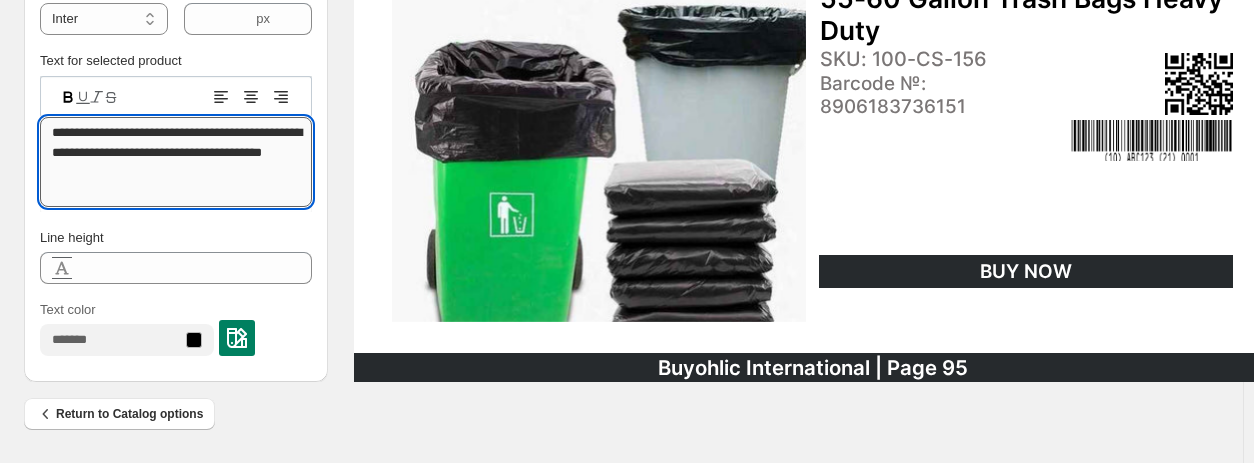 click on "**********" at bounding box center [176, 162] 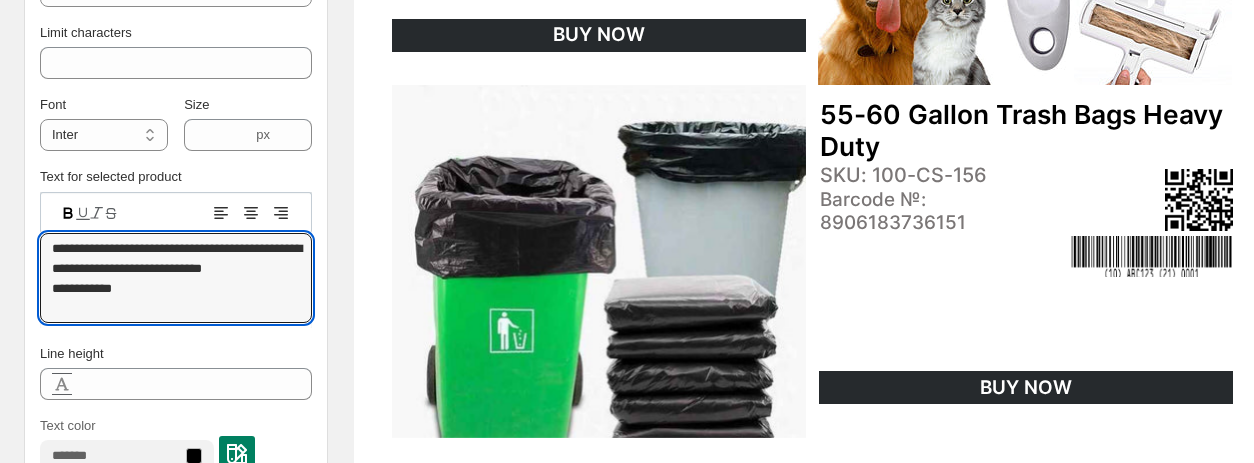 scroll, scrollTop: 962, scrollLeft: 0, axis: vertical 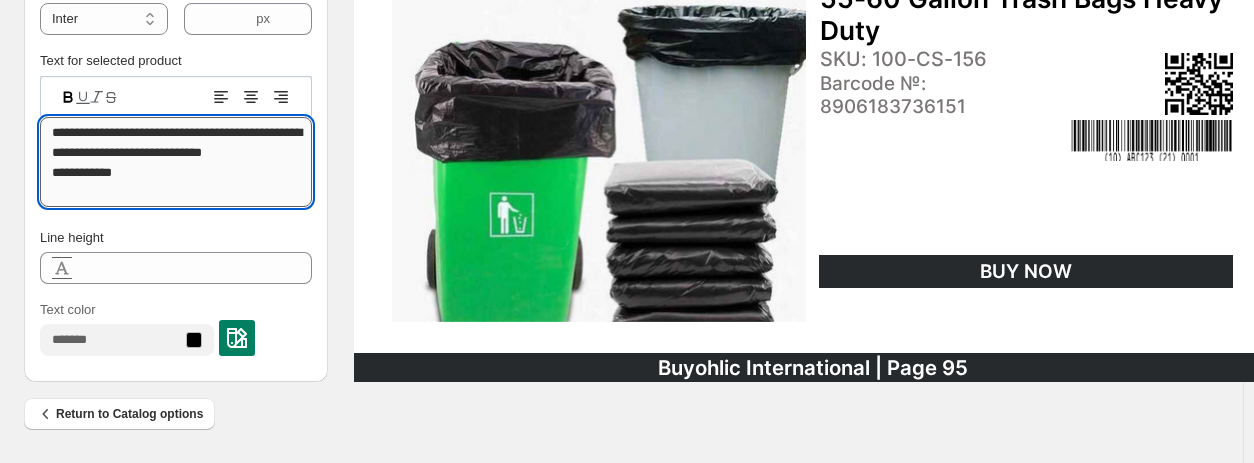 click on "**********" at bounding box center (176, 162) 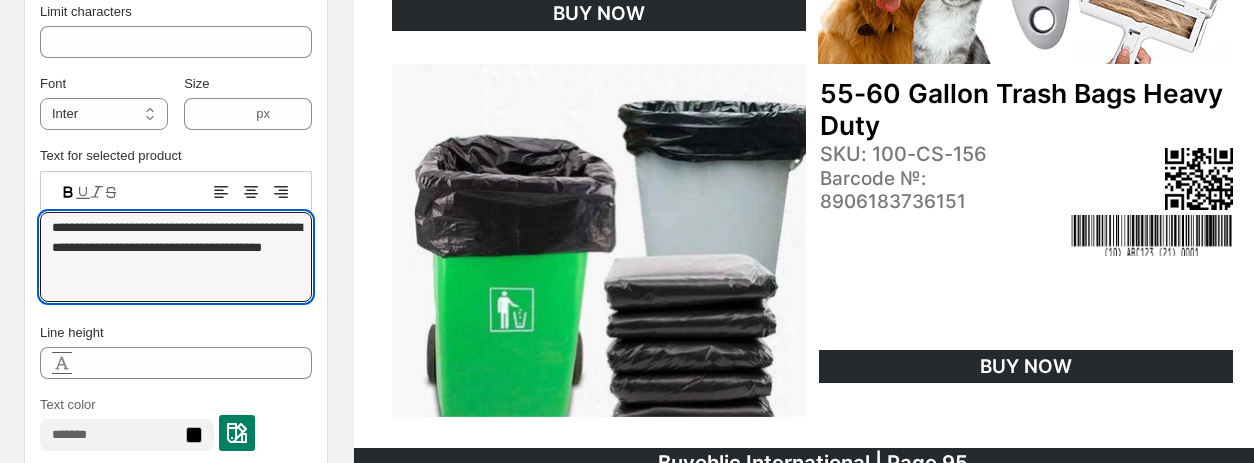 scroll, scrollTop: 962, scrollLeft: 0, axis: vertical 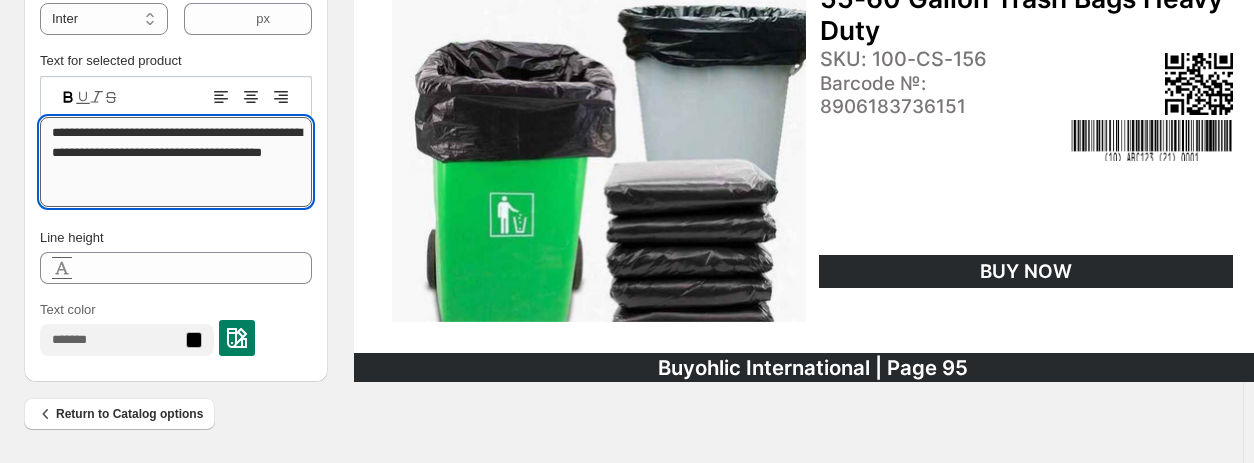 click on "**********" at bounding box center [176, 162] 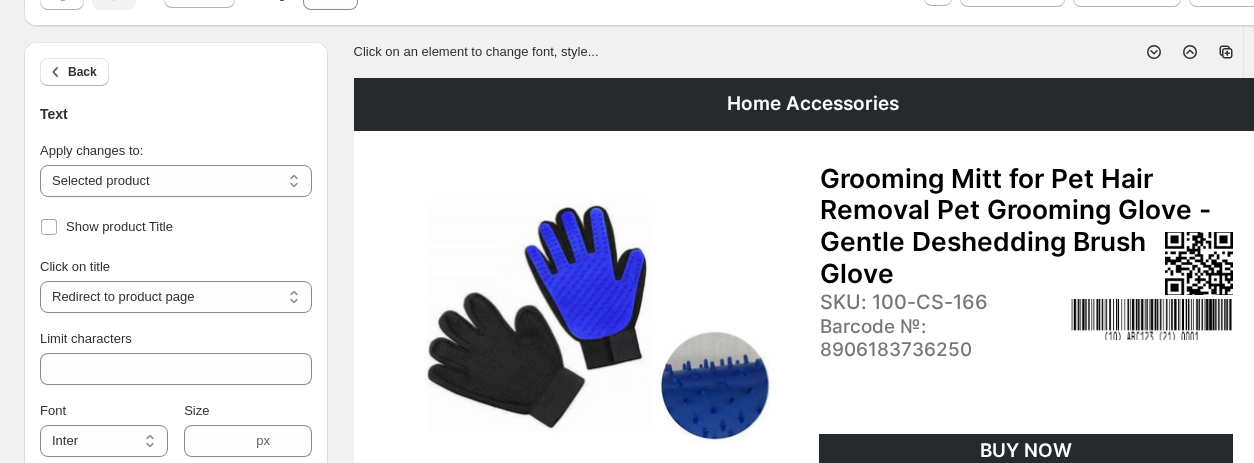scroll, scrollTop: 62, scrollLeft: 0, axis: vertical 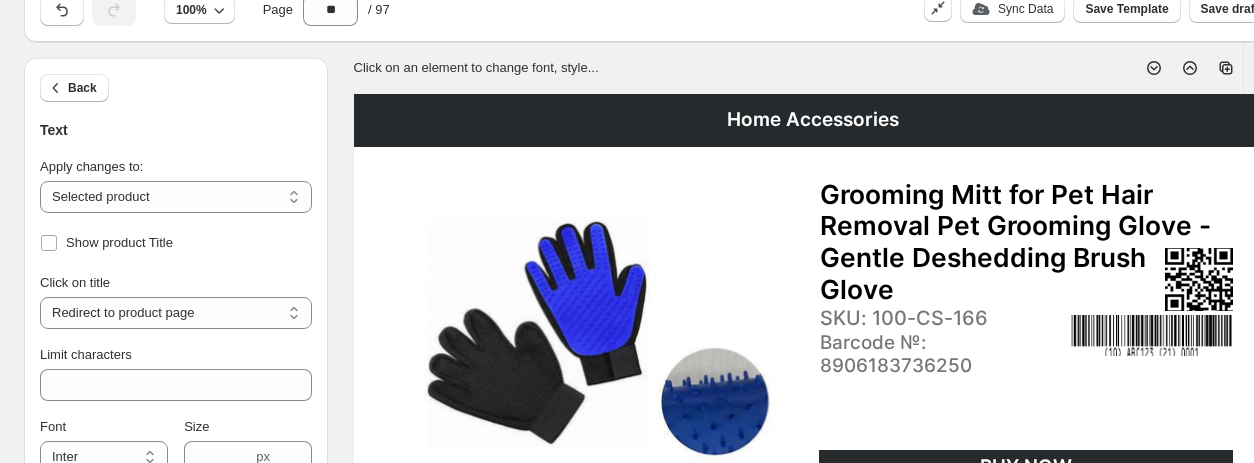 type on "**********" 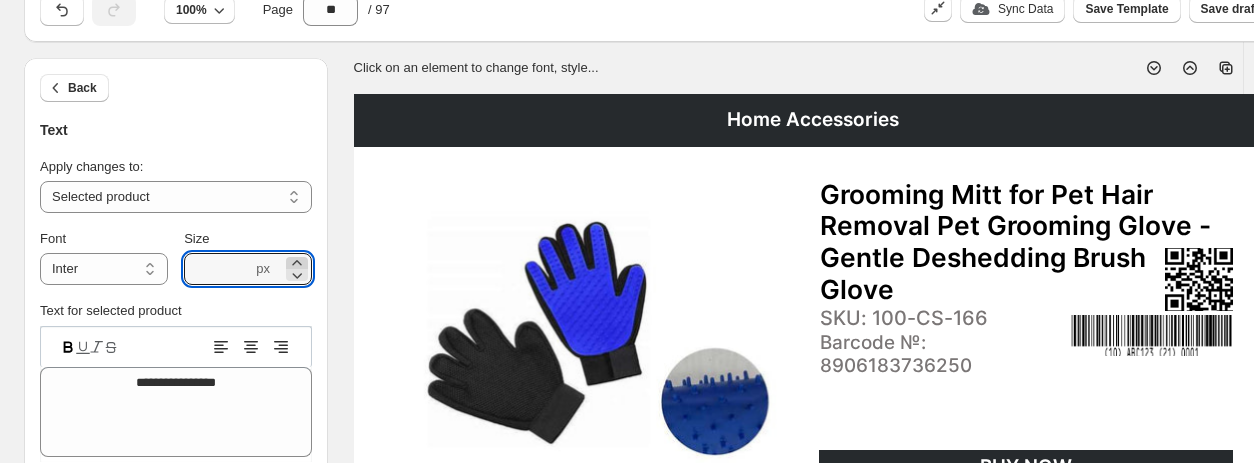 click 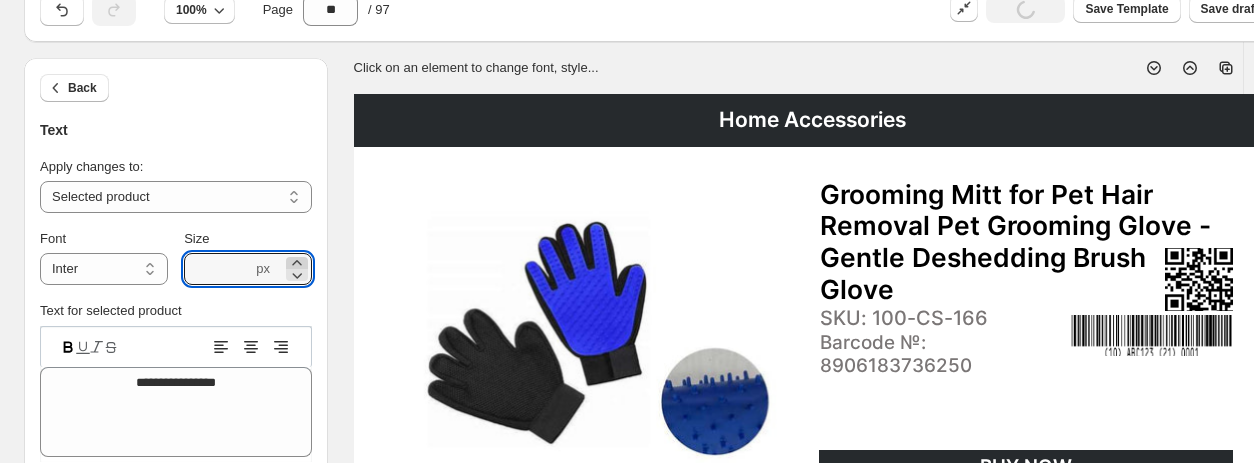 click 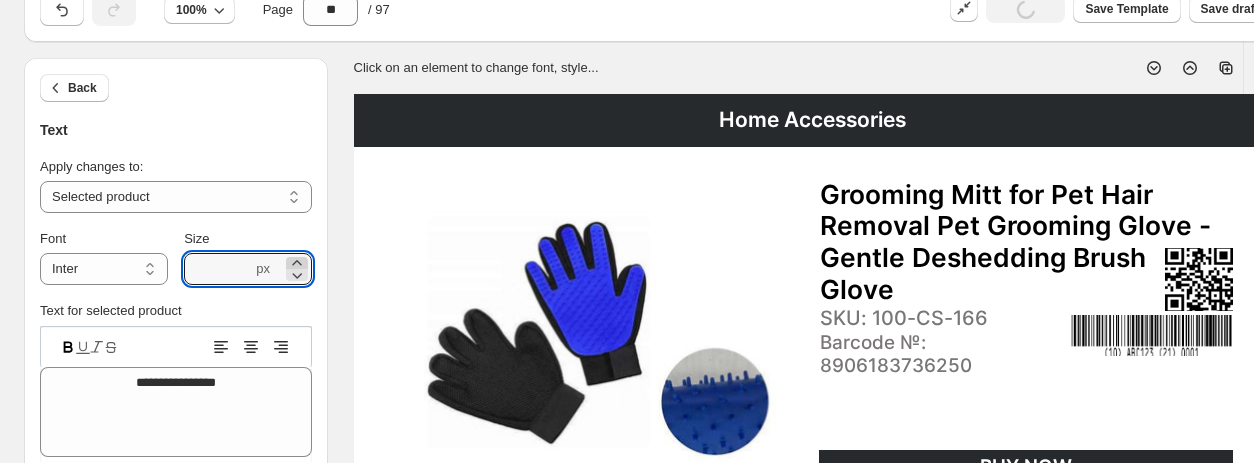 click 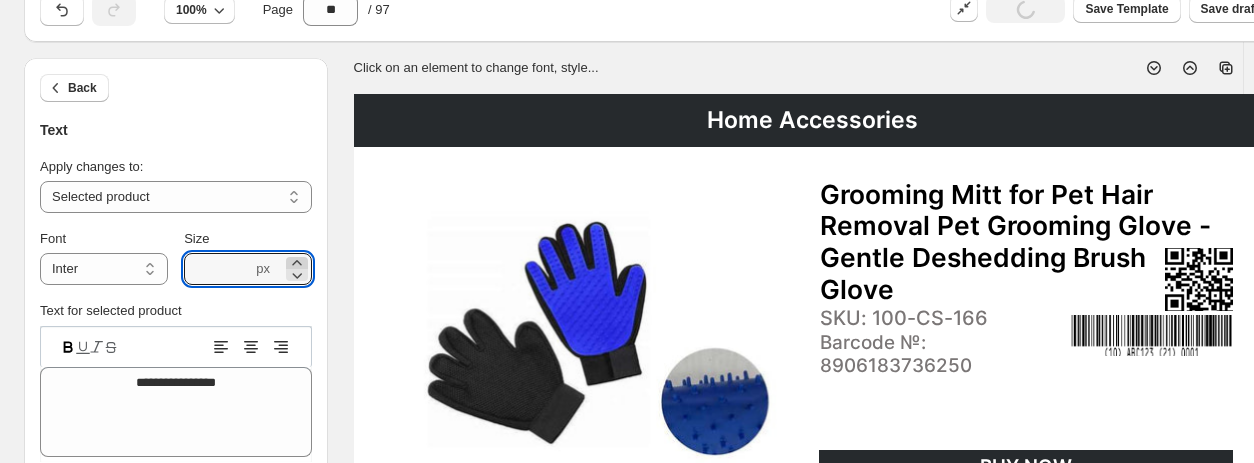 click 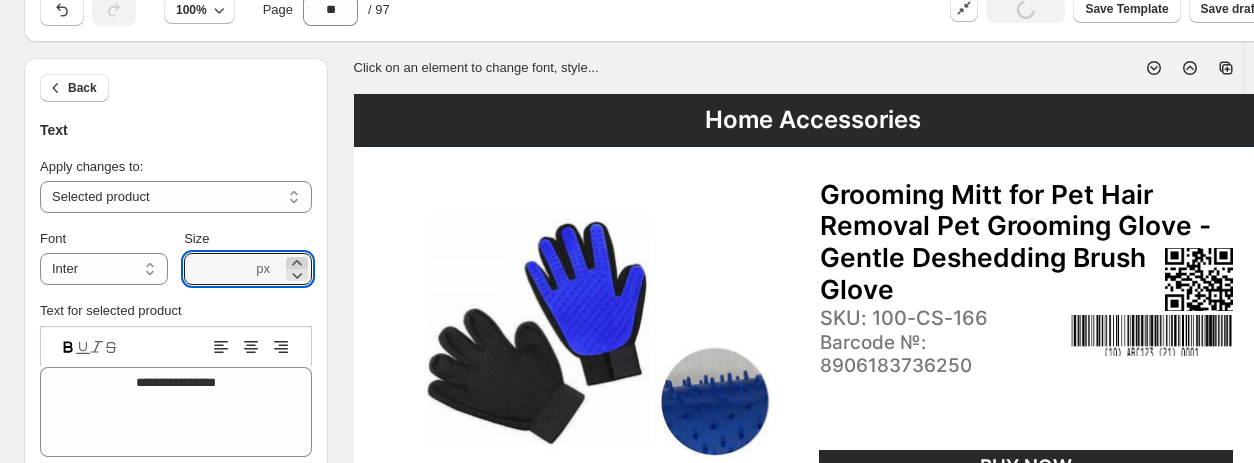 click 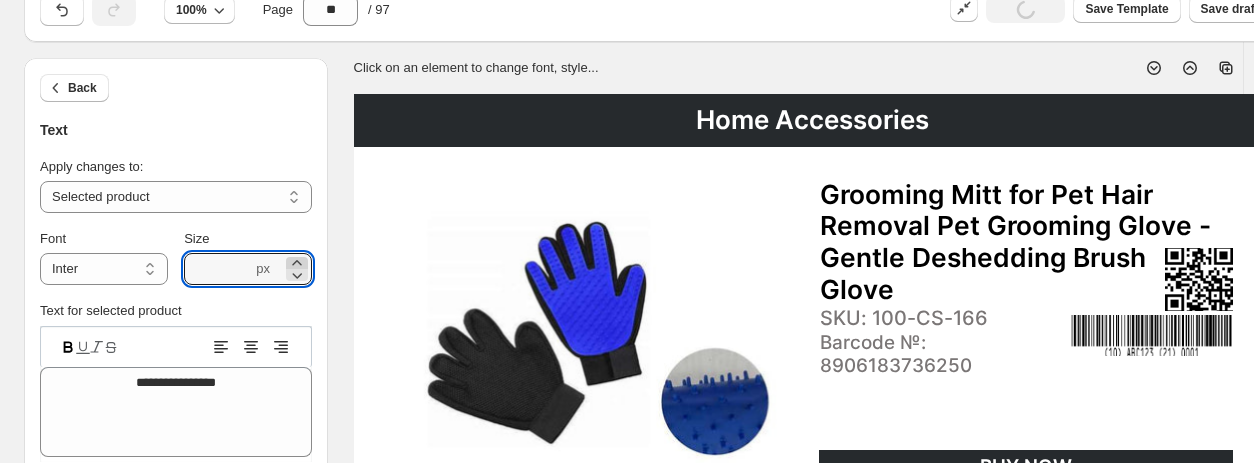 click 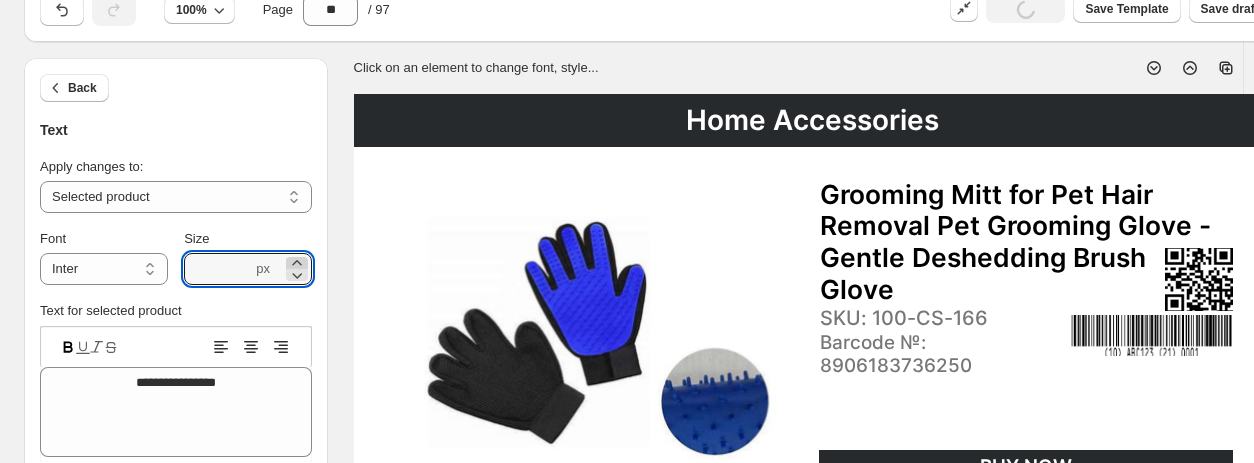 click 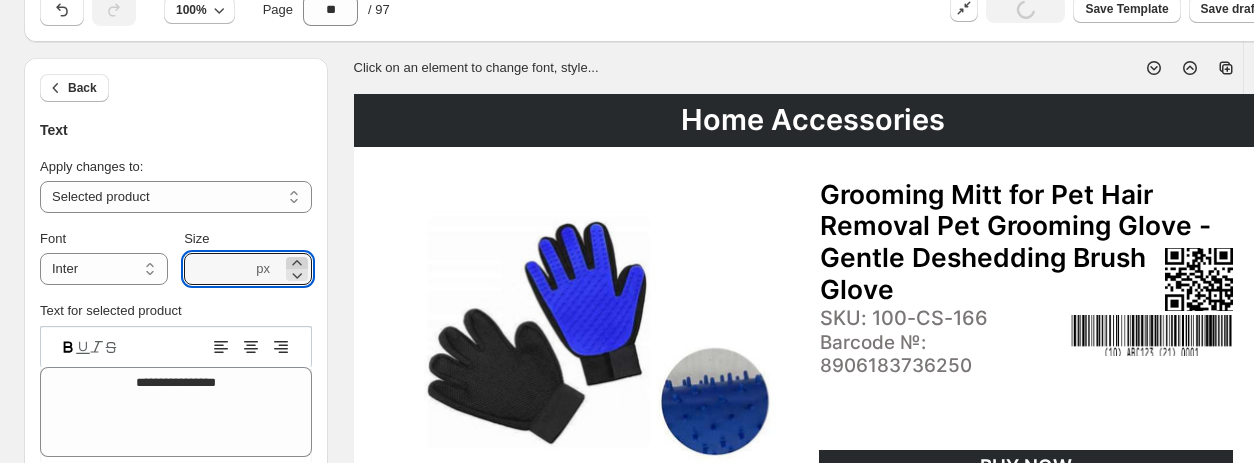 click 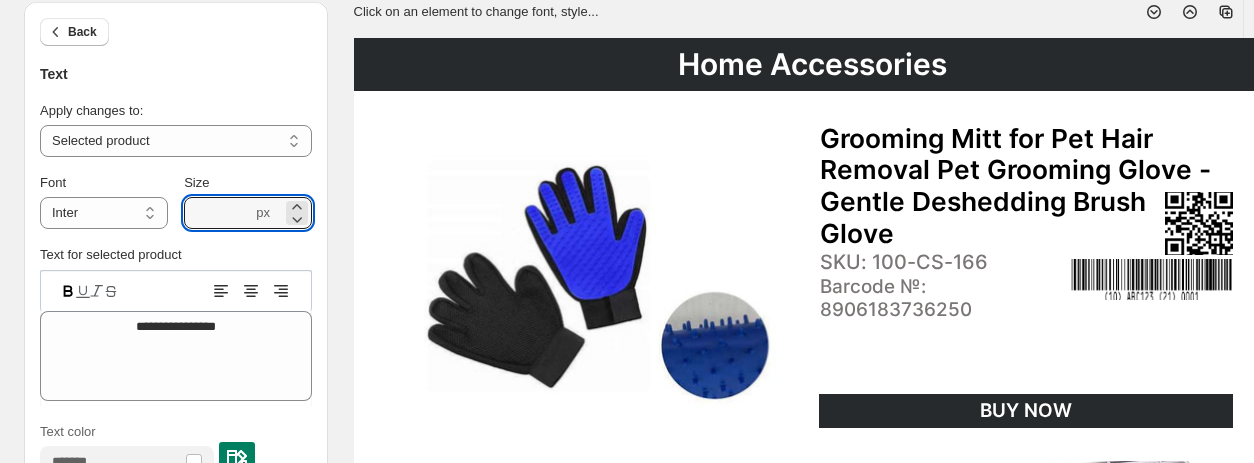 scroll, scrollTop: 162, scrollLeft: 0, axis: vertical 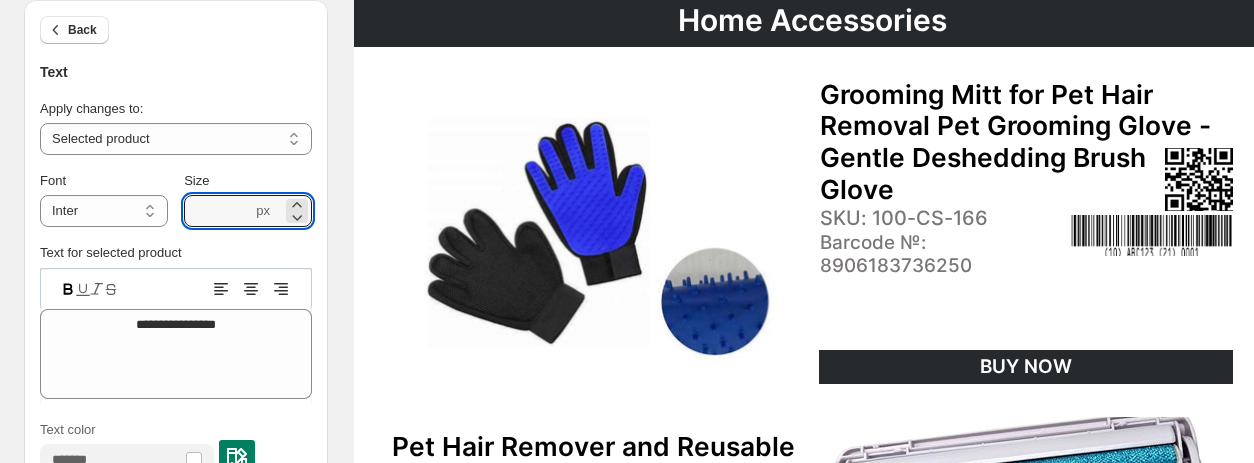click on "BUY NOW" at bounding box center [1026, 366] 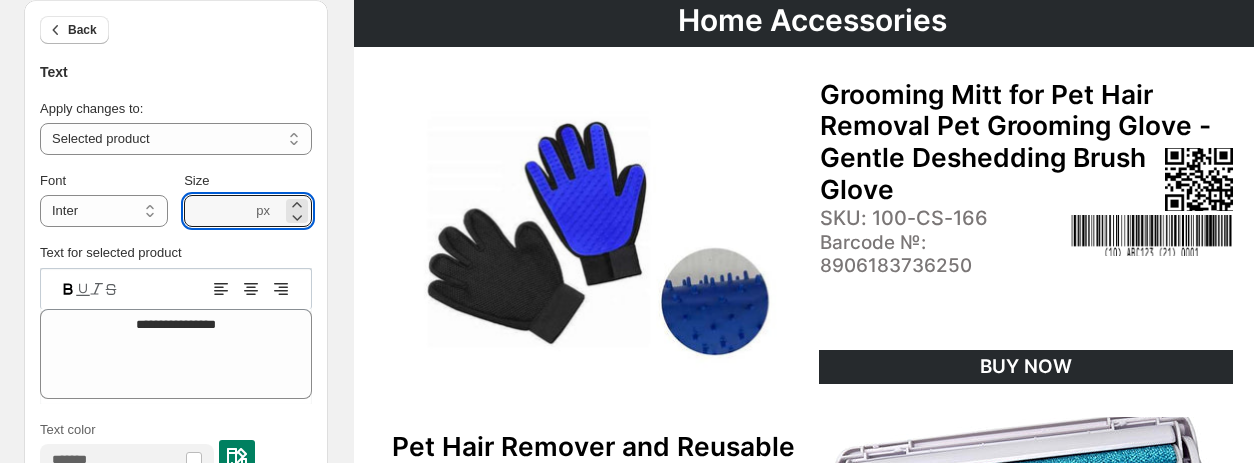 type on "****" 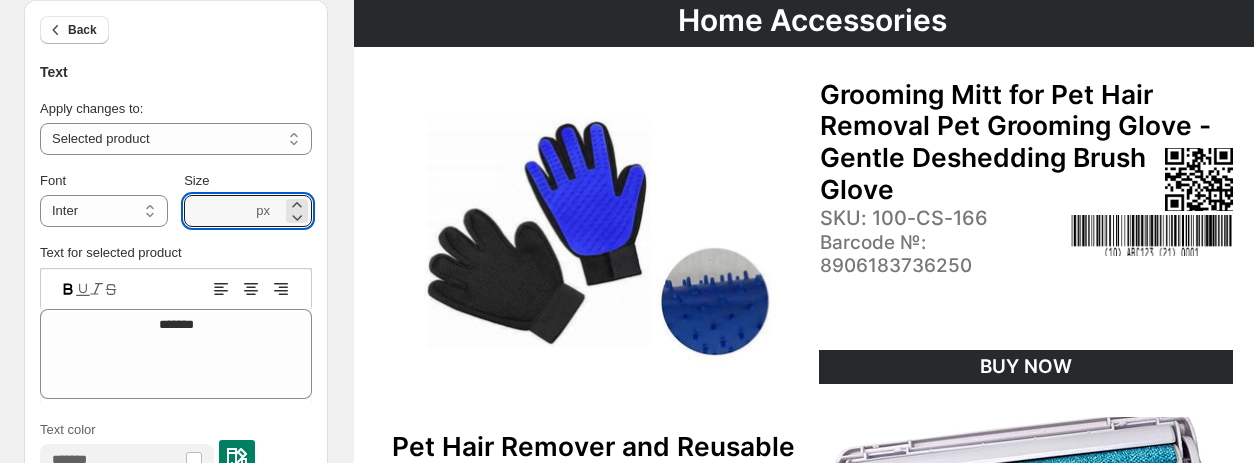 select on "**********" 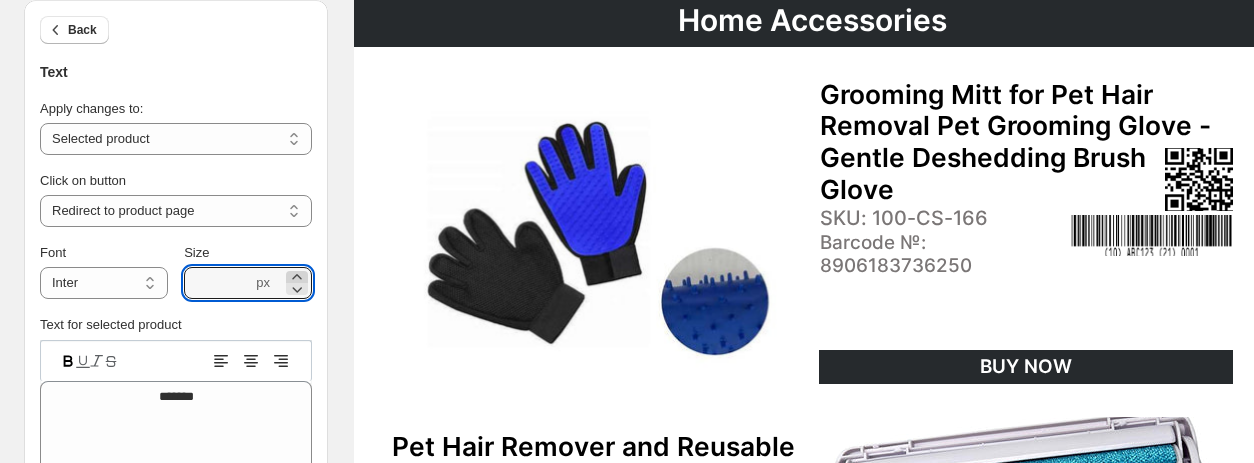 click 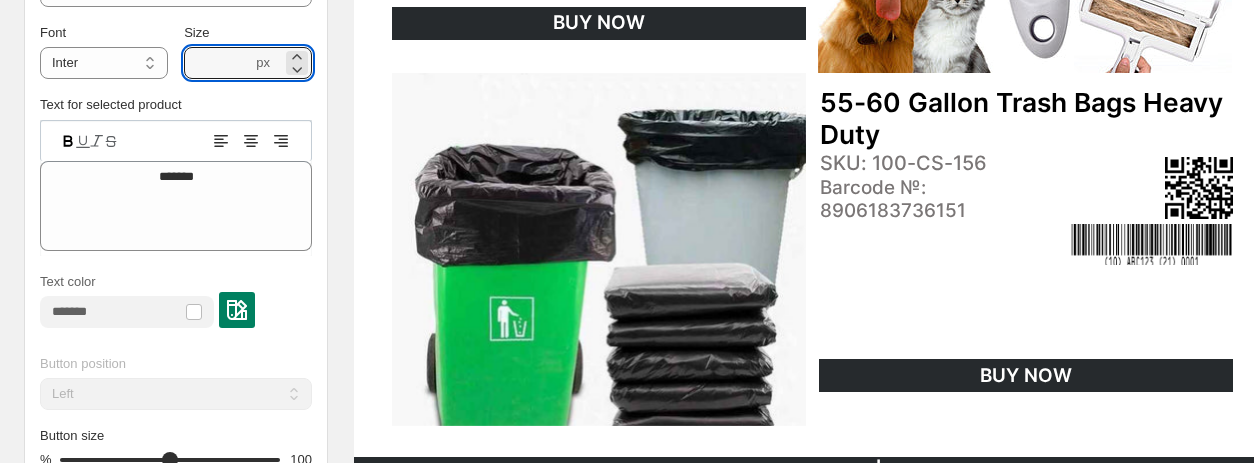 scroll, scrollTop: 762, scrollLeft: 0, axis: vertical 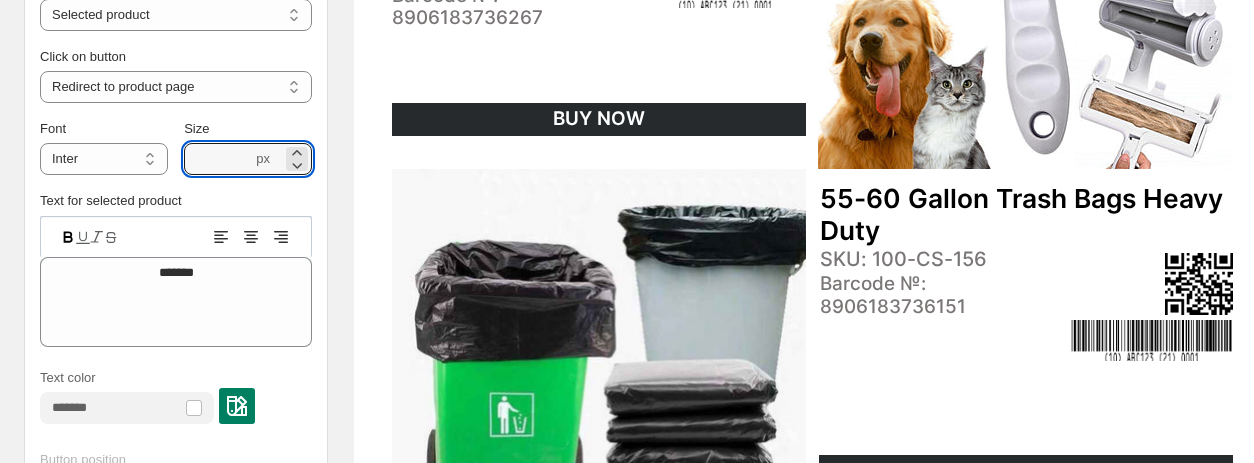click at bounding box center (599, 345) 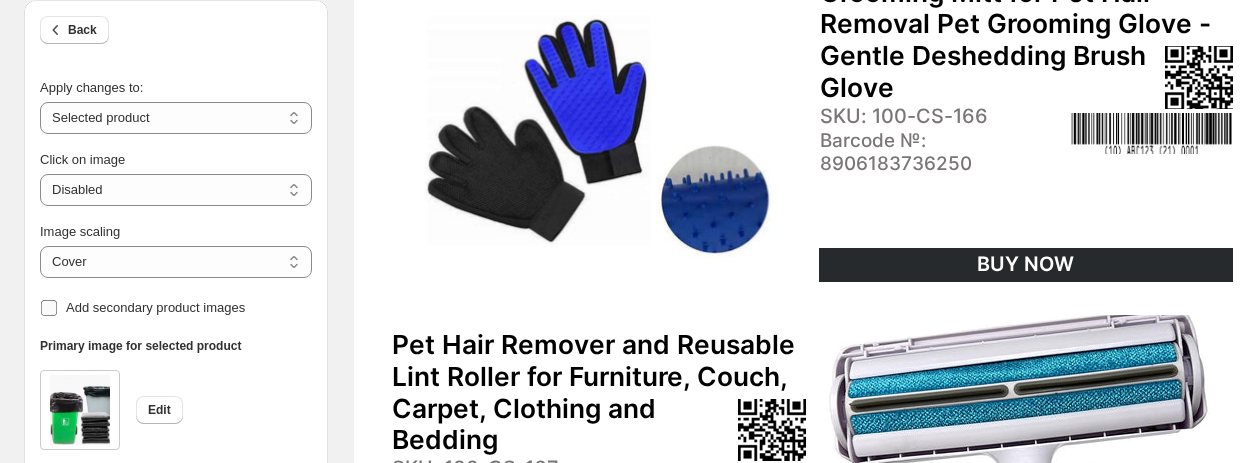 scroll, scrollTop: 262, scrollLeft: 0, axis: vertical 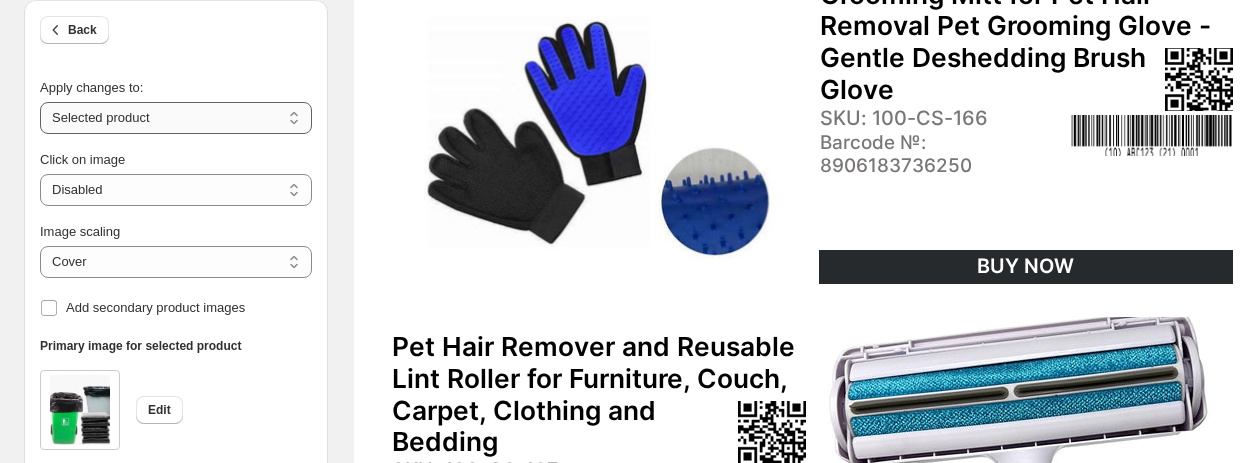 click on "**********" at bounding box center [176, 118] 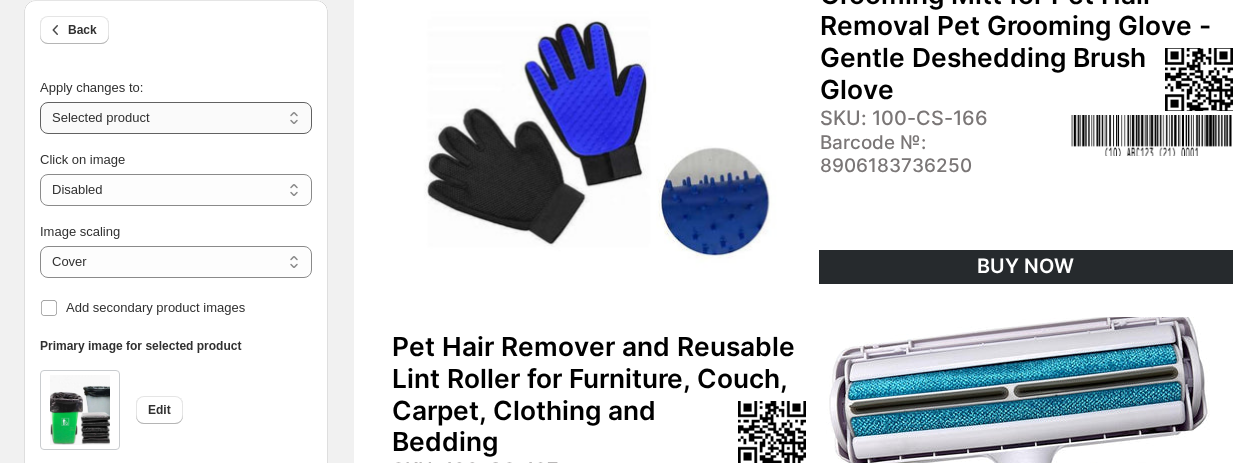 select on "**********" 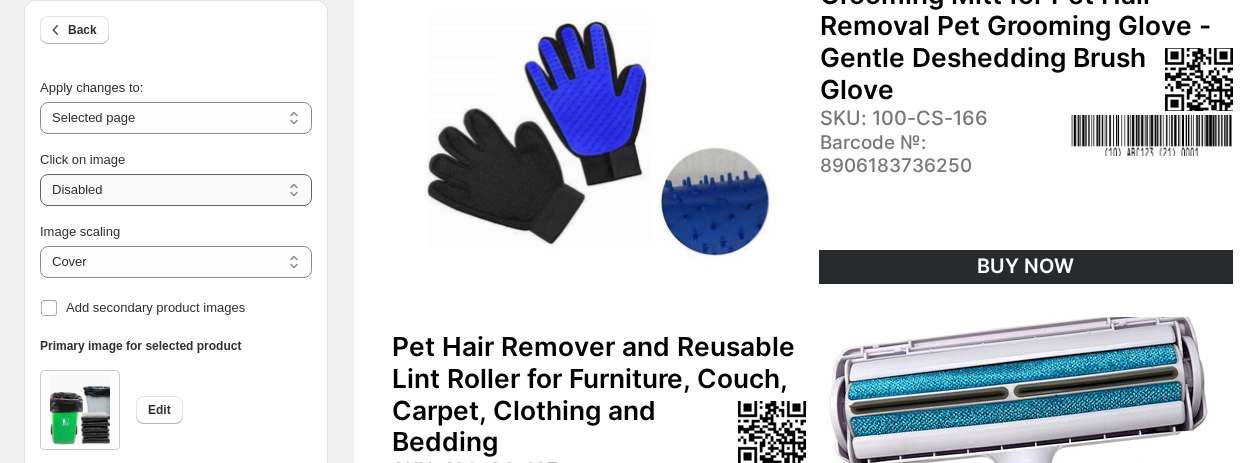 click on "**********" at bounding box center (176, 190) 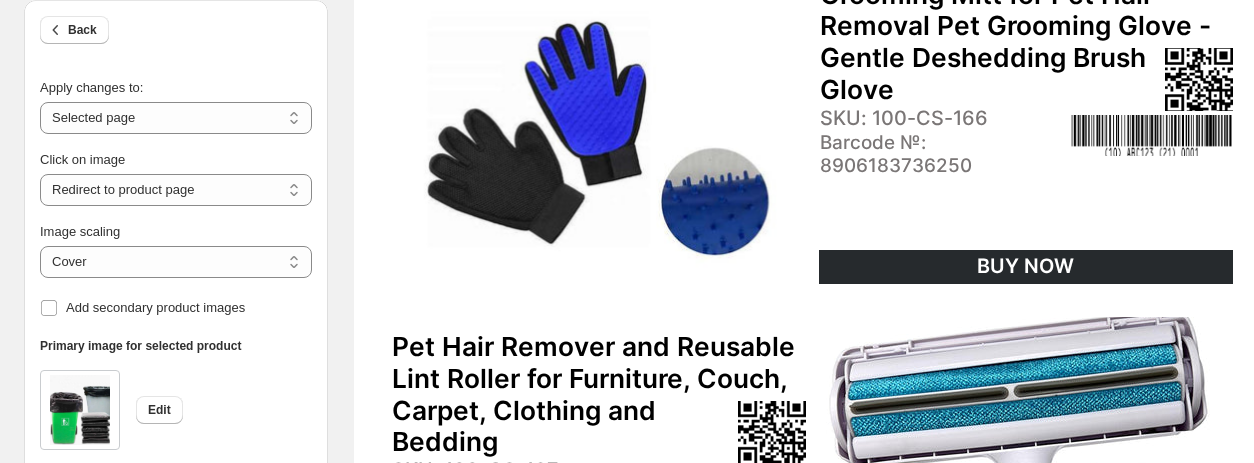 click on "BUY NOW" at bounding box center [1026, 266] 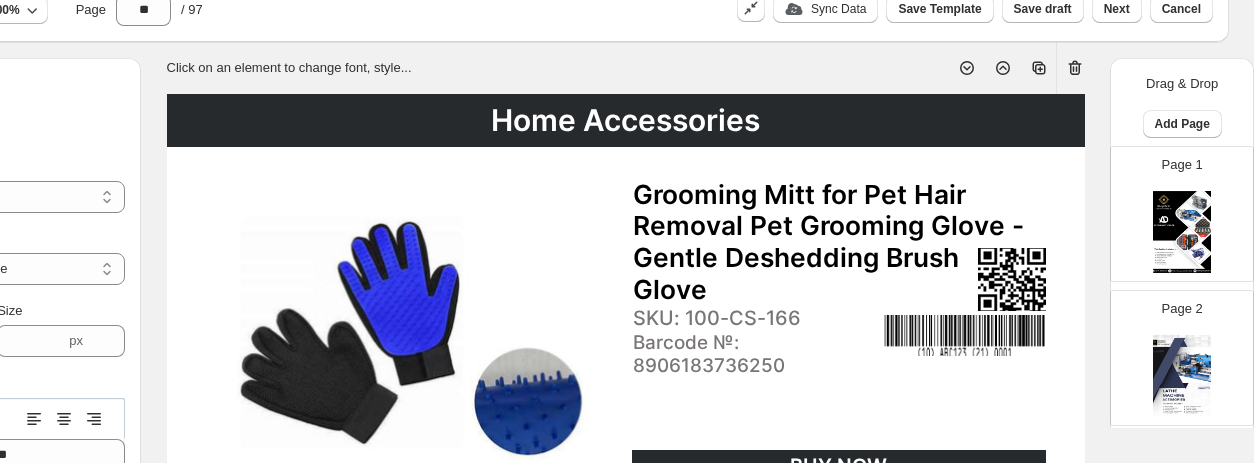 scroll, scrollTop: 0, scrollLeft: 187, axis: horizontal 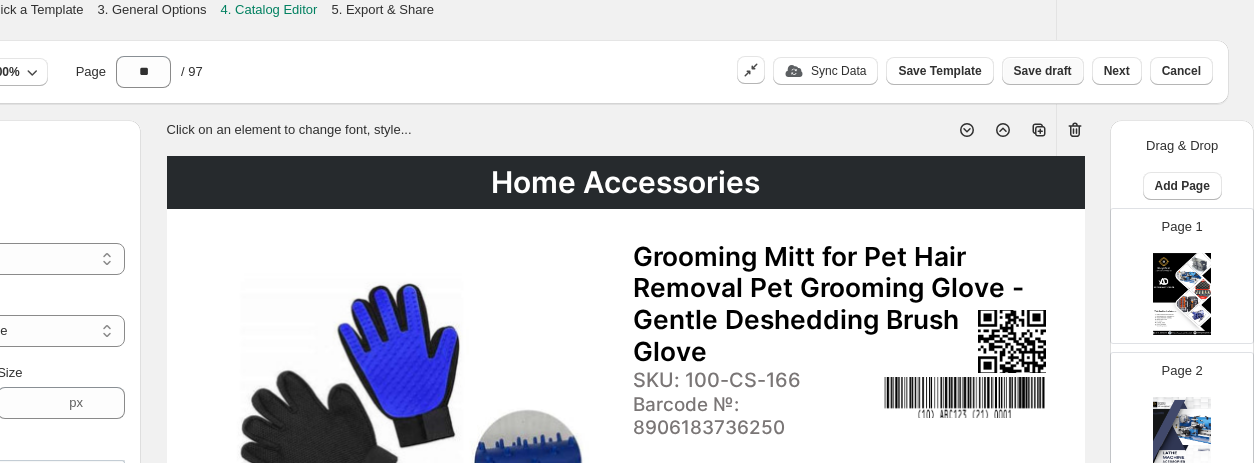 click on "Save draft" at bounding box center [1043, 71] 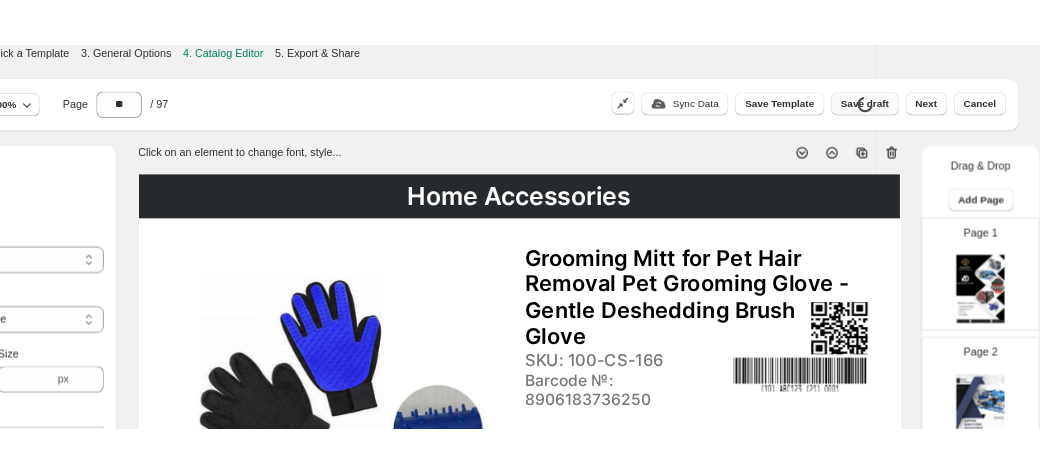 scroll, scrollTop: 0, scrollLeft: 0, axis: both 